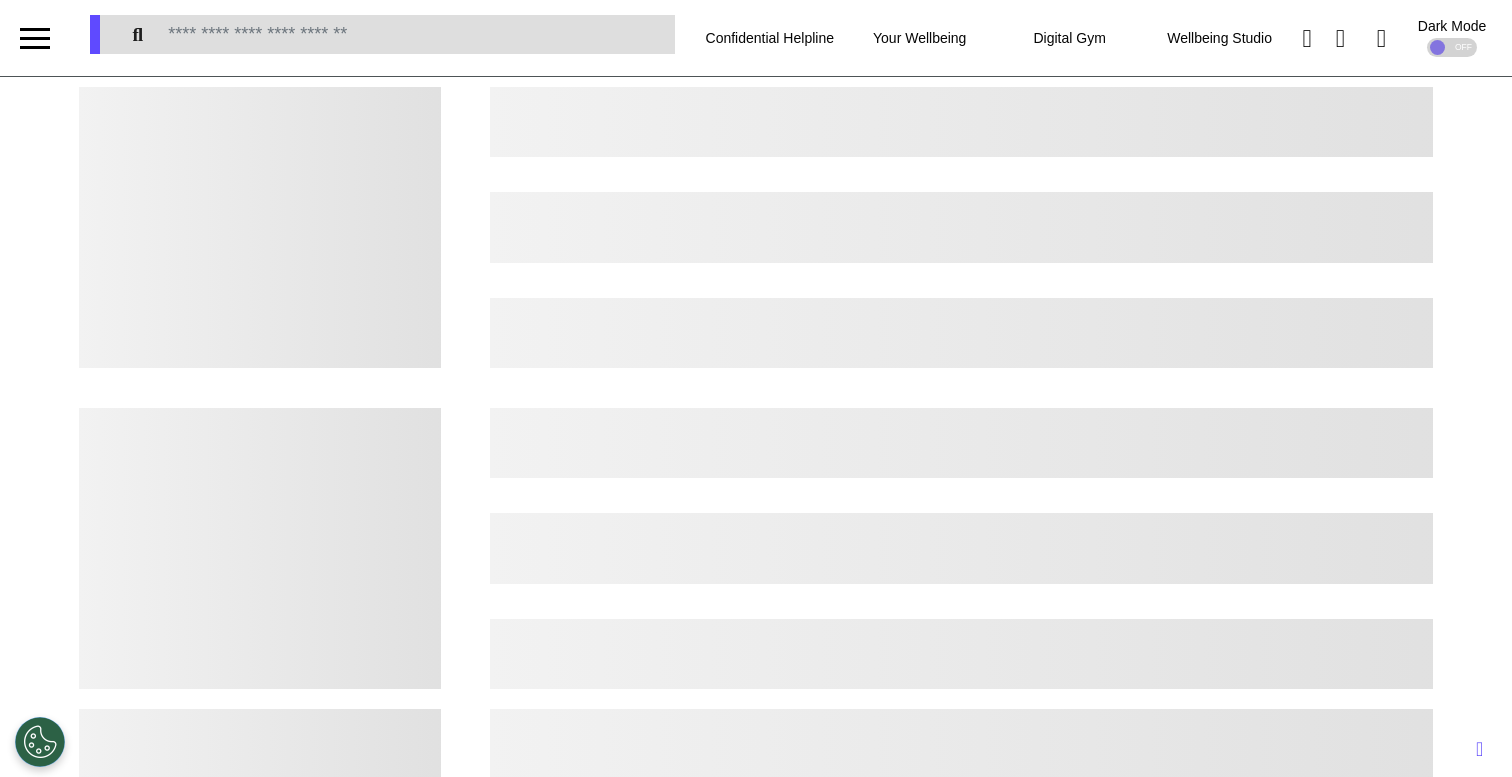 scroll, scrollTop: 0, scrollLeft: 0, axis: both 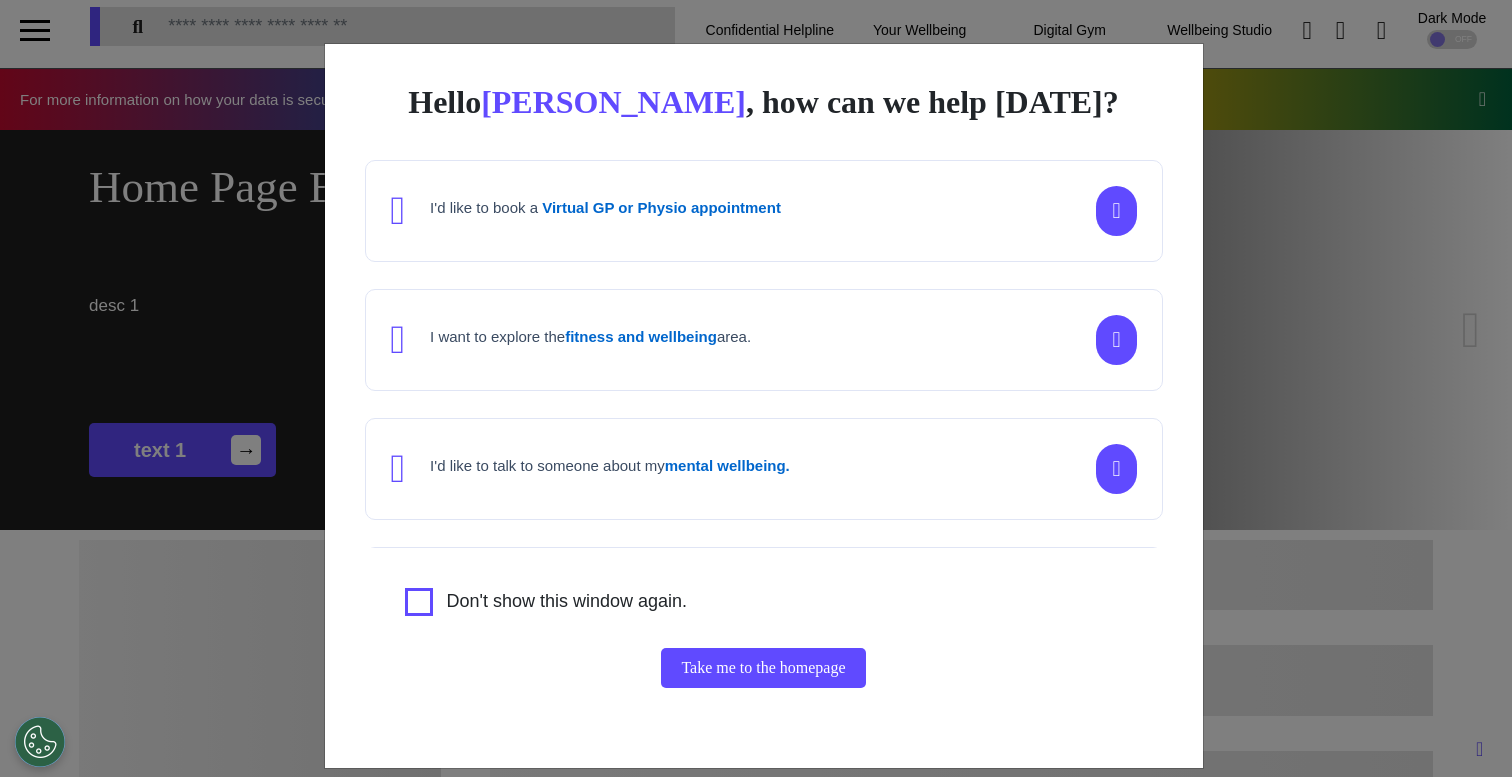 click on "Hello  [PERSON_NAME] , how can we help [DATE]? I'd like to book a   Virtual GP or Physio appointment I want to explore the  fitness and wellbeing  area. I'd like to talk to someone about my  mental wellbeing. I'd like to understand my  [MEDICAL_DATA] risk or speak to a [MEDICAL_DATA] nurse  about my symptoms or diagnosis. I am just  browsing.  Don't show this window again.   Take me to the homepage" at bounding box center (756, 388) 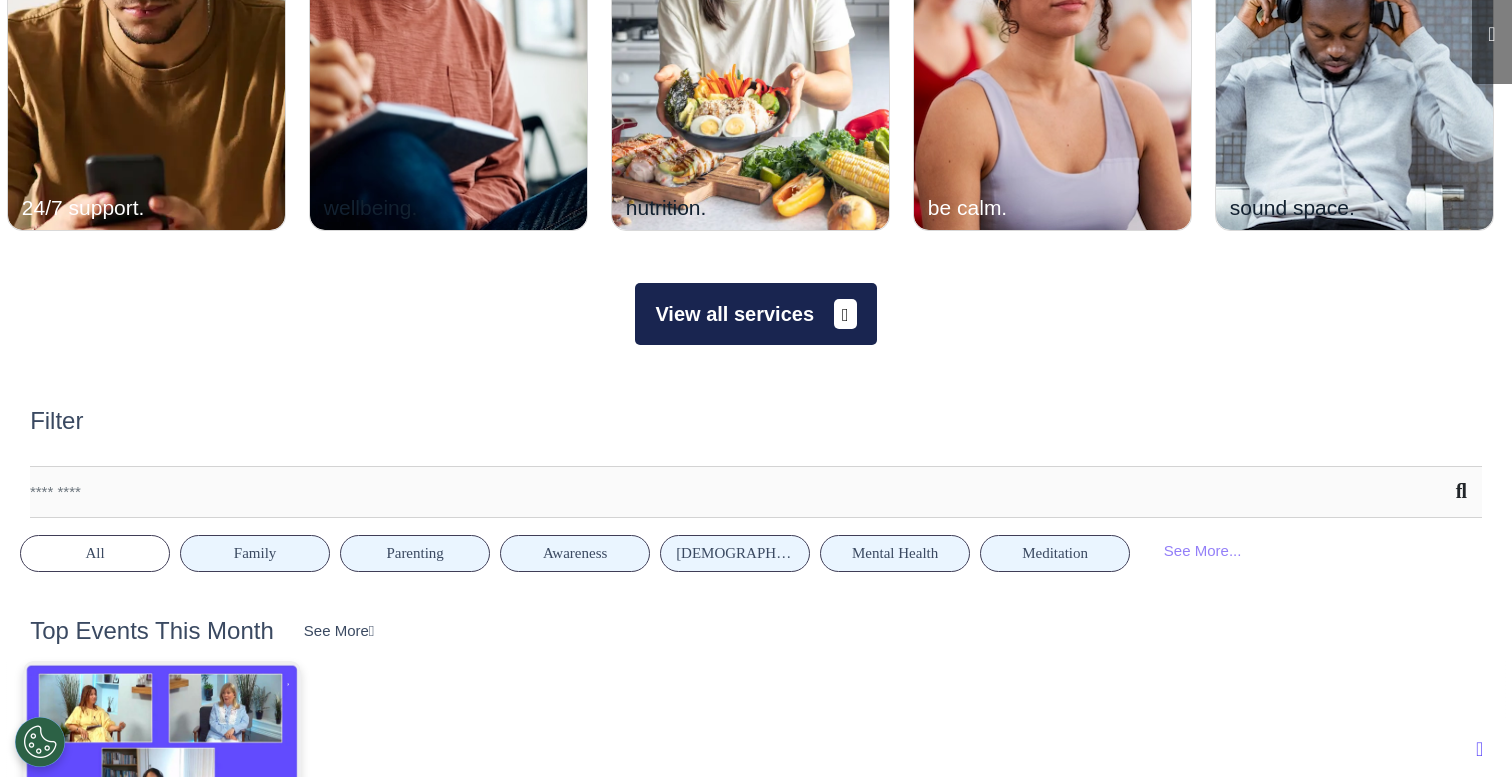 click on "View all services" at bounding box center [755, 314] 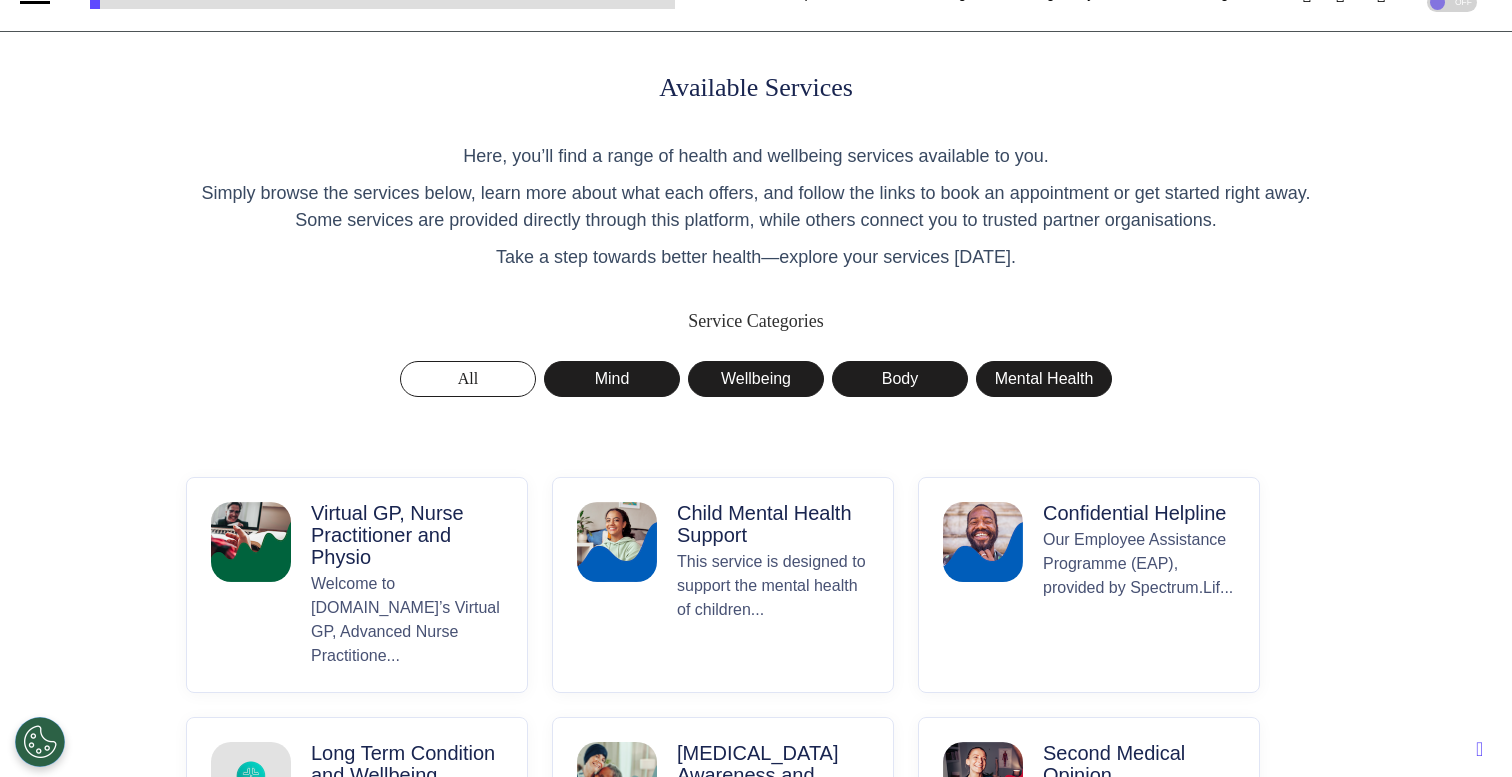 scroll, scrollTop: 51, scrollLeft: 0, axis: vertical 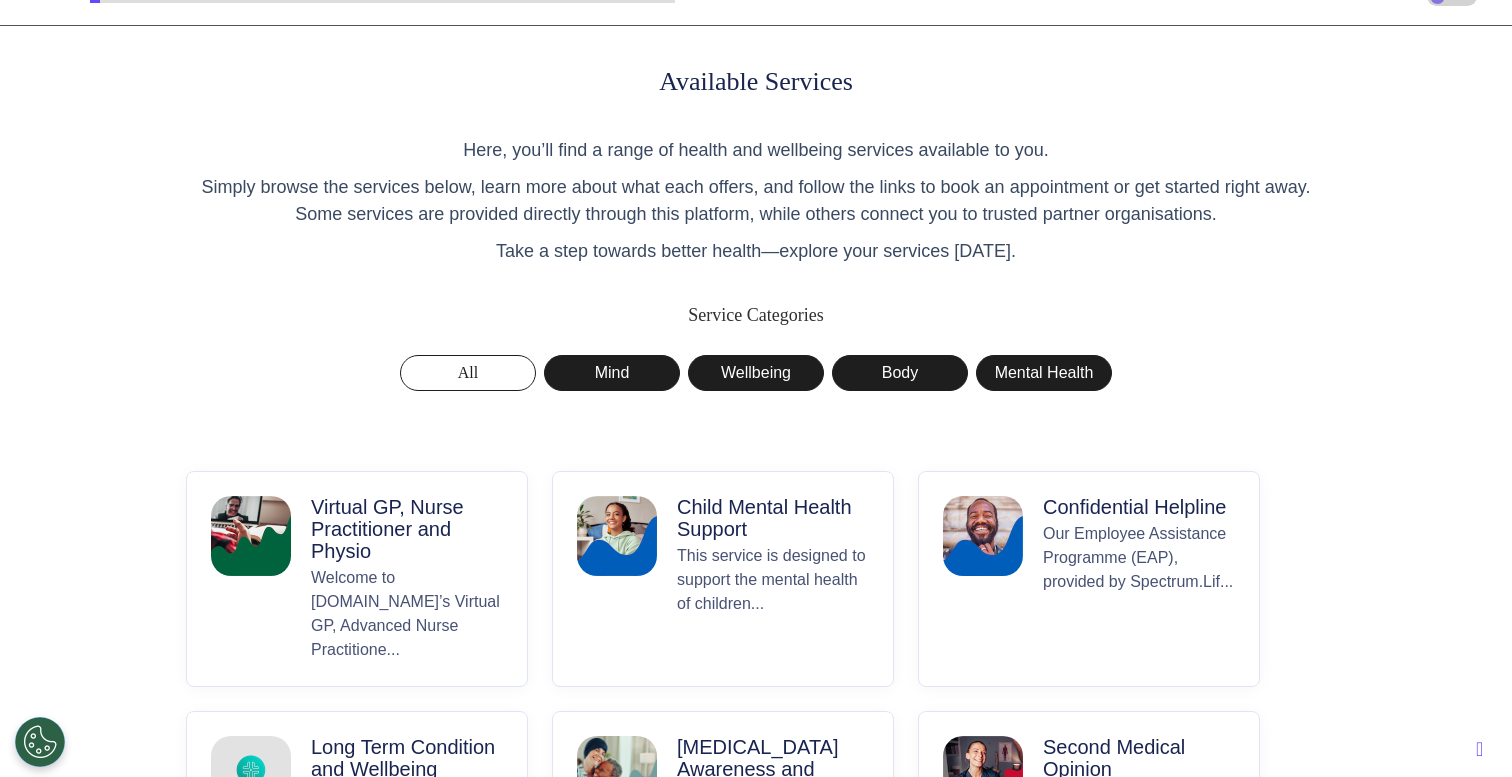 click on "Virtual GP, Nurse Practitioner and Physio" at bounding box center [407, 529] 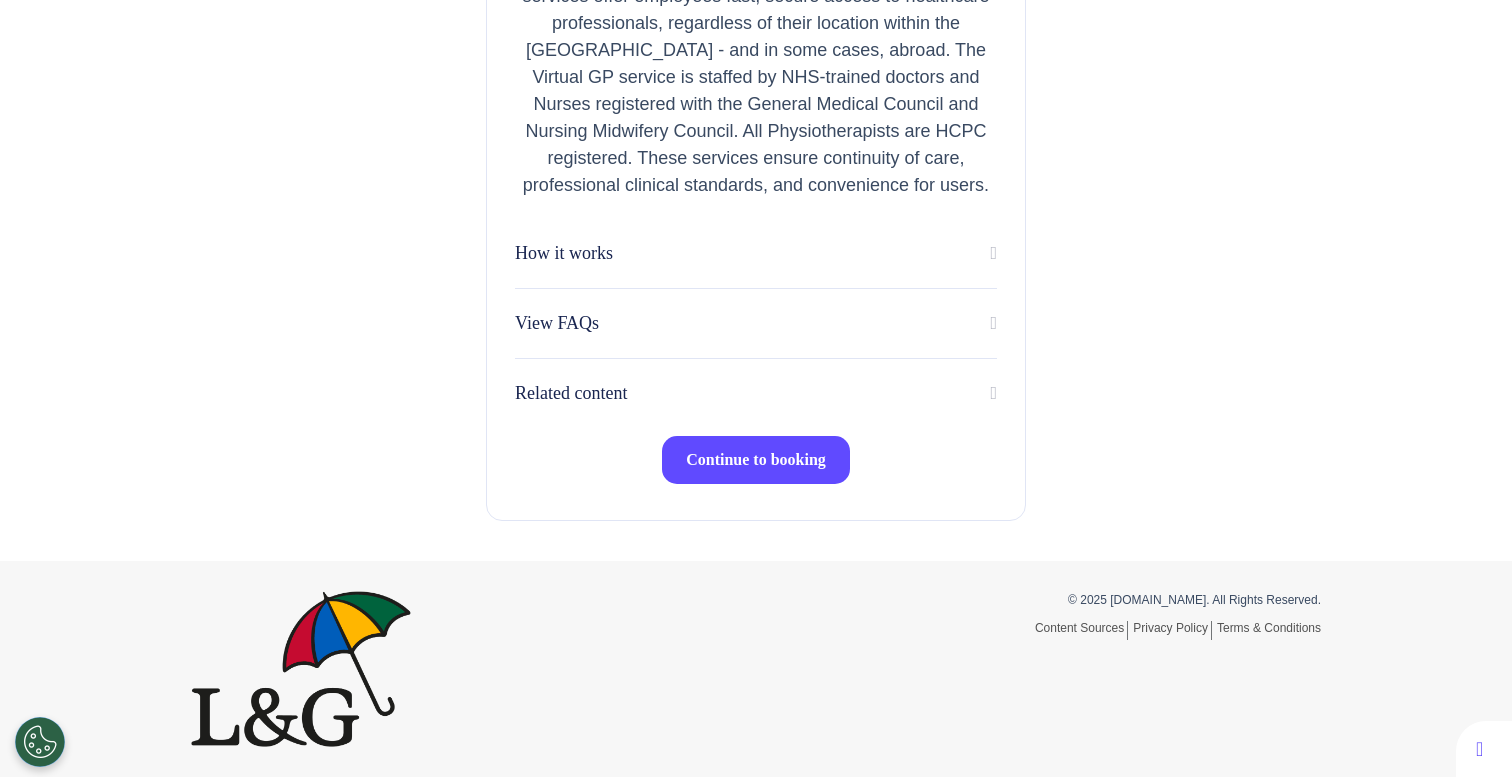 scroll, scrollTop: 559, scrollLeft: 0, axis: vertical 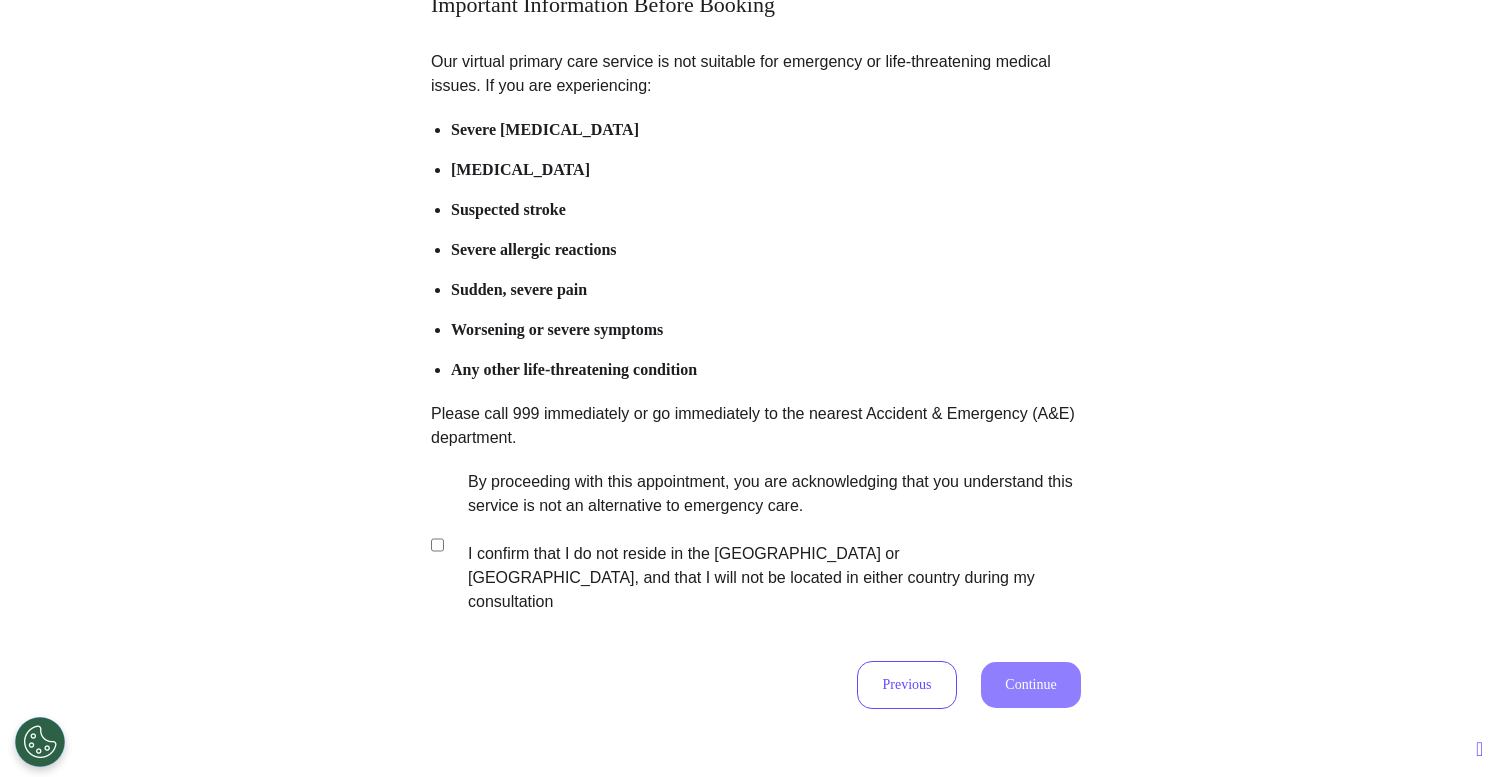 click on "By proceeding with this appointment, you are acknowledging that you understand this service is not an alternative to emergency care. I confirm that I do not reside in the [GEOGRAPHIC_DATA] or [GEOGRAPHIC_DATA], and that I will not be located in either country during my consultation" at bounding box center [761, 542] 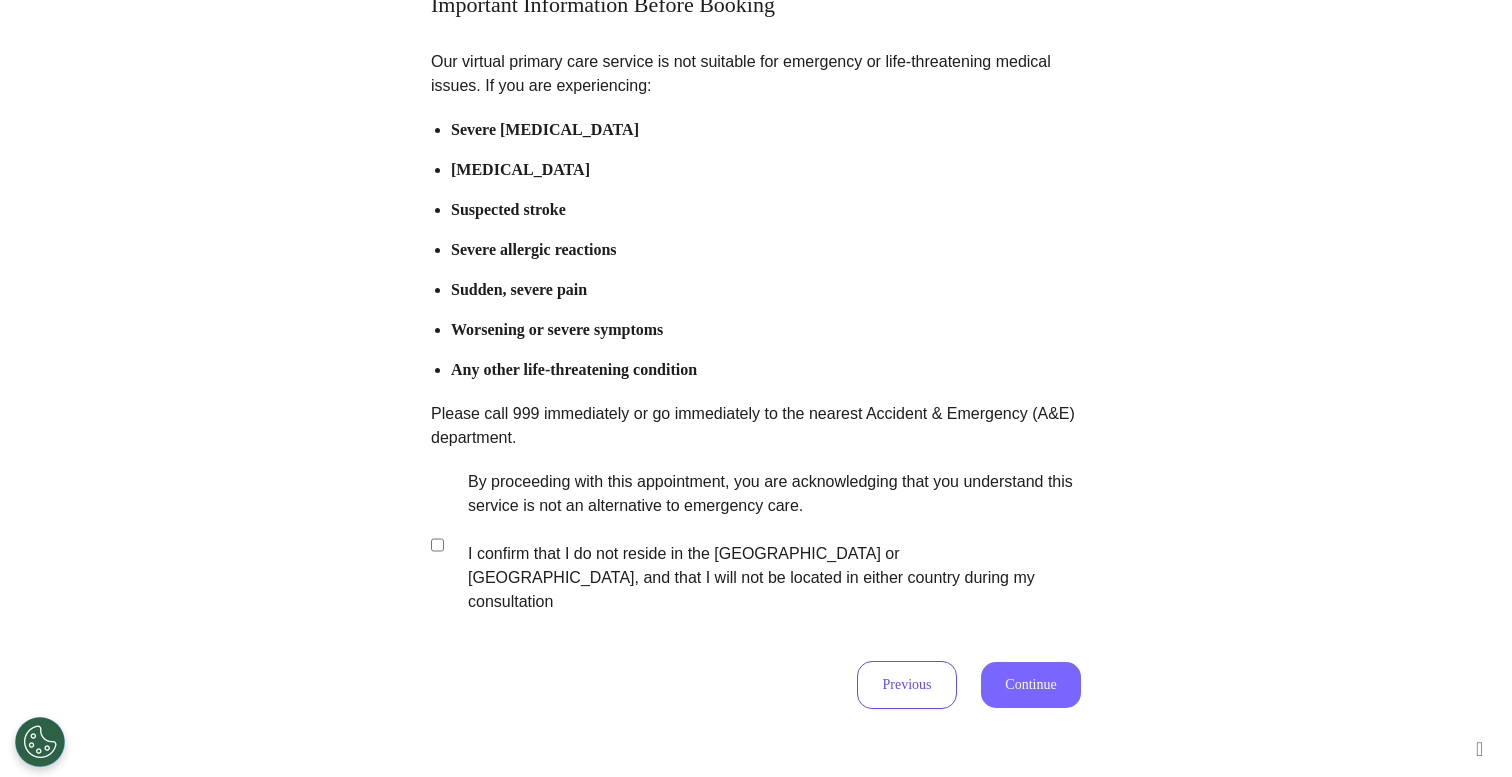 click on "Continue" at bounding box center (1031, 685) 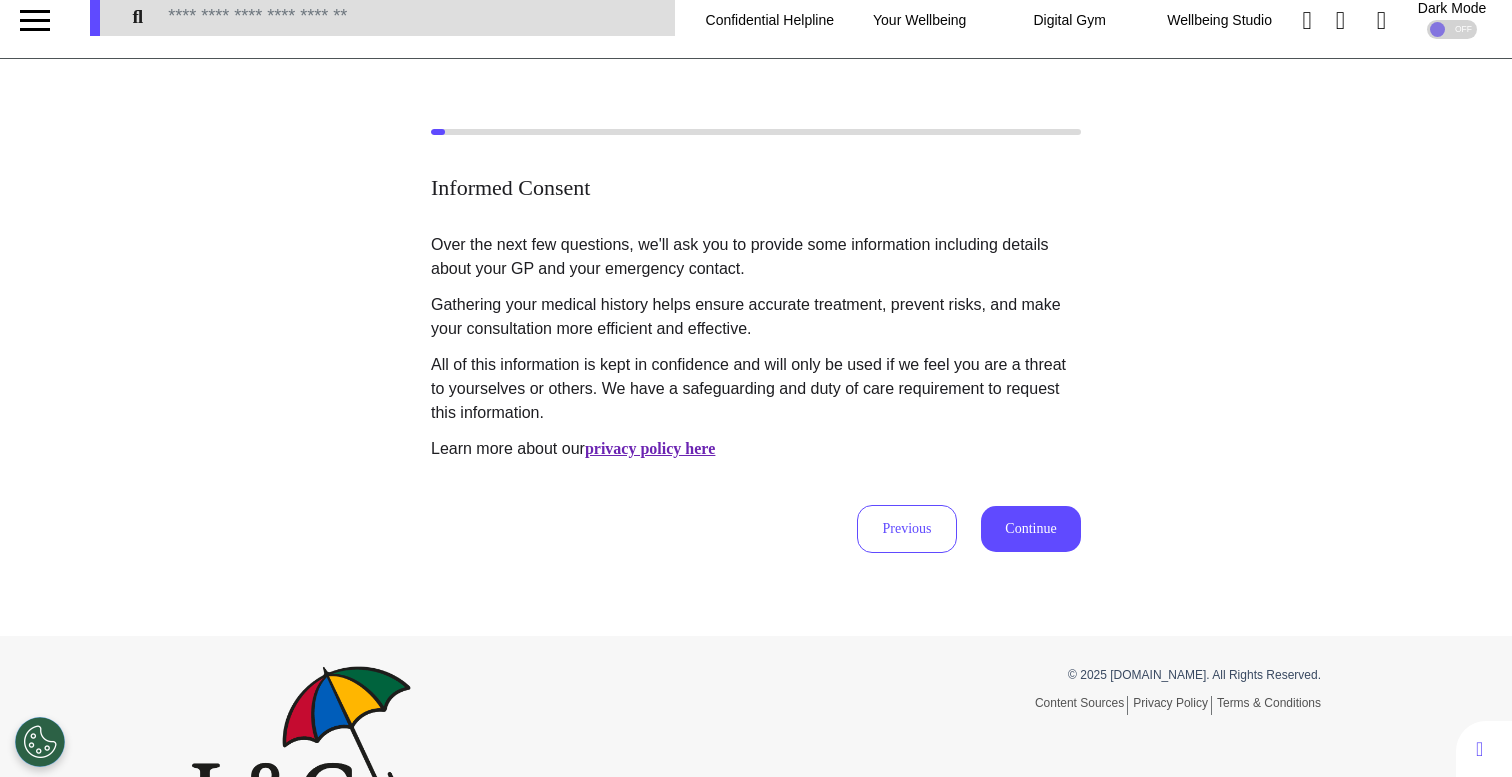 scroll, scrollTop: 0, scrollLeft: 0, axis: both 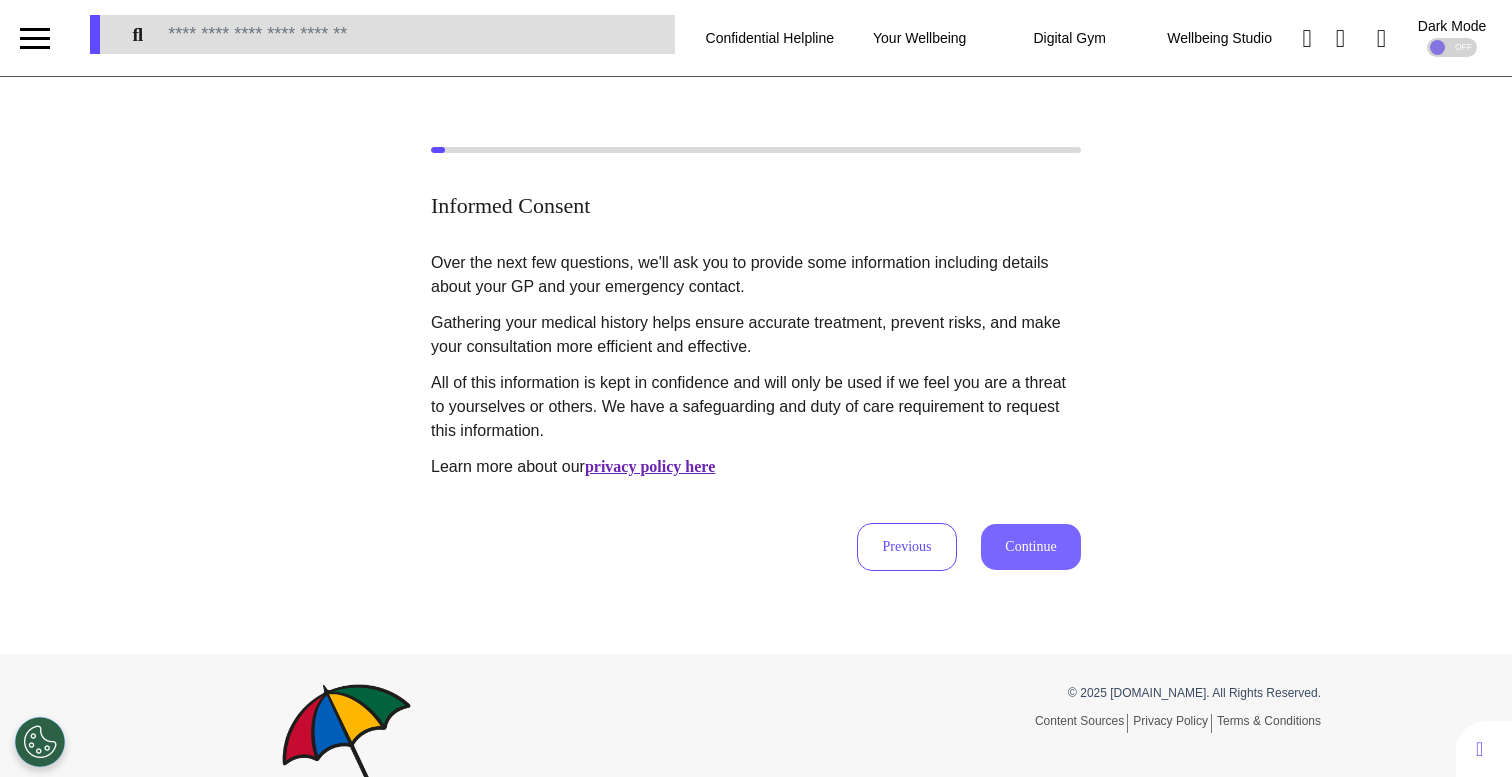 click on "Continue" at bounding box center [1031, 547] 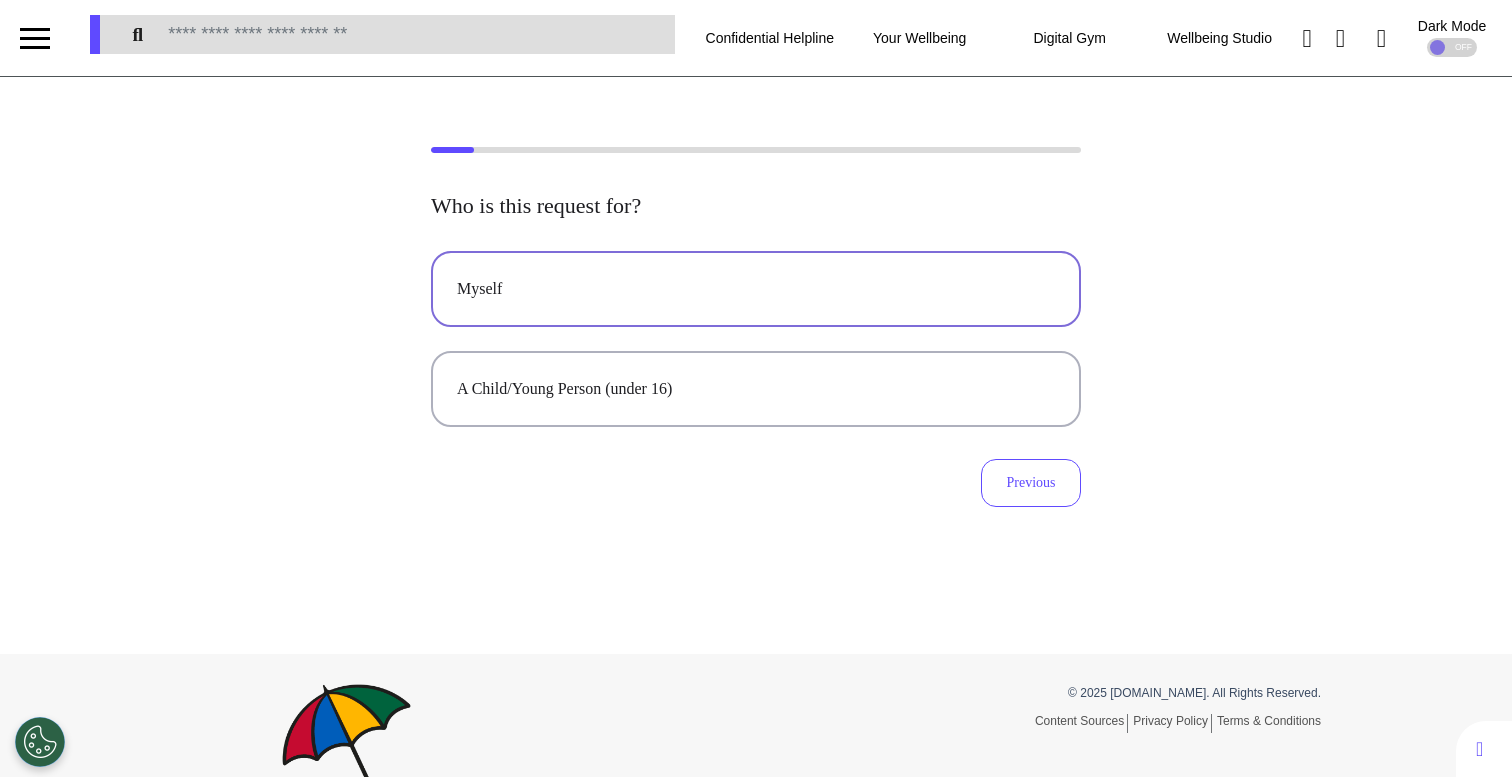 click on "Myself" at bounding box center (756, 289) 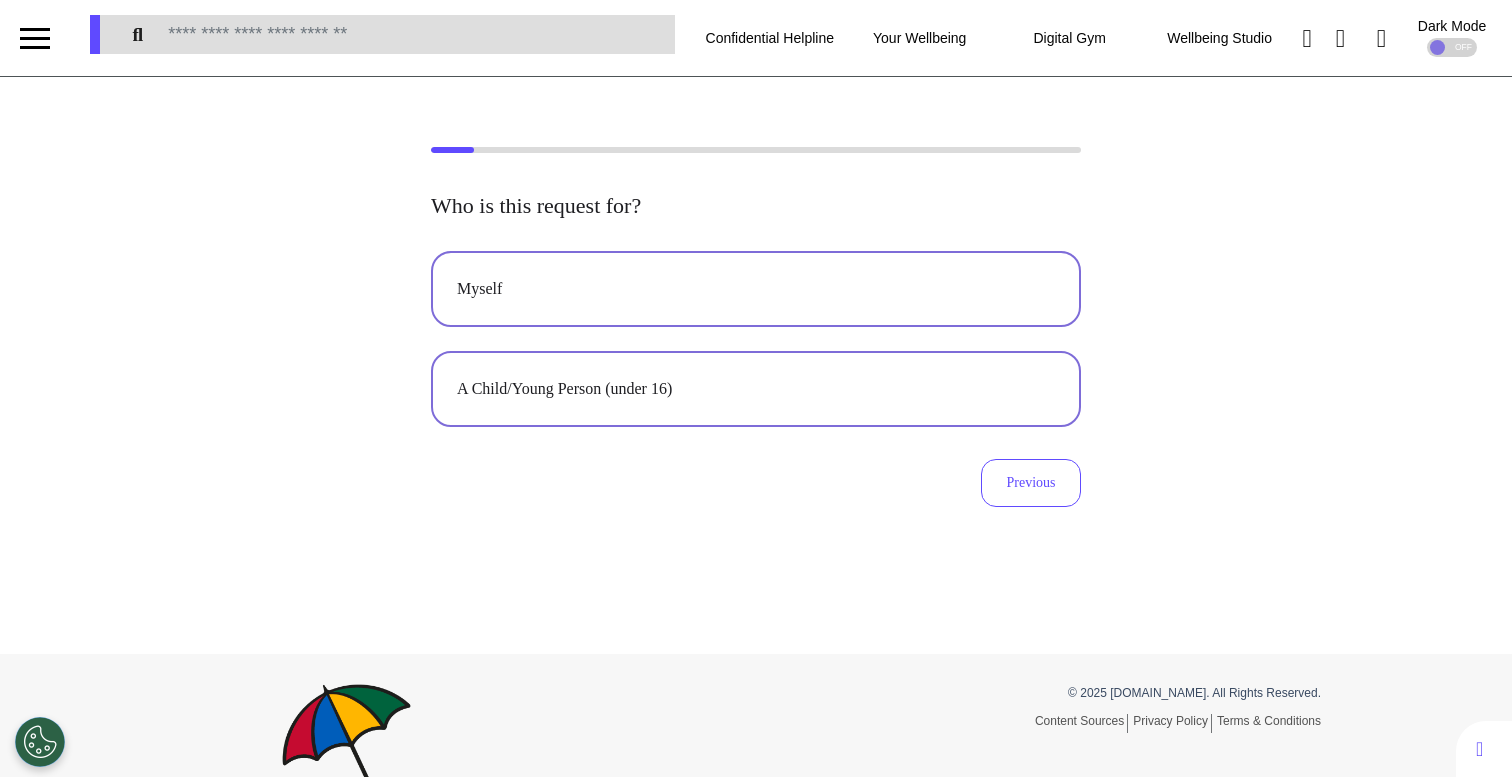 type 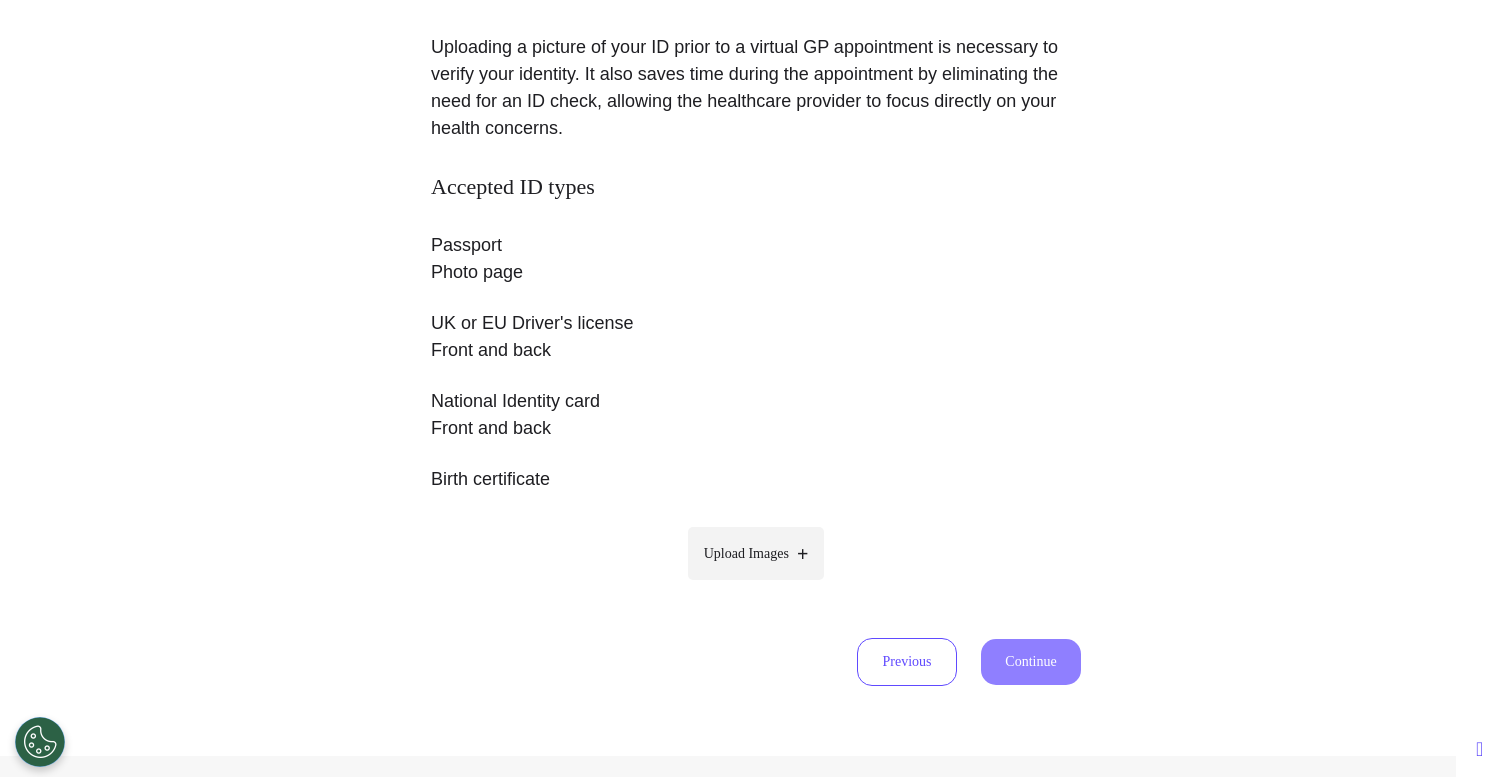 scroll, scrollTop: 439, scrollLeft: 0, axis: vertical 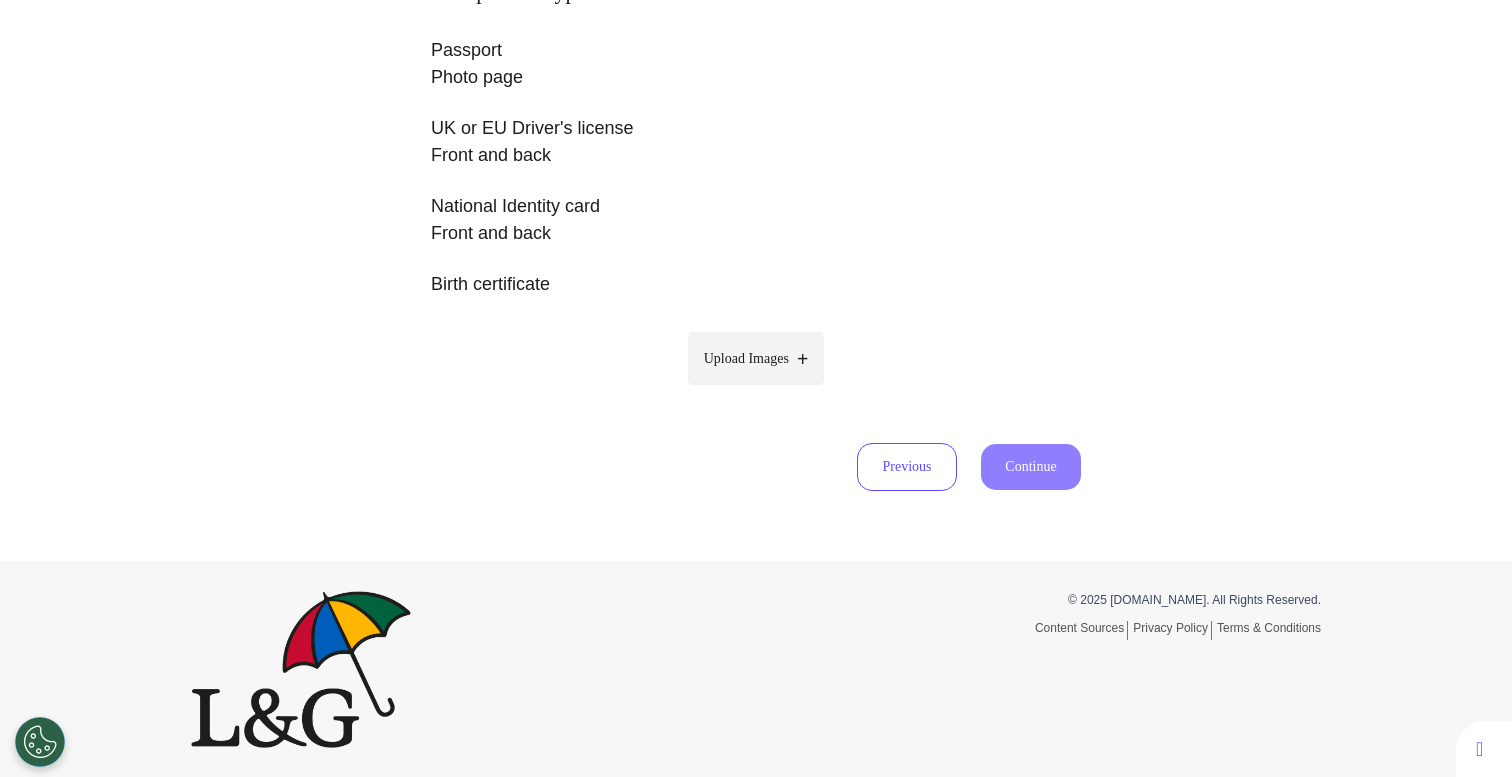 click on "Upload Images" at bounding box center [746, 358] 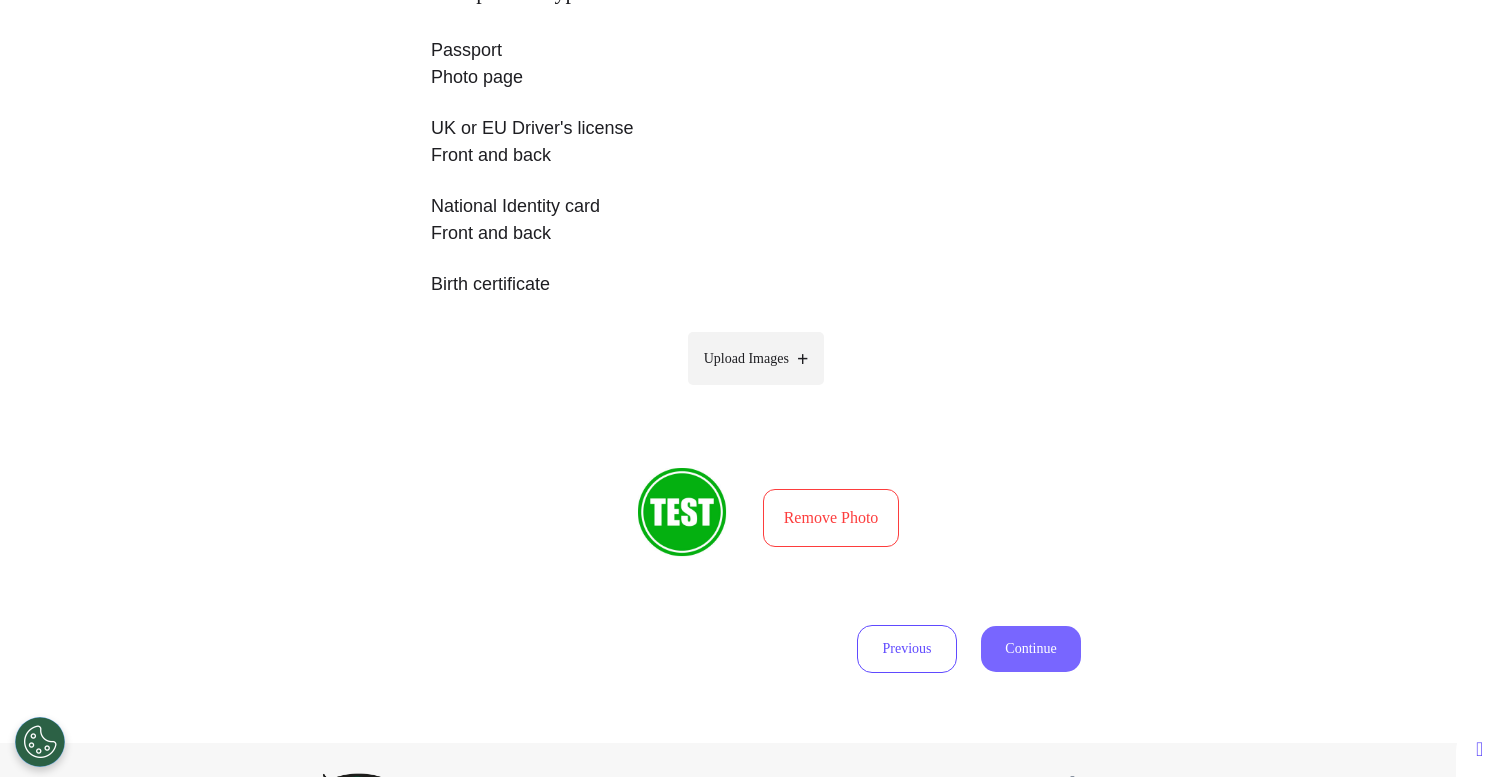 click on "Continue" at bounding box center [1031, 649] 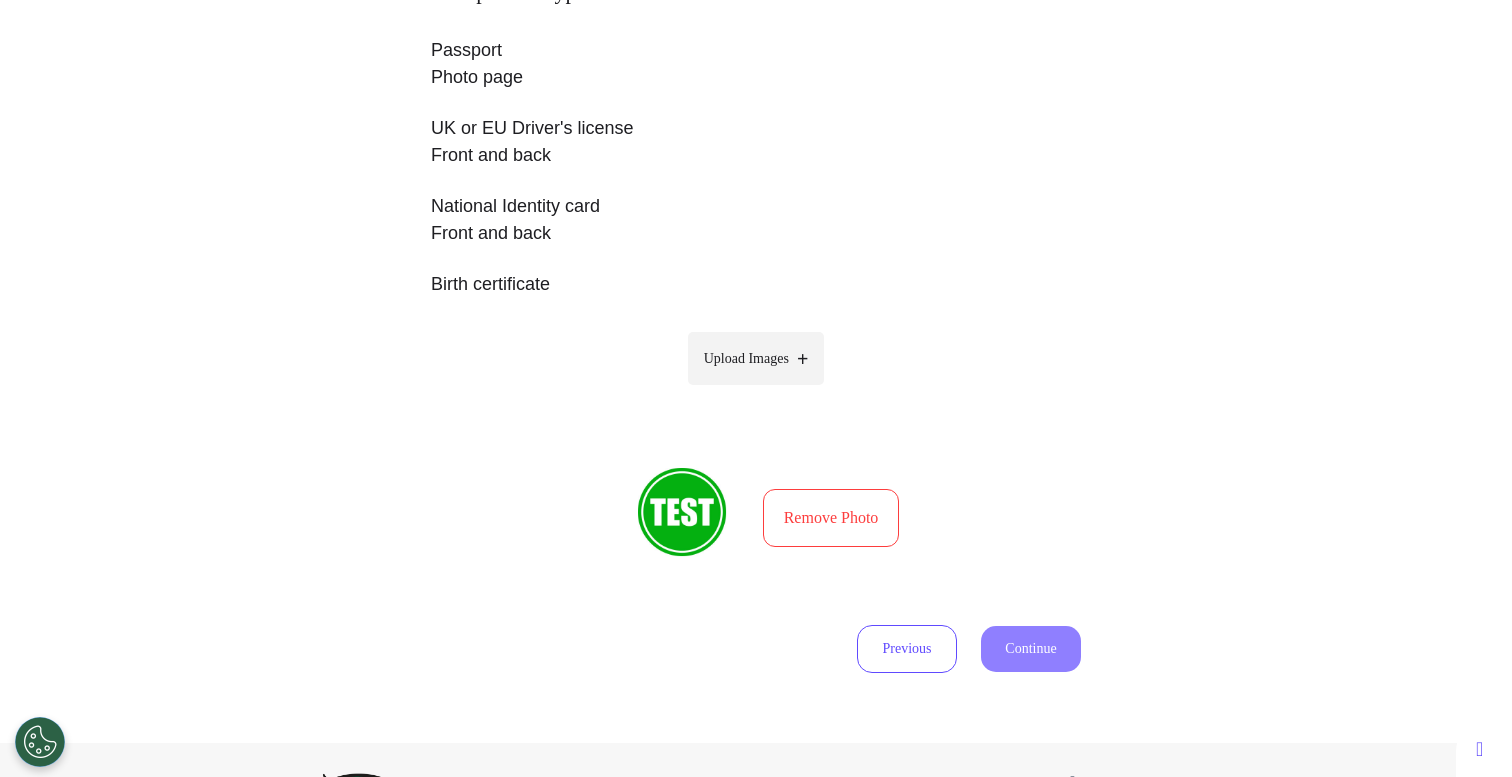 select on "******" 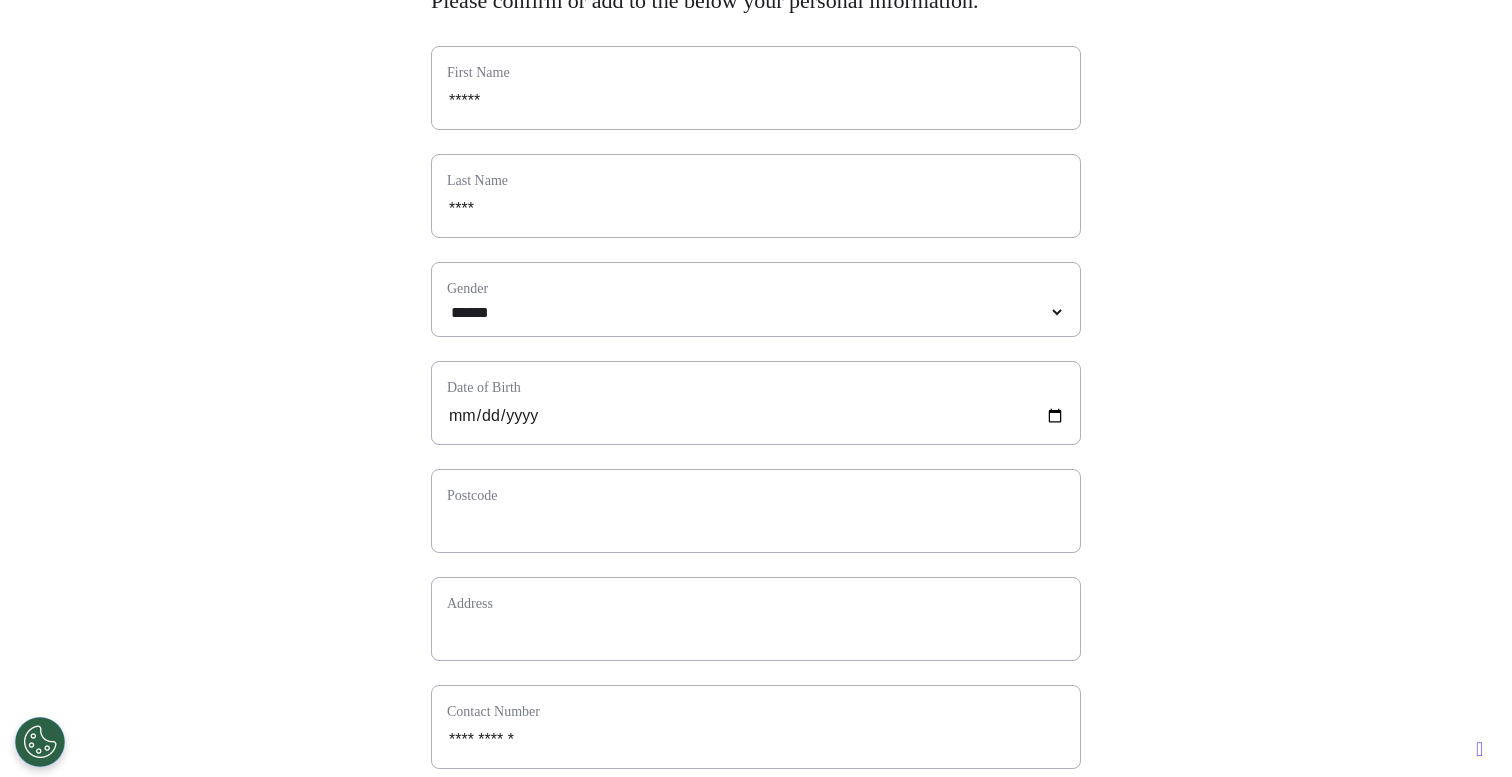 scroll, scrollTop: 209, scrollLeft: 0, axis: vertical 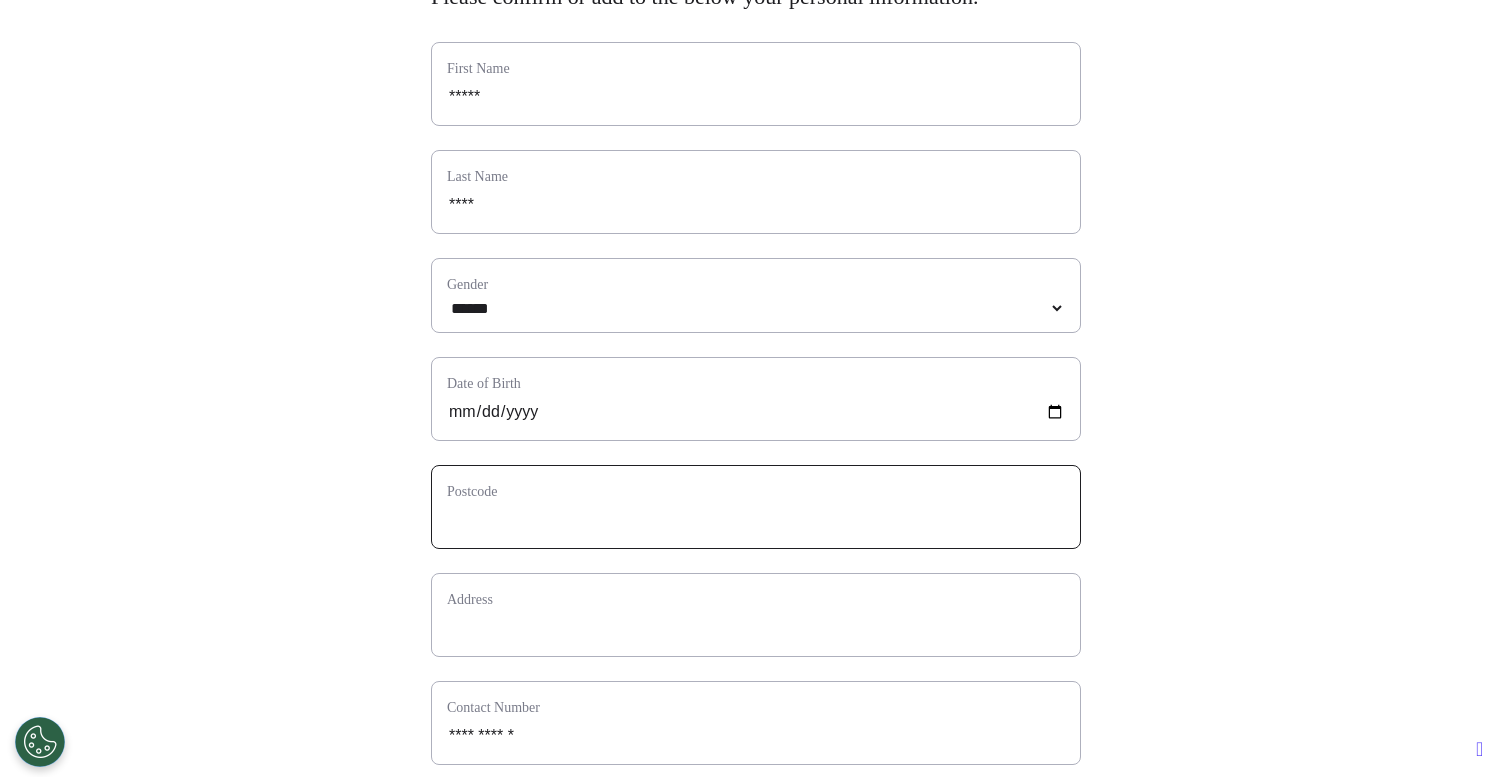 click at bounding box center (756, 520) 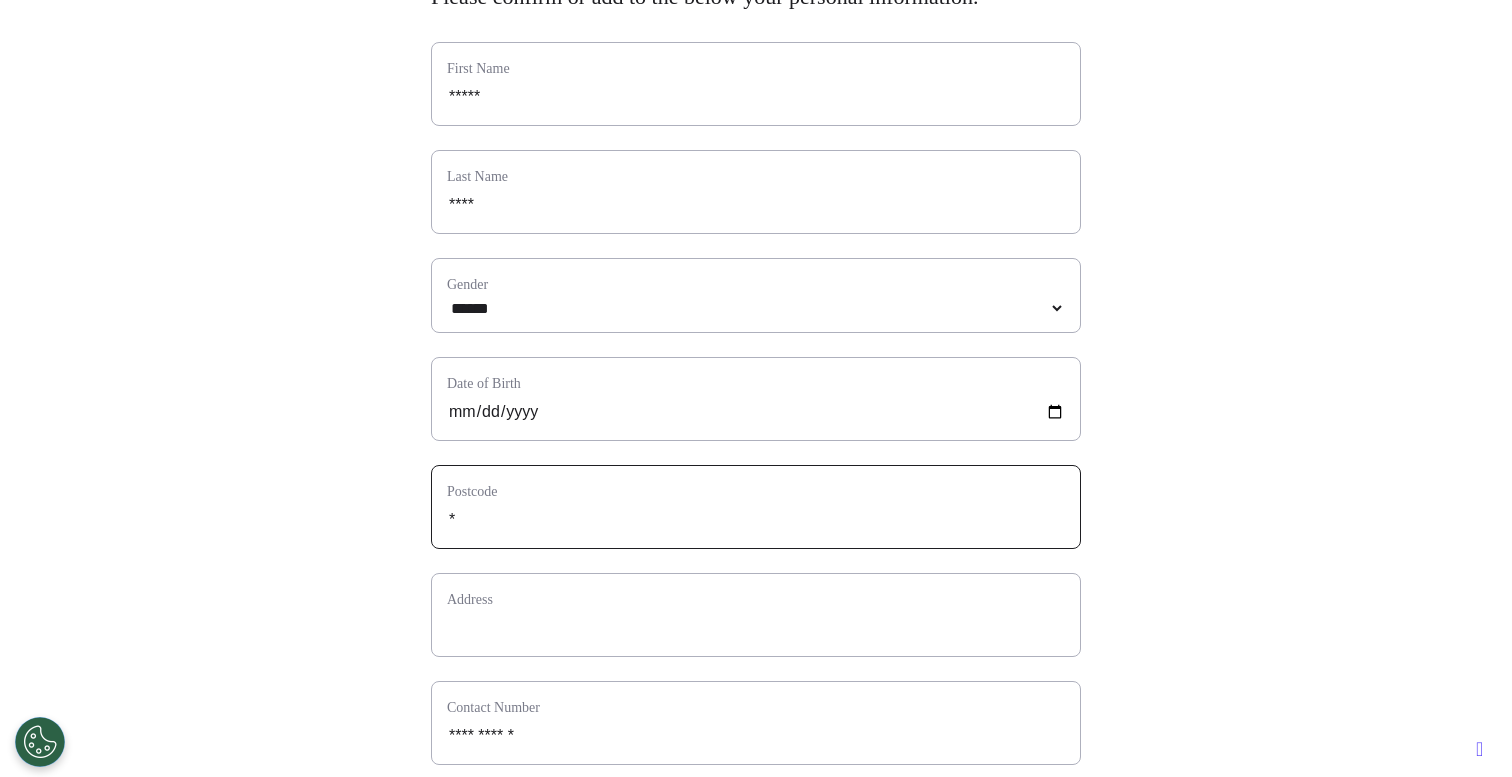 select 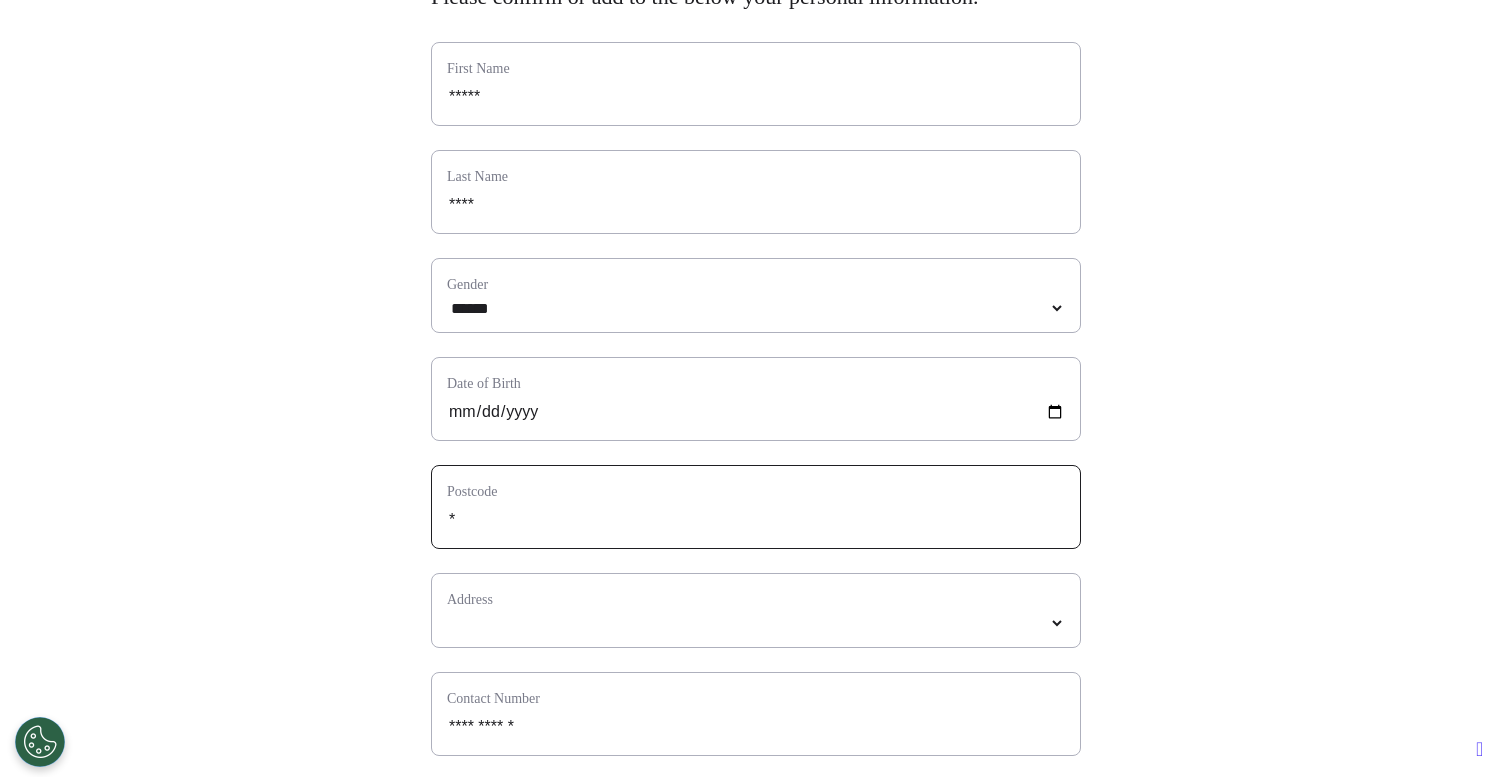 type on "**" 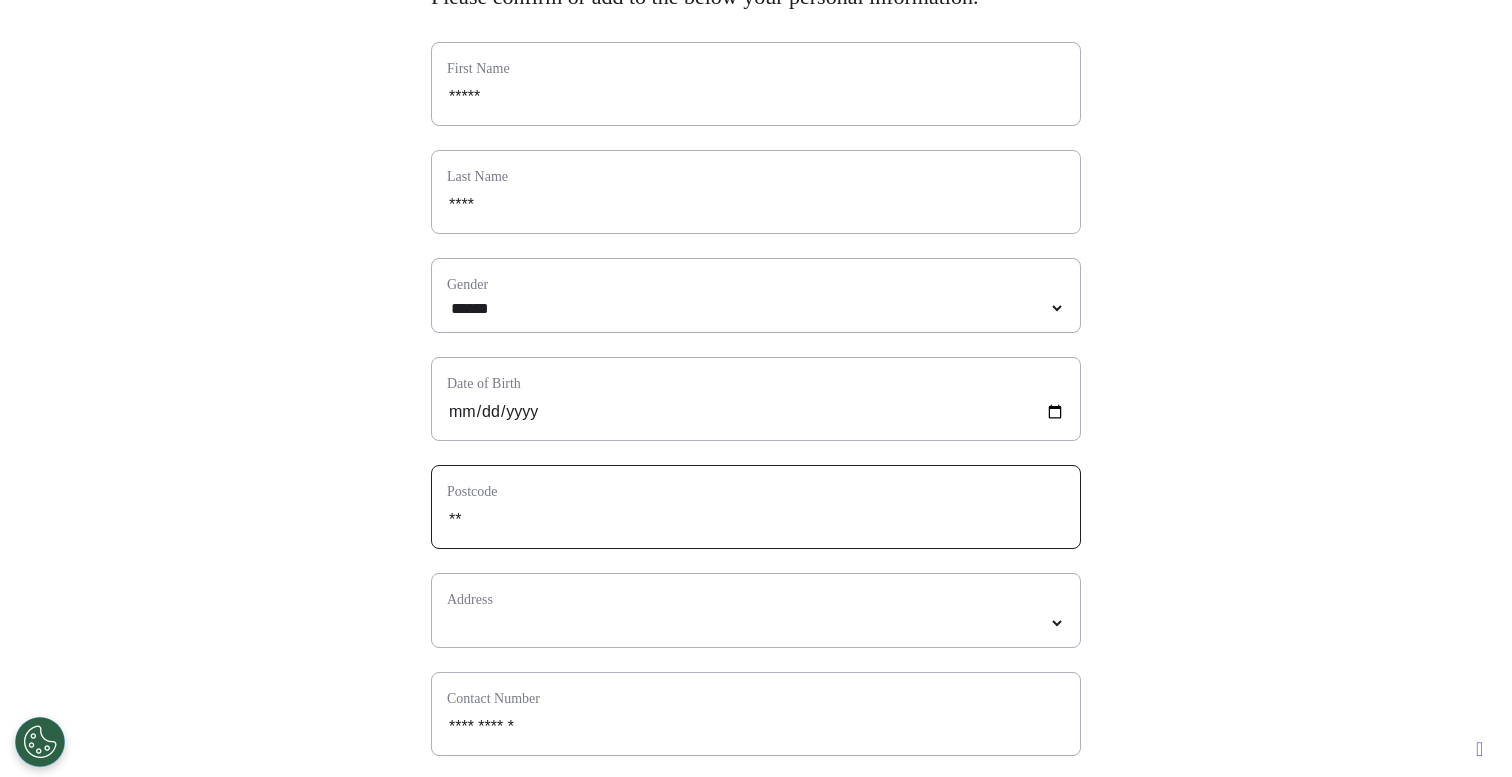 type on "***" 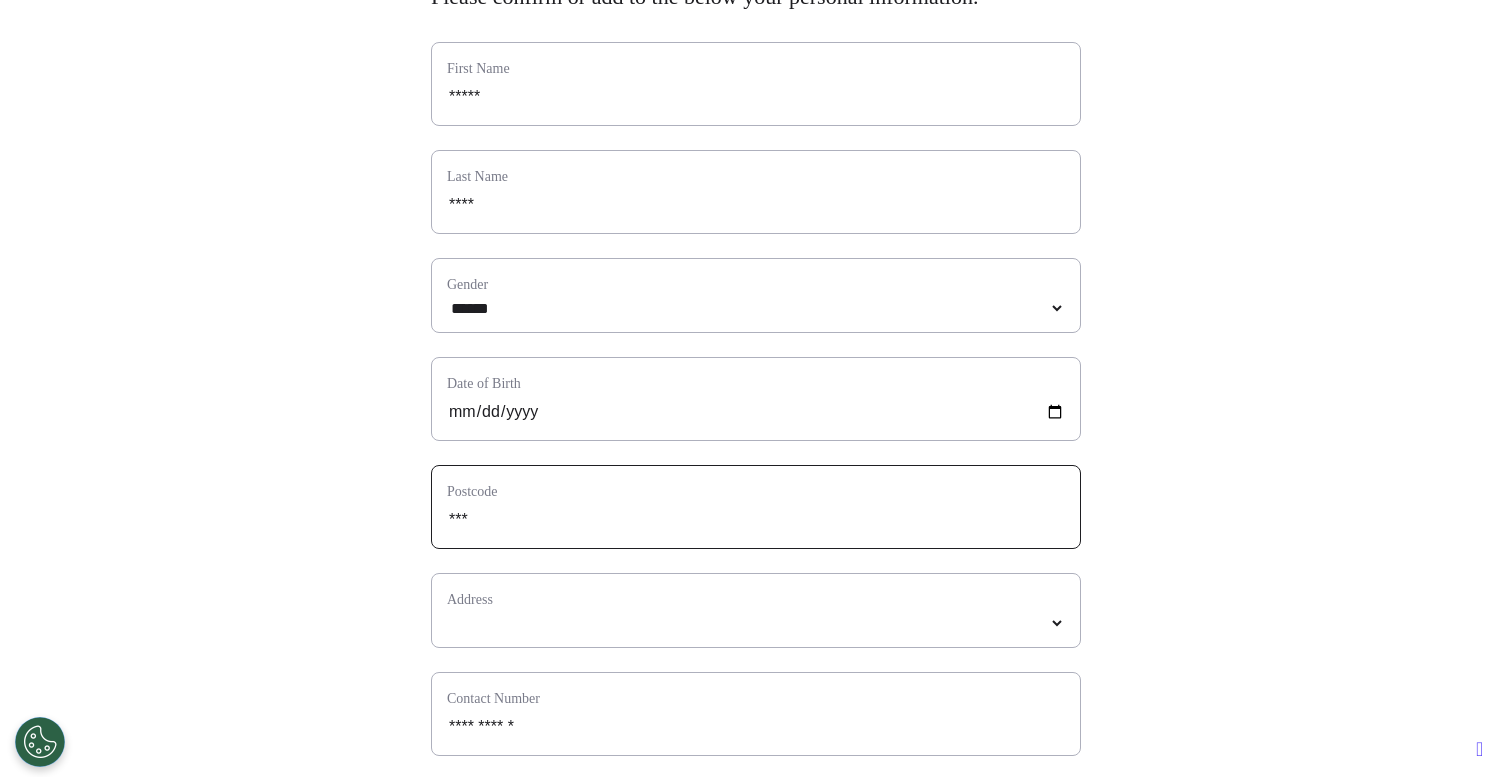 select 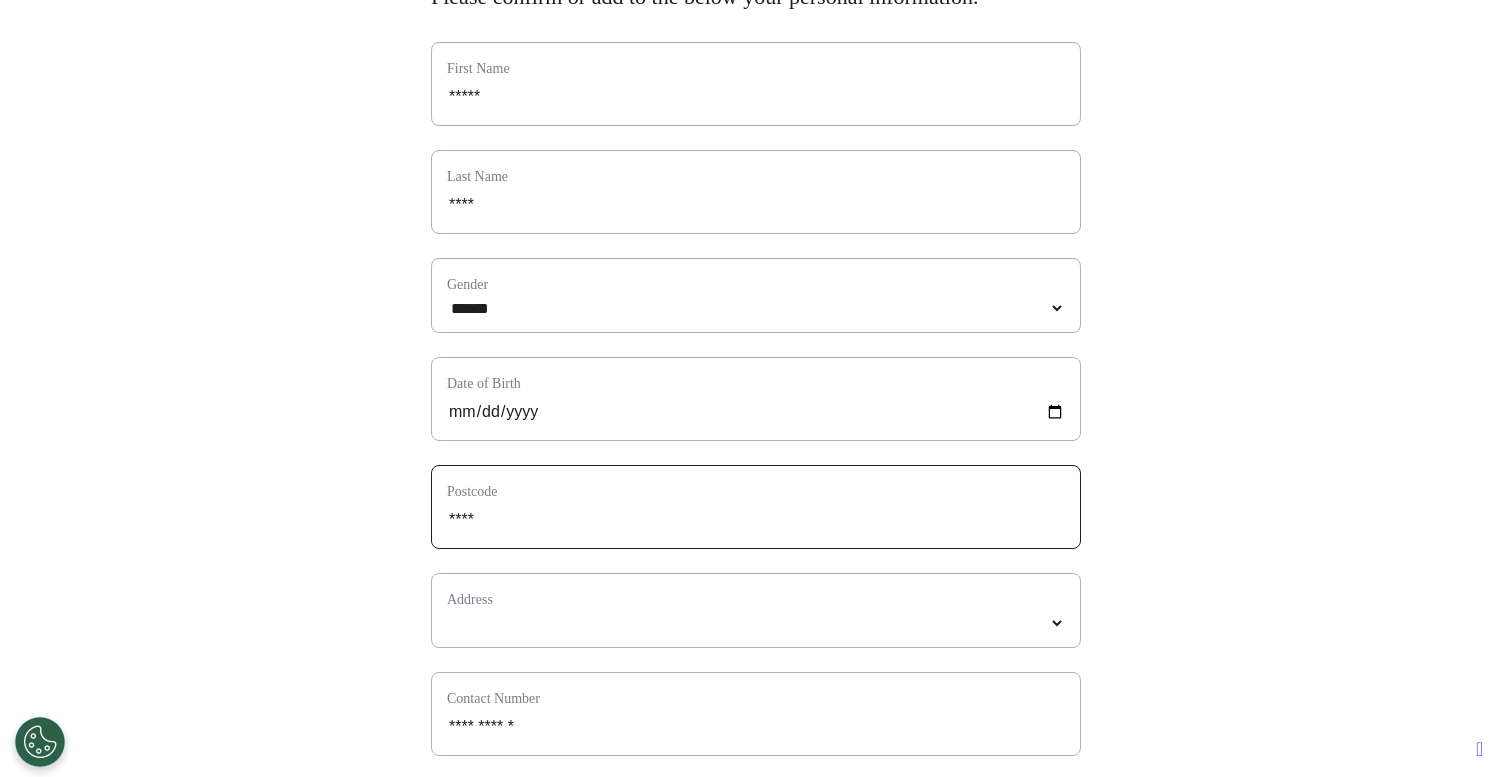 type on "*****" 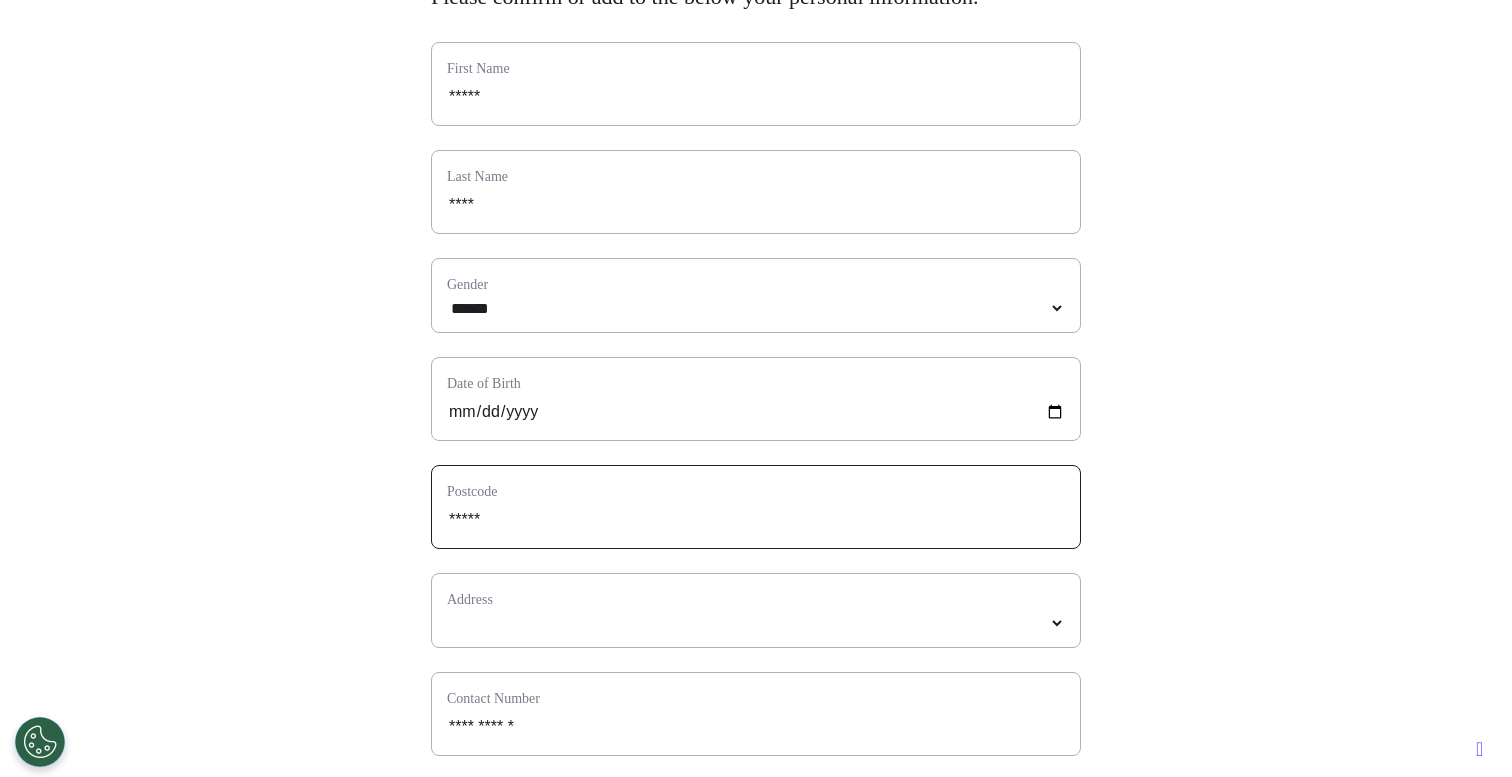 select 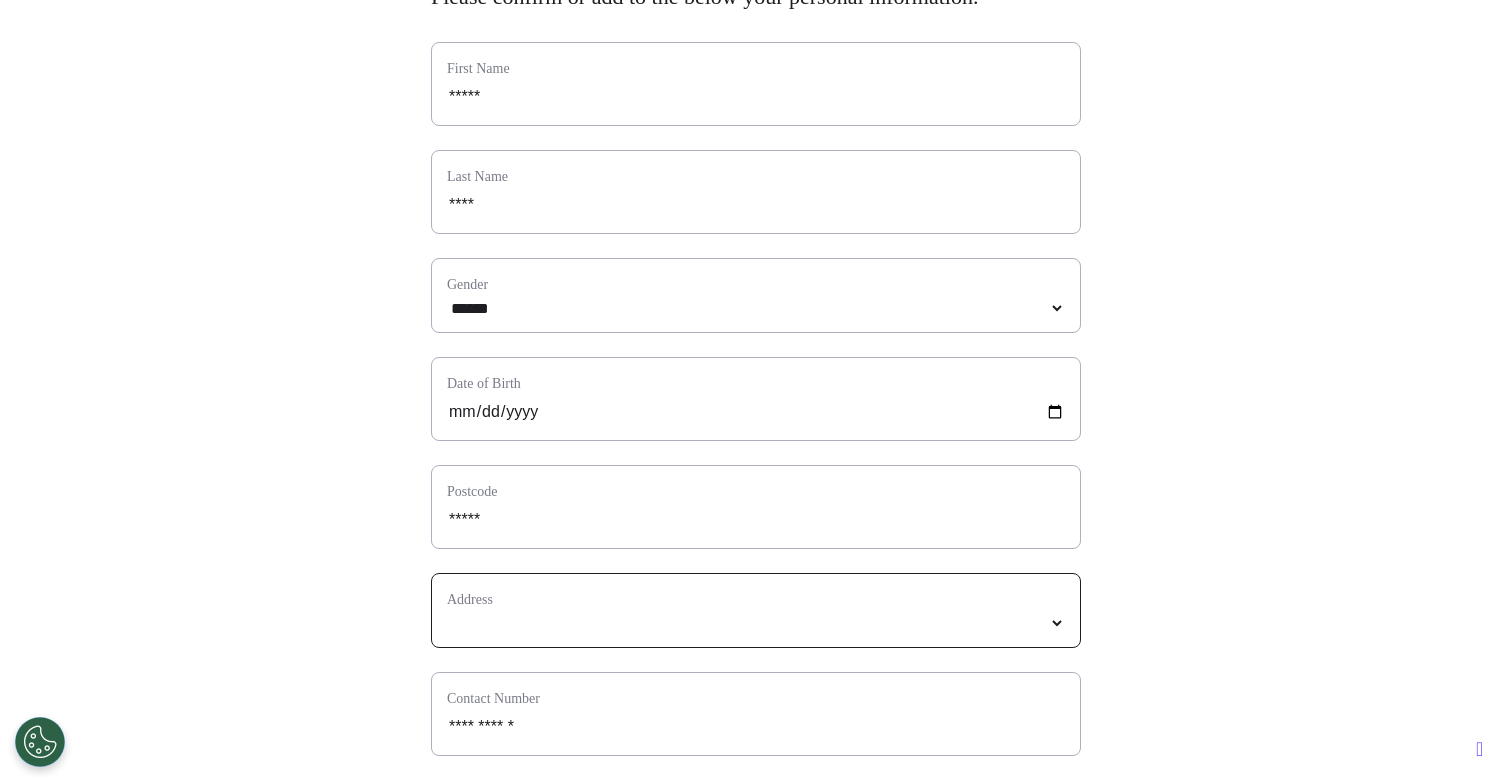 click on "*****" at bounding box center [756, 623] 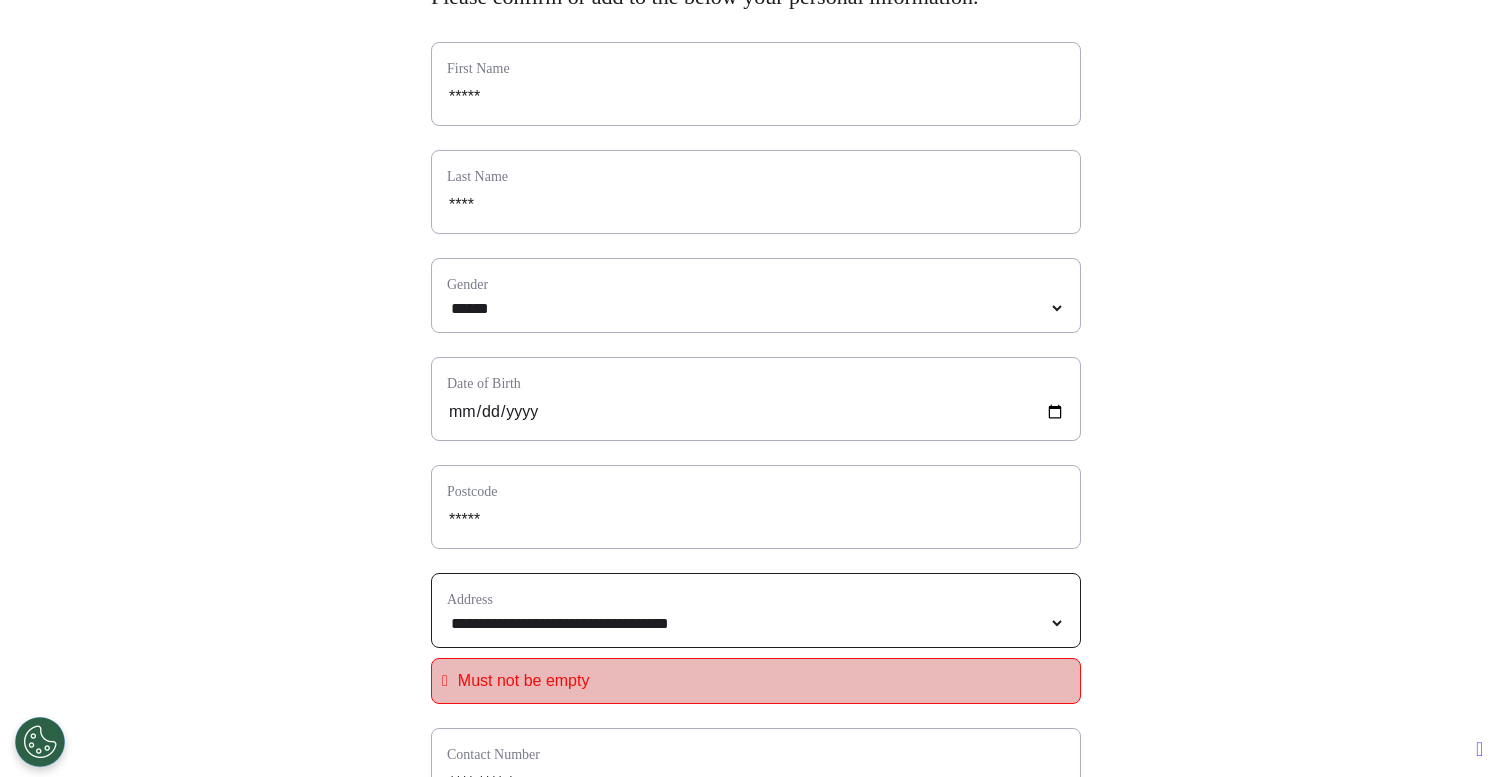 select 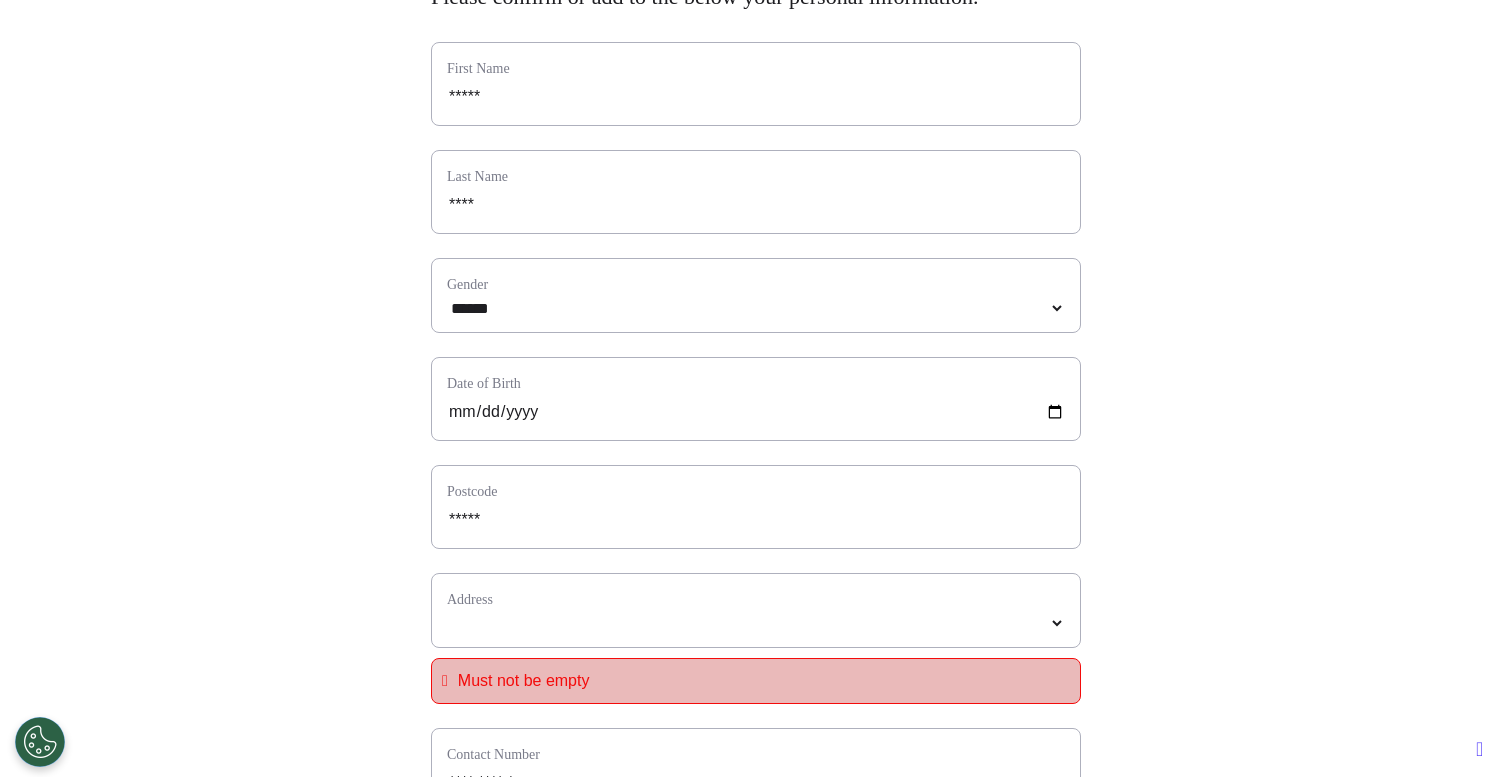 click on "**********" at bounding box center (756, 610) 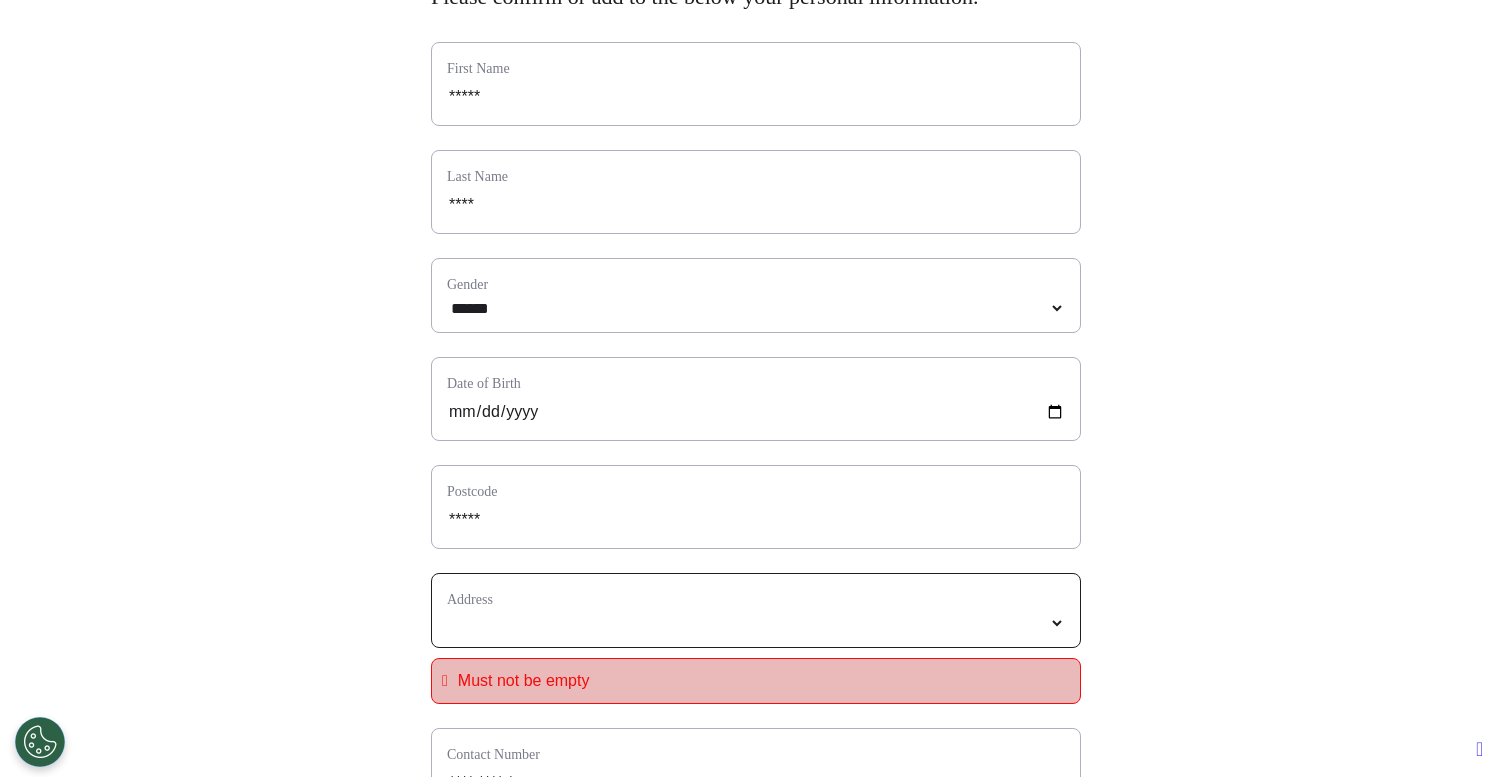 click on "**********" at bounding box center (756, 623) 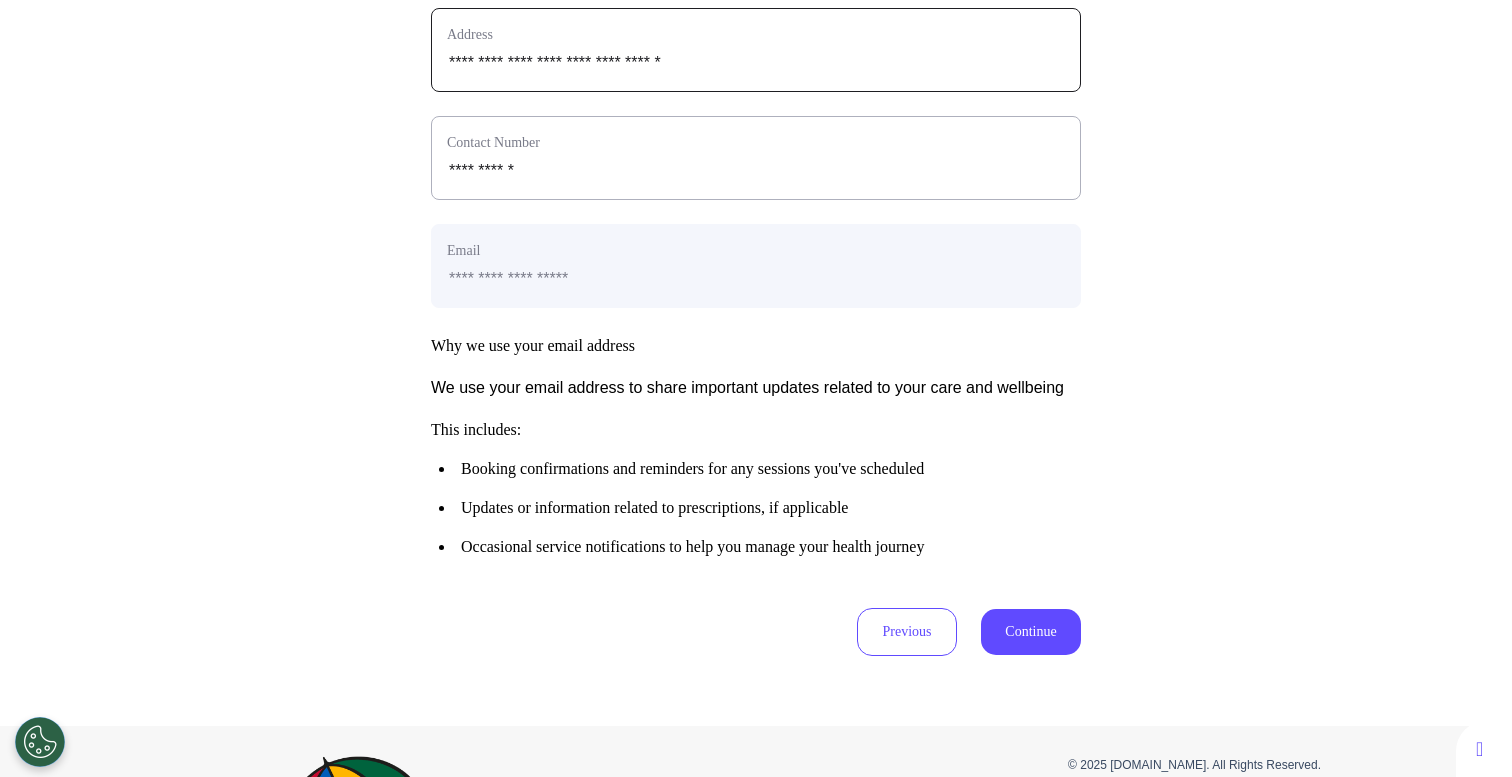 scroll, scrollTop: 996, scrollLeft: 0, axis: vertical 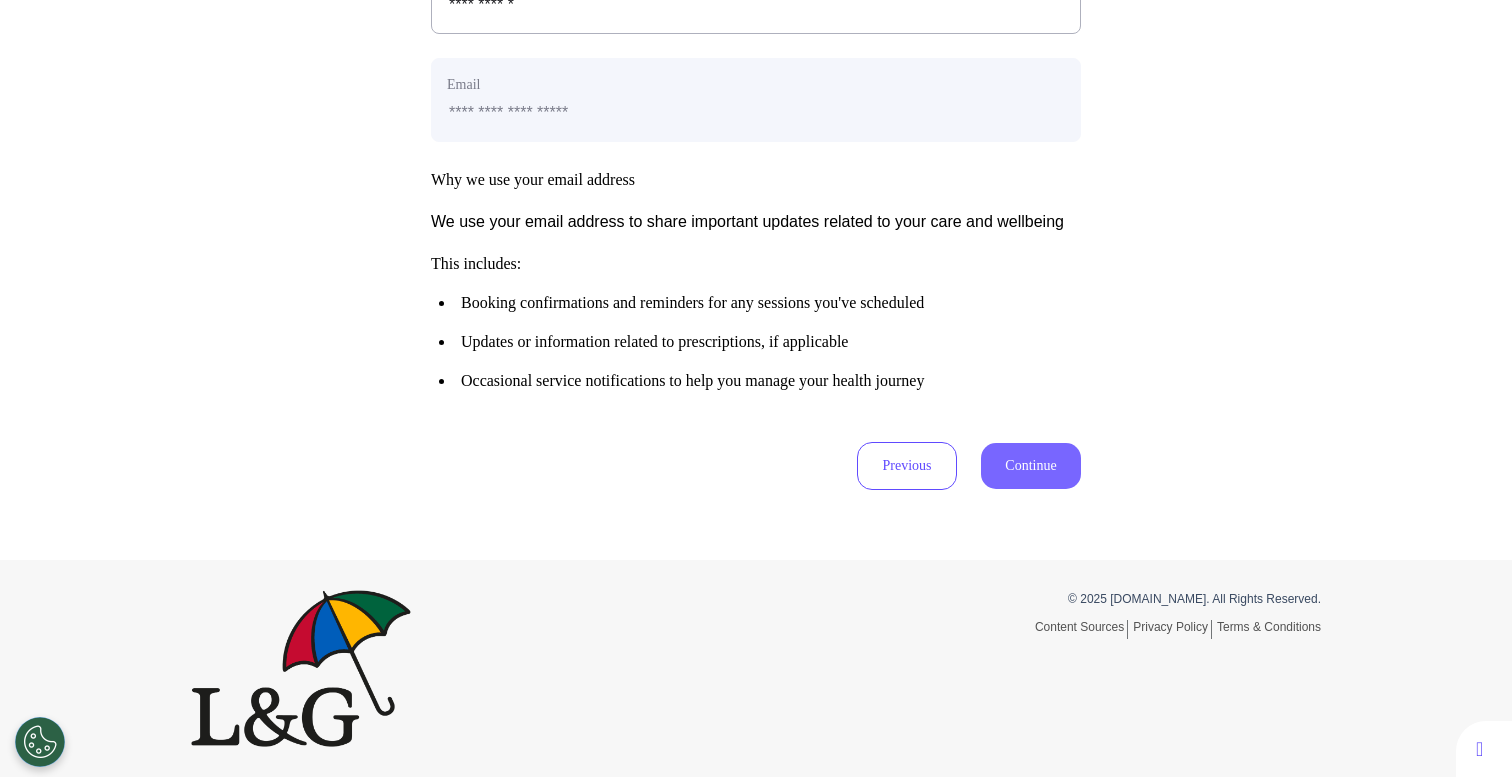 click on "Continue" at bounding box center [1031, 466] 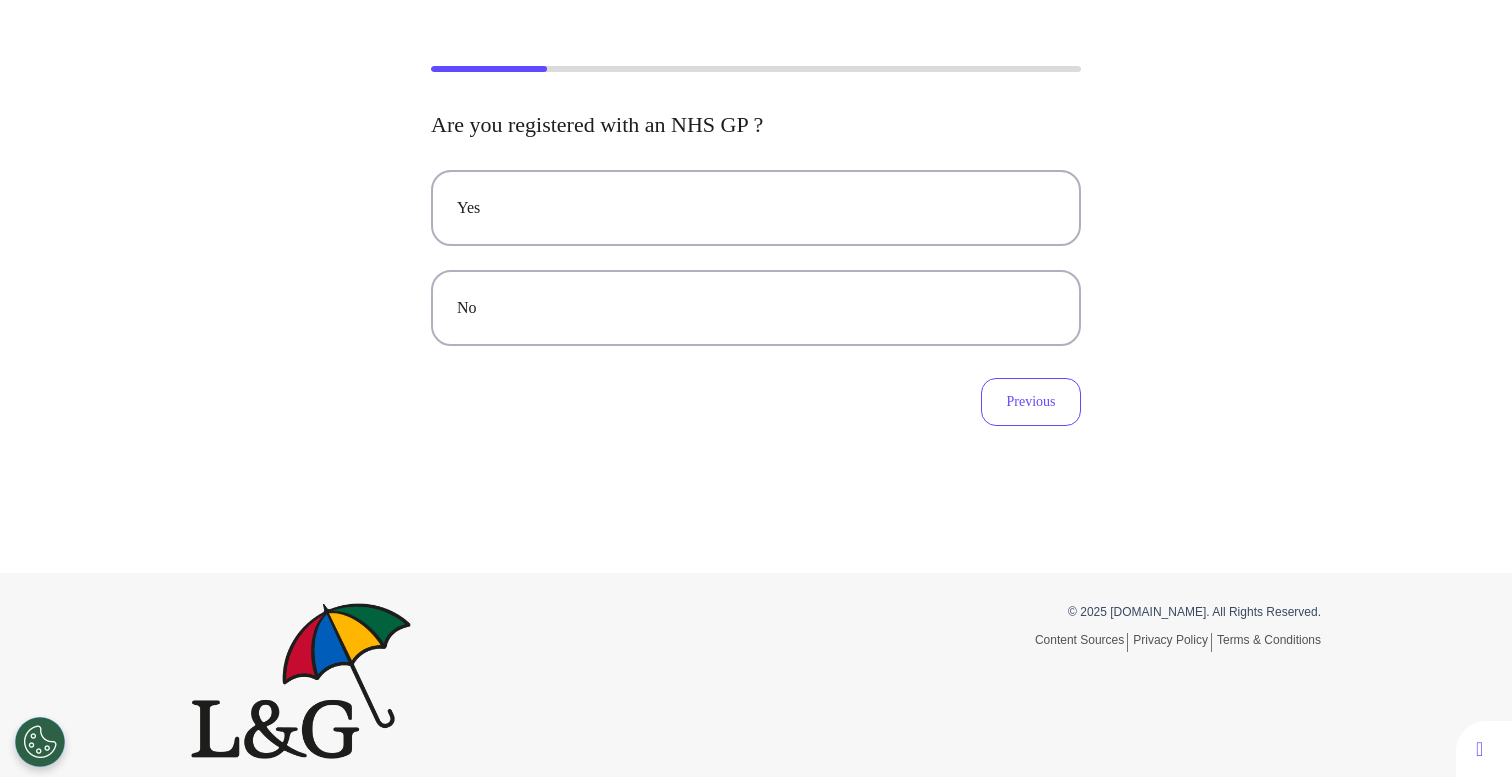 scroll, scrollTop: 0, scrollLeft: 0, axis: both 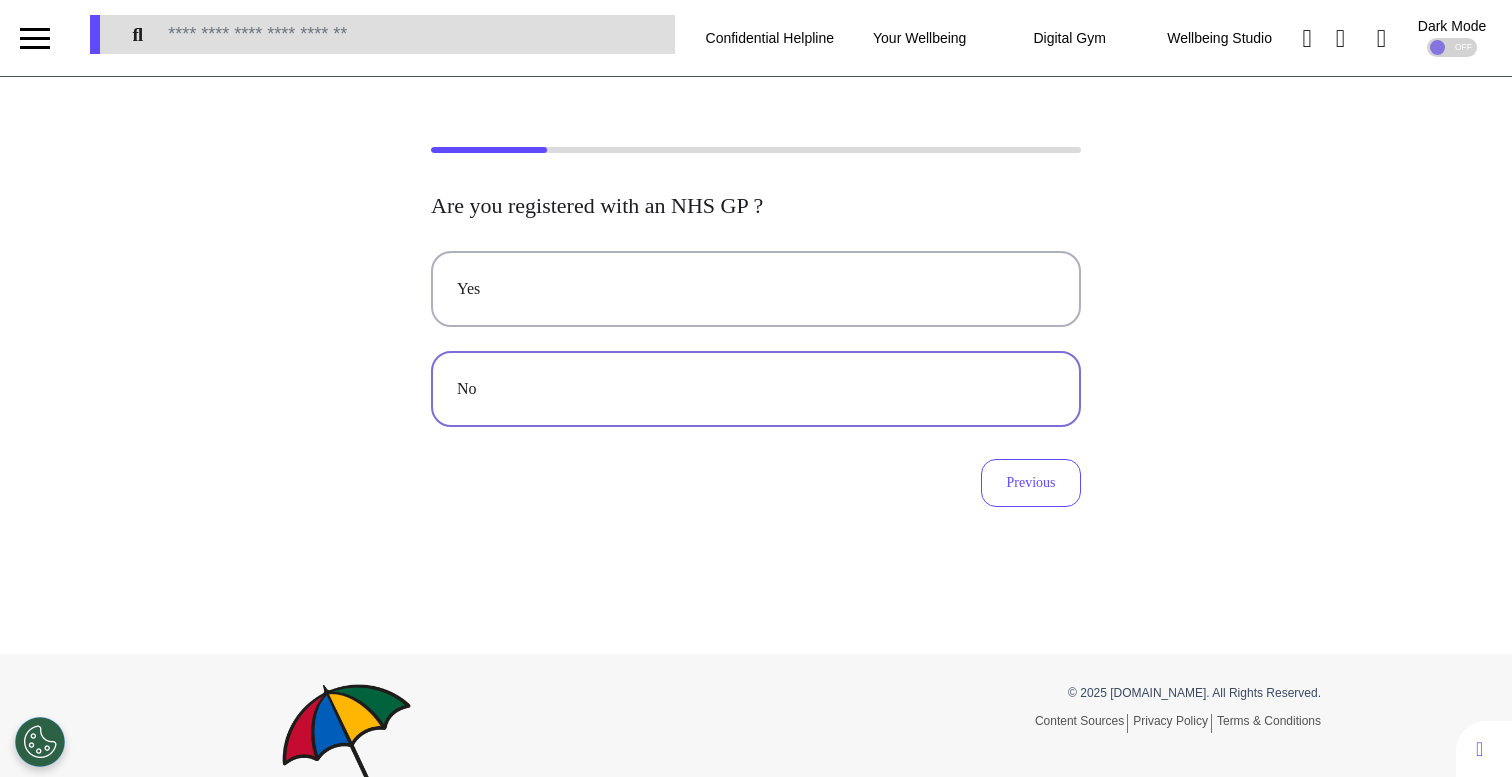click on "No" at bounding box center (756, 389) 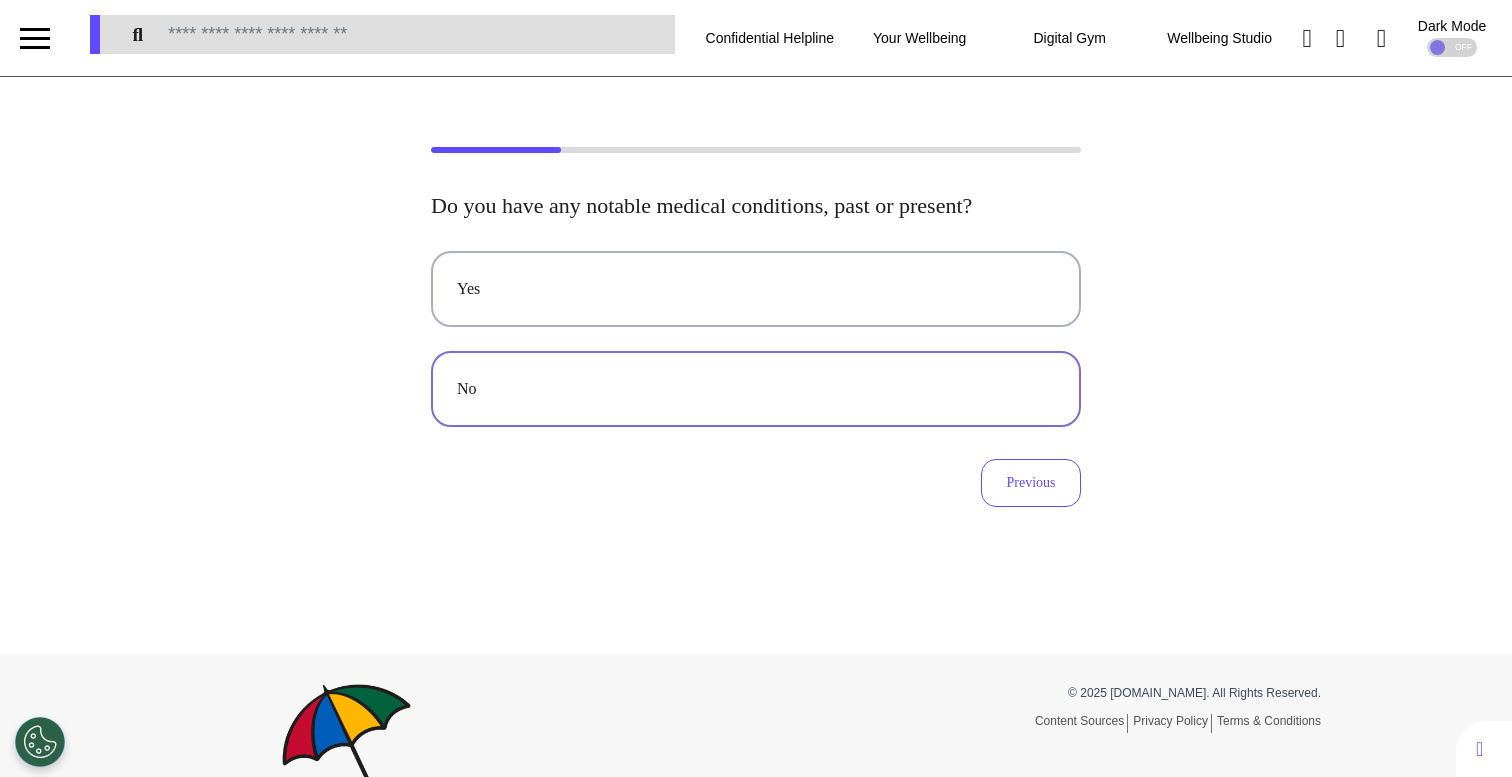 click on "No" at bounding box center (756, 389) 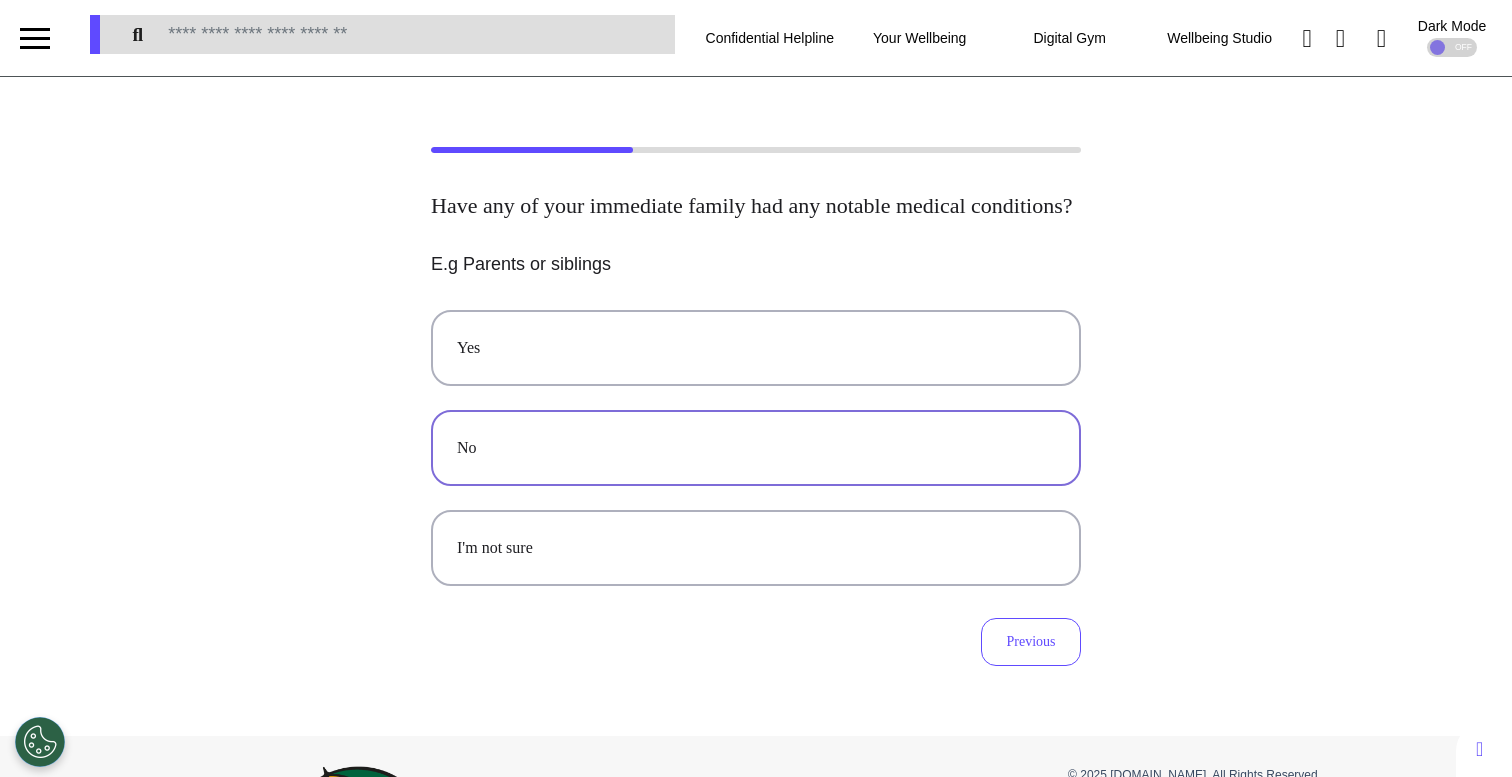 click on "No" at bounding box center (756, 448) 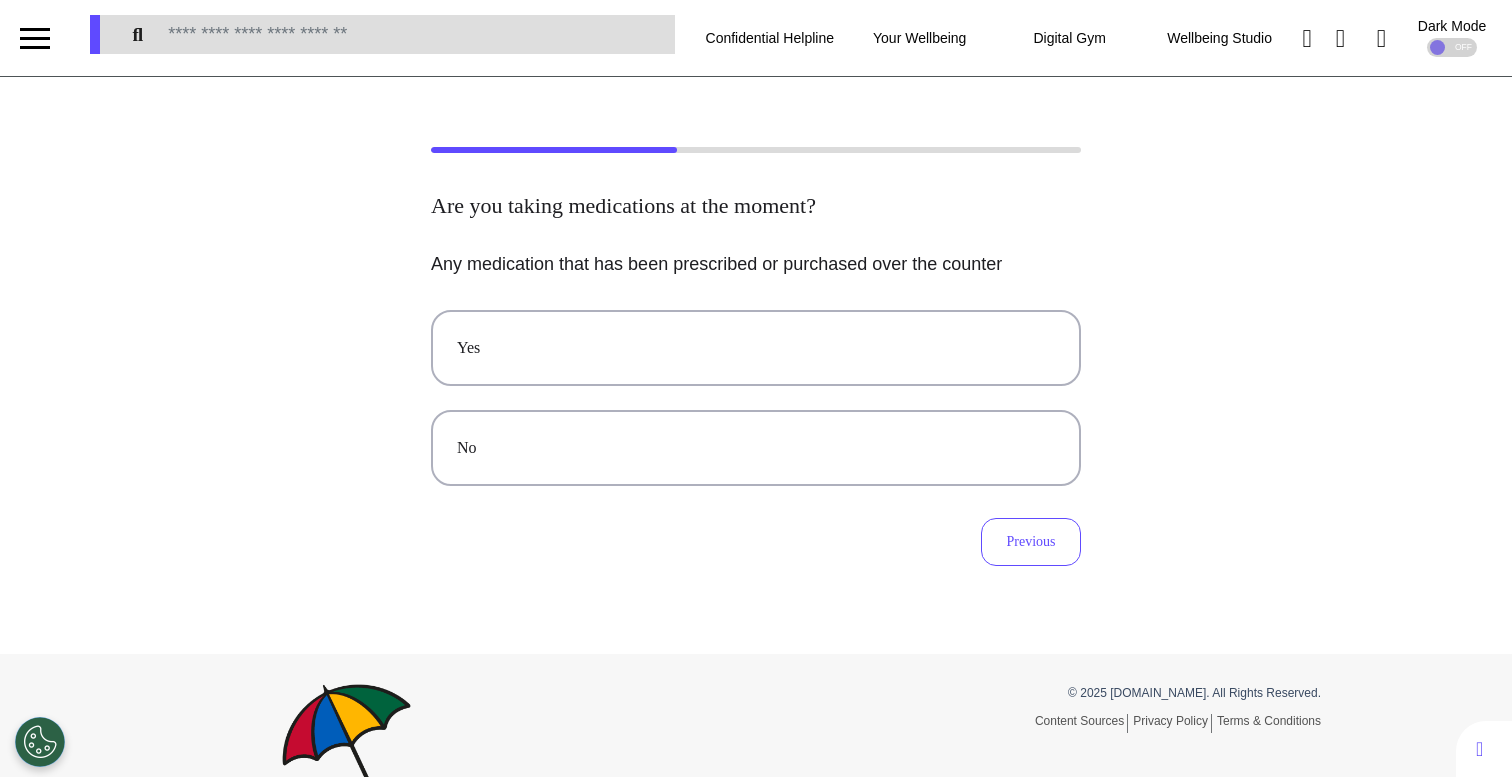 click on "No" at bounding box center [756, 448] 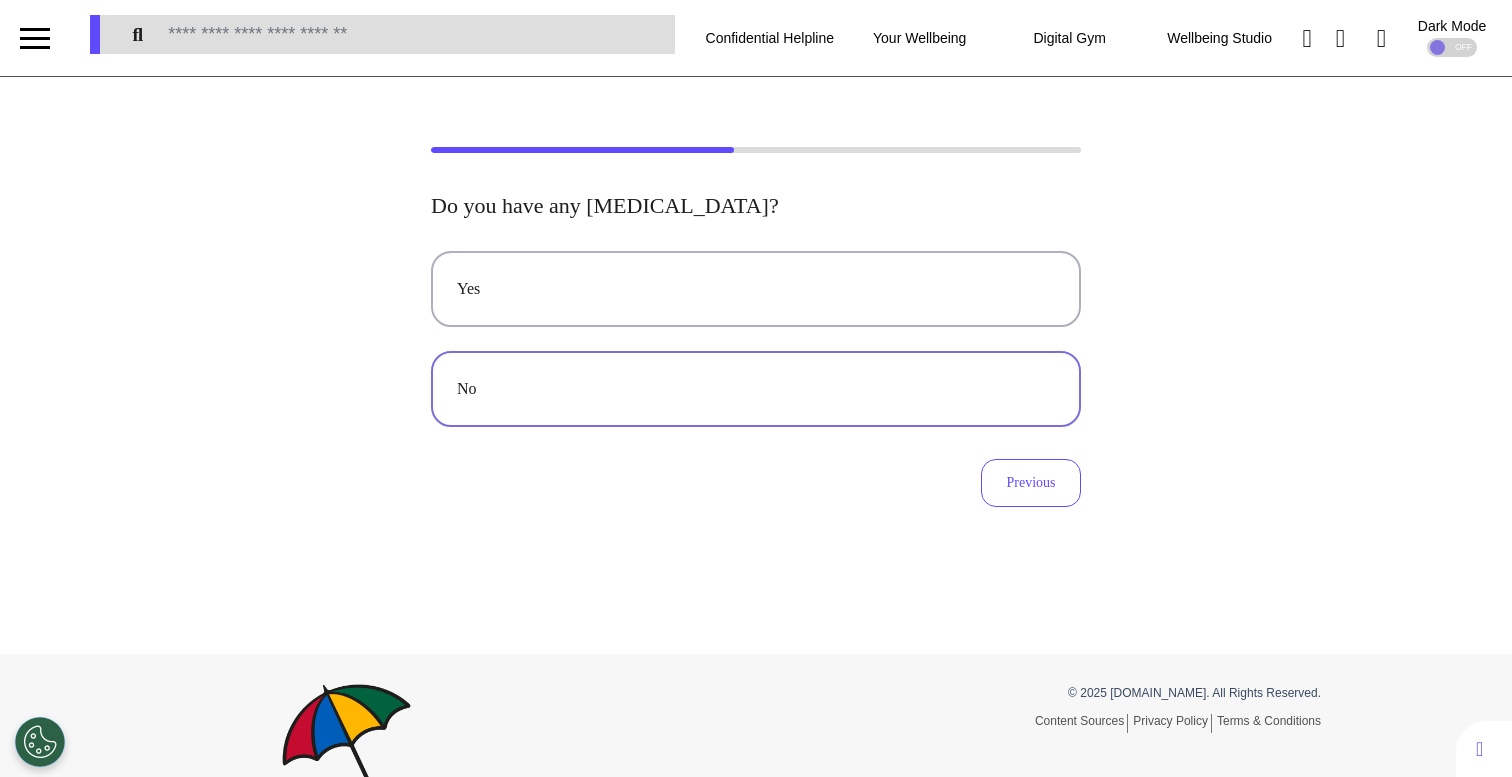click on "No" at bounding box center (756, 389) 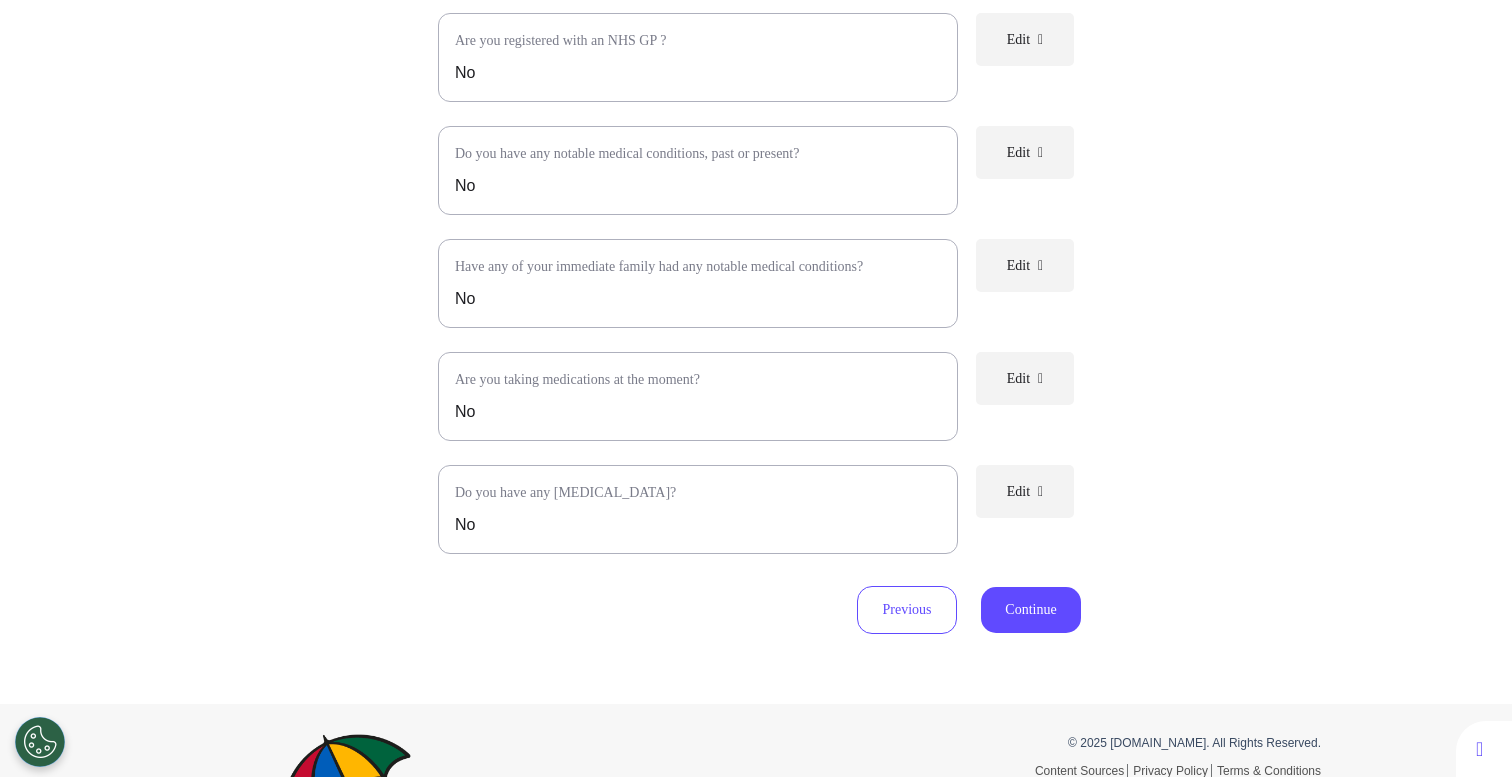scroll, scrollTop: 462, scrollLeft: 0, axis: vertical 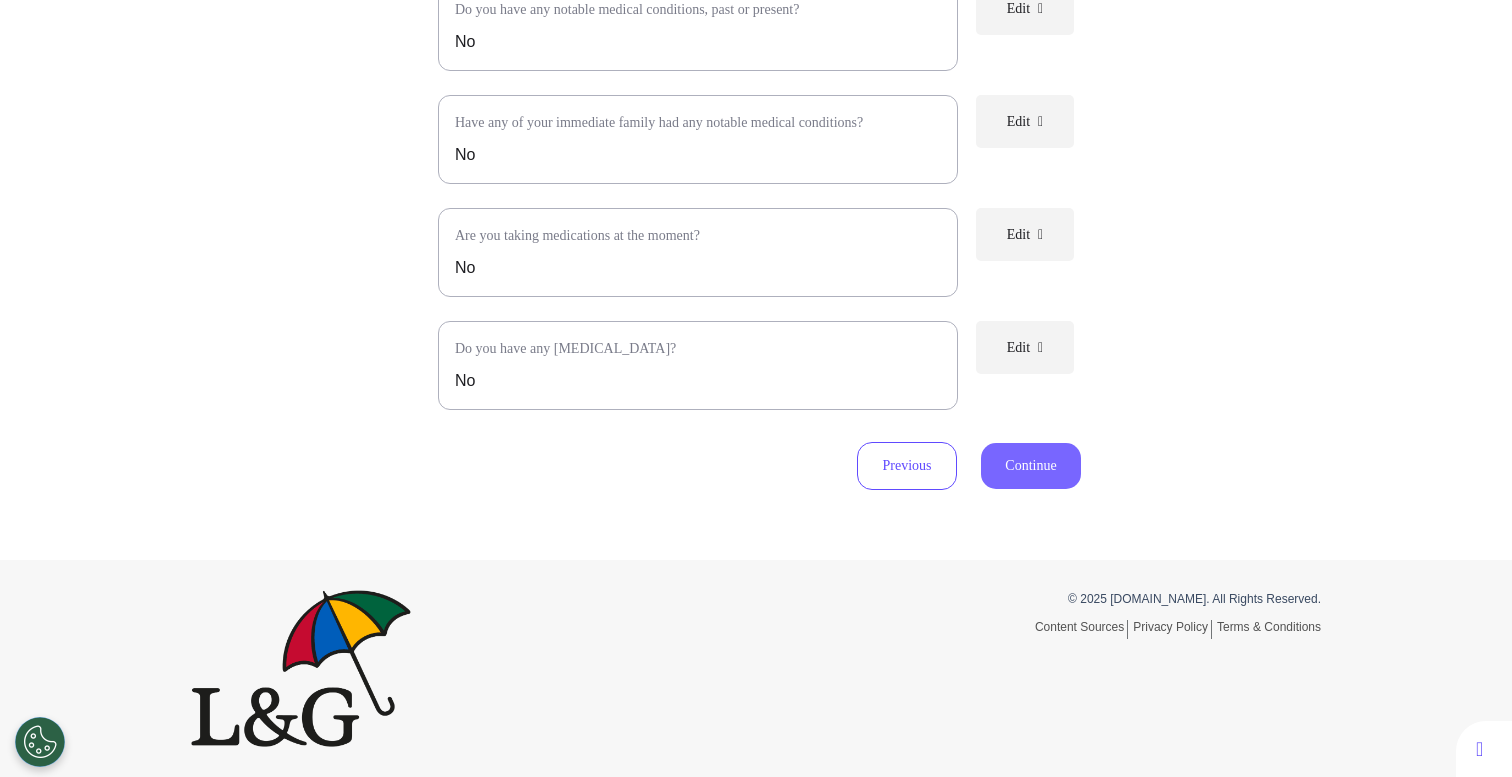 click on "Continue" at bounding box center [1031, 466] 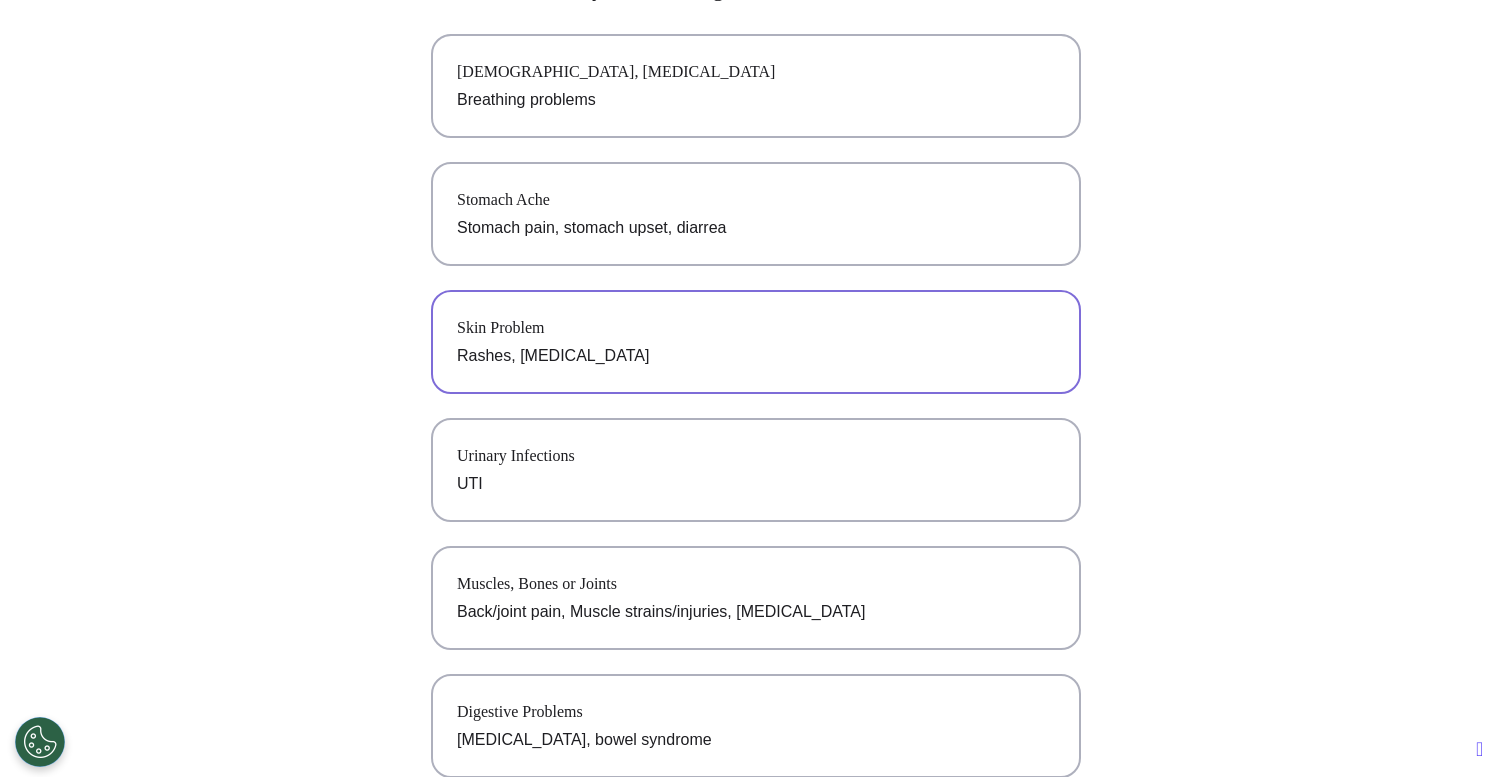 scroll, scrollTop: 219, scrollLeft: 0, axis: vertical 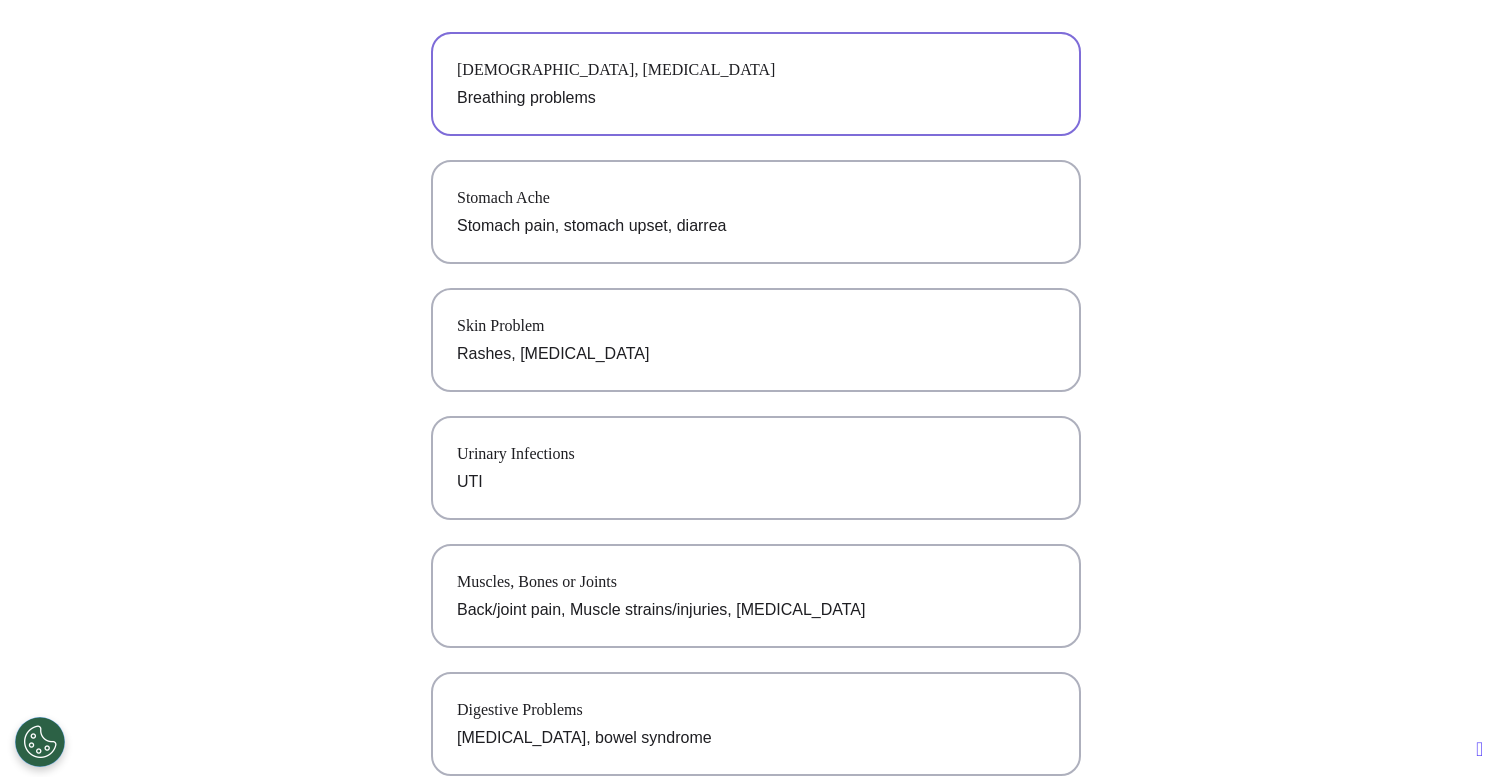 click on "Breathing problems" at bounding box center (756, 98) 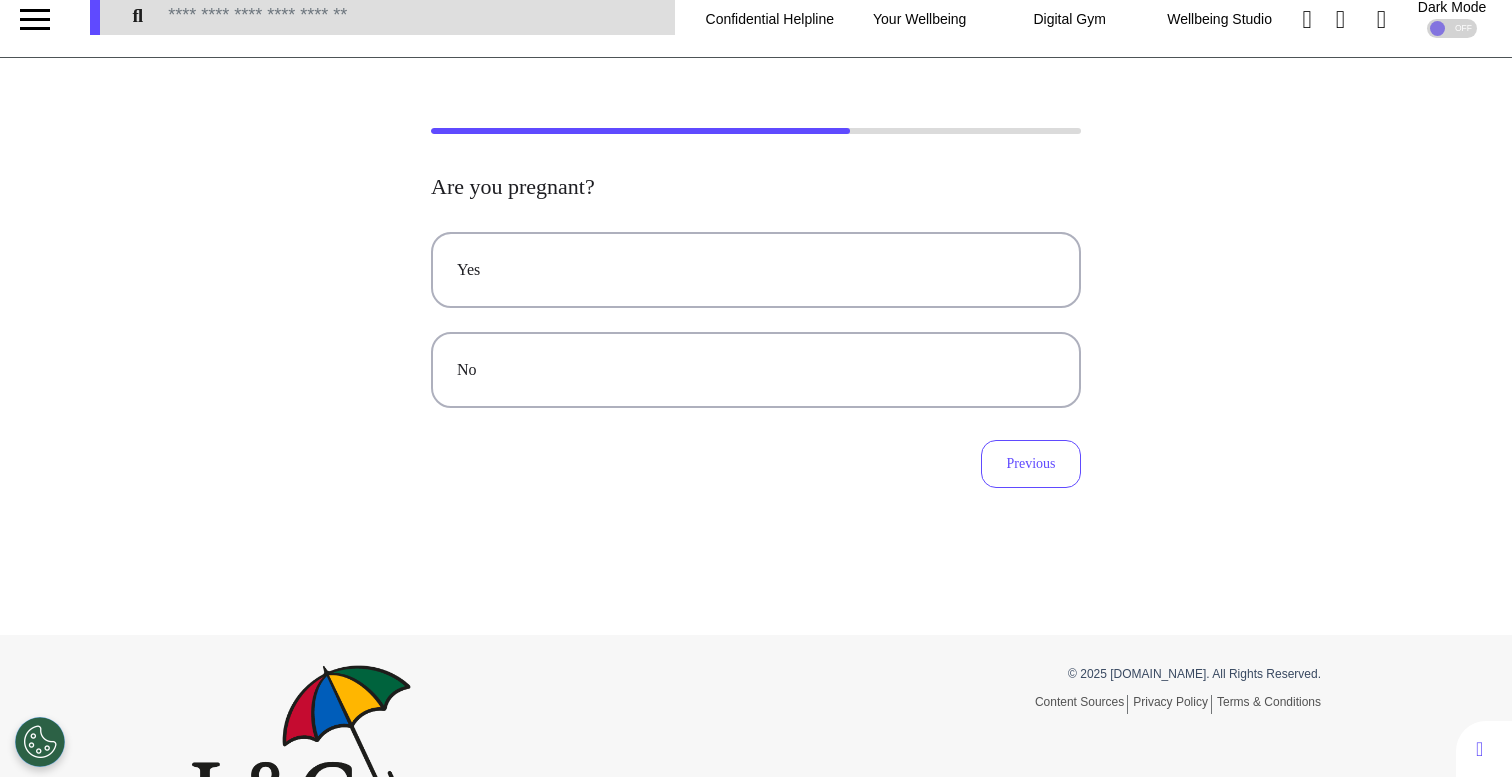 scroll, scrollTop: 0, scrollLeft: 0, axis: both 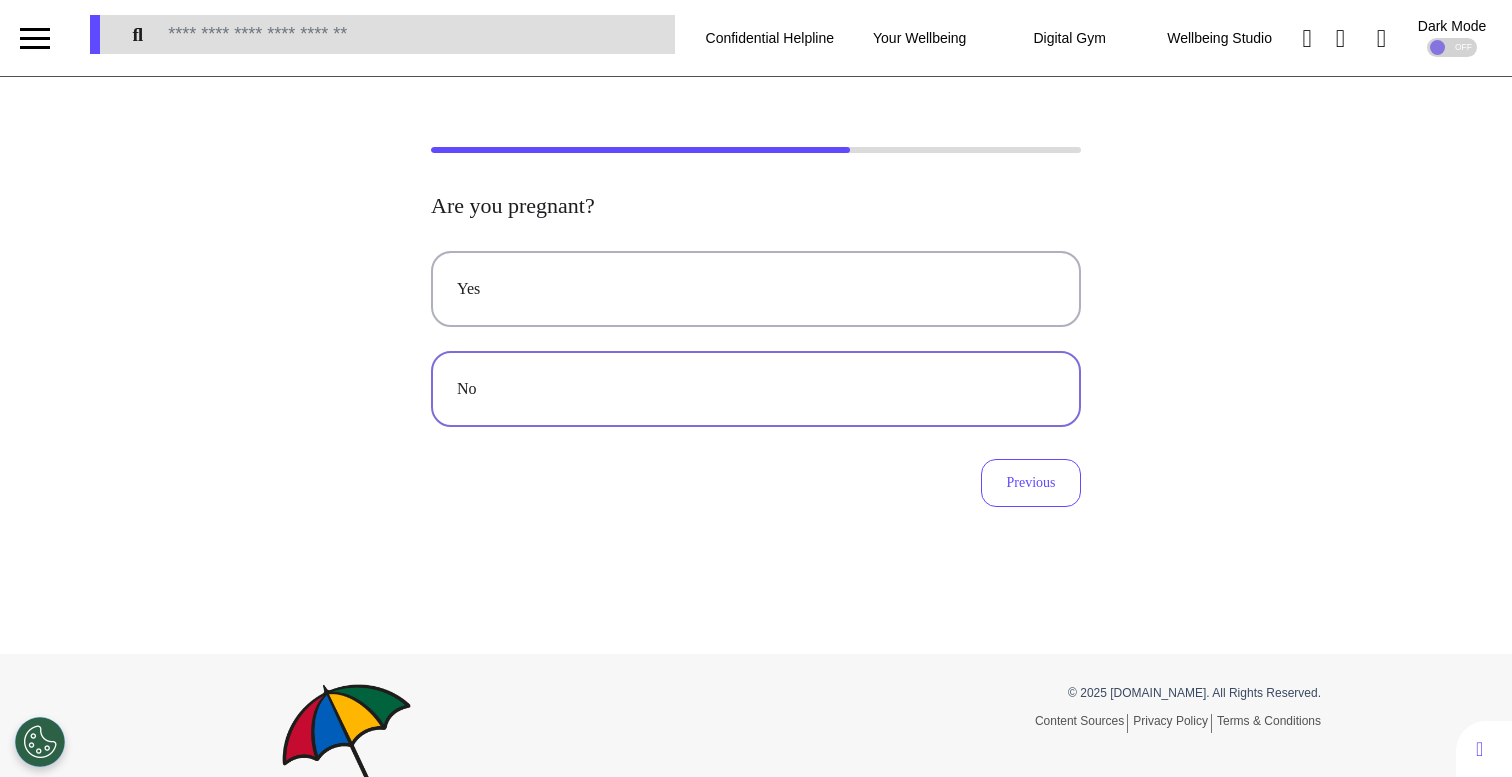 click on "No" at bounding box center (756, 389) 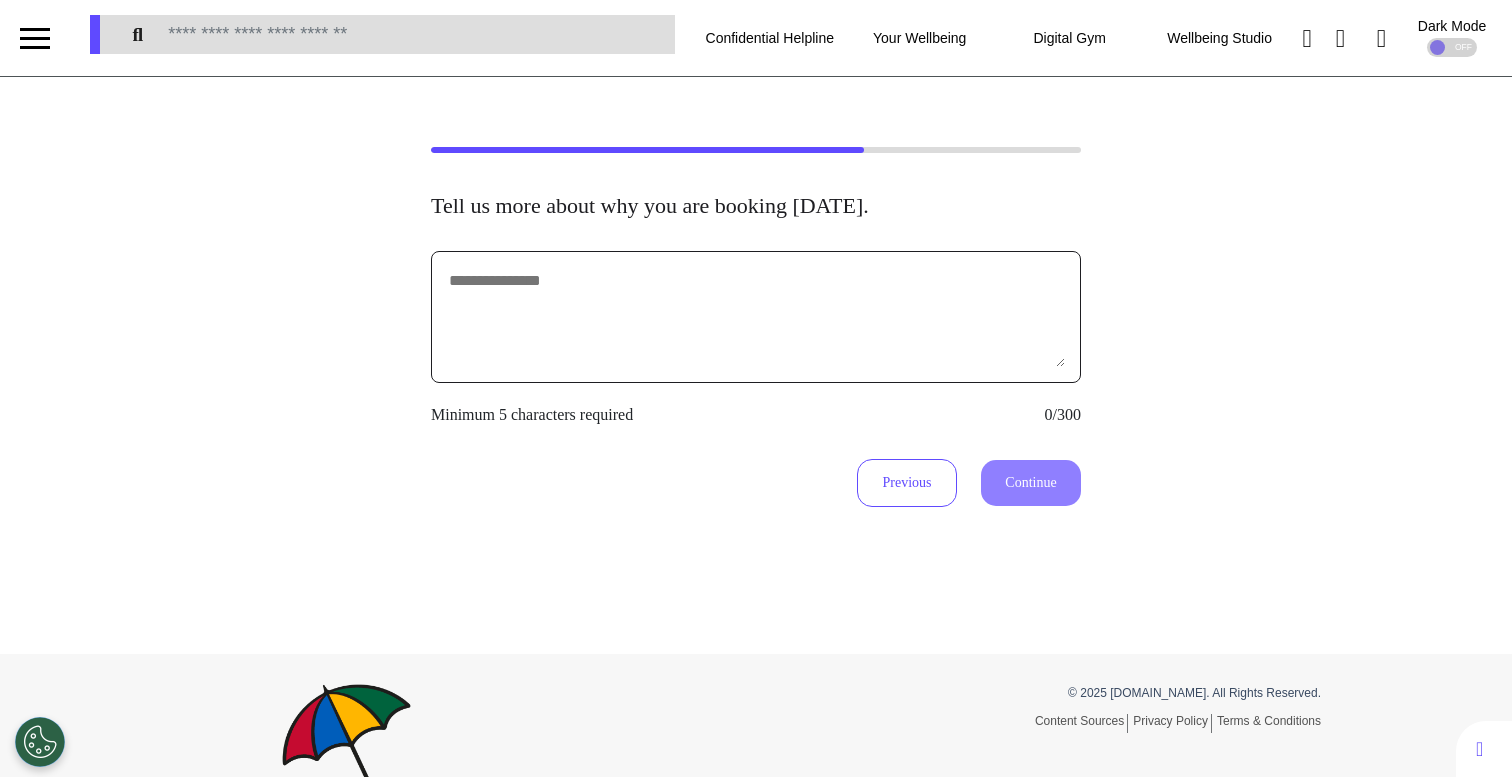 click at bounding box center [756, 317] 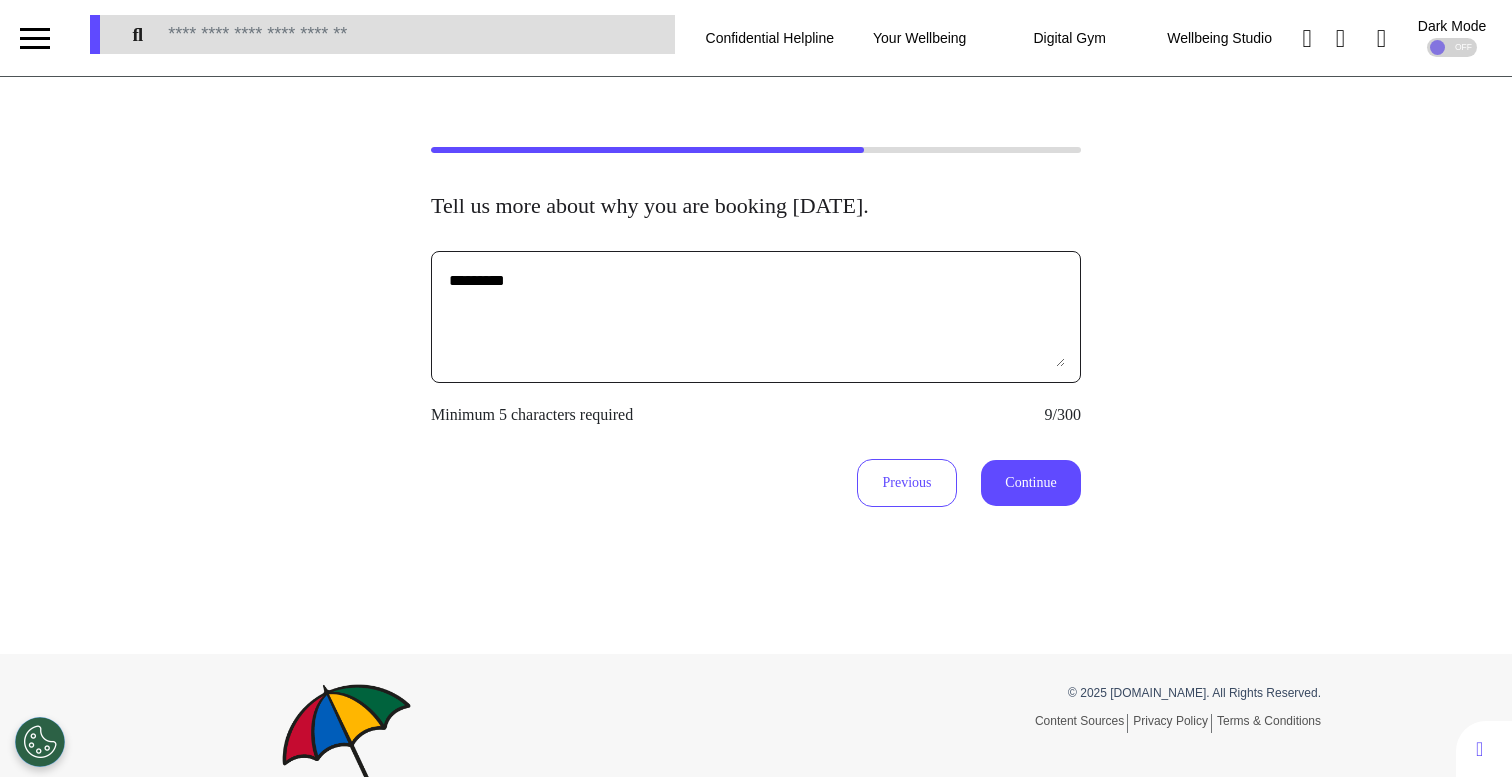 type on "*********" 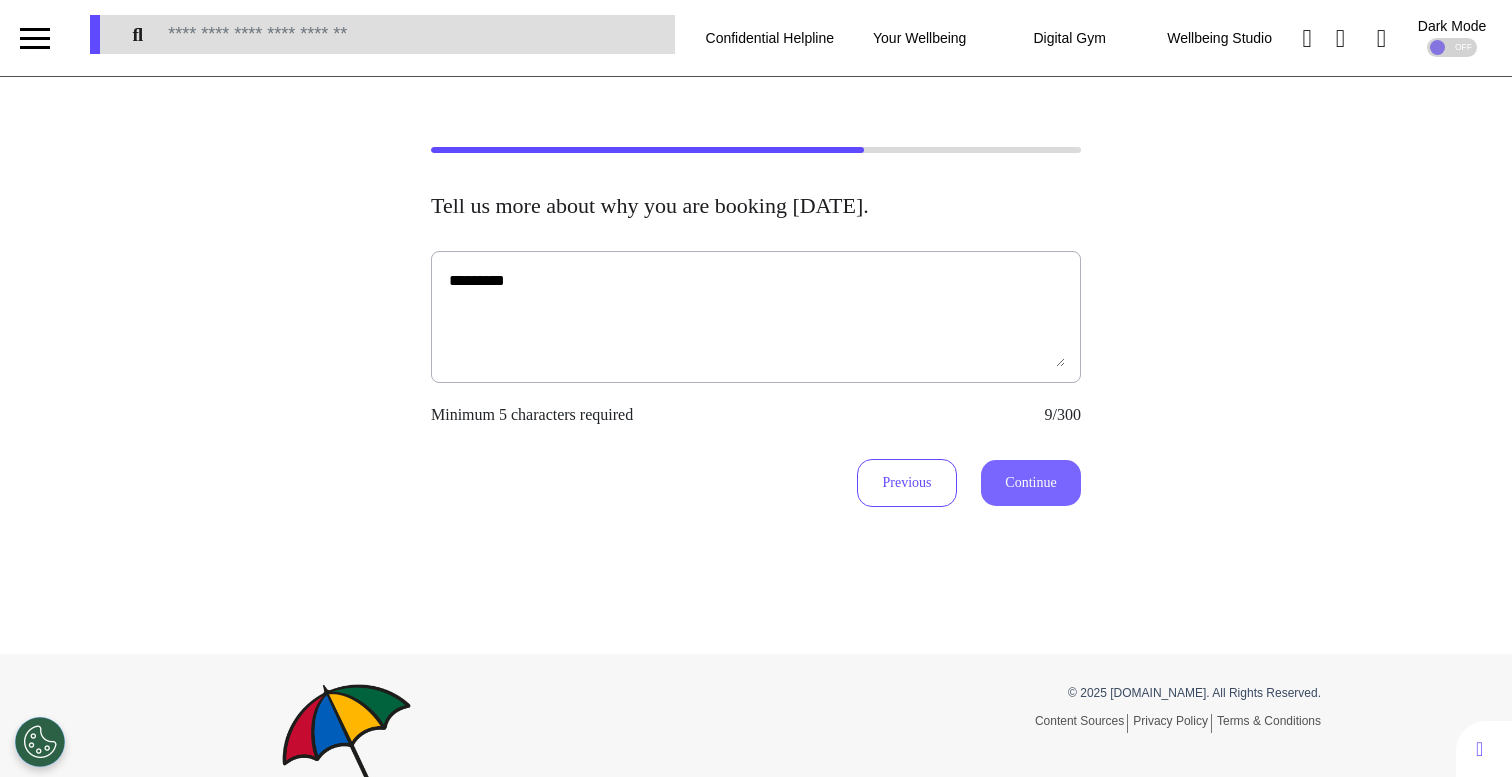 click on "Continue" at bounding box center [1031, 483] 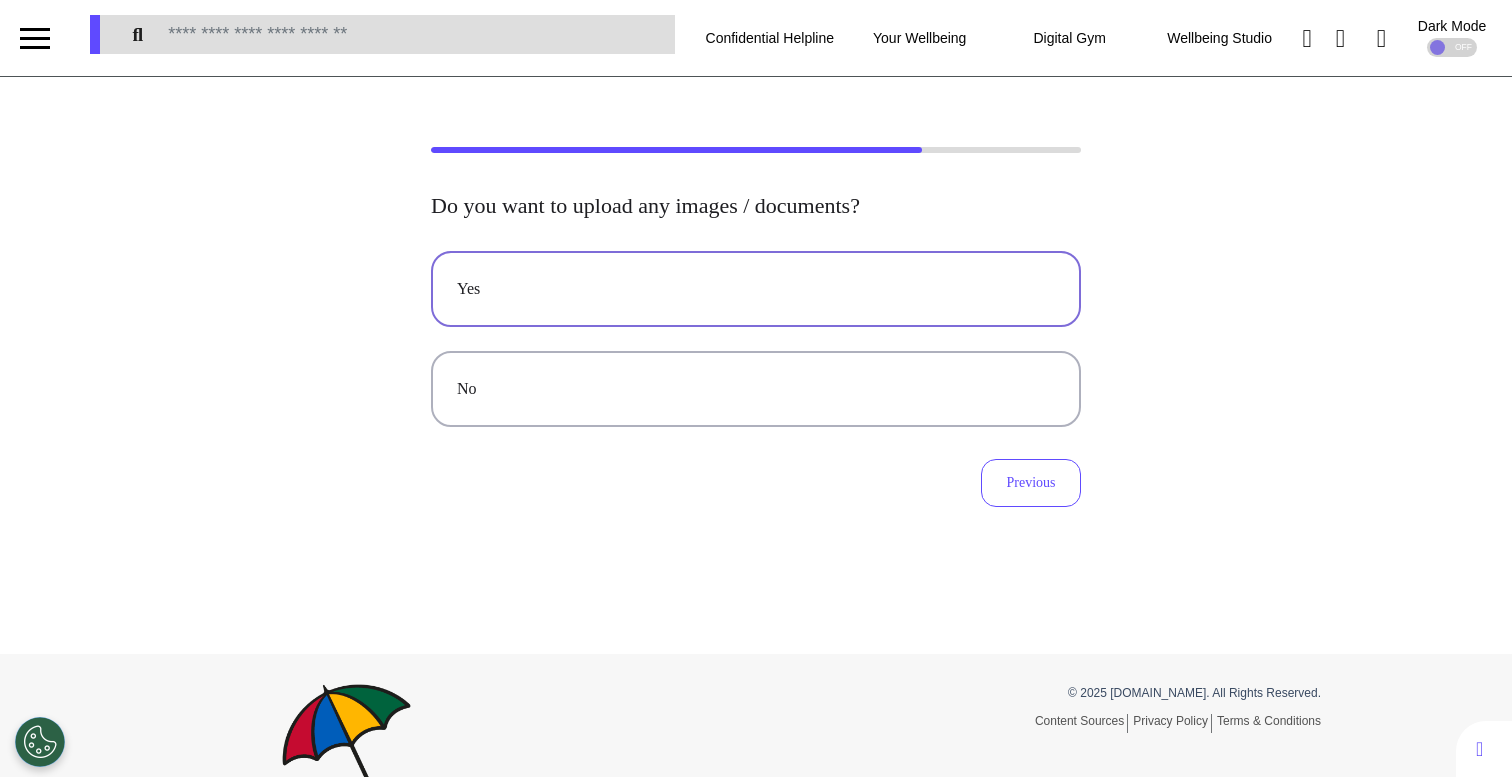 click on "Yes" at bounding box center (756, 289) 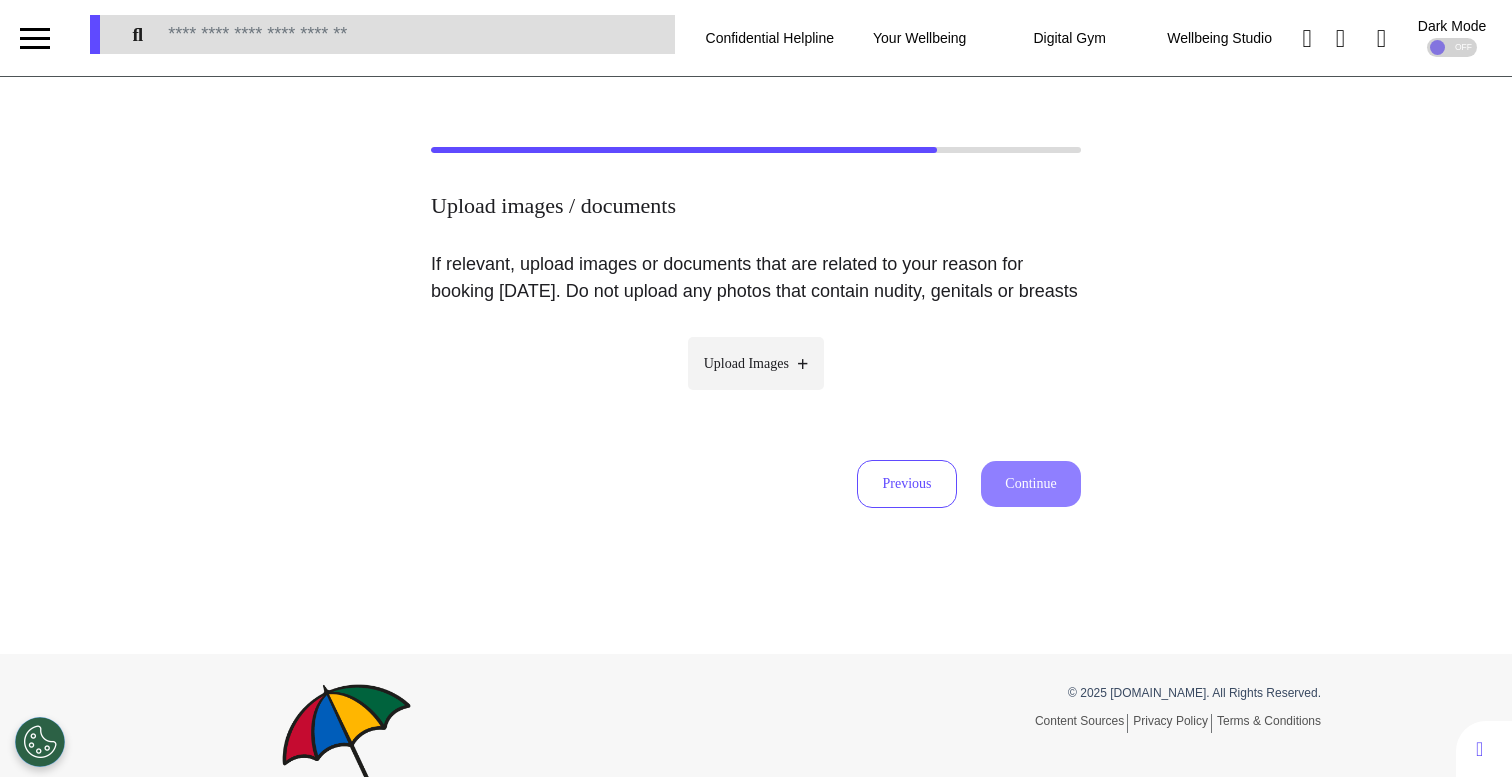 click on "Upload Images" at bounding box center [746, 363] 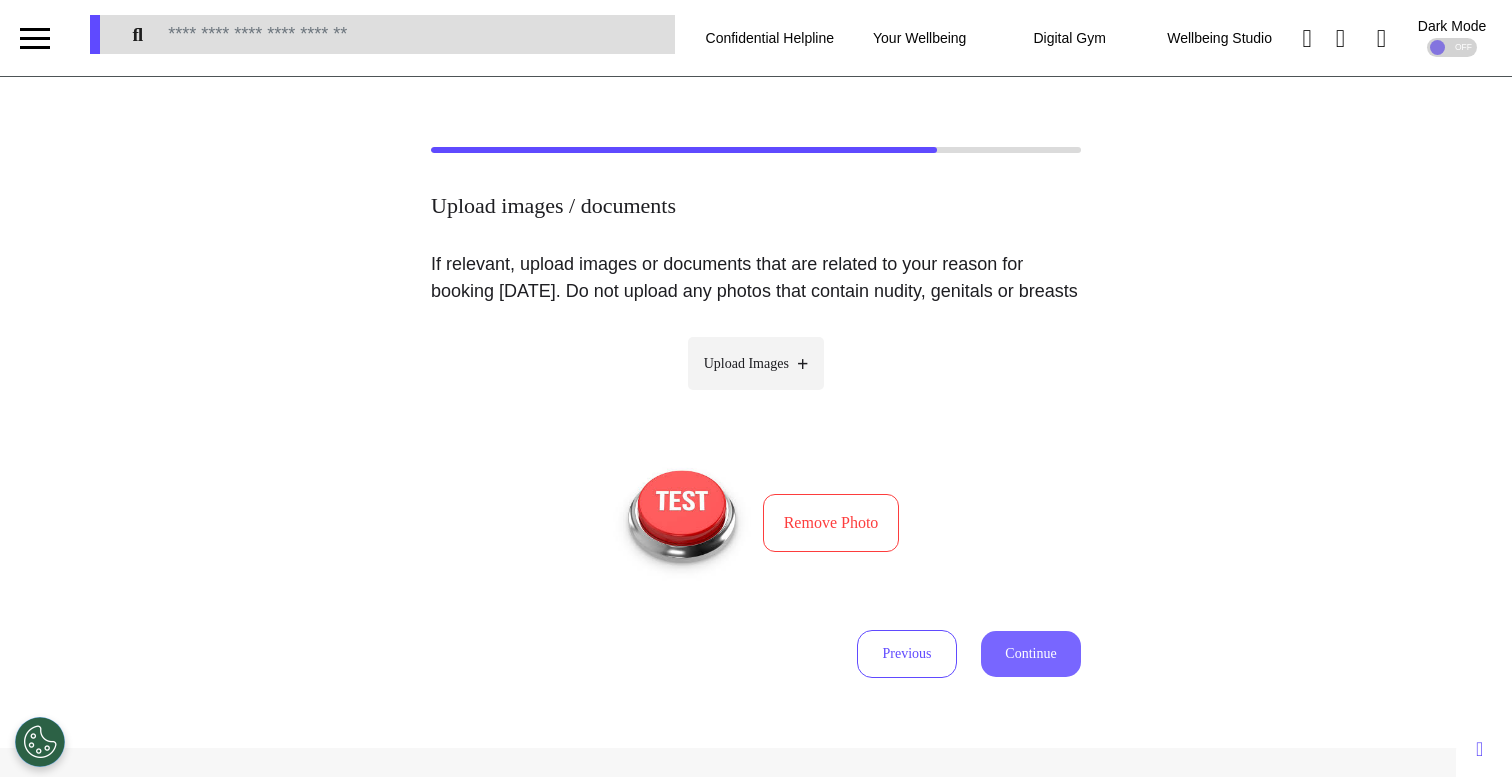 click on "Continue" at bounding box center (1031, 654) 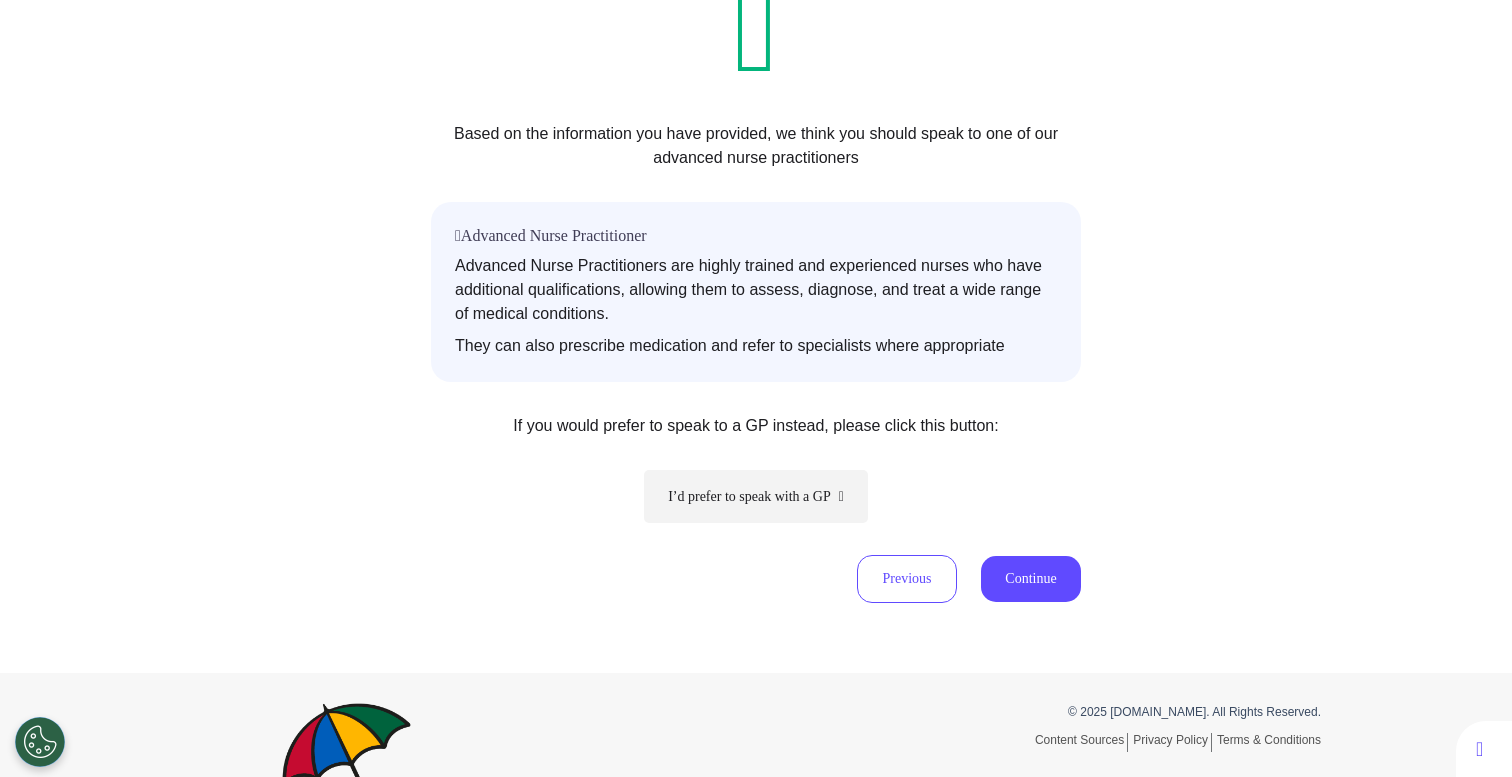 scroll, scrollTop: 227, scrollLeft: 0, axis: vertical 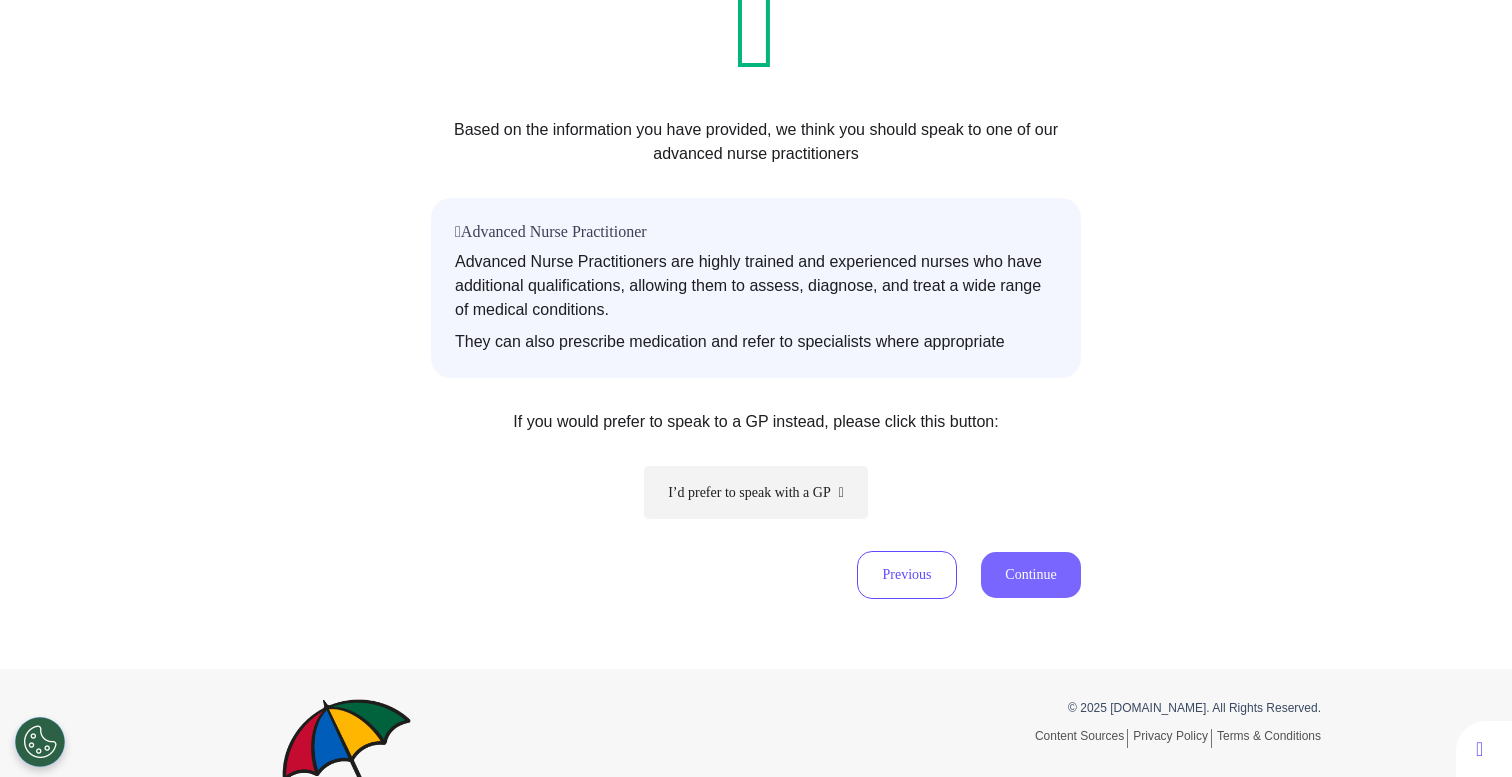 click on "Continue" at bounding box center [1031, 575] 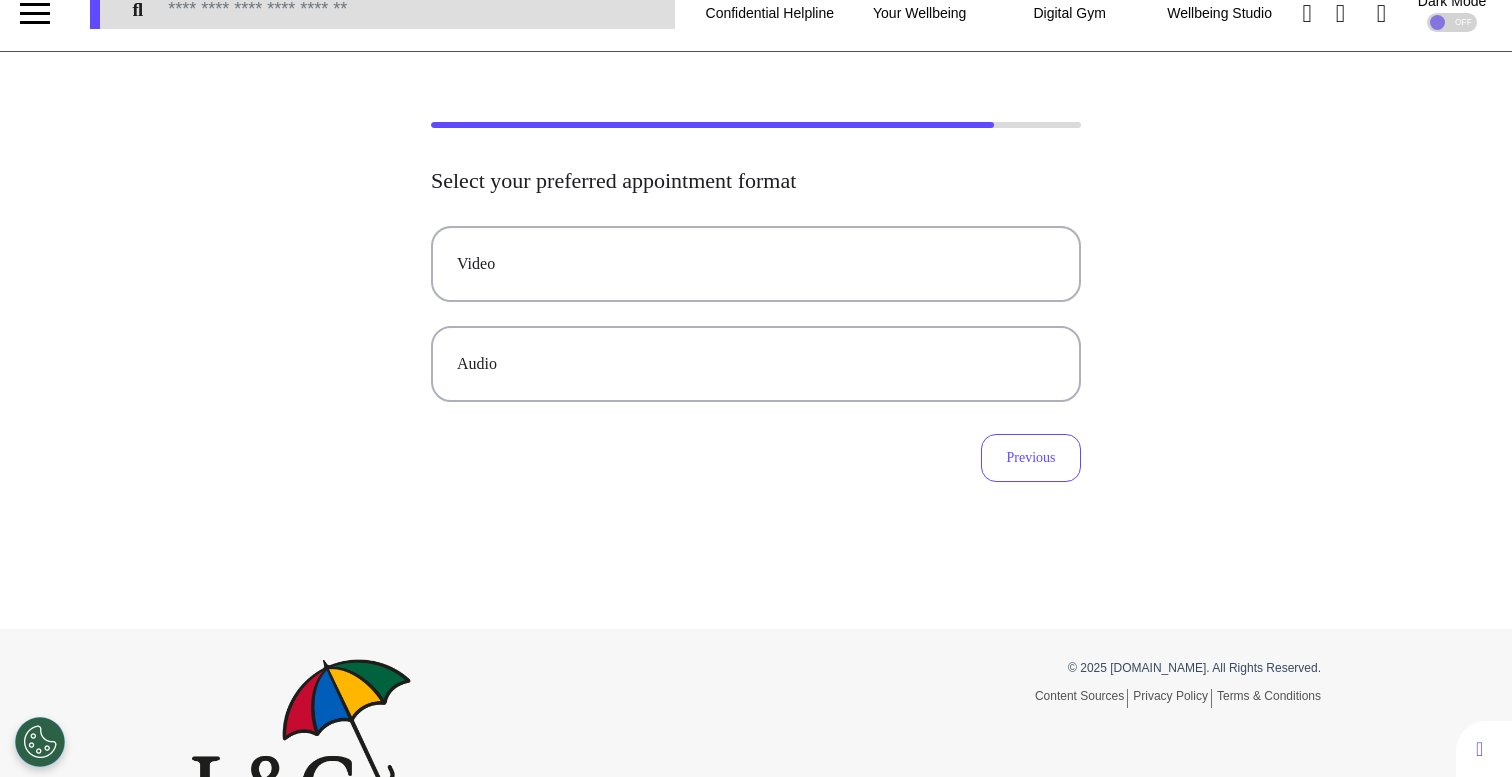 scroll, scrollTop: 0, scrollLeft: 0, axis: both 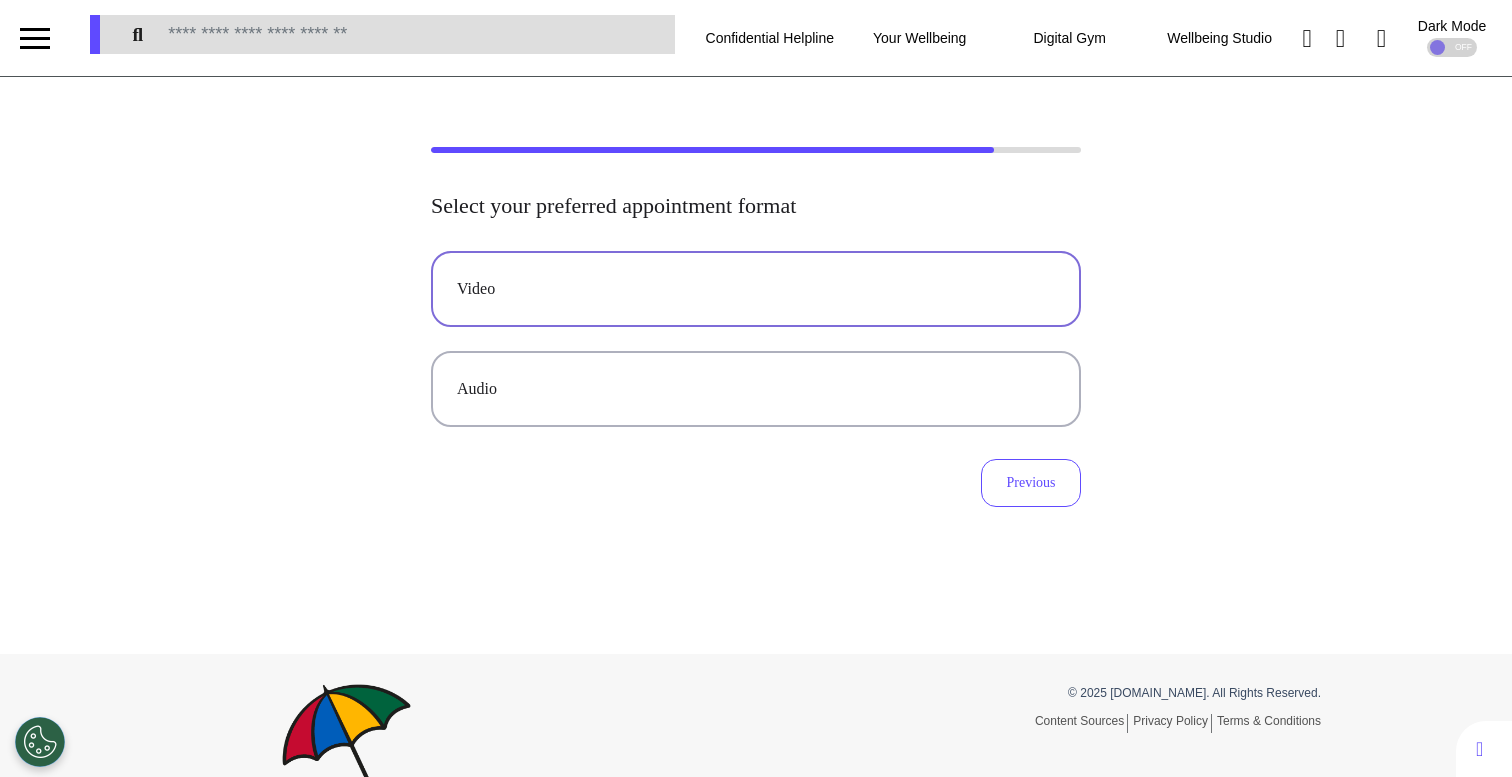 click on "Video" at bounding box center [756, 289] 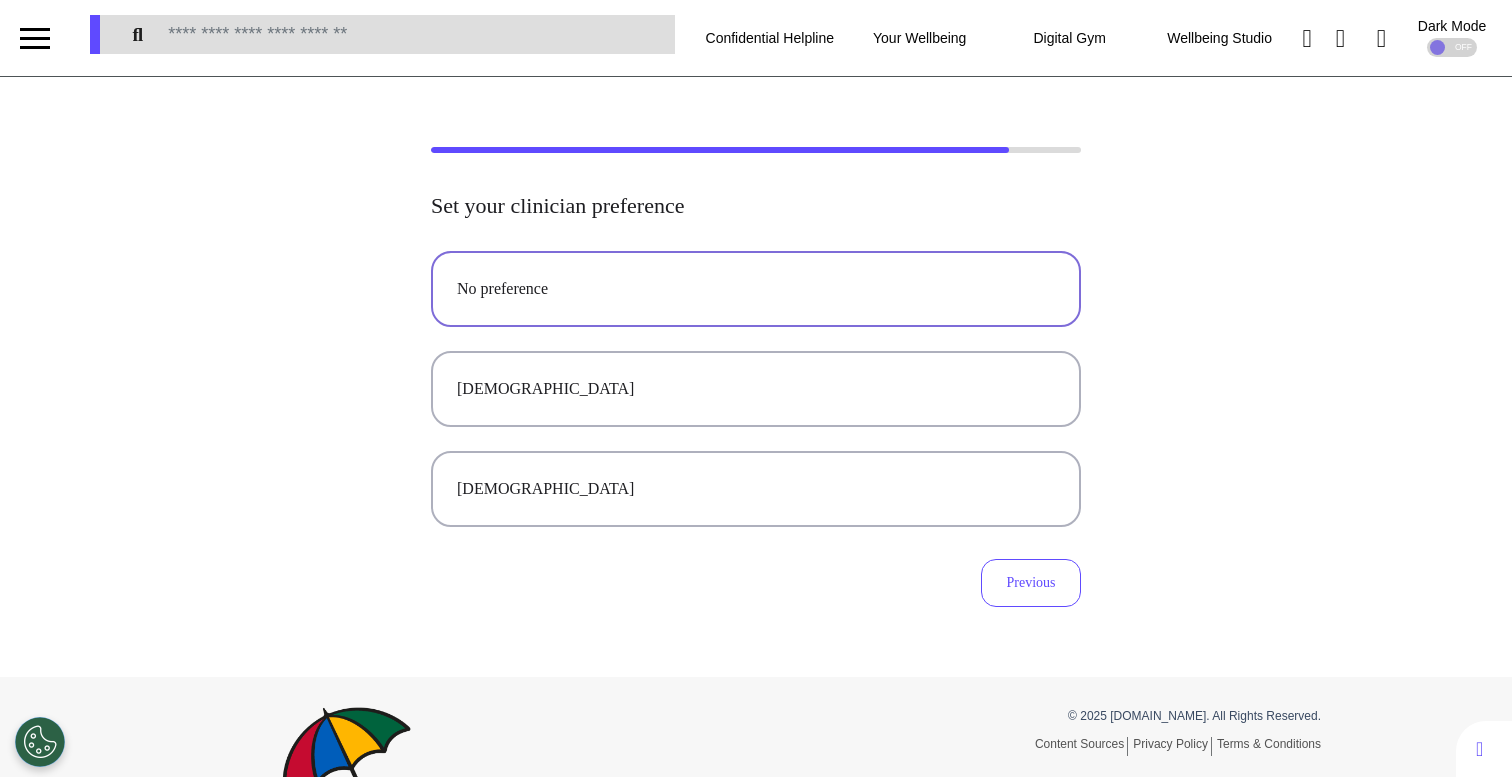 click on "No preference" at bounding box center (756, 289) 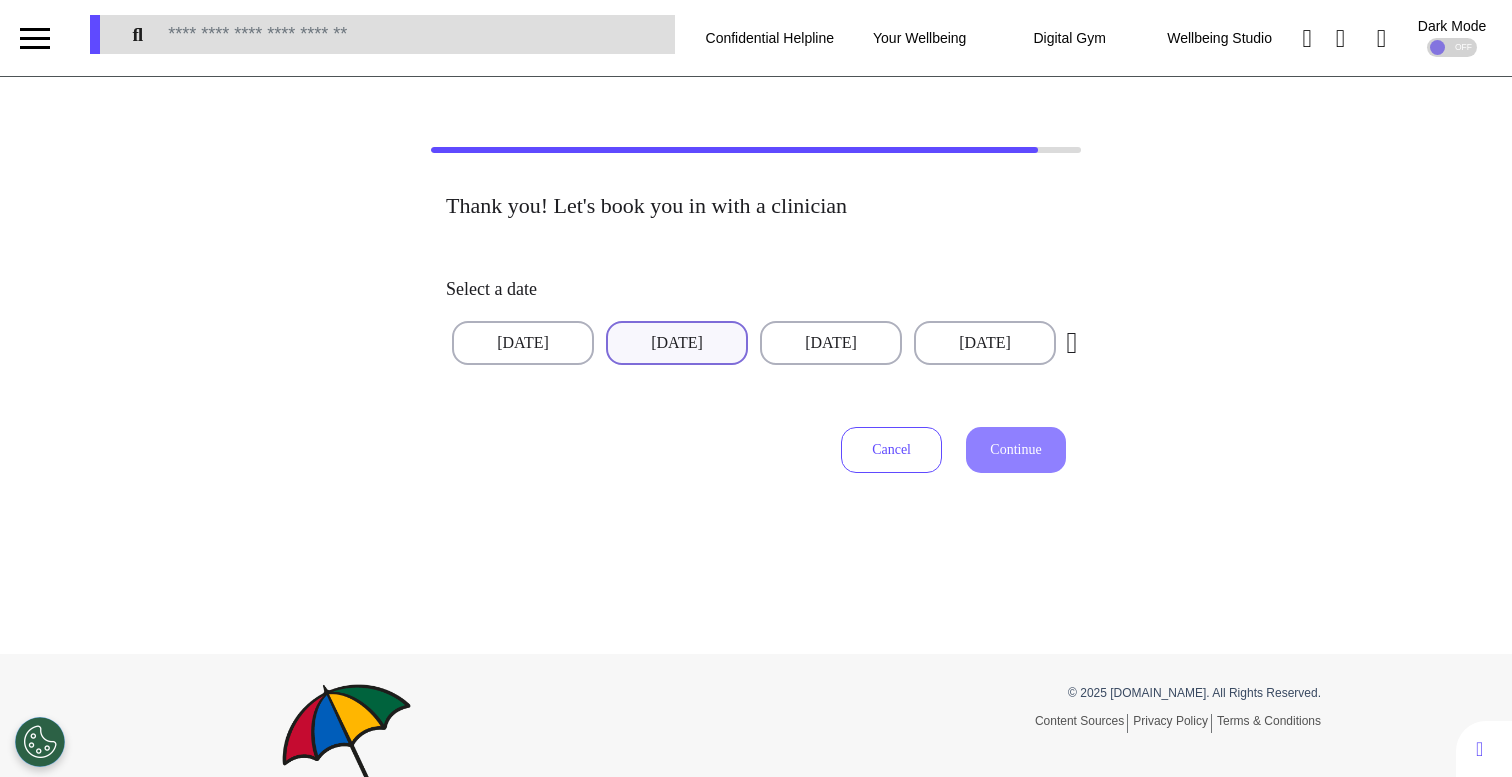 click on "[DATE]" at bounding box center (677, 343) 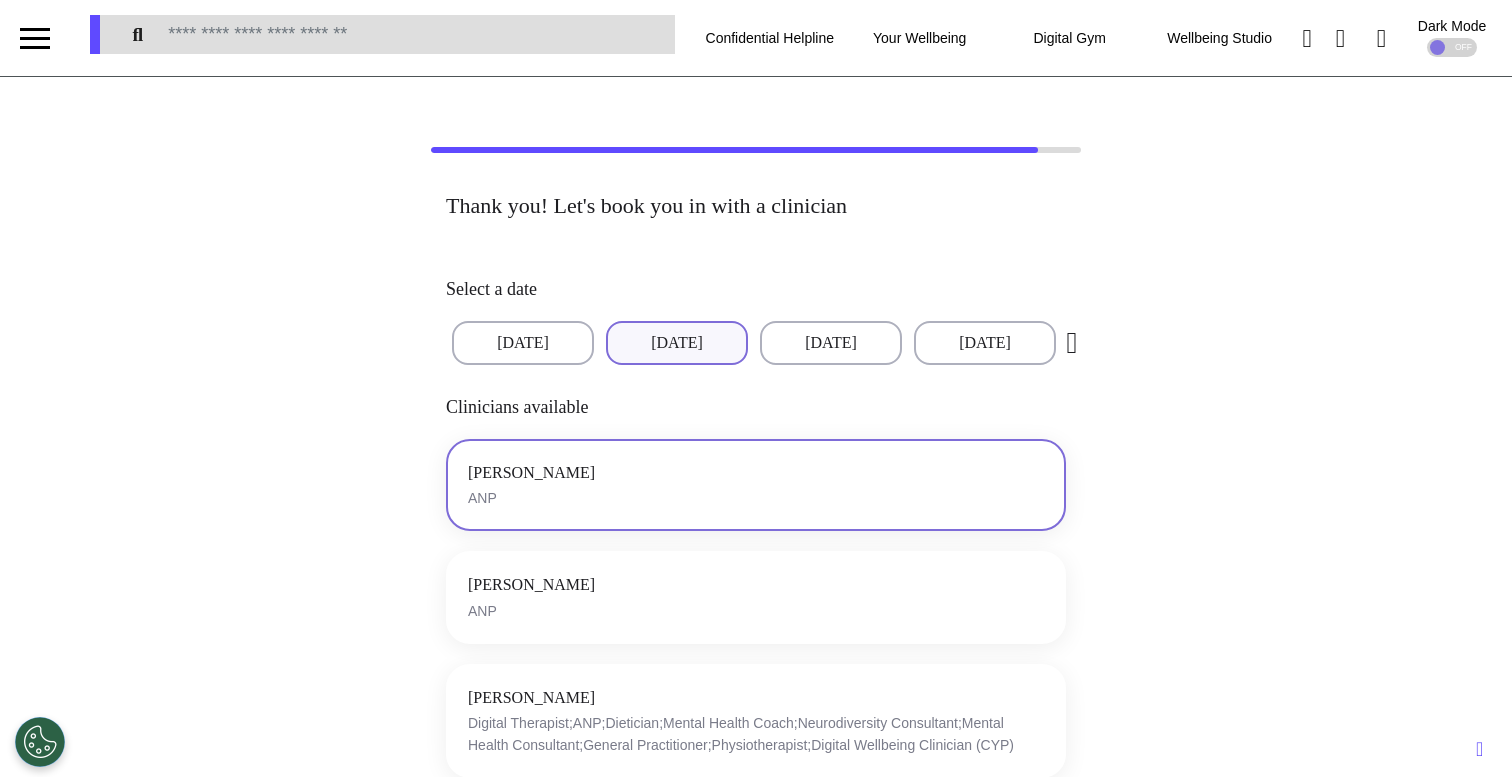 click on "[PERSON_NAME] ANP" at bounding box center (756, 485) 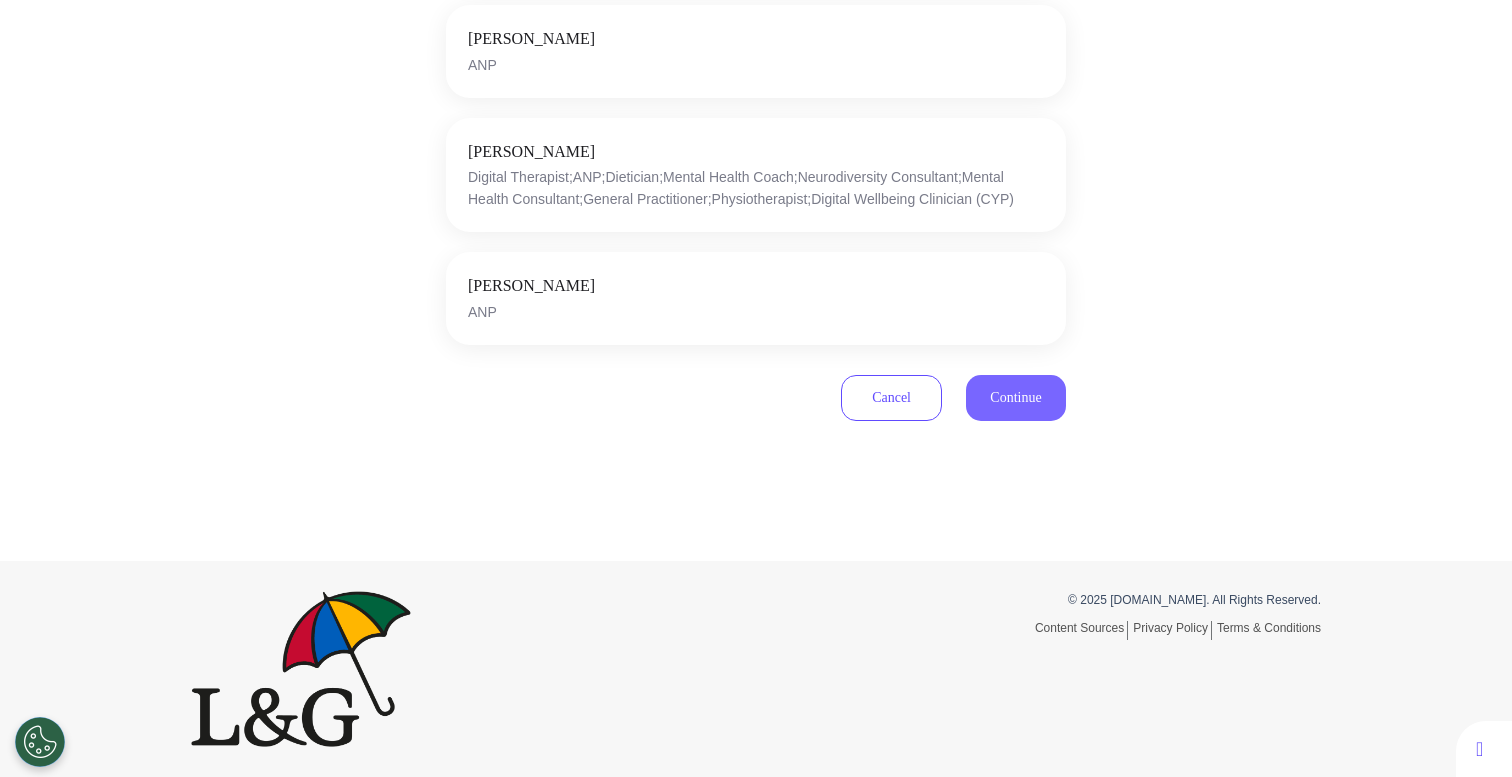 click on "Continue" at bounding box center [1015, 397] 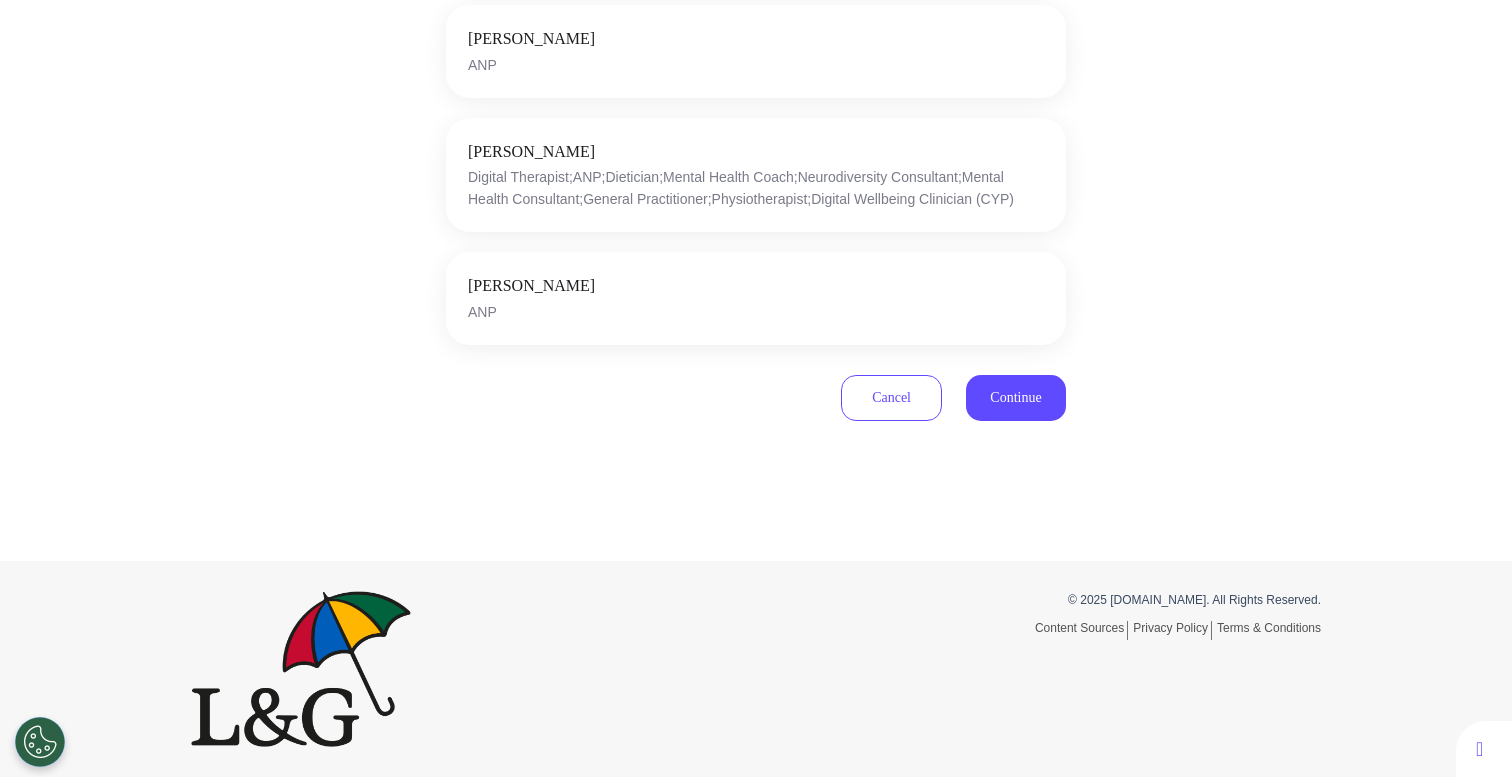 scroll, scrollTop: 590, scrollLeft: 0, axis: vertical 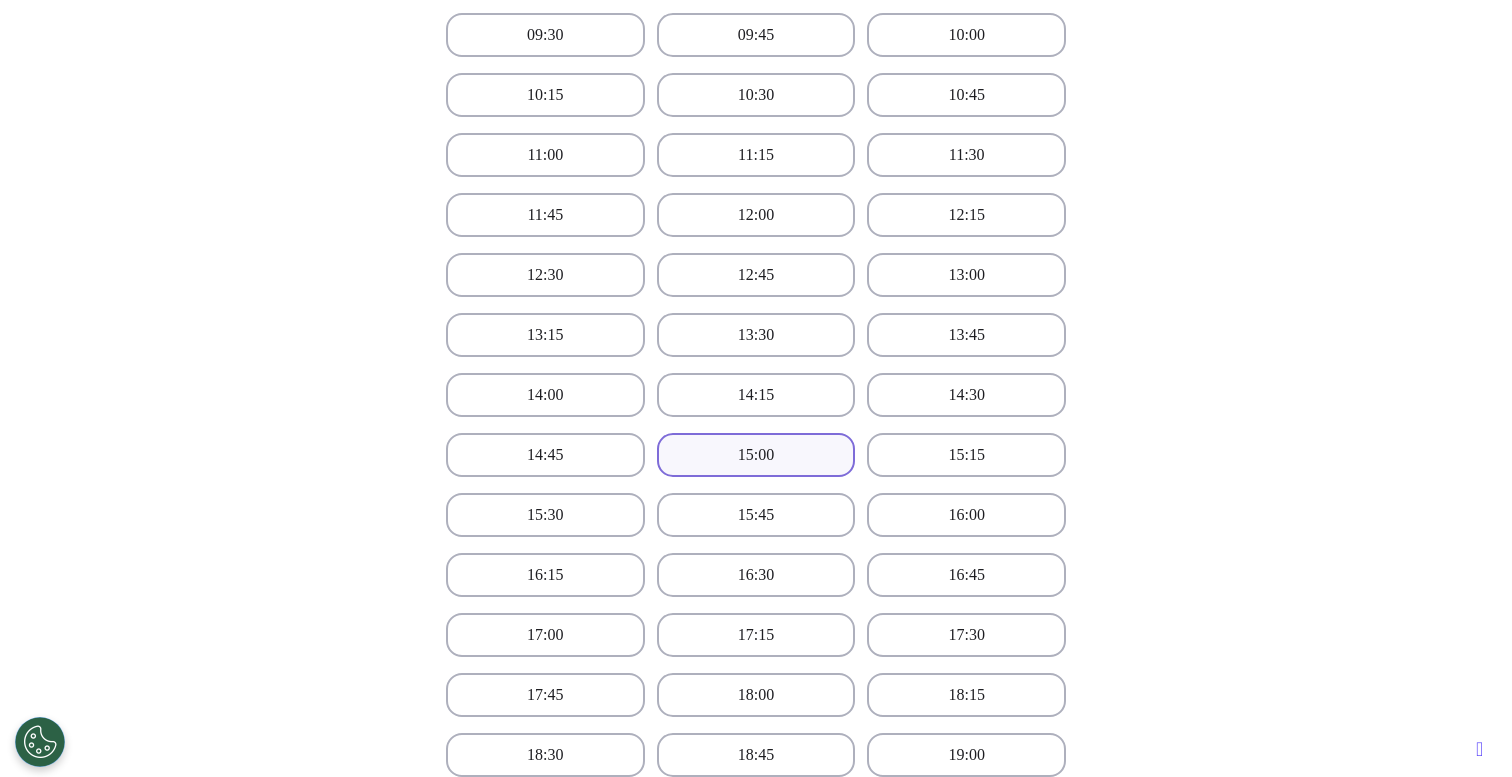 click on "15:00" at bounding box center (756, 455) 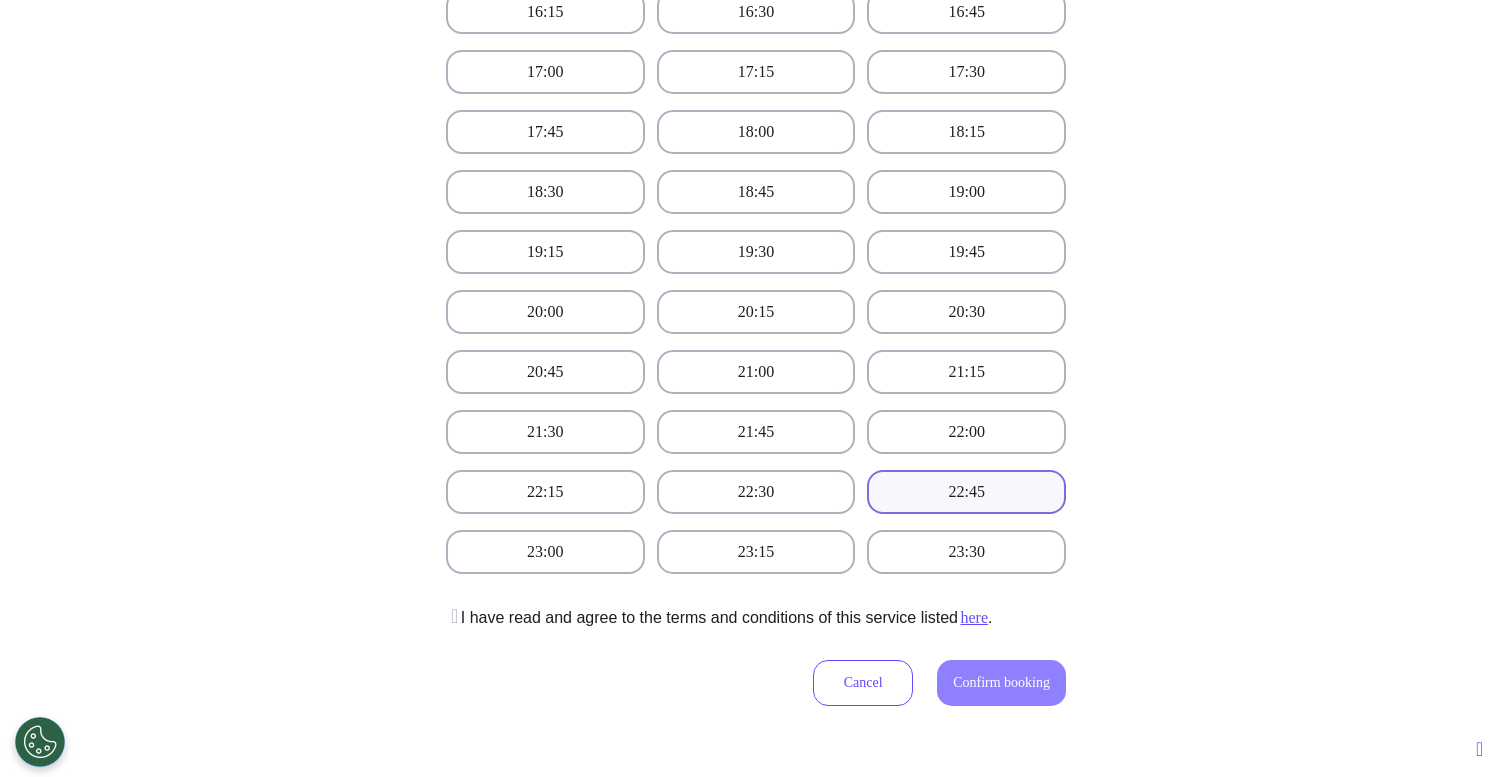 scroll, scrollTop: 1158, scrollLeft: 0, axis: vertical 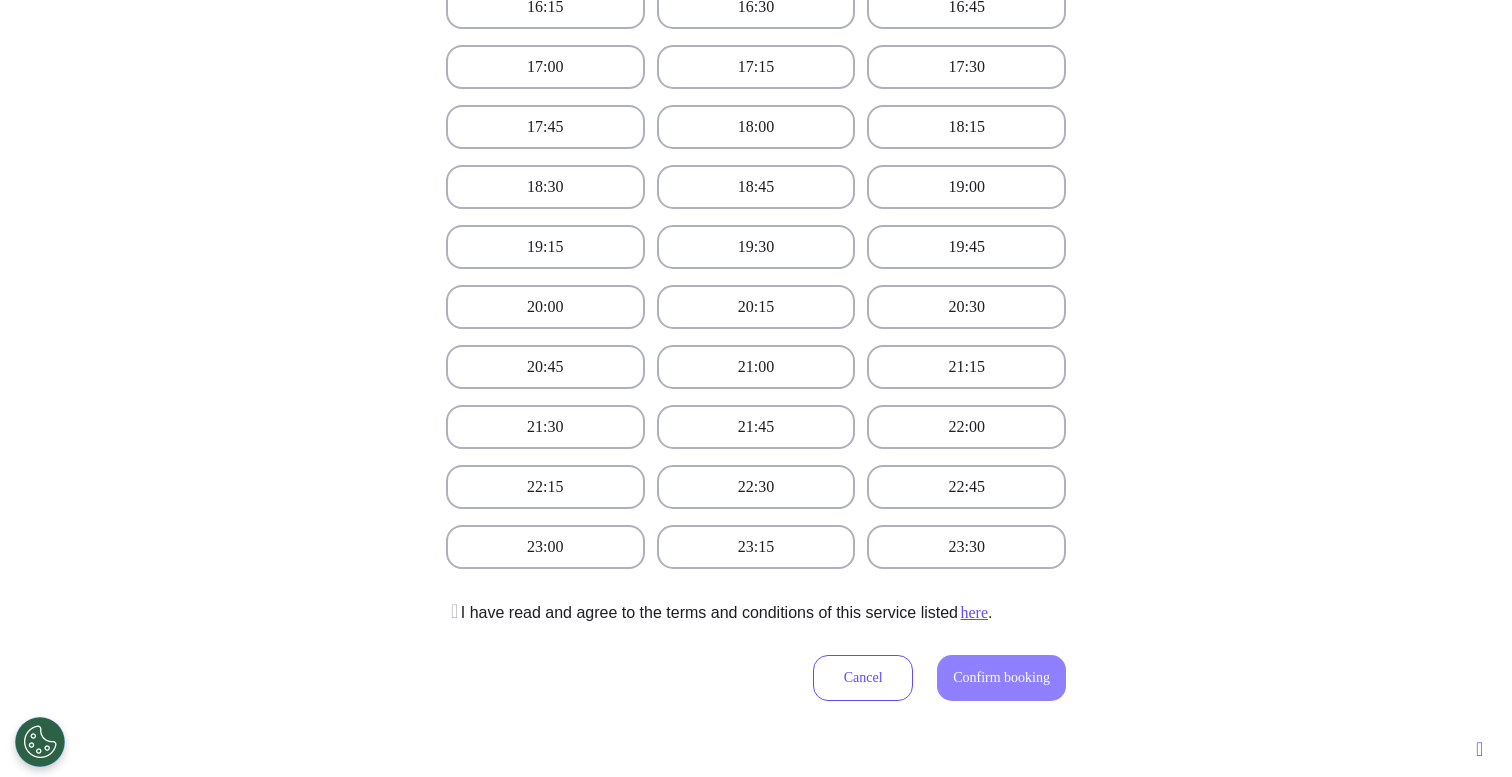 click at bounding box center [452, 611] 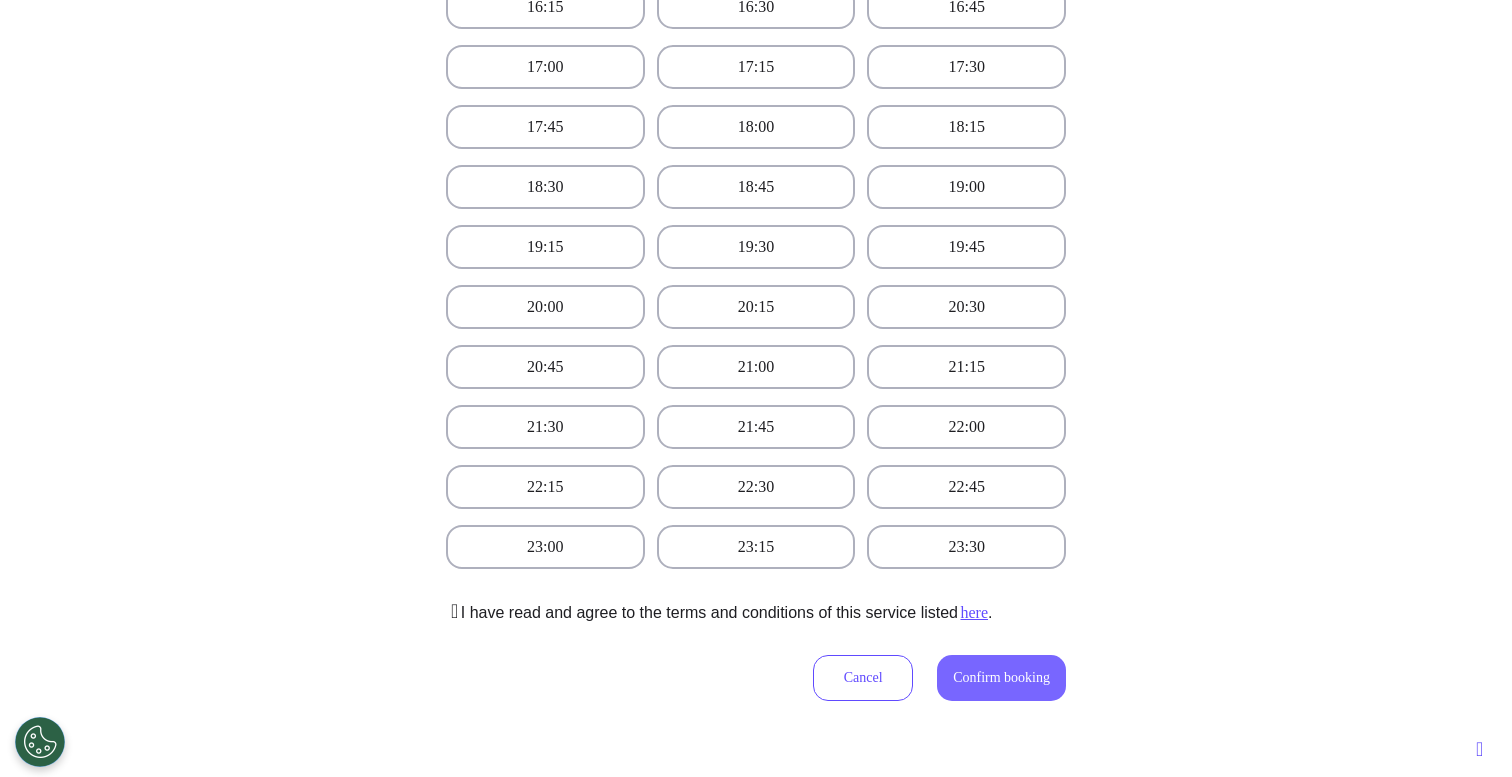 click on "Confirm booking" at bounding box center [1001, 678] 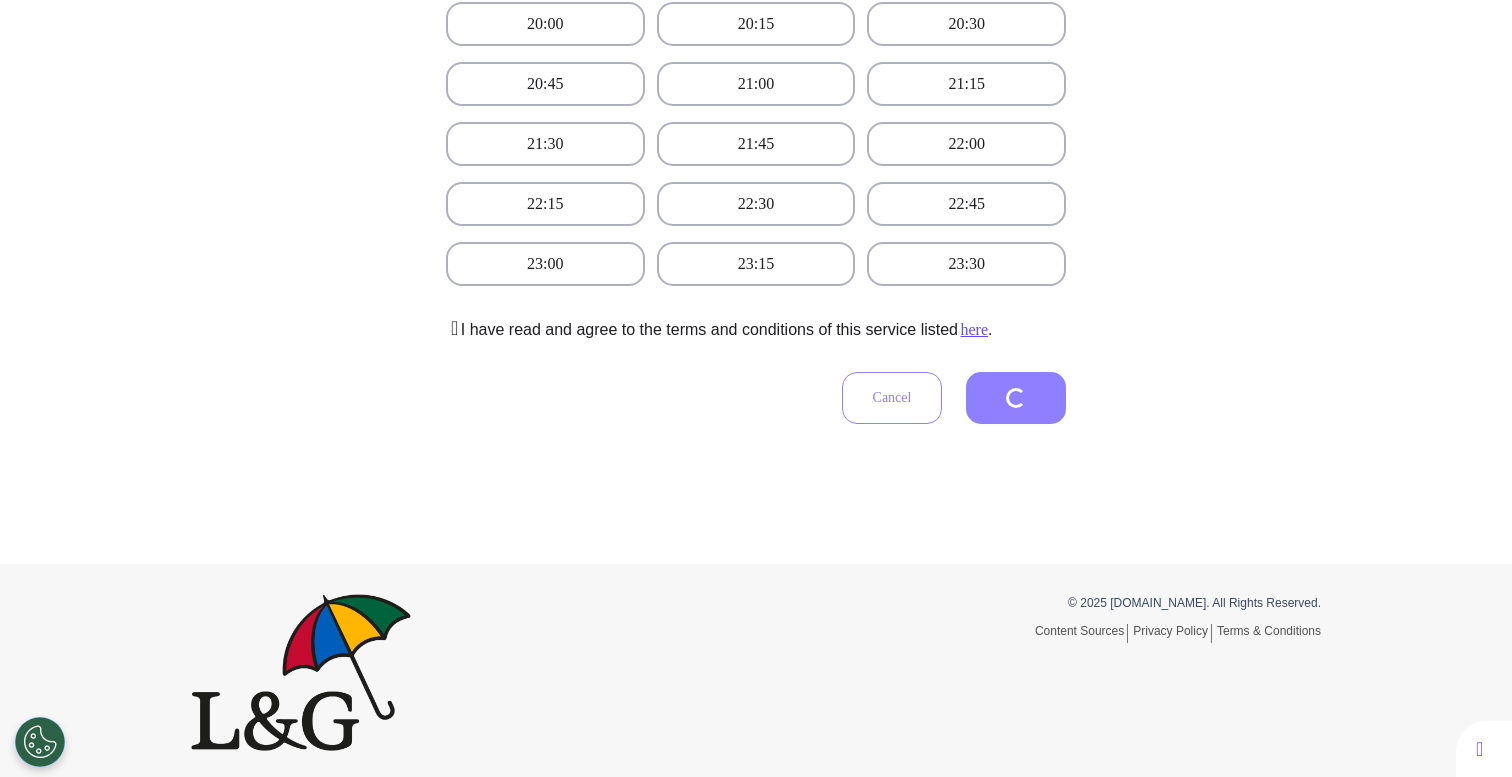 scroll, scrollTop: 1439, scrollLeft: 0, axis: vertical 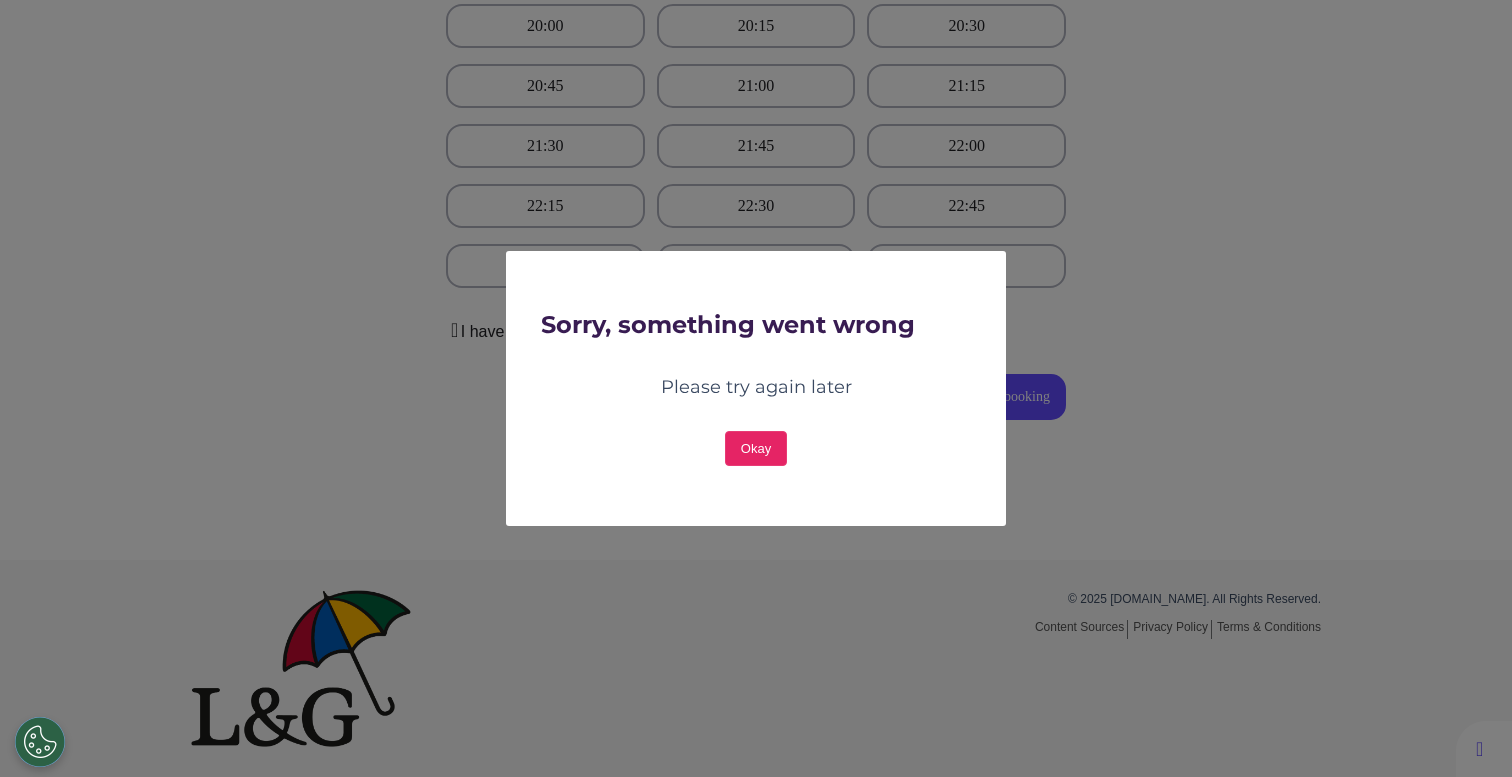 click on "Okay" at bounding box center (756, 448) 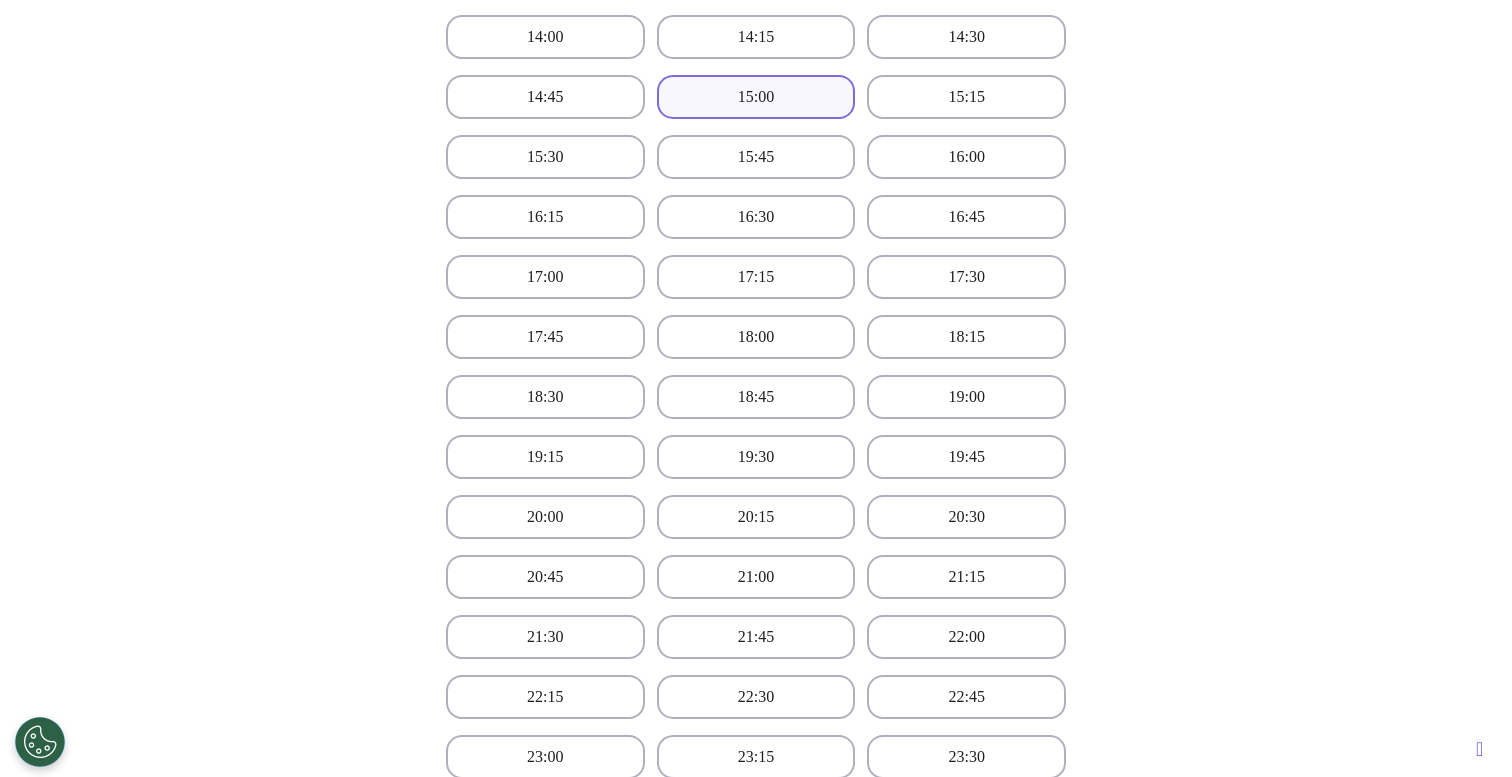 scroll, scrollTop: 740, scrollLeft: 0, axis: vertical 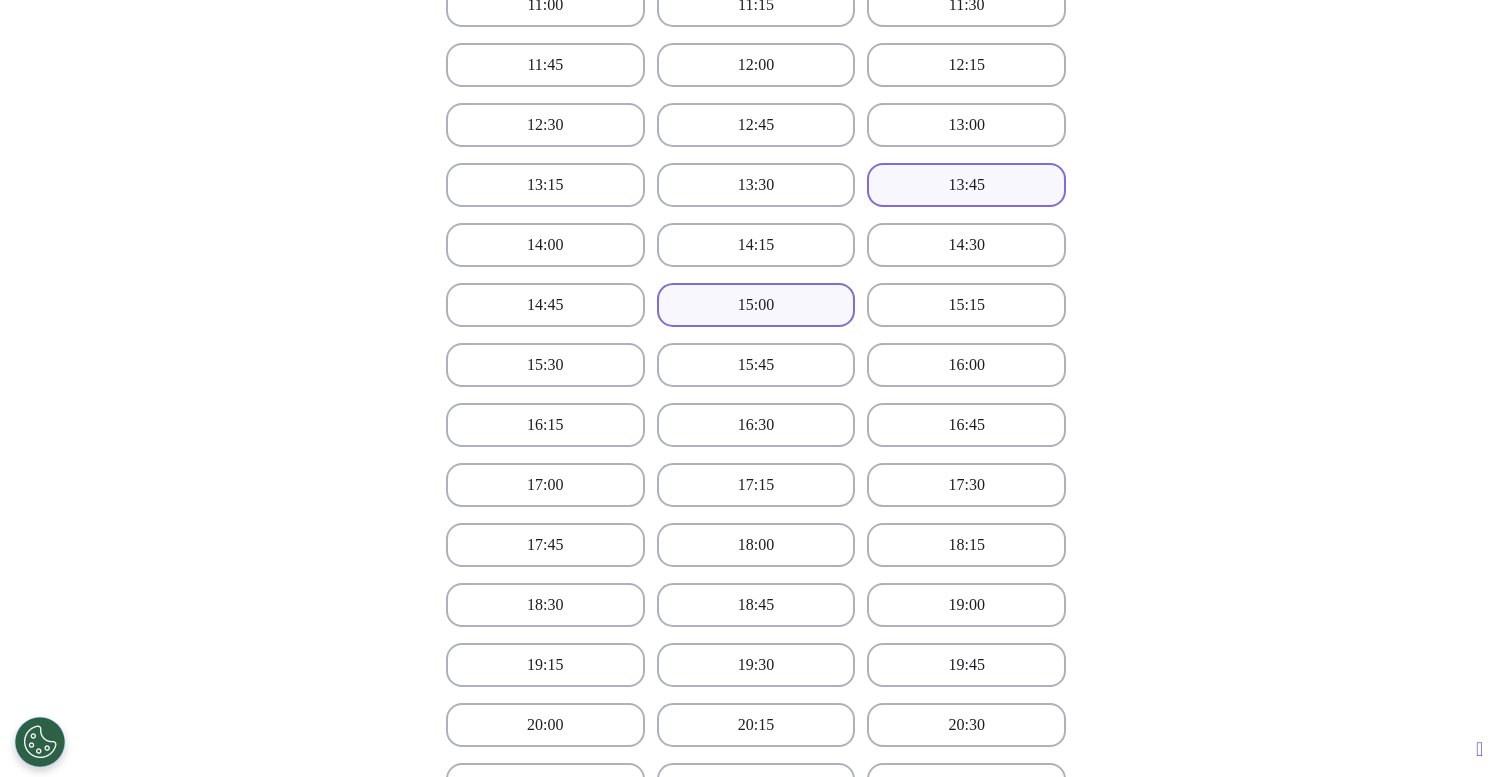 click on "13:45" at bounding box center [966, 185] 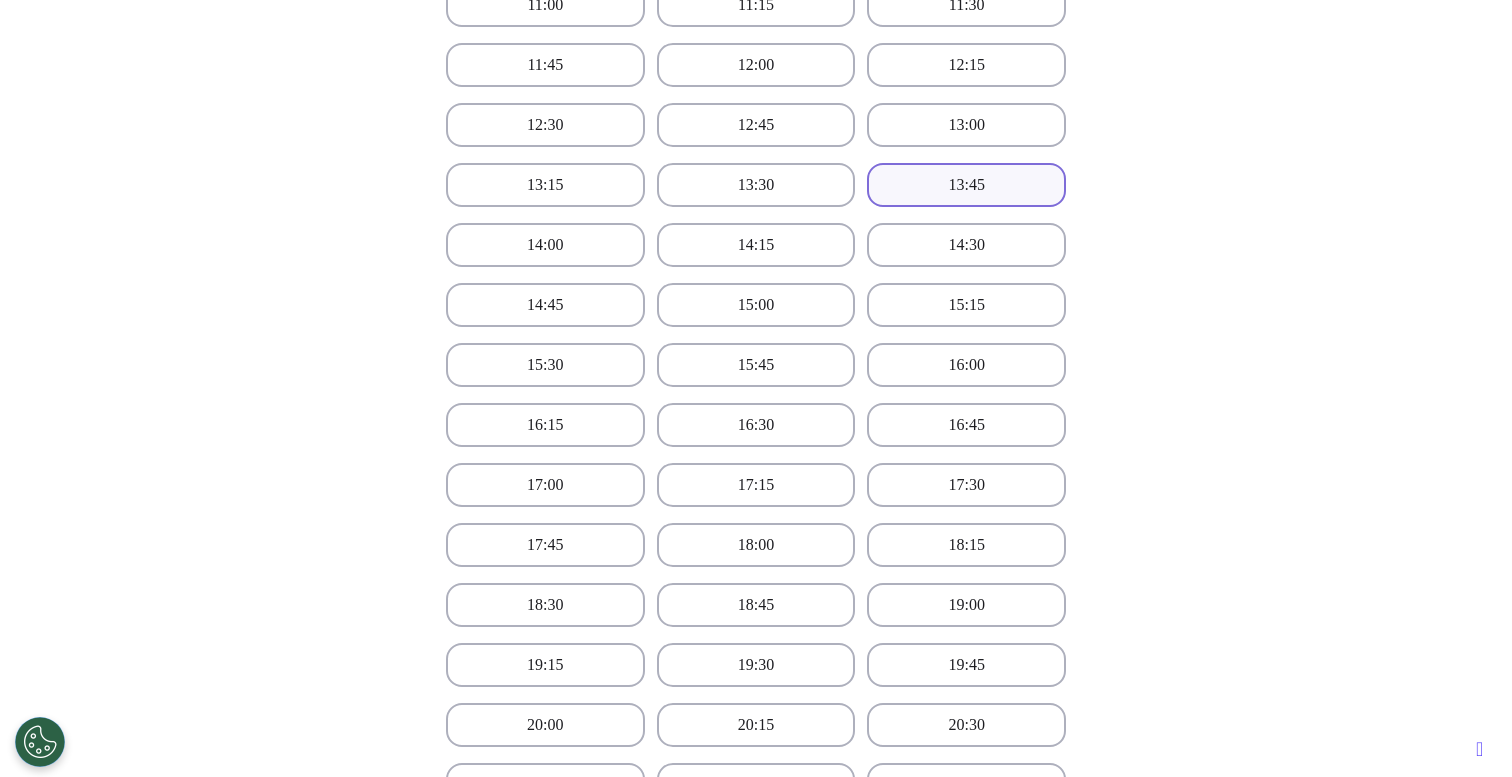 scroll, scrollTop: 1439, scrollLeft: 0, axis: vertical 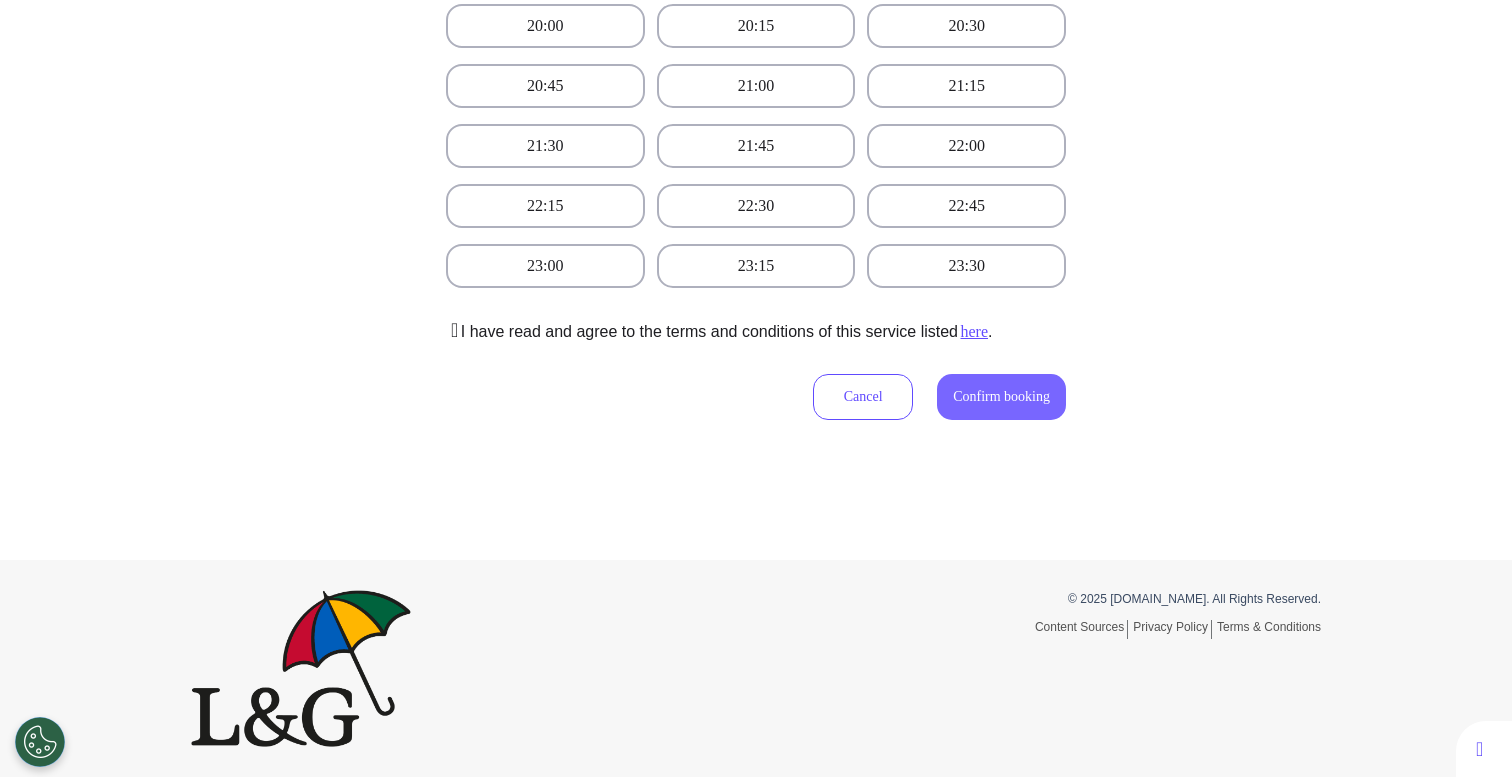 click on "Confirm booking" at bounding box center (1001, 396) 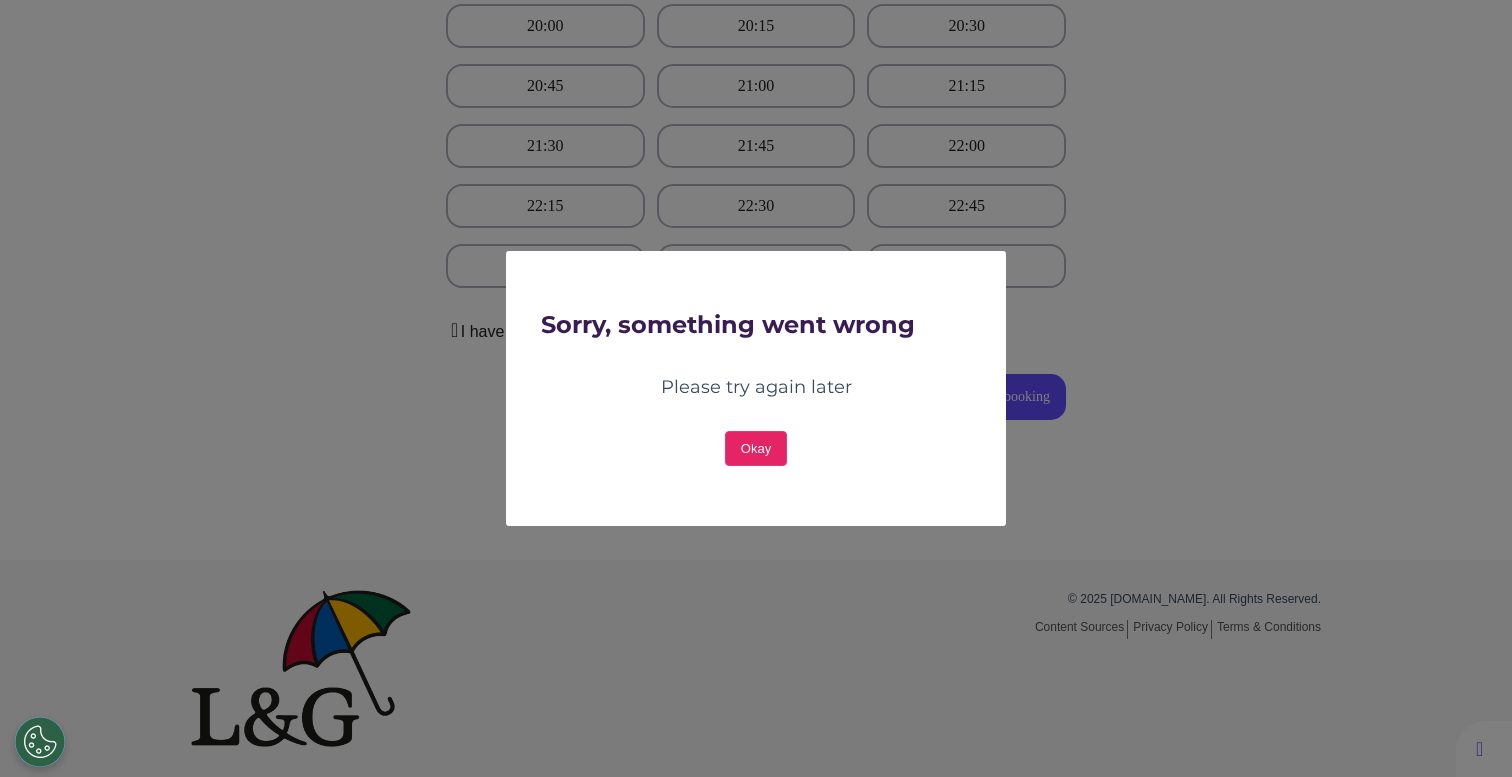 click on "Okay" at bounding box center [756, 448] 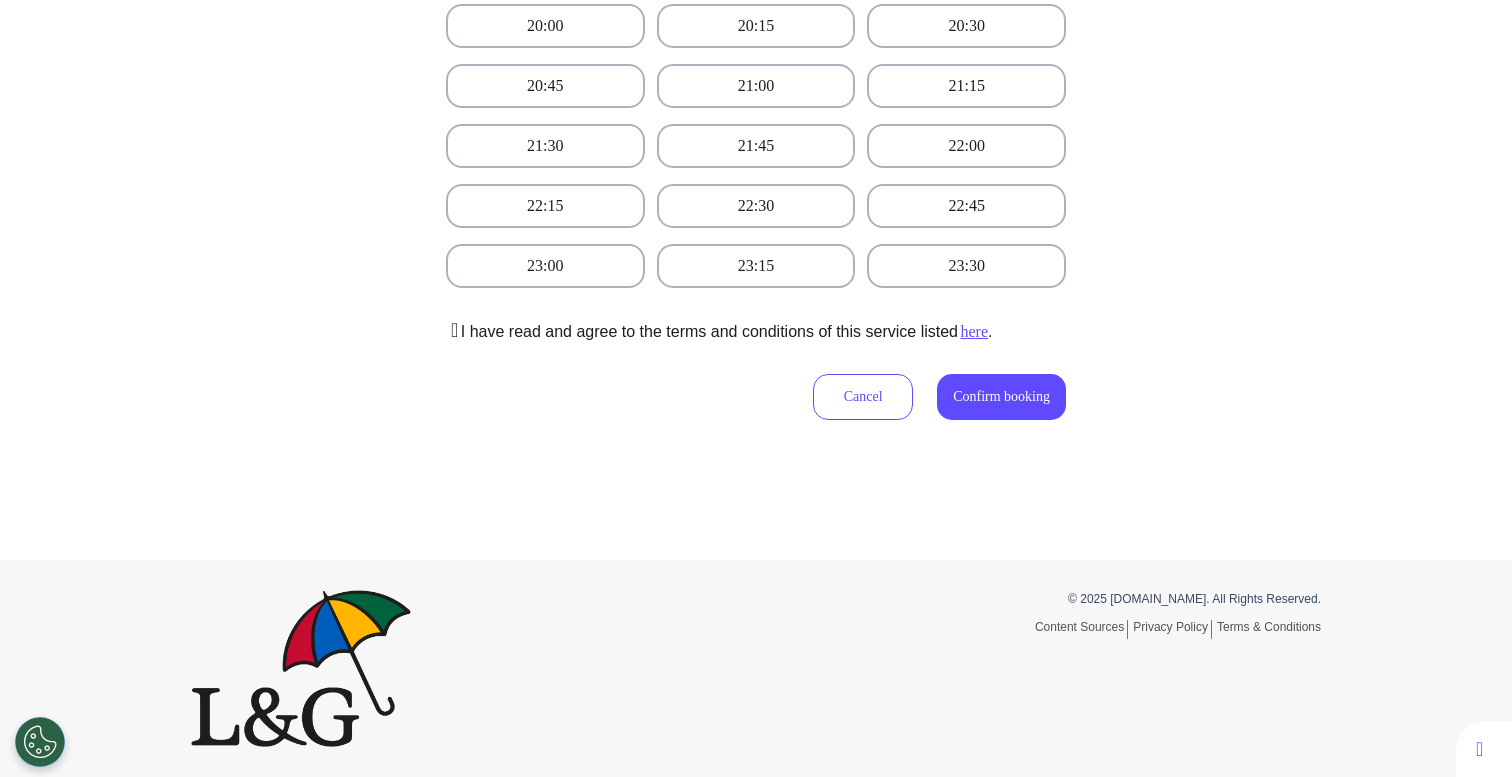 scroll, scrollTop: 0, scrollLeft: 0, axis: both 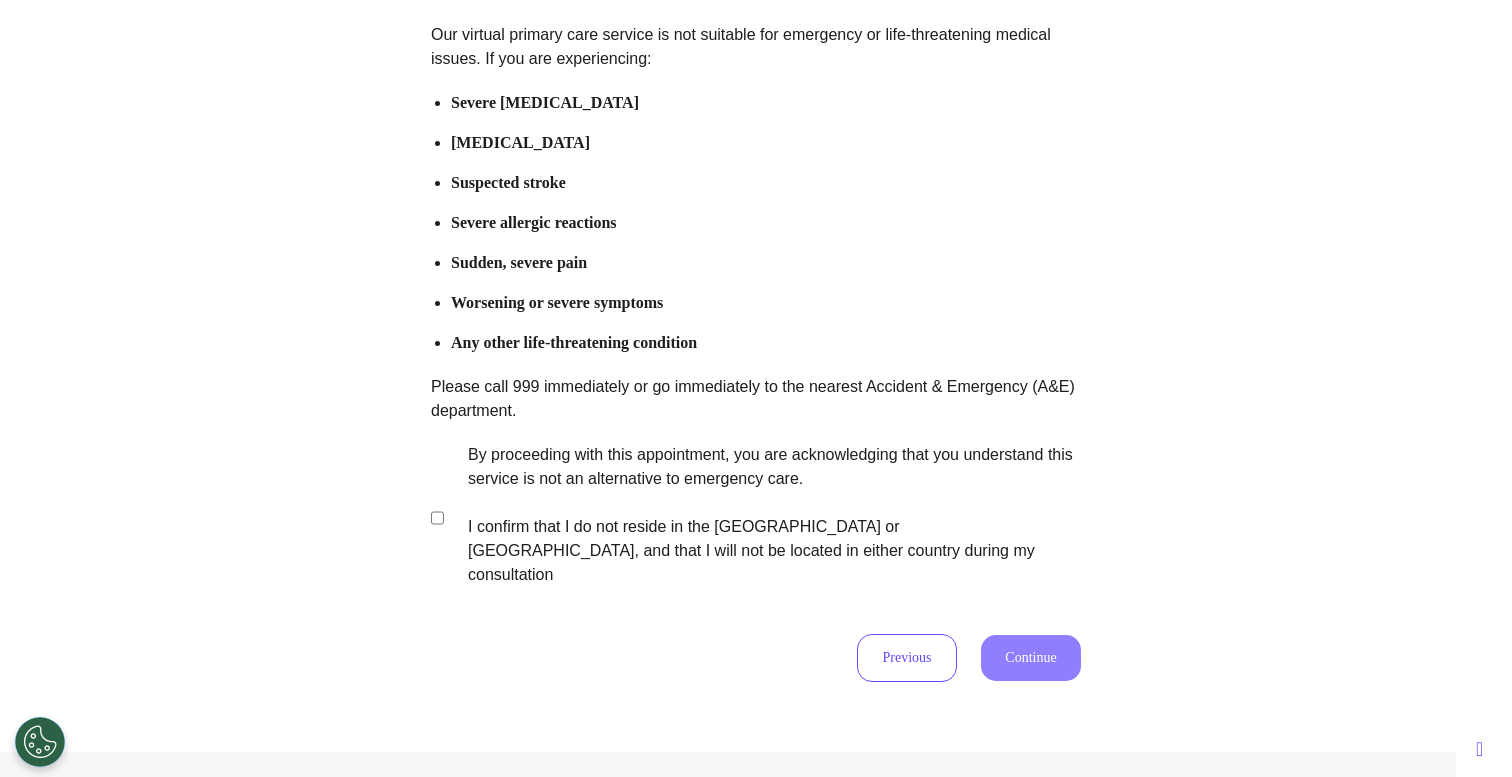 click on "By proceeding with this appointment, you are acknowledging that you understand this service is not an alternative to emergency care. I confirm that I do not reside in the [GEOGRAPHIC_DATA] or [GEOGRAPHIC_DATA], and that I will not be located in either country during my consultation" at bounding box center [761, 515] 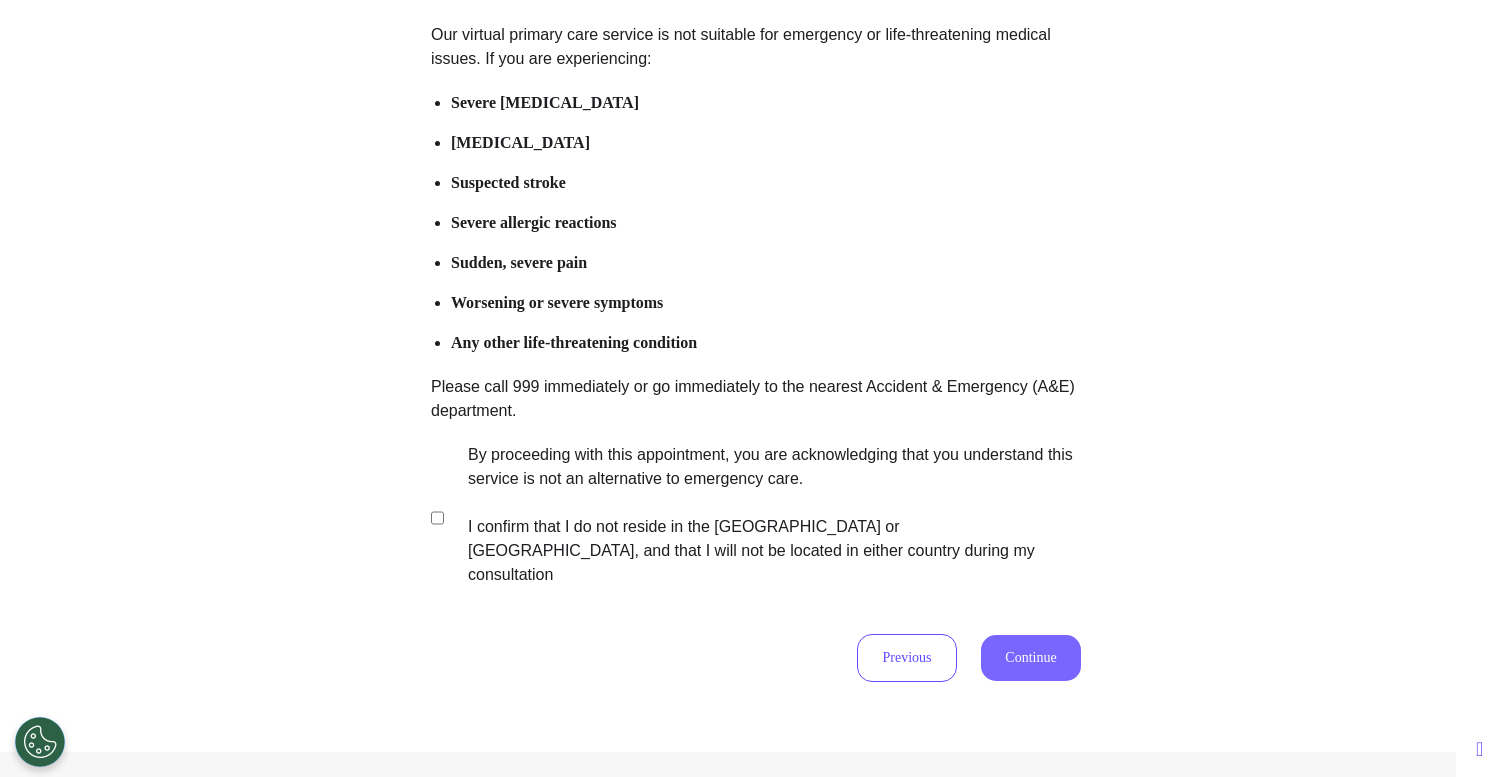 click on "Continue" at bounding box center [1031, 658] 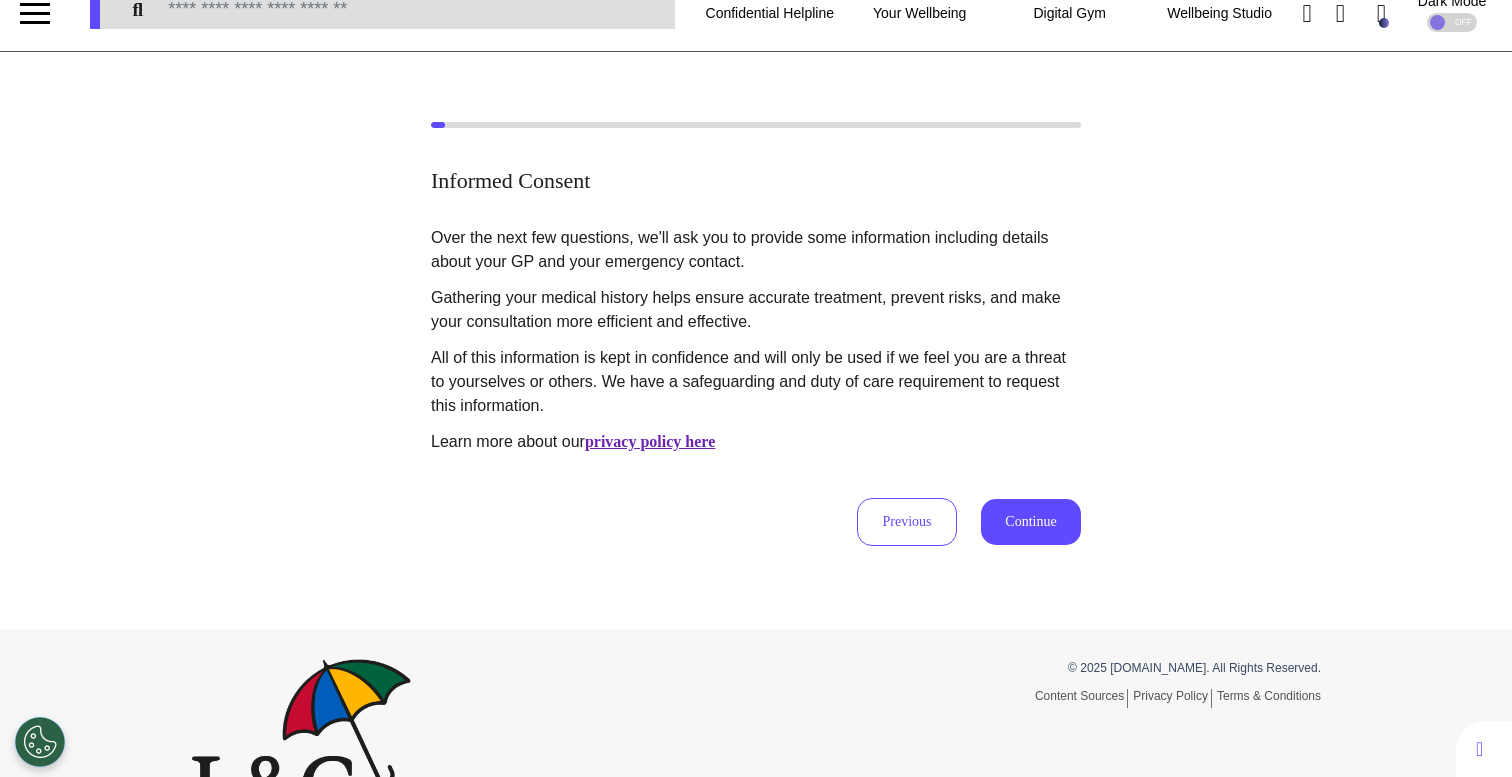 scroll, scrollTop: 0, scrollLeft: 0, axis: both 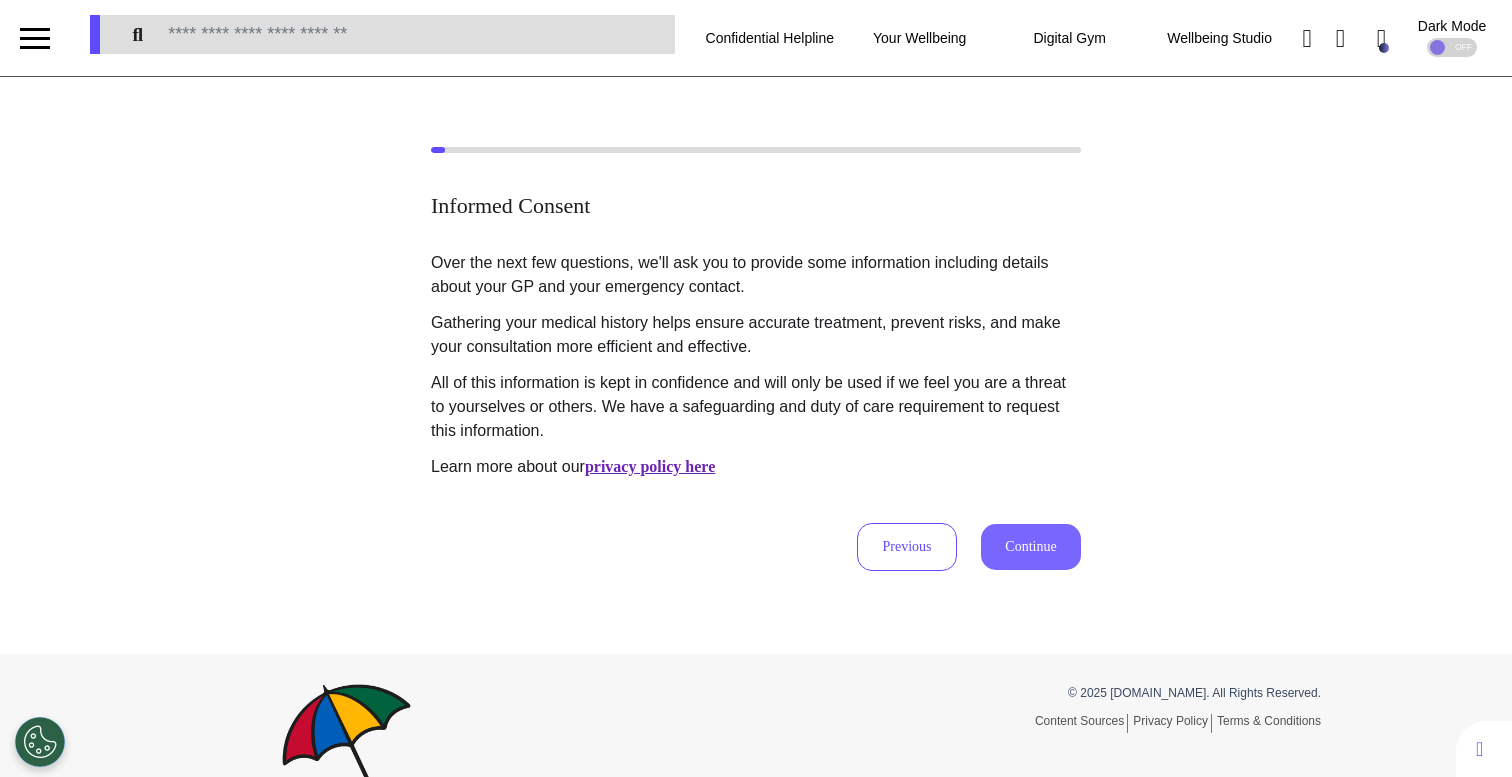click on "Continue" at bounding box center (1031, 547) 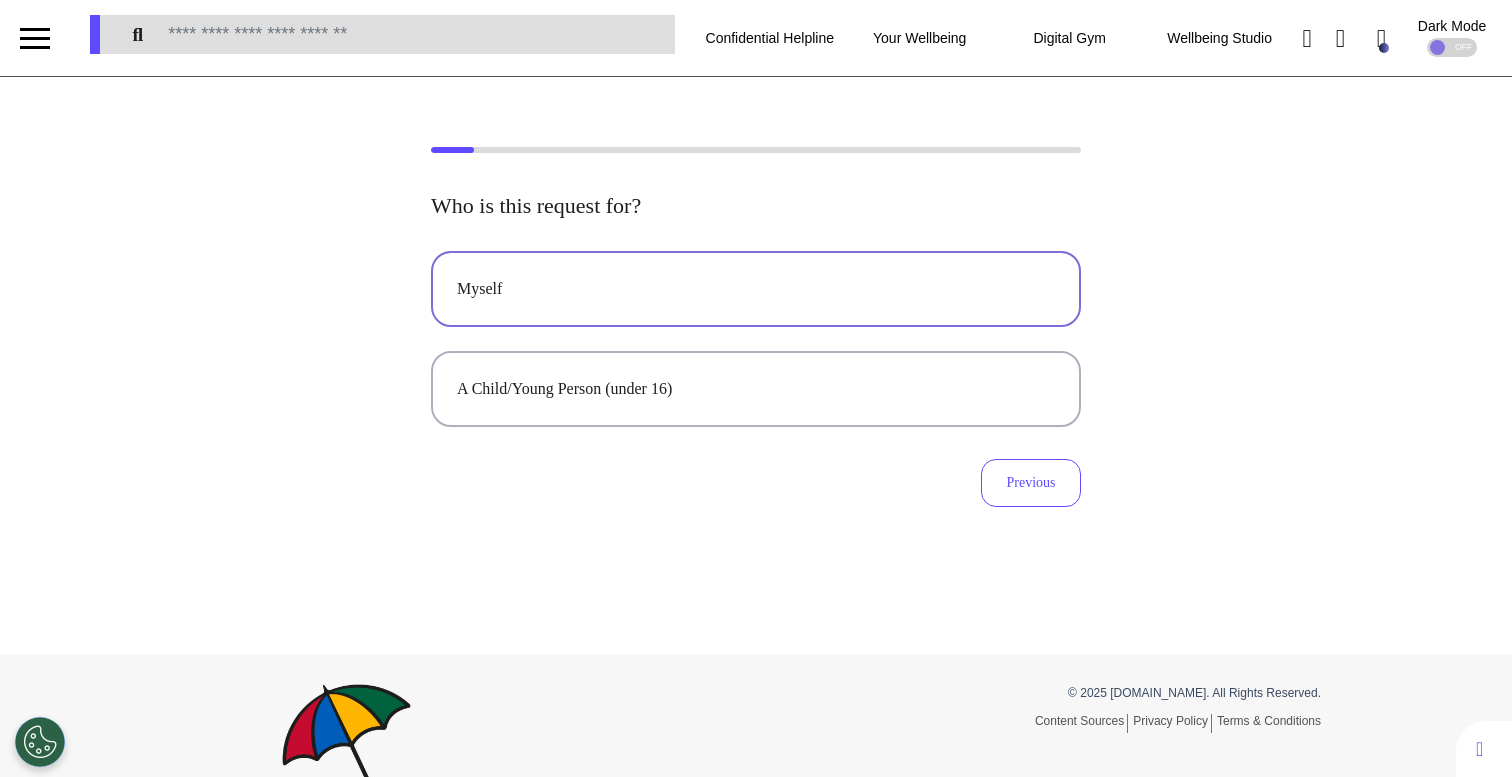 click on "Myself" at bounding box center [756, 289] 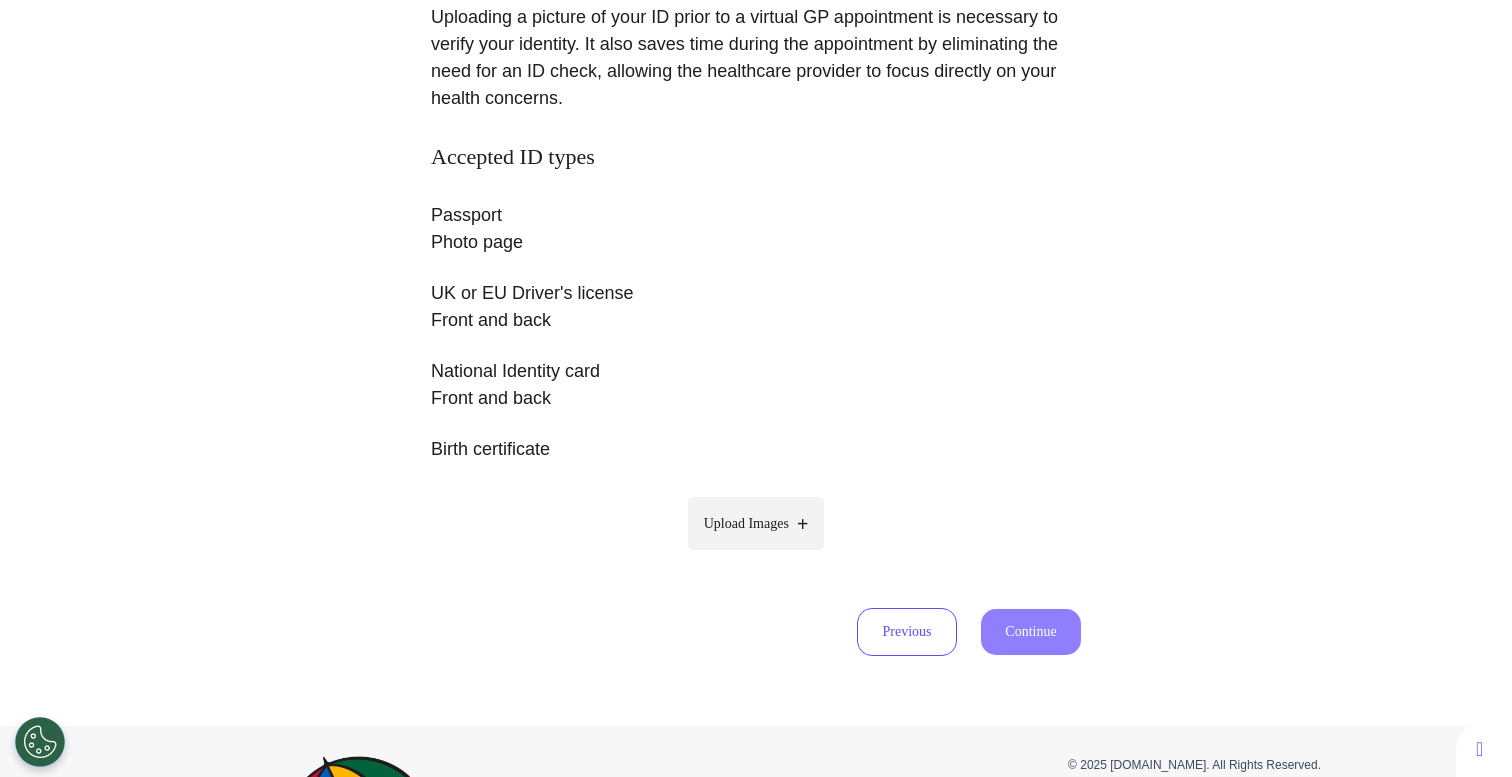 scroll, scrollTop: 439, scrollLeft: 0, axis: vertical 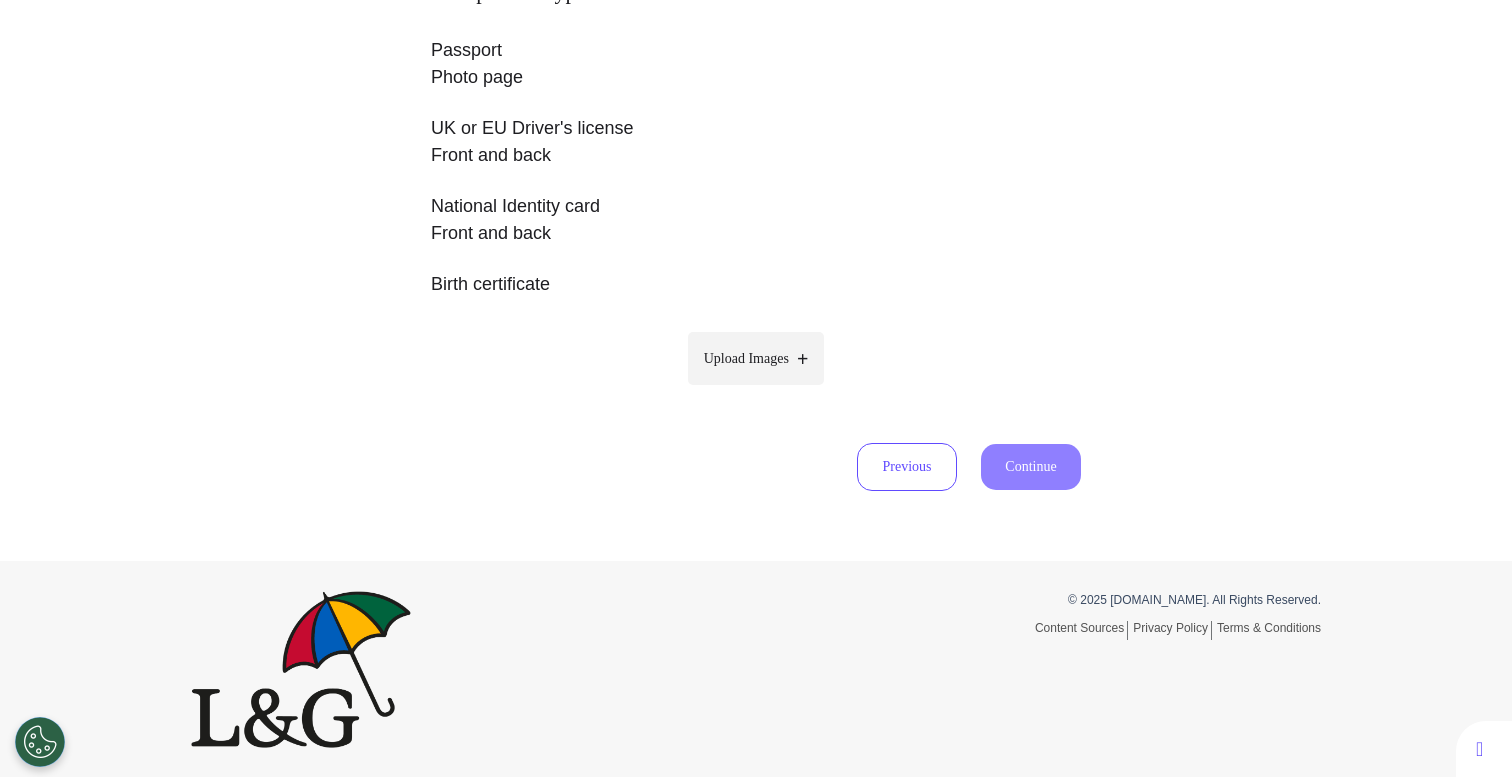 click on "Upload Images" at bounding box center [746, 358] 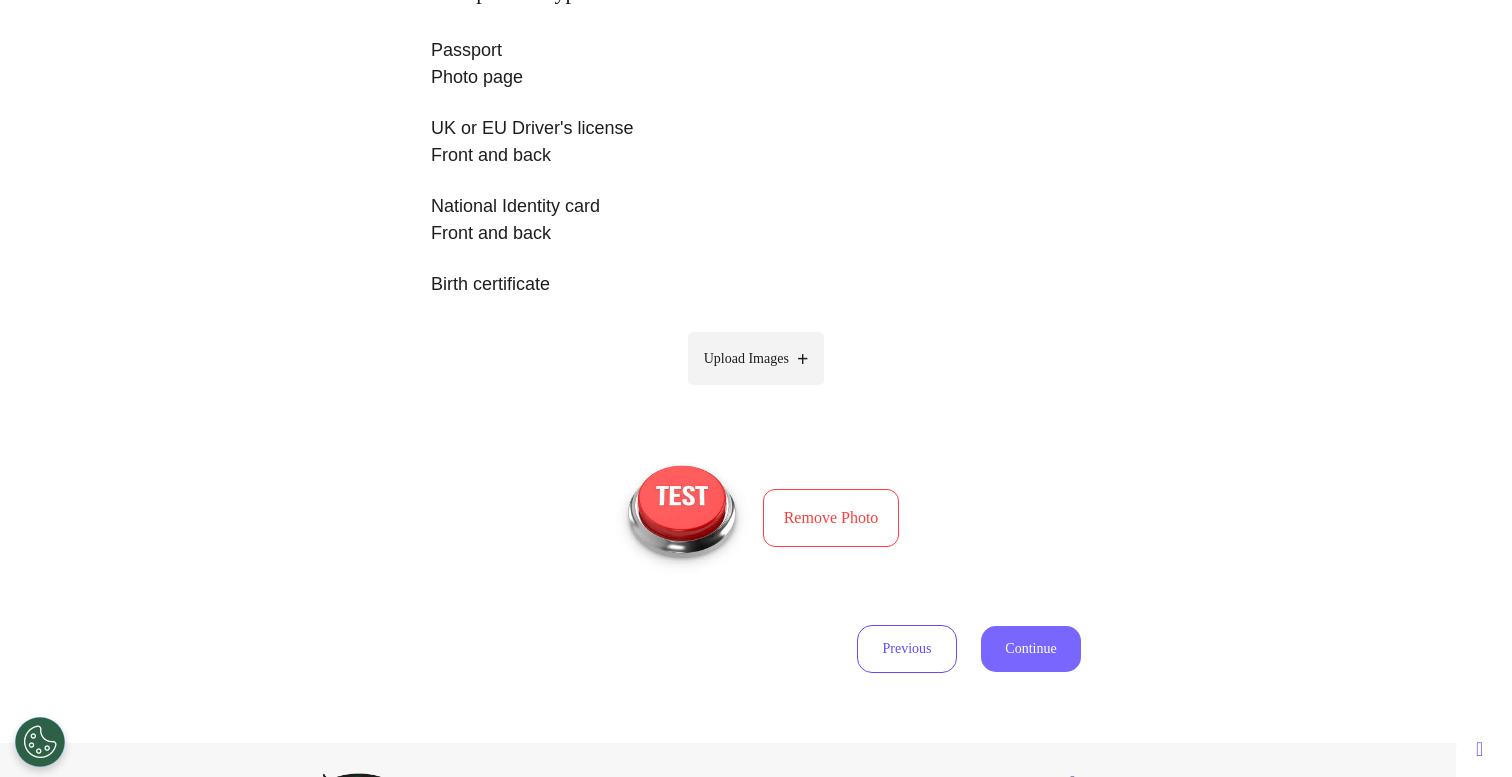 click on "Continue" at bounding box center (1031, 649) 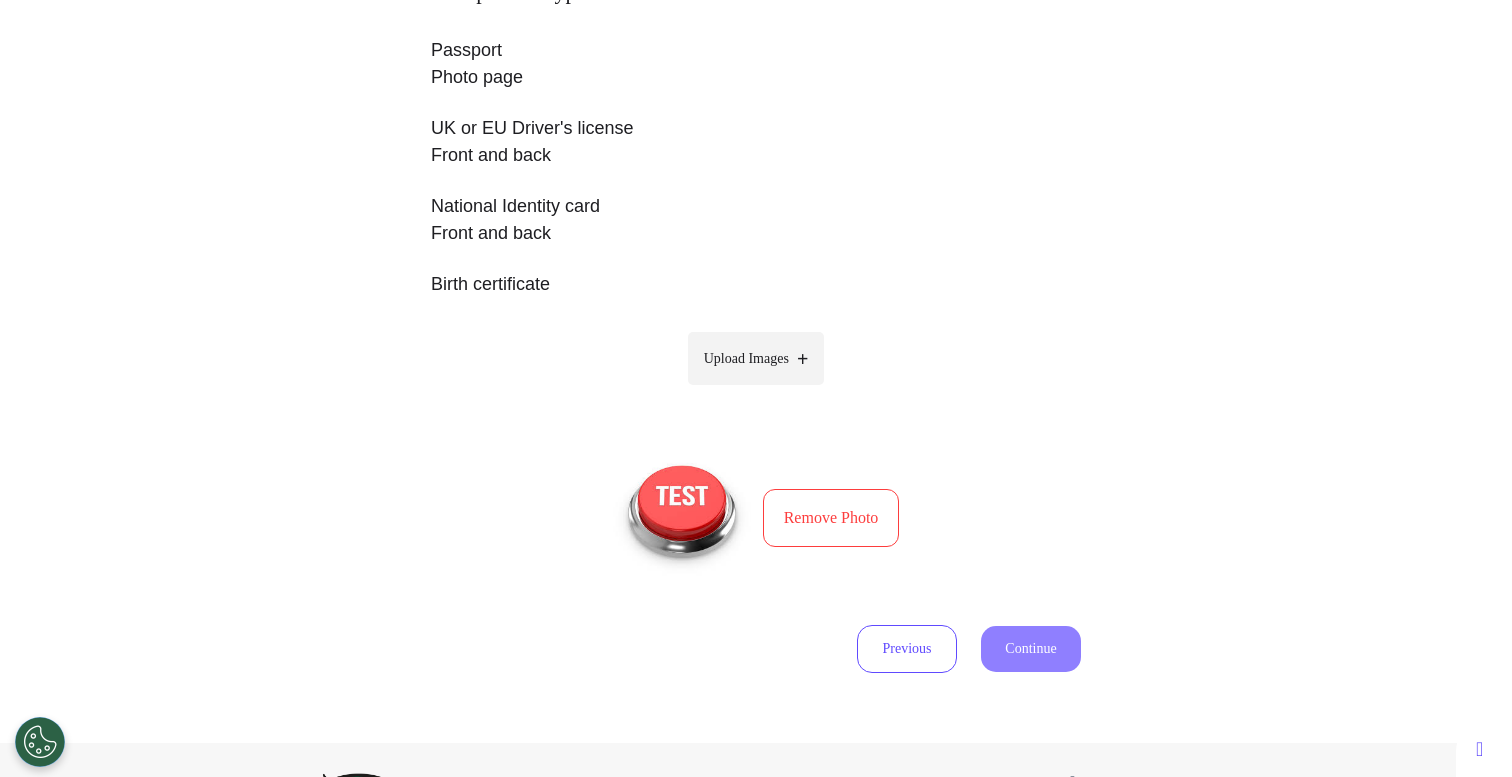 select on "******" 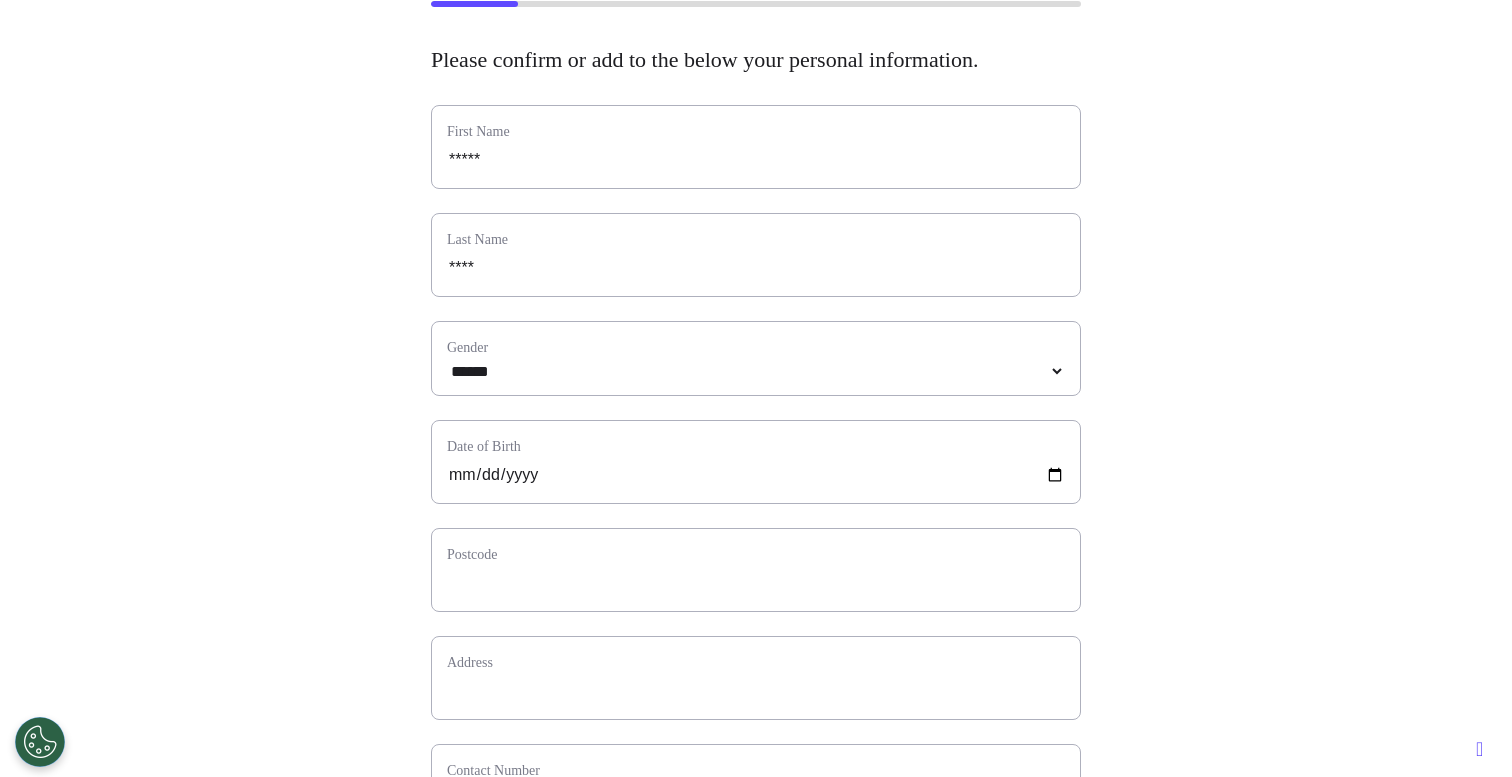 scroll, scrollTop: 180, scrollLeft: 0, axis: vertical 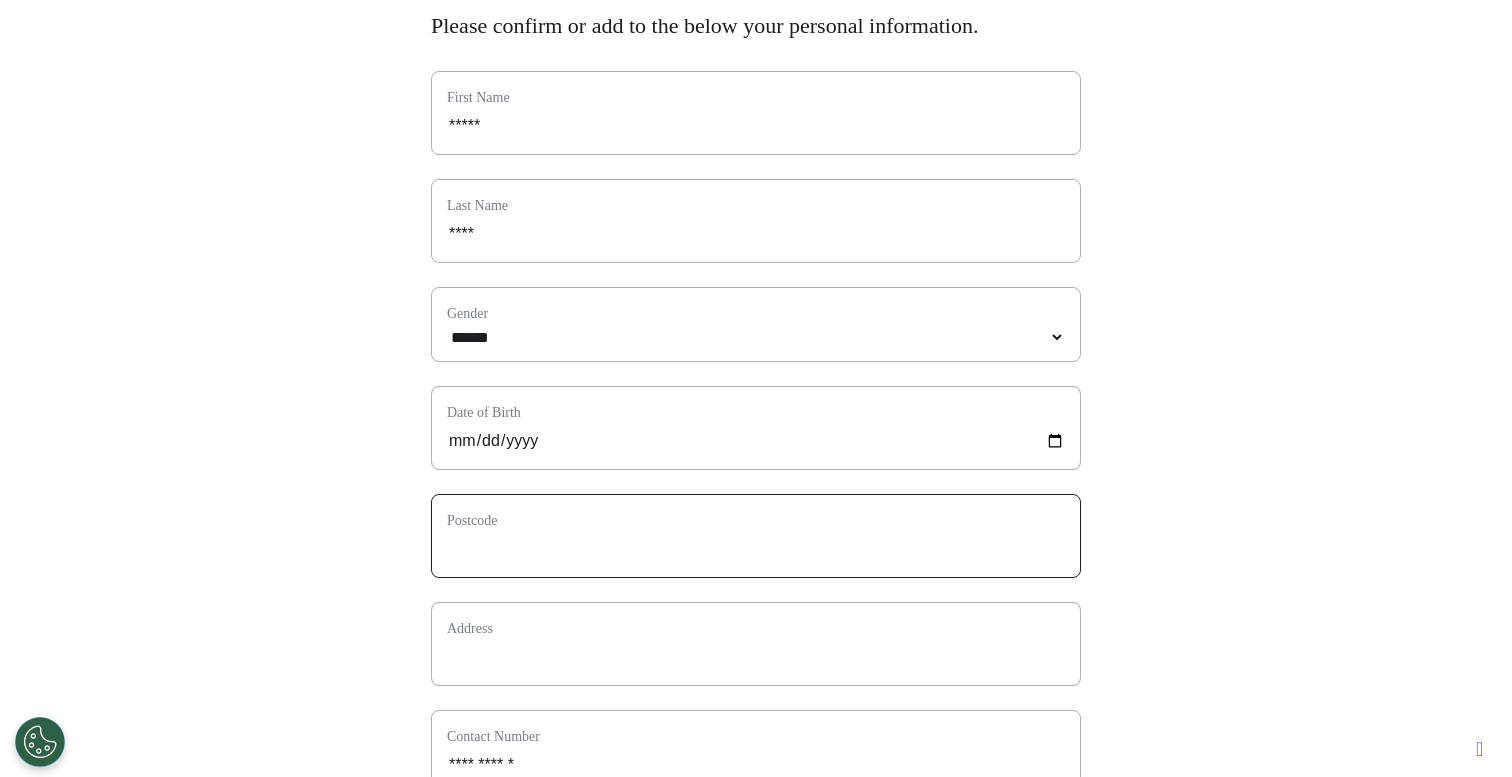 click at bounding box center (756, 549) 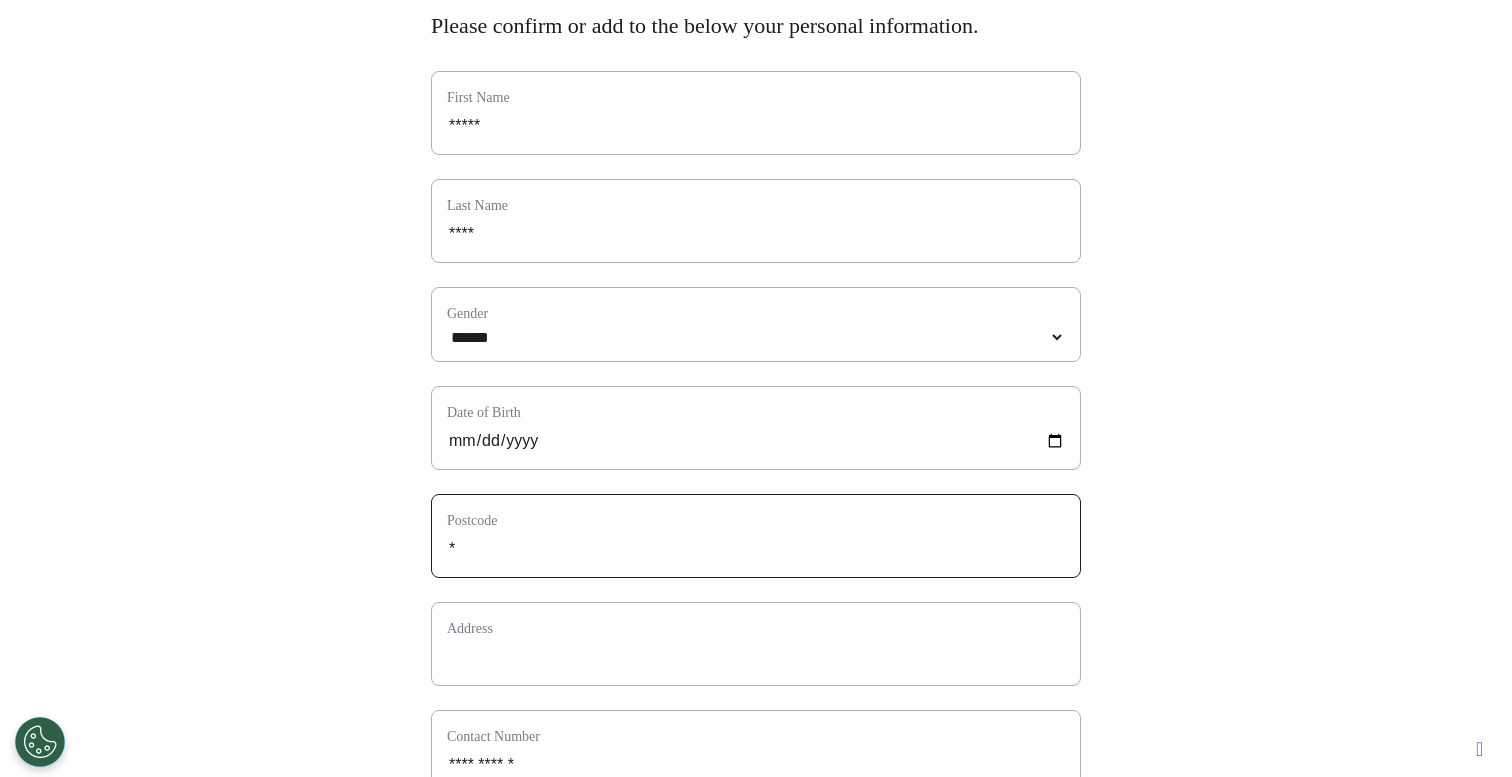 select 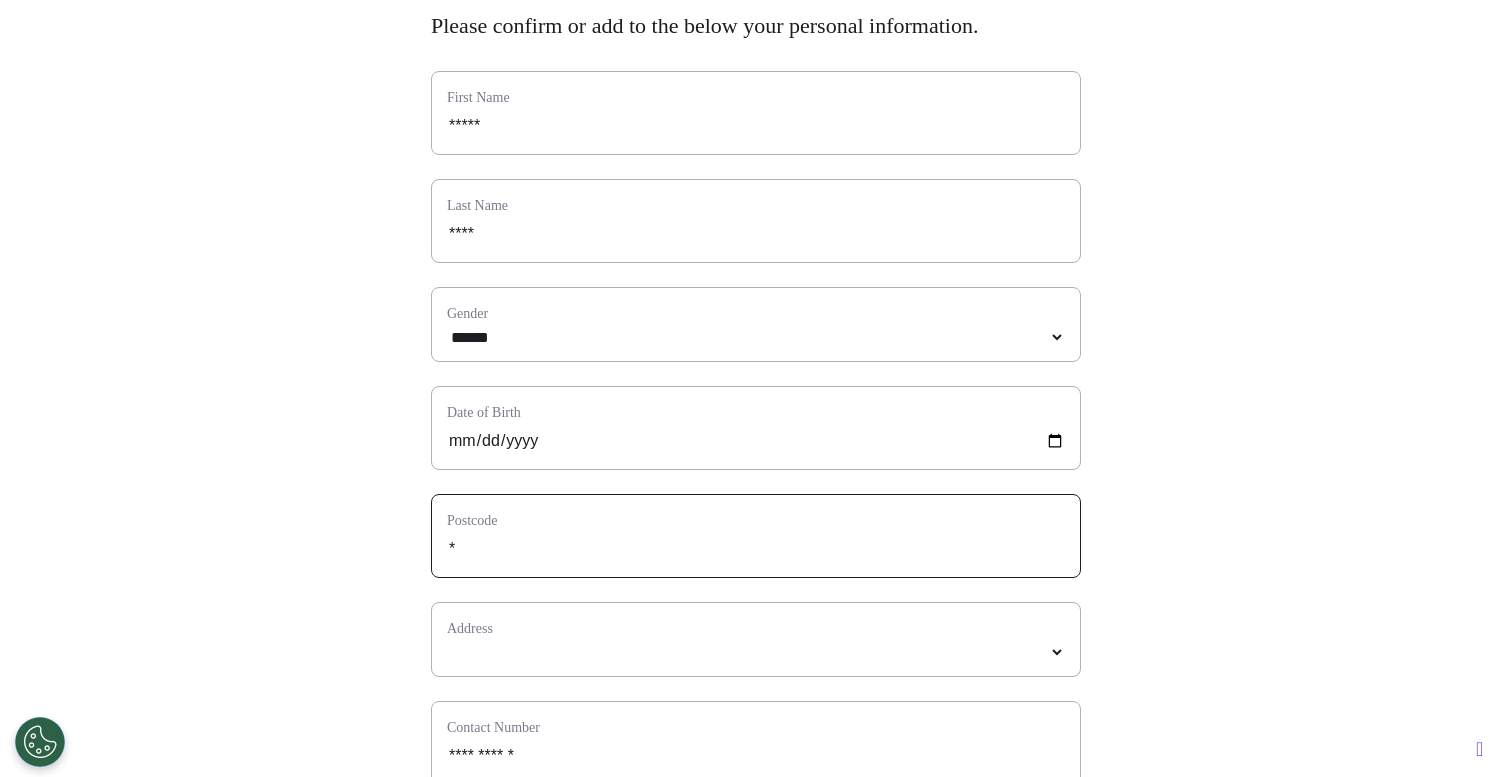 type on "**" 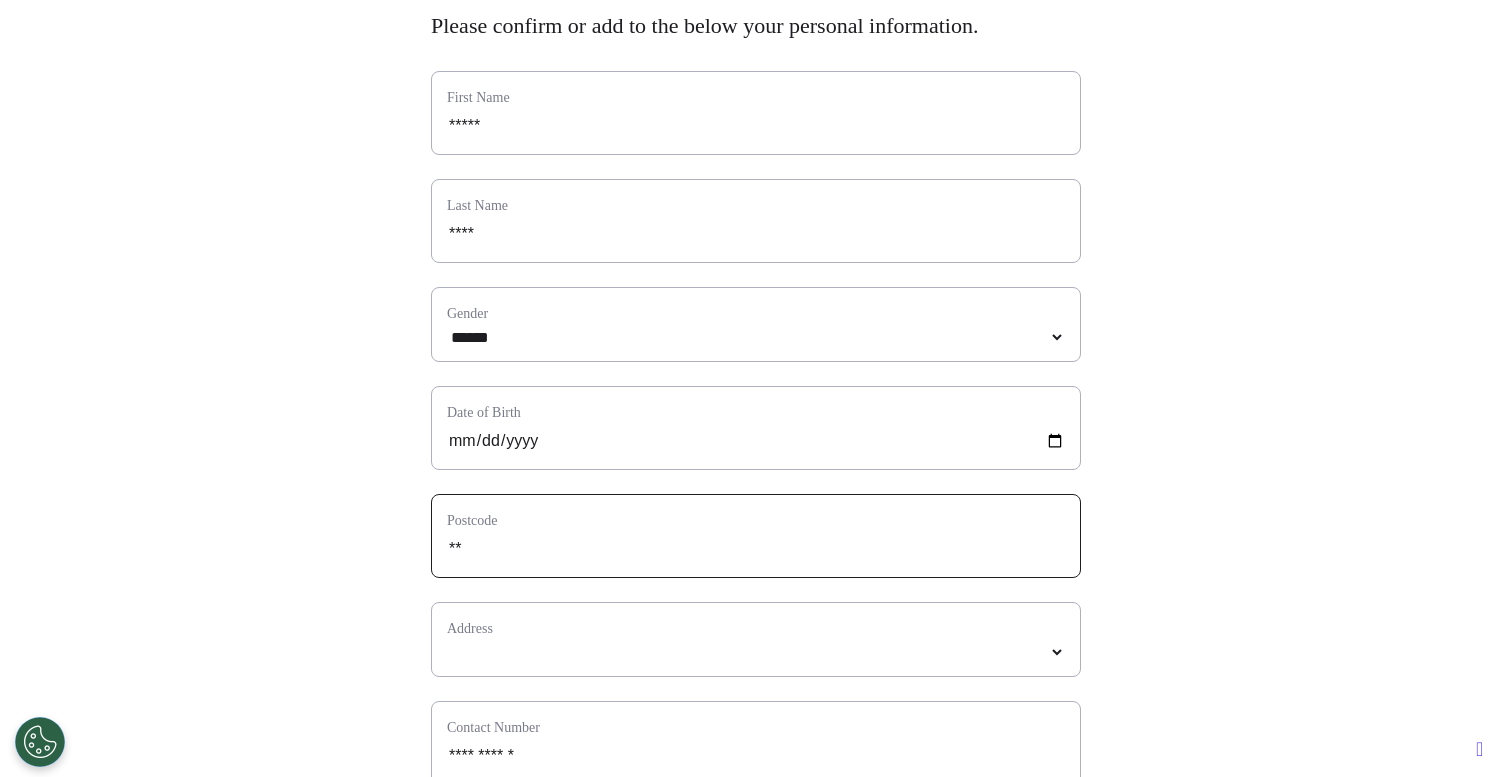 type on "***" 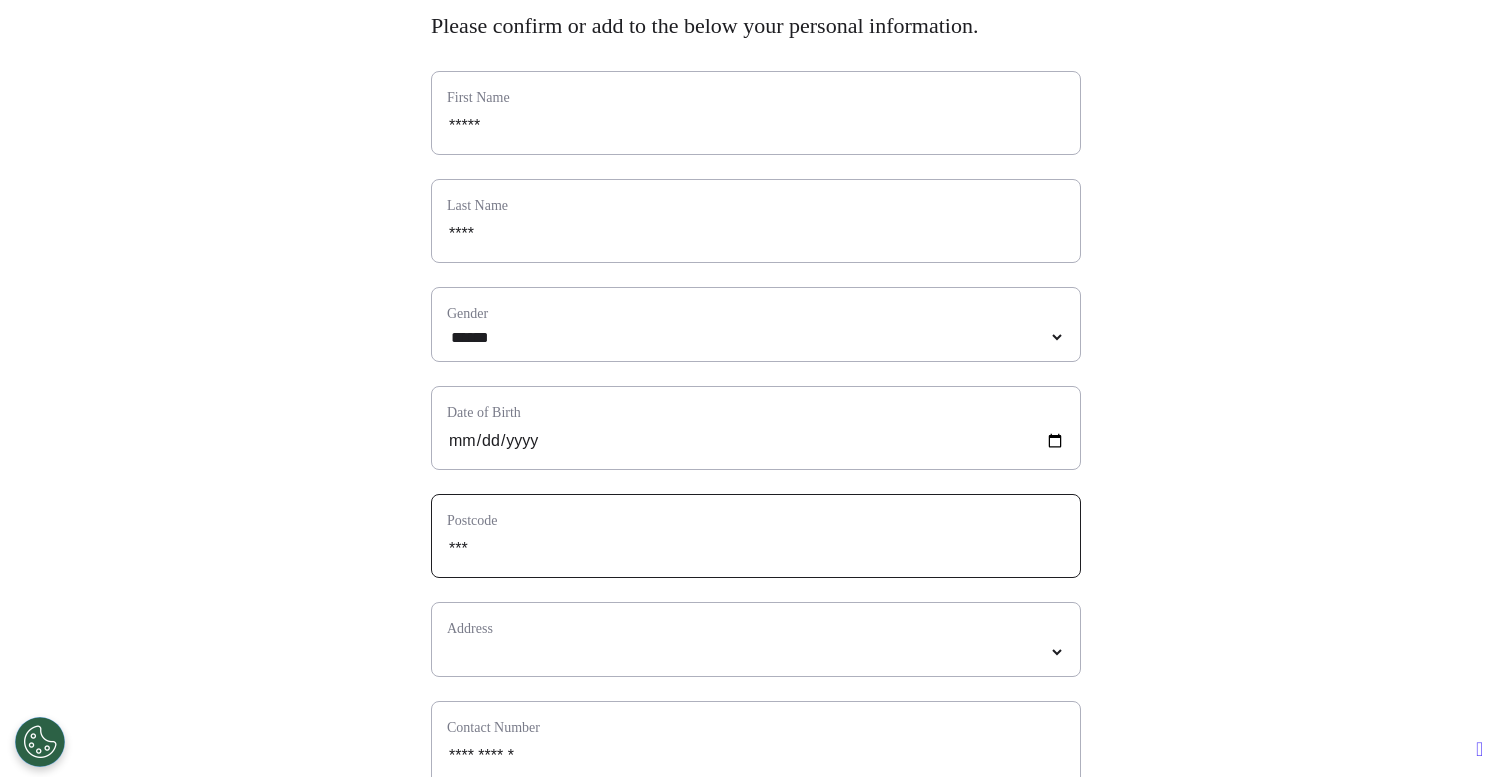 select 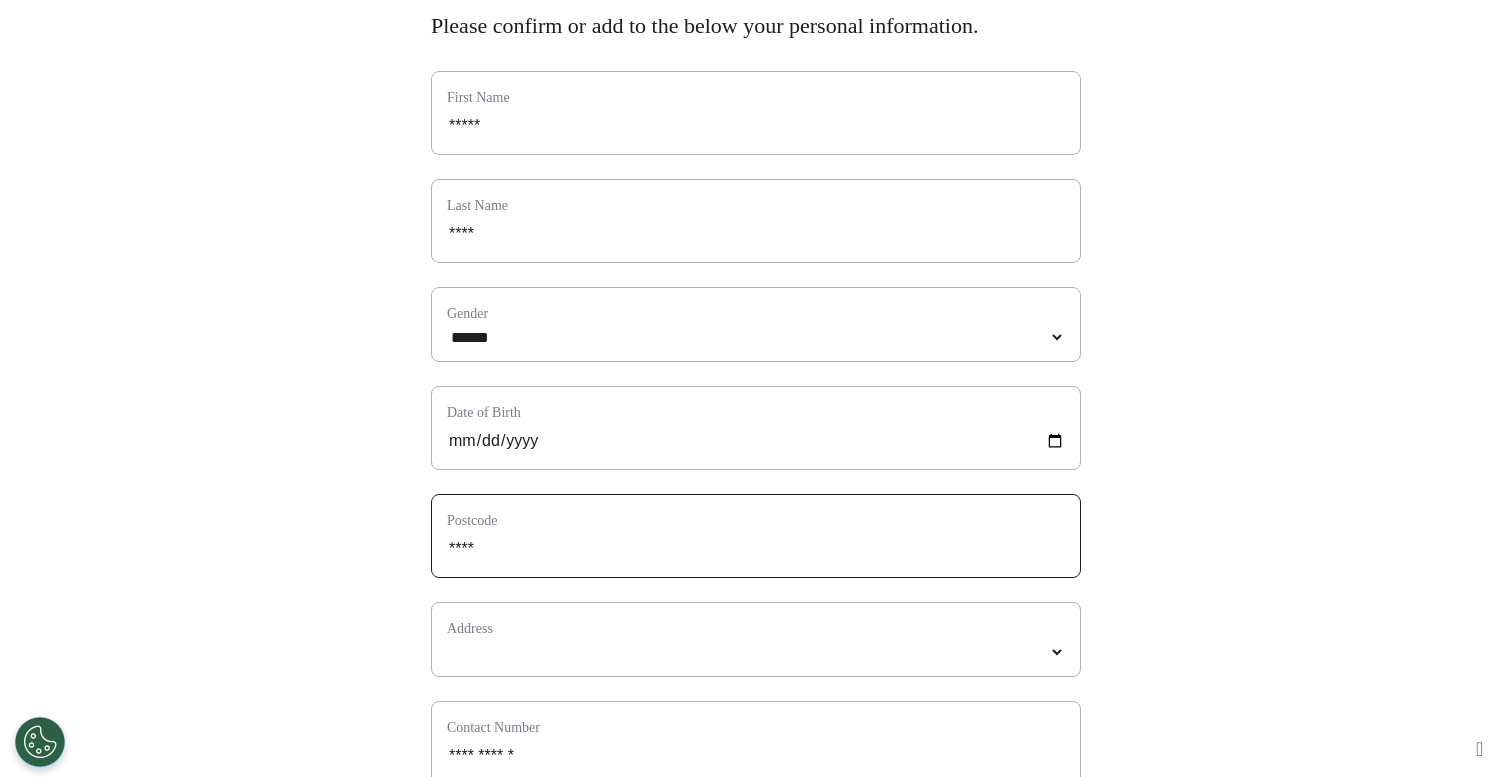 type on "*****" 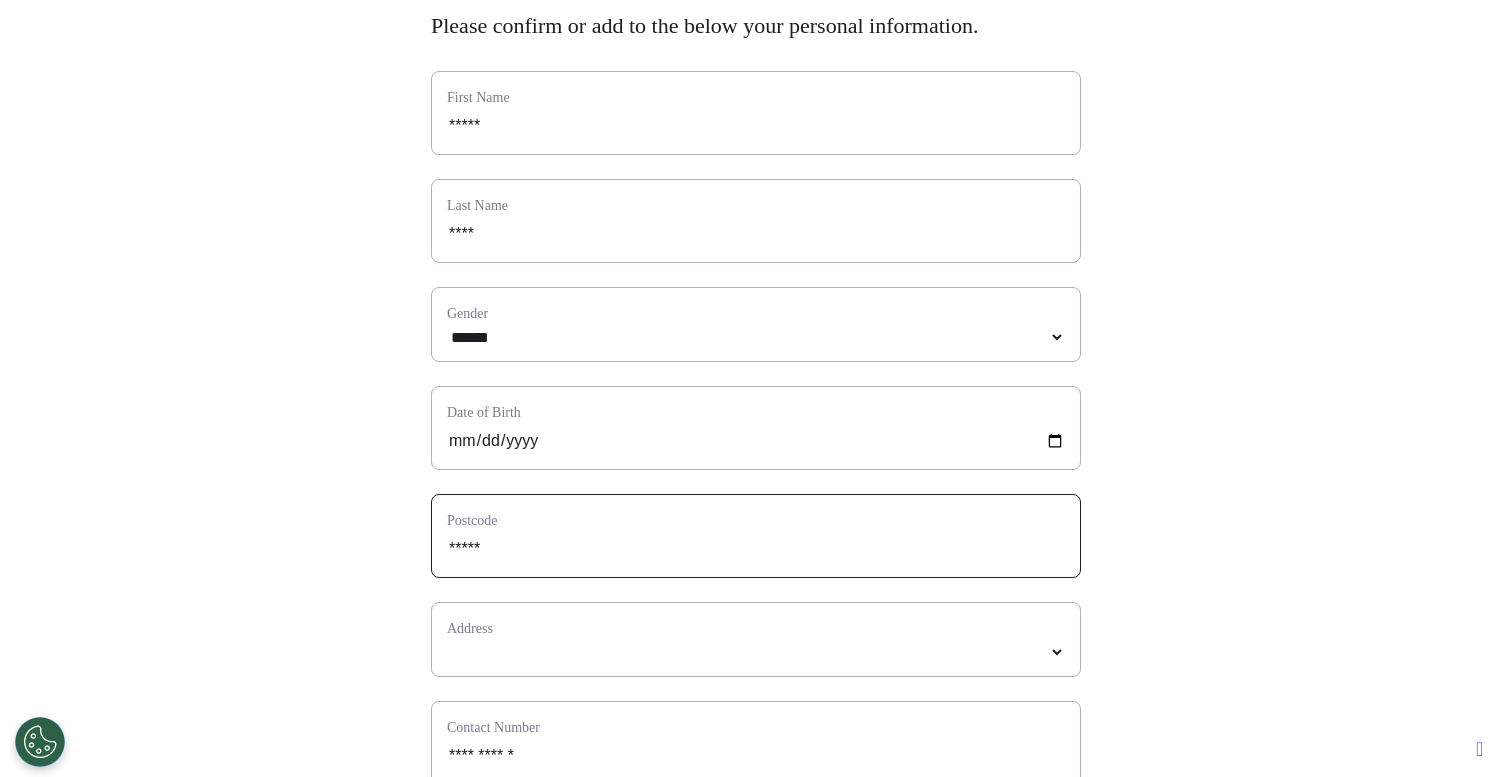 select 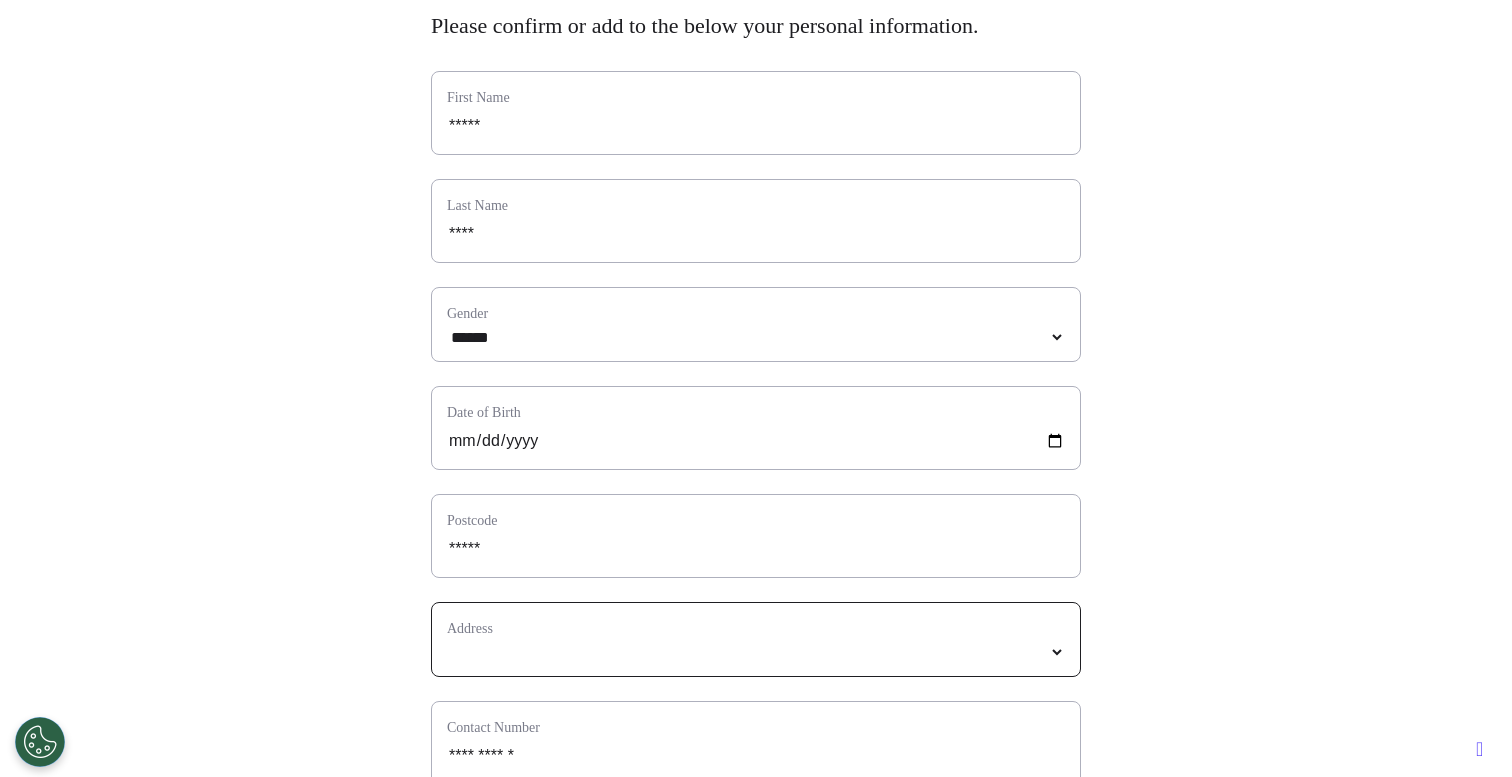 click on "*****" at bounding box center (756, 652) 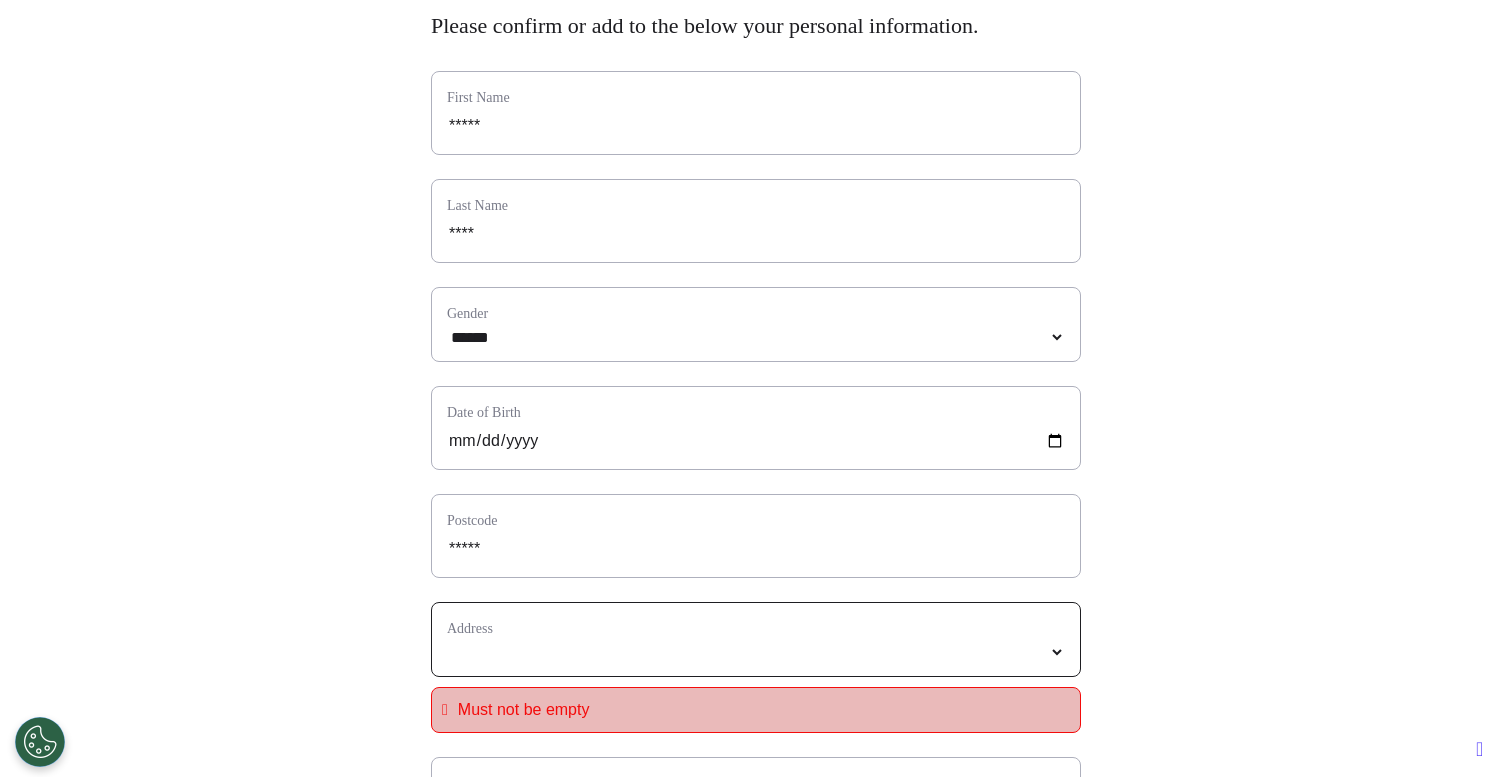 select 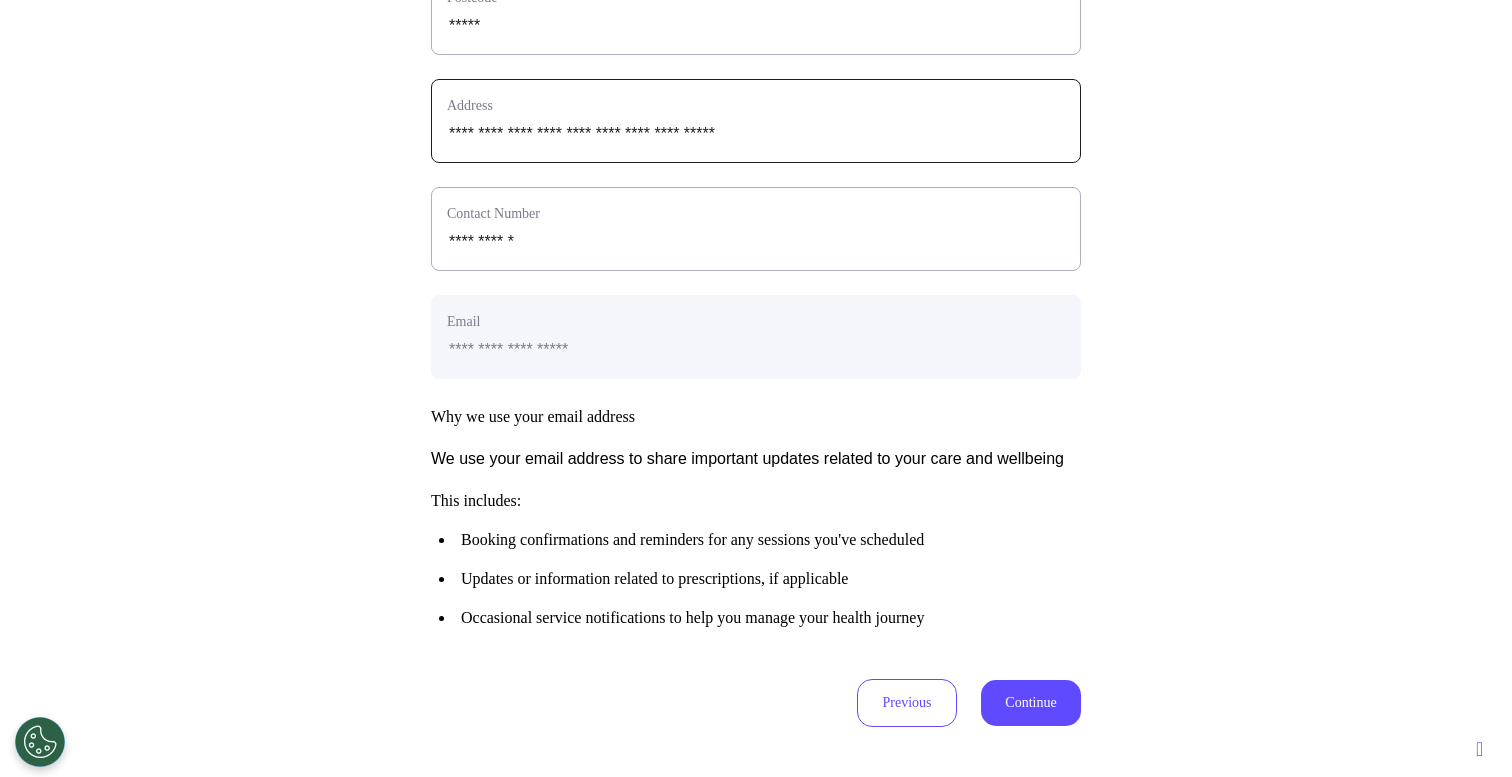 scroll, scrollTop: 736, scrollLeft: 0, axis: vertical 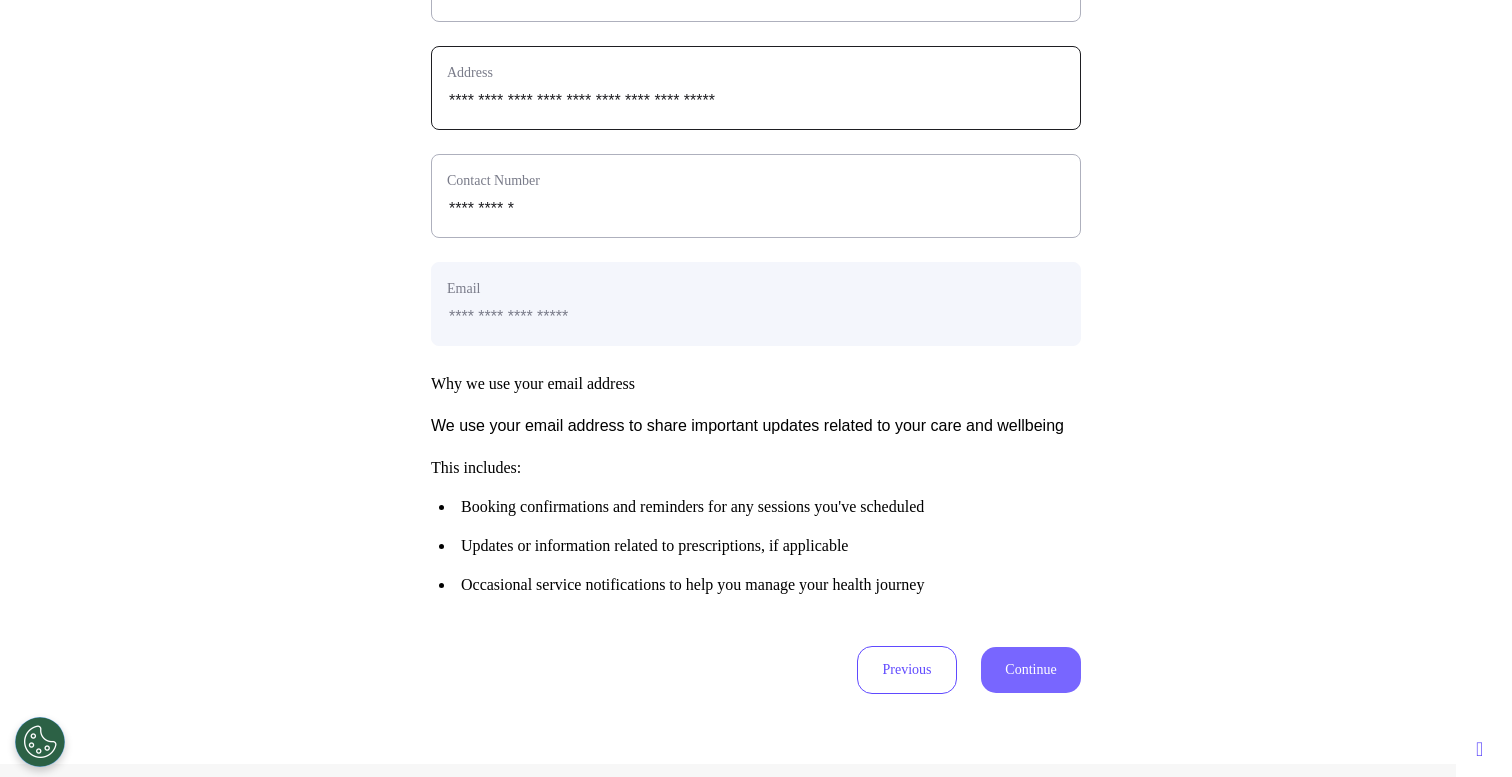 click on "Continue" at bounding box center [1031, 670] 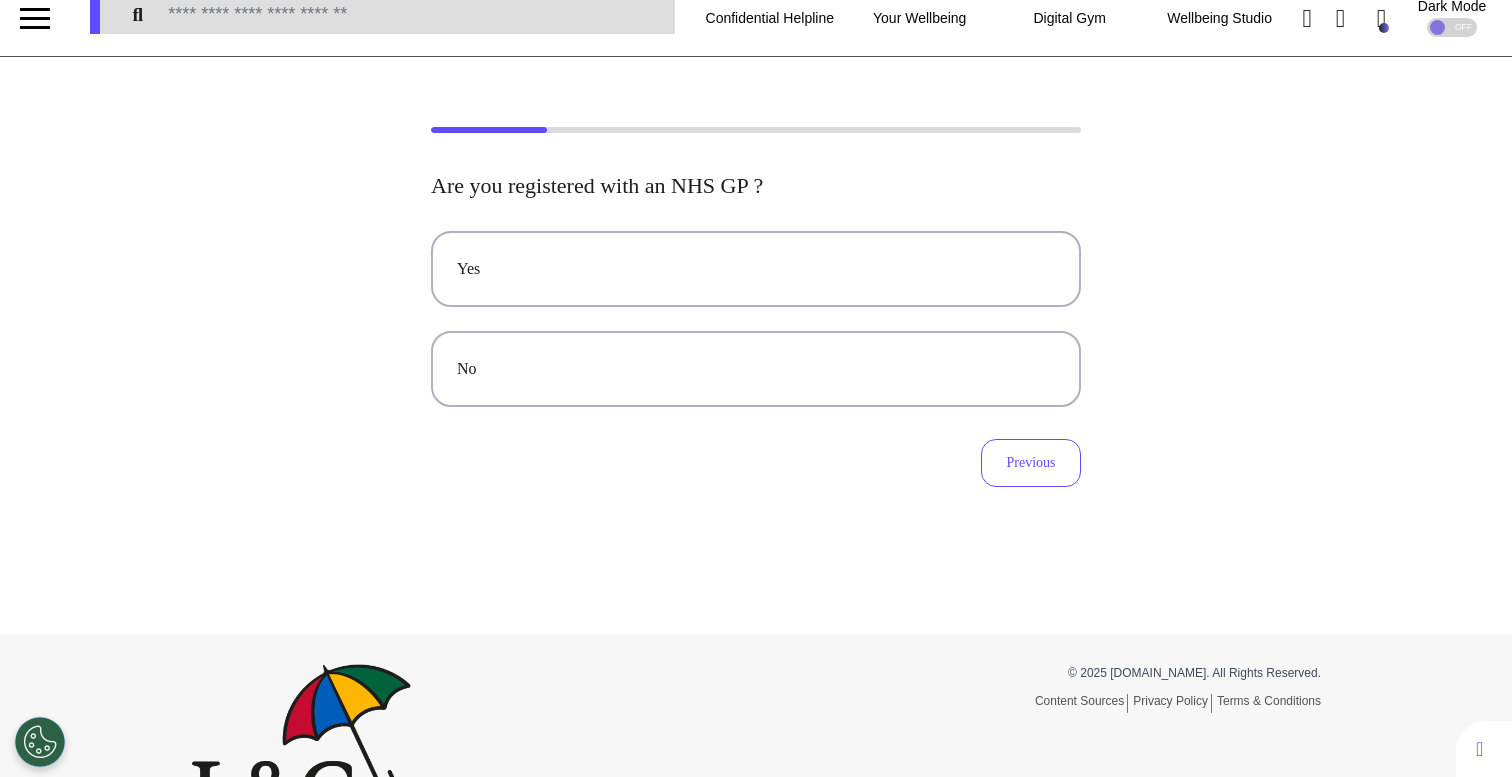 scroll, scrollTop: 0, scrollLeft: 0, axis: both 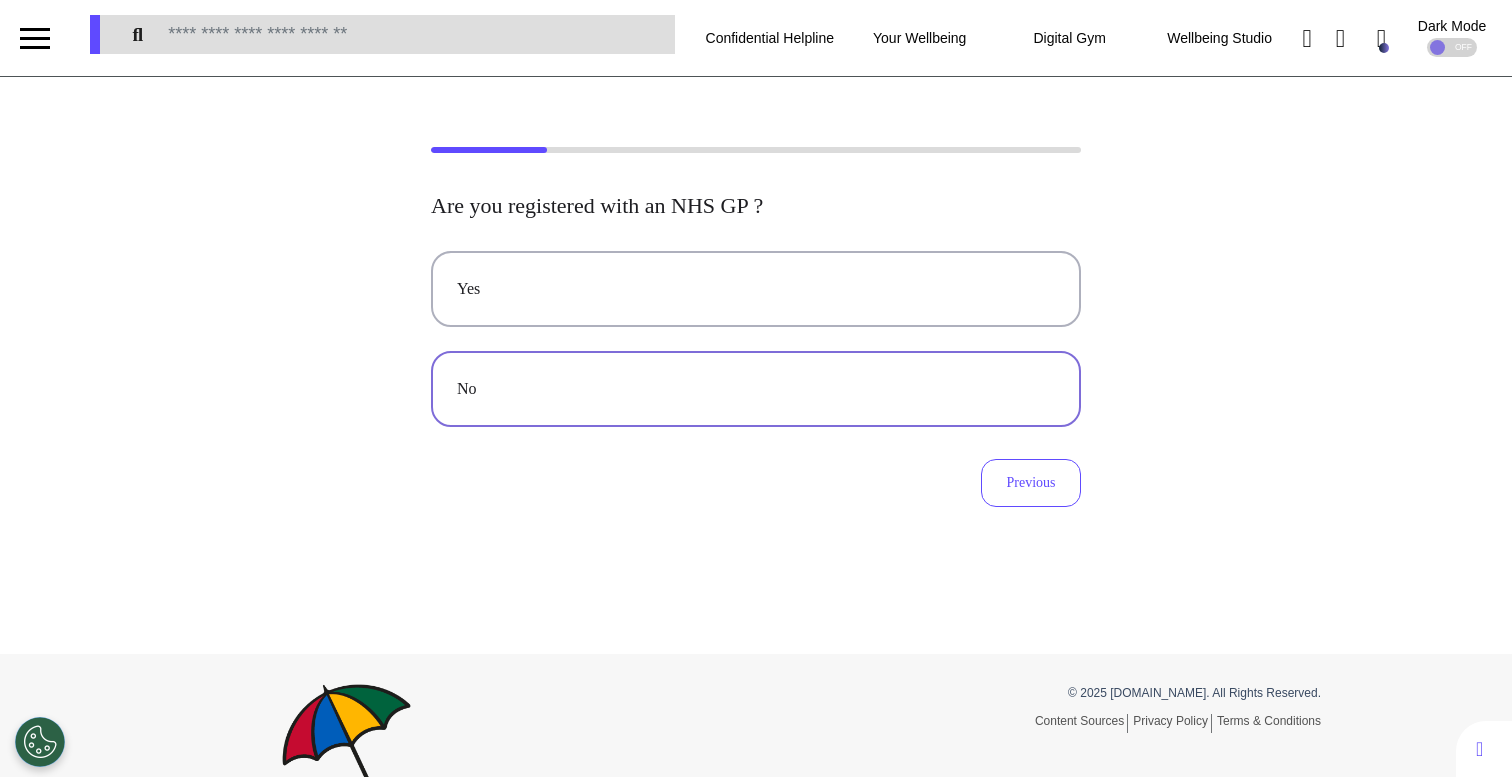 click on "No" at bounding box center [756, 389] 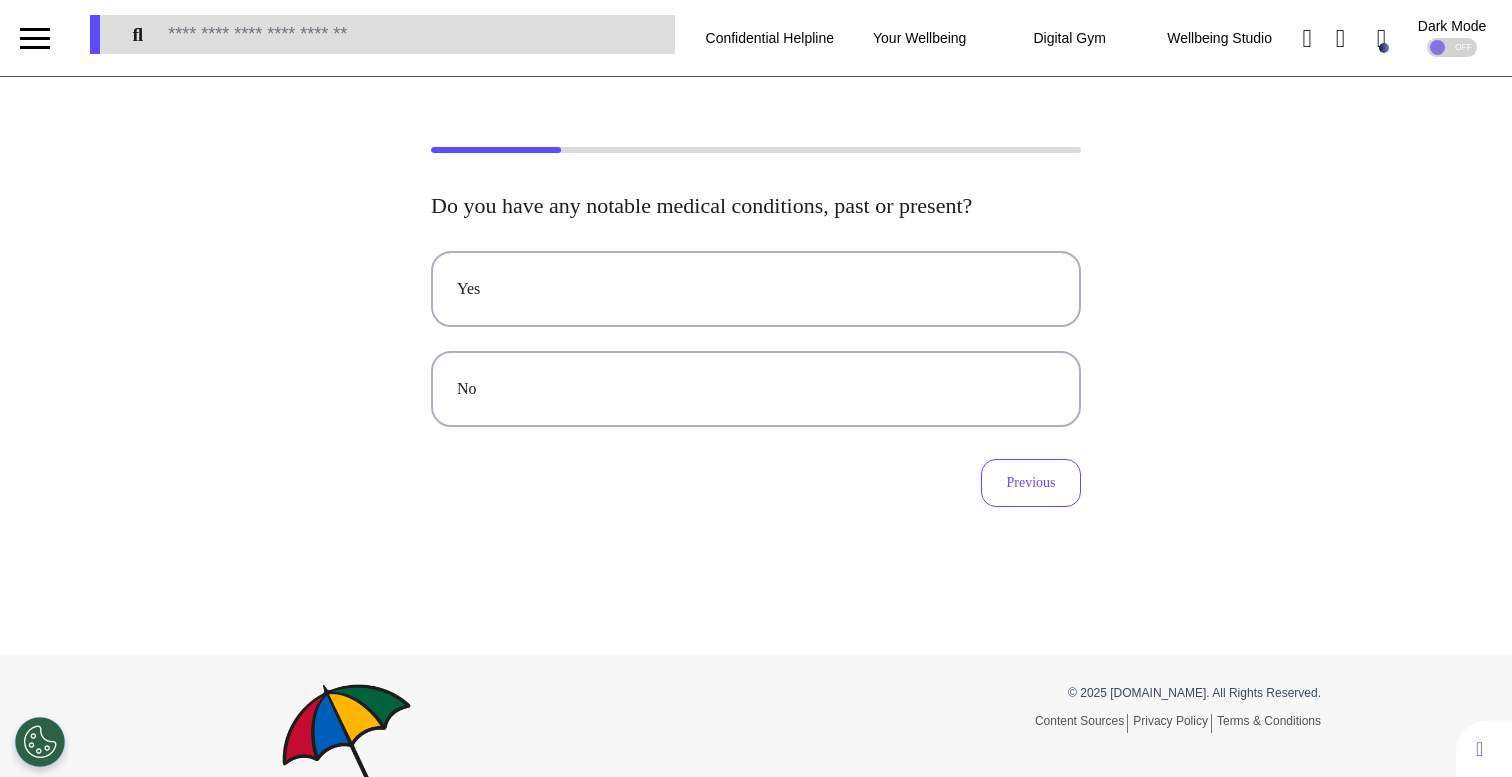 click on "No" at bounding box center (756, 389) 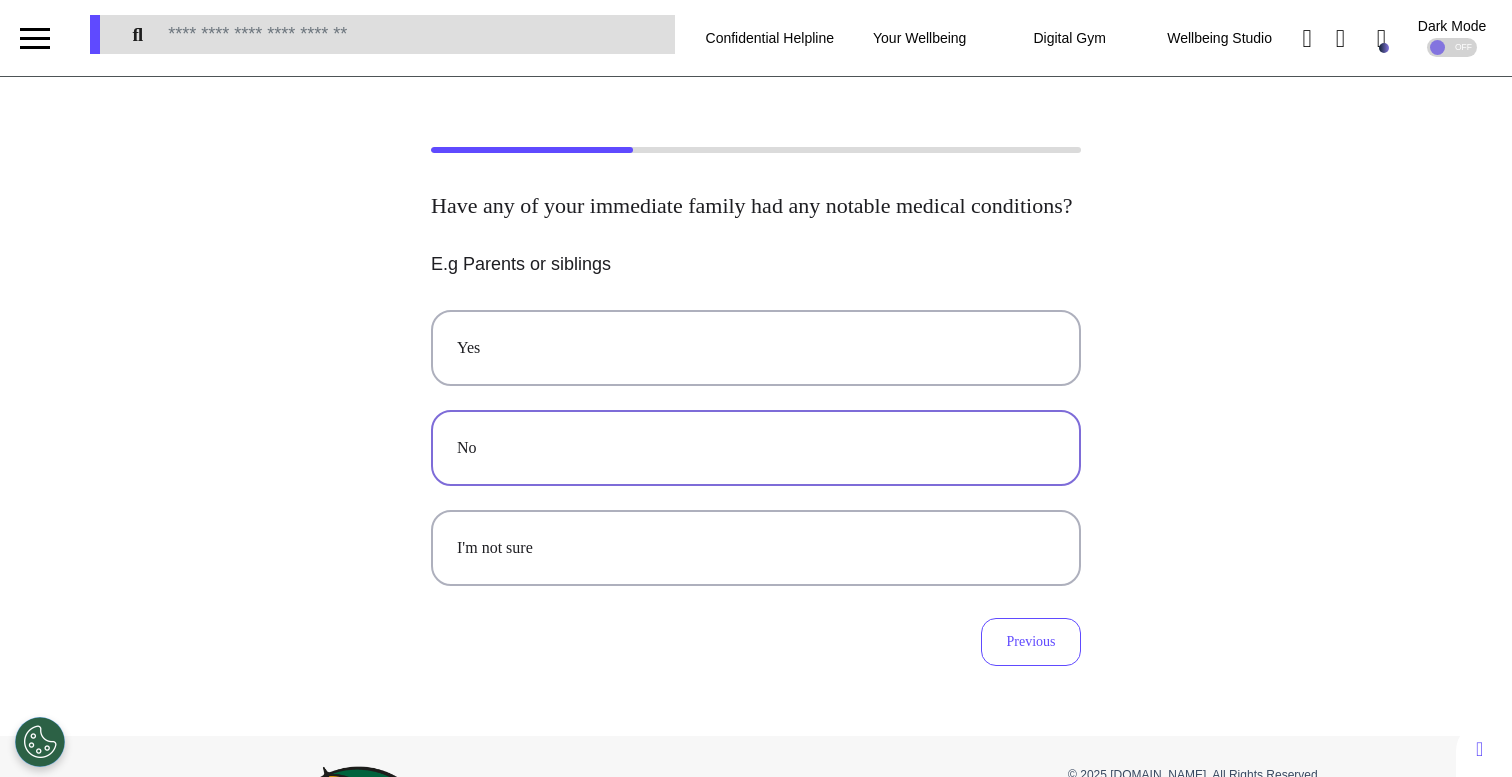 click on "No" at bounding box center [756, 448] 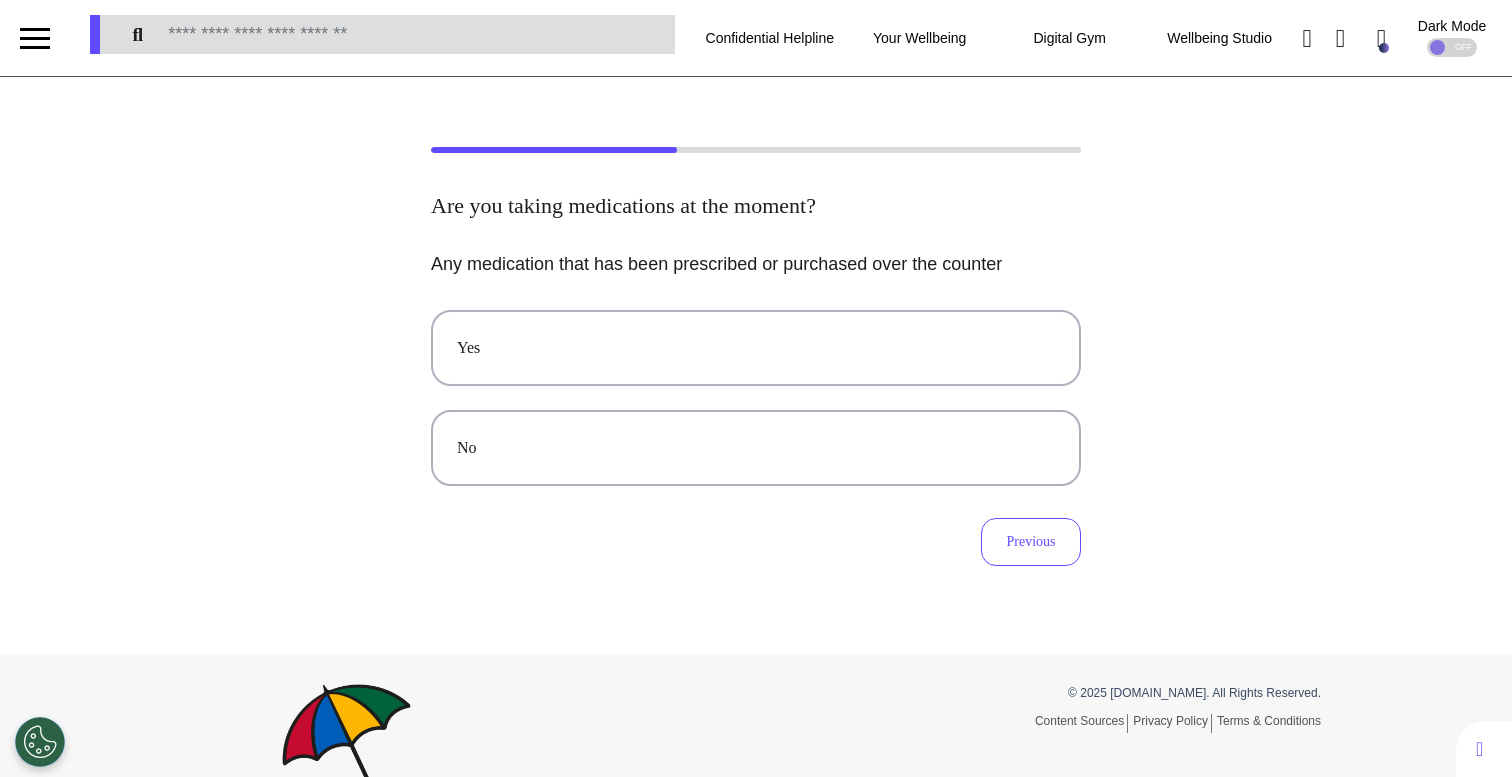 click on "No" at bounding box center [756, 448] 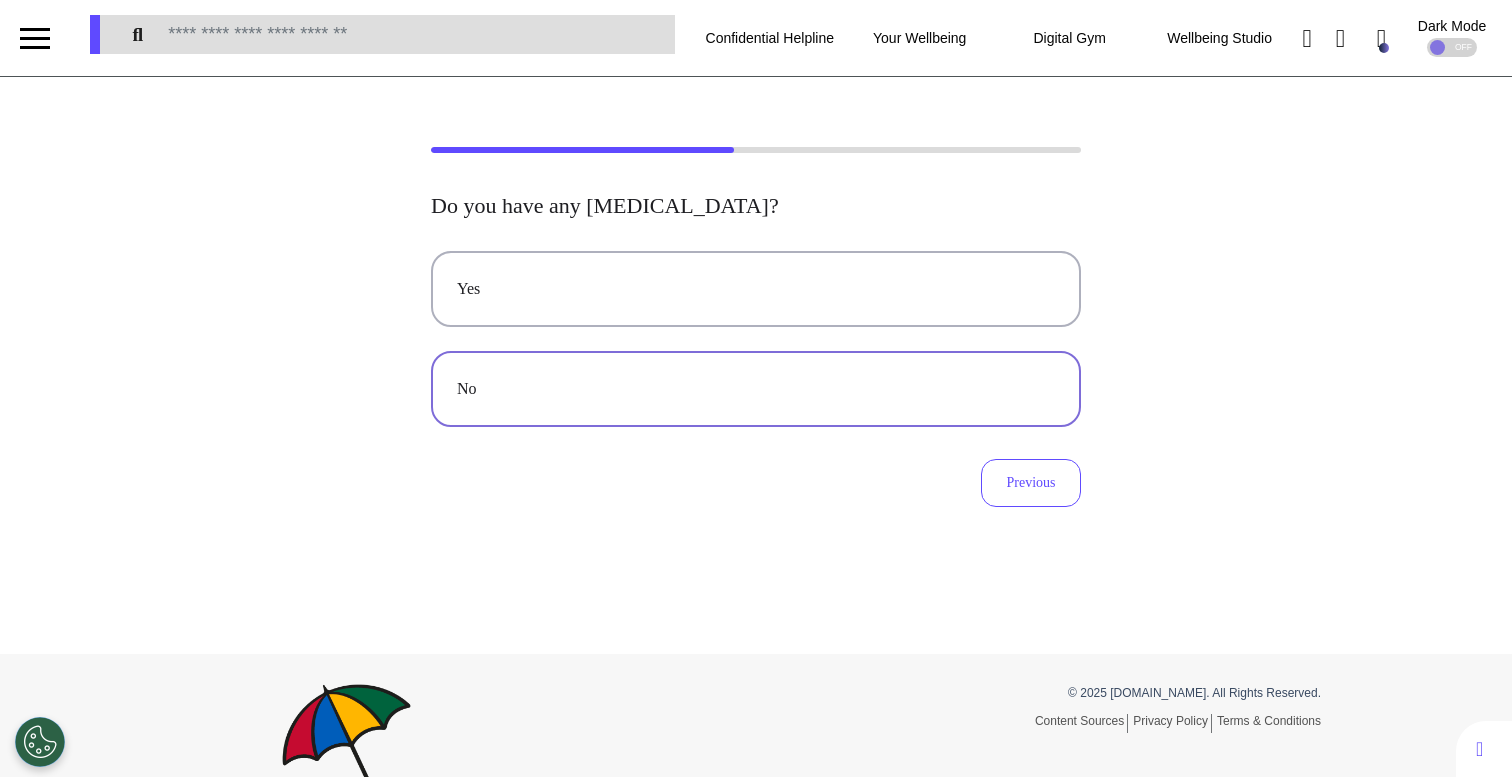 click on "No" at bounding box center [756, 389] 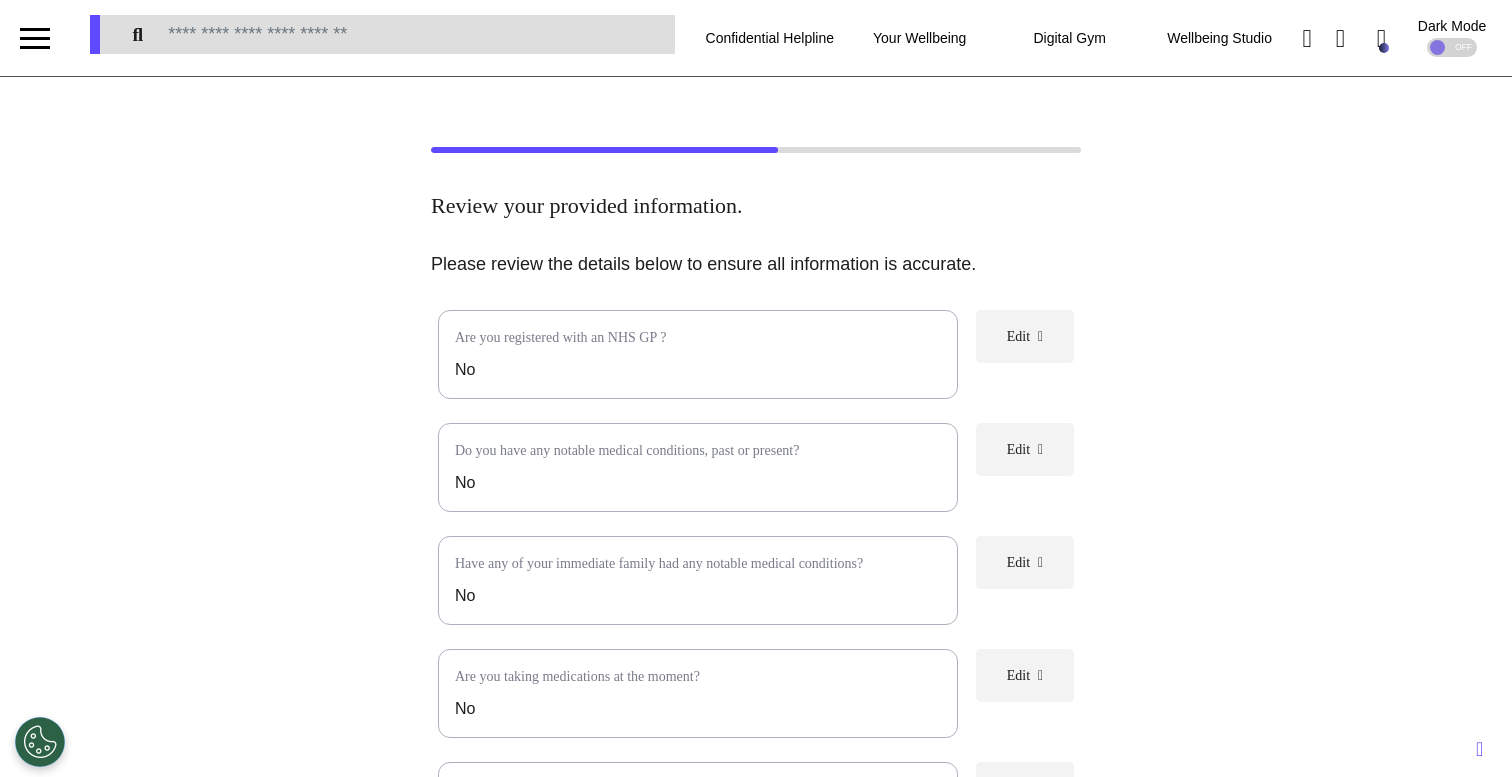 scroll, scrollTop: 462, scrollLeft: 0, axis: vertical 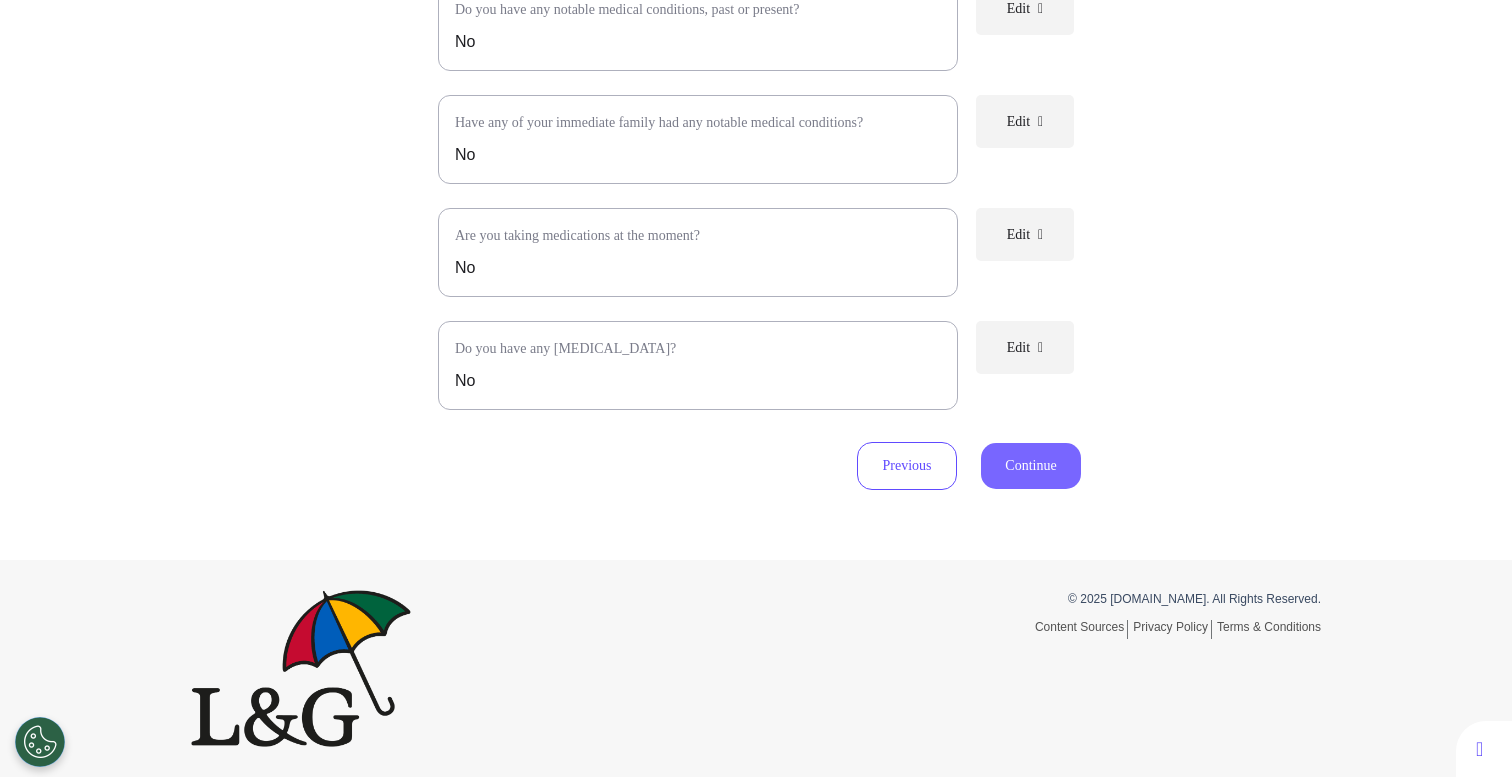 click on "Continue" at bounding box center [1031, 466] 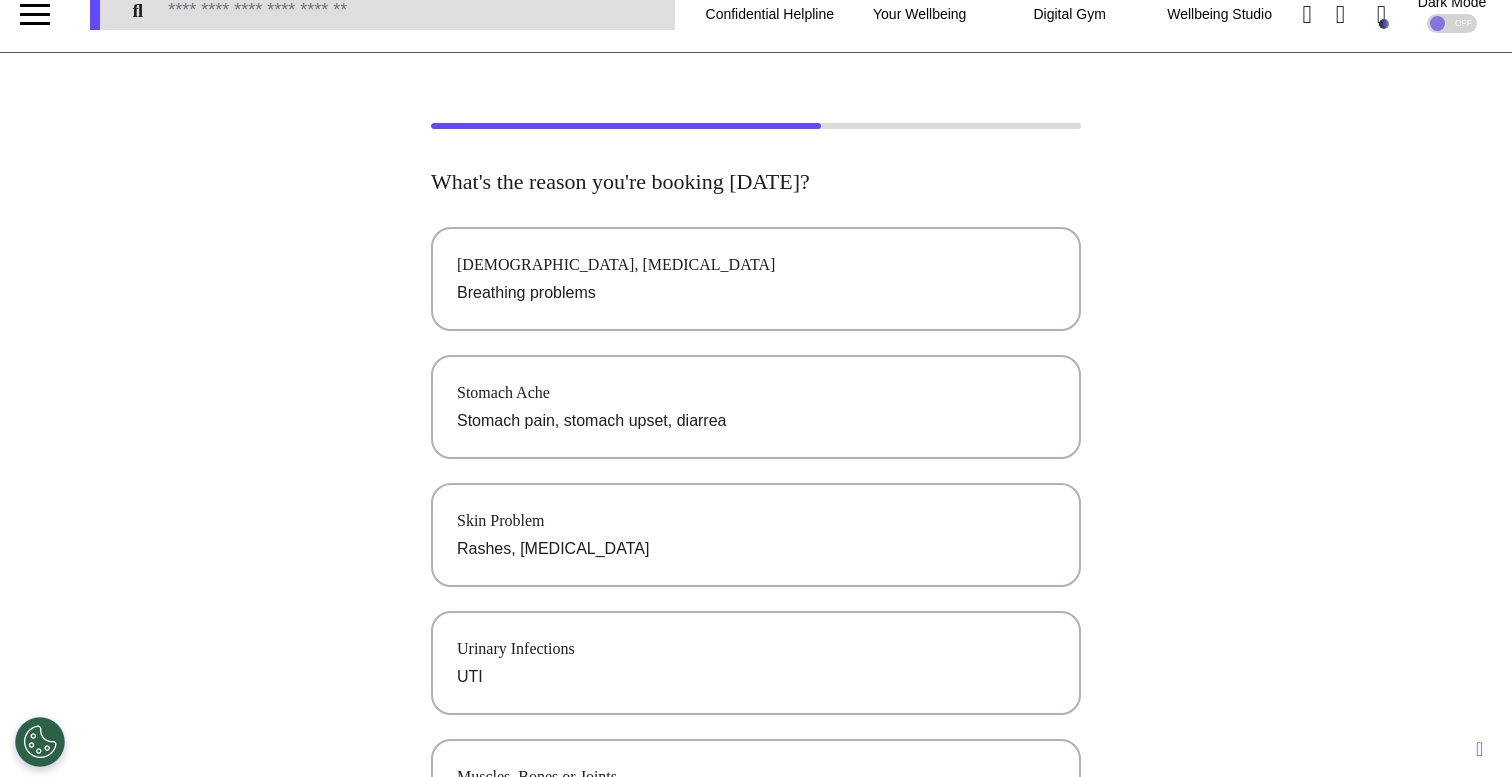 scroll, scrollTop: 0, scrollLeft: 0, axis: both 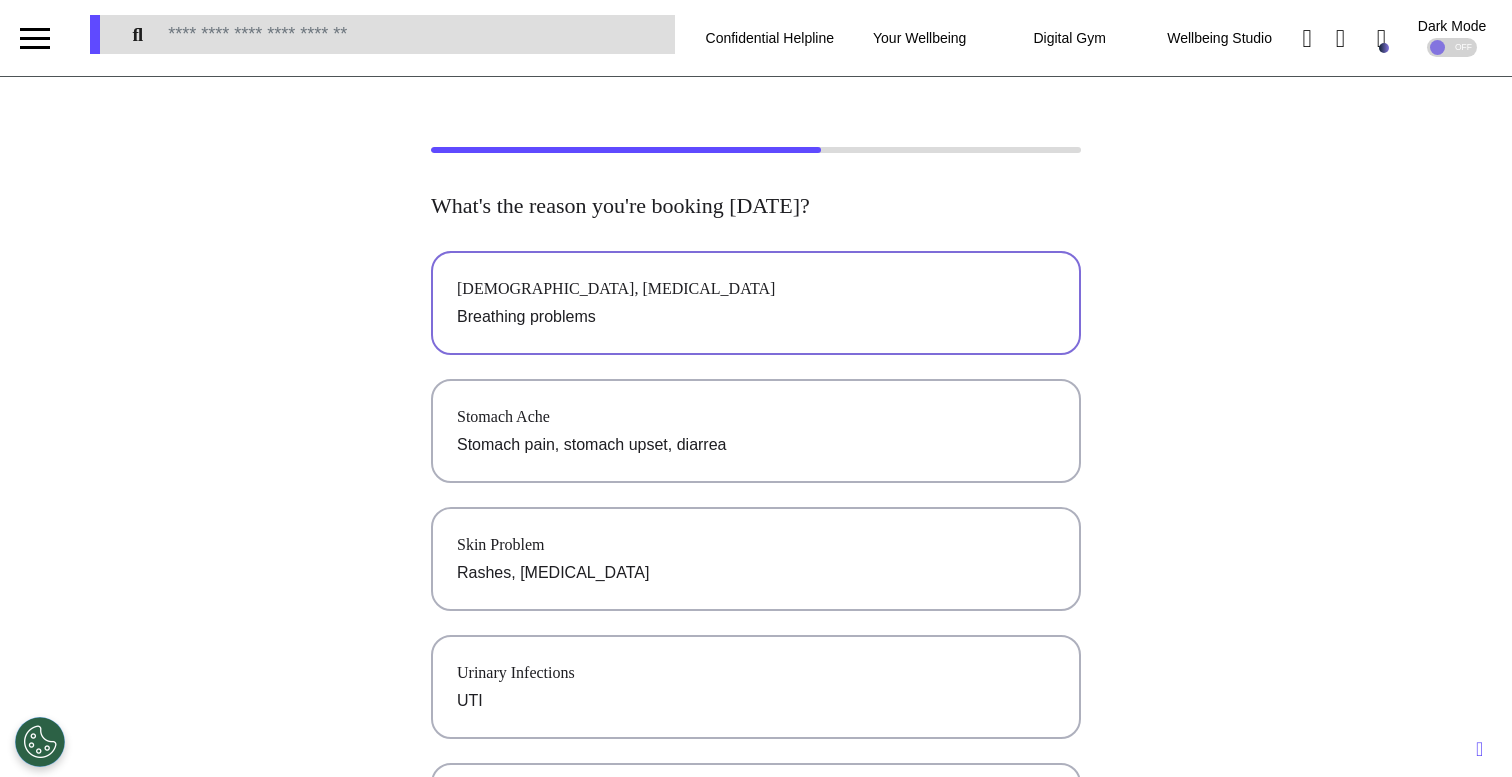 click on "Breathing problems" at bounding box center [756, 317] 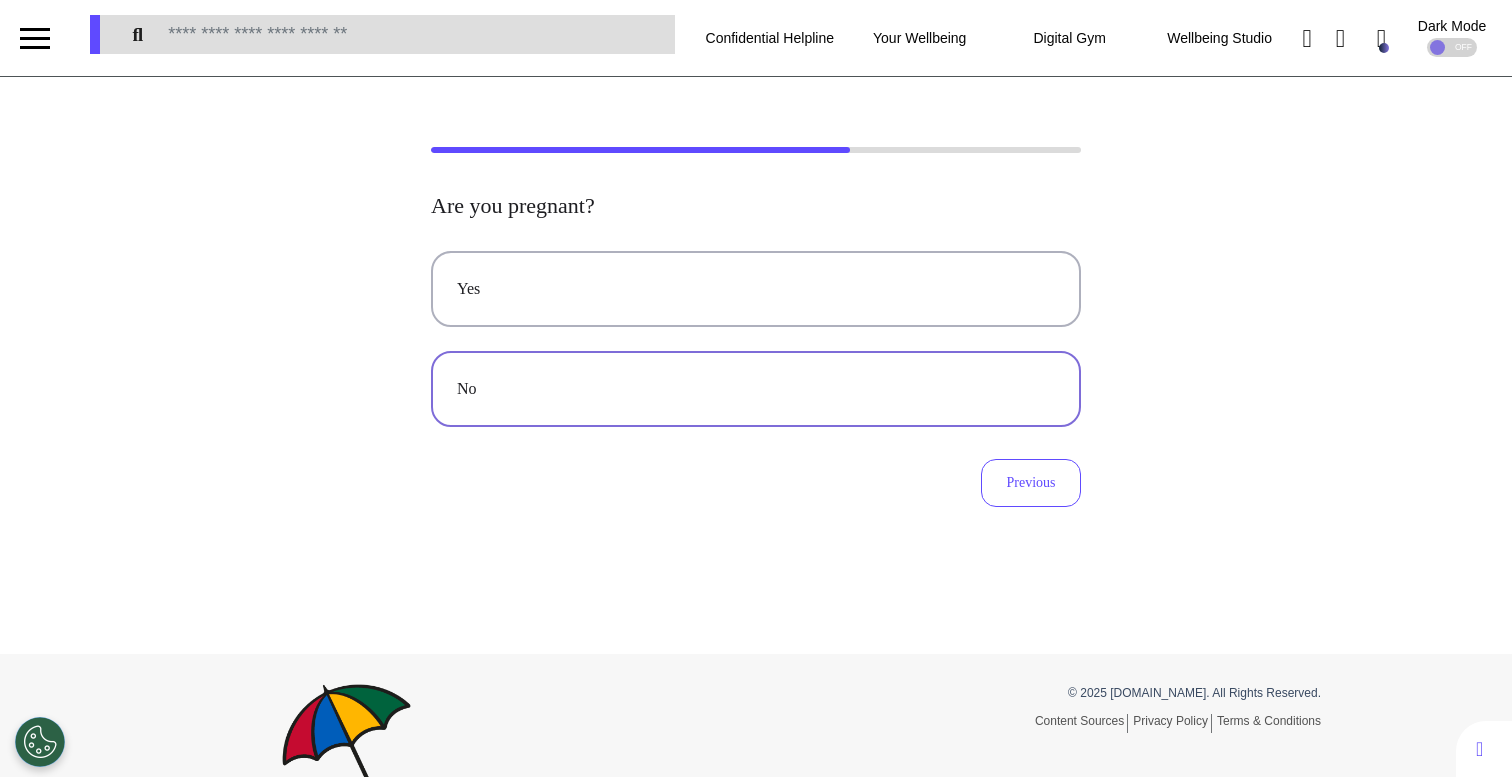 click on "No" at bounding box center [756, 389] 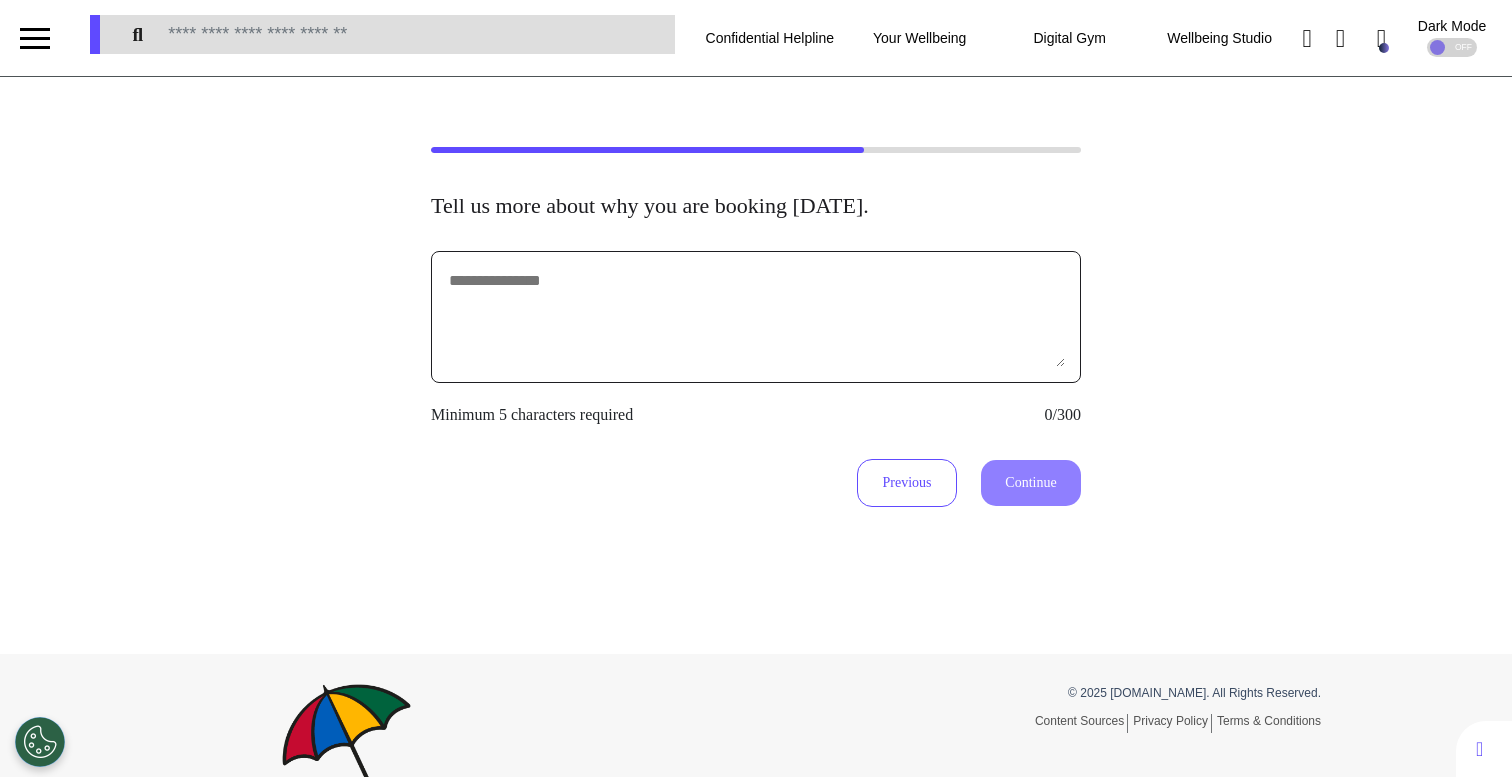 click at bounding box center [756, 317] 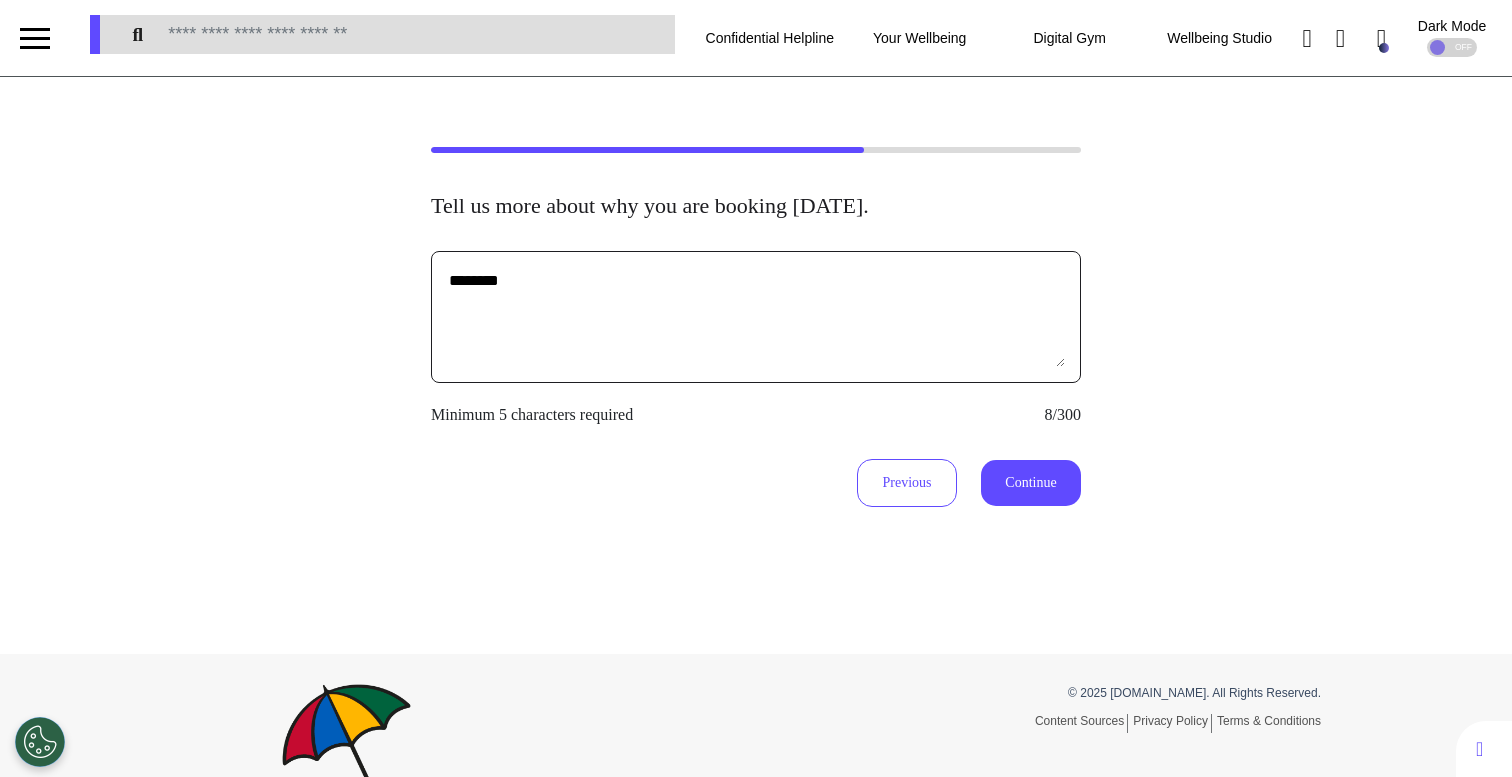 type on "********" 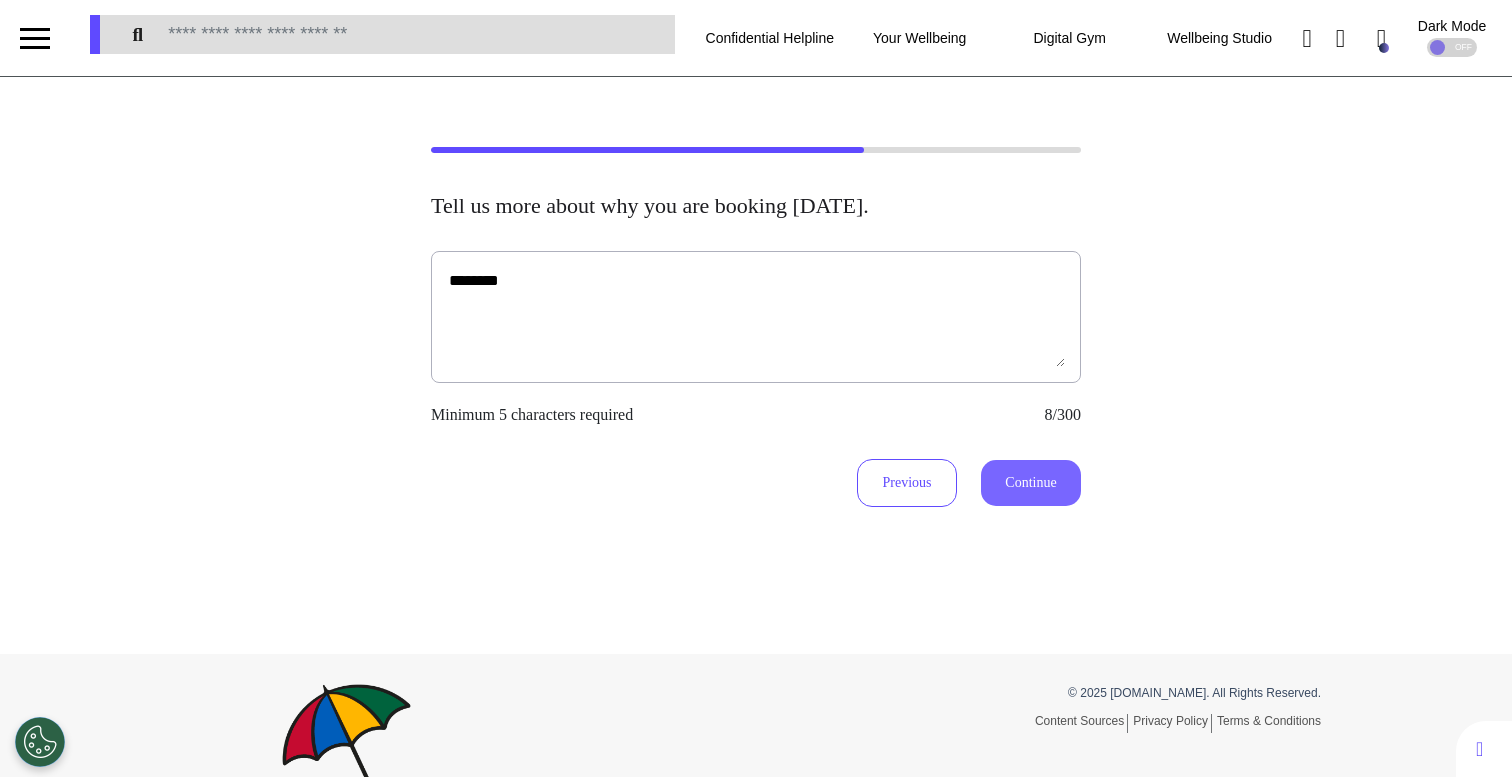 click on "Continue" at bounding box center (1031, 483) 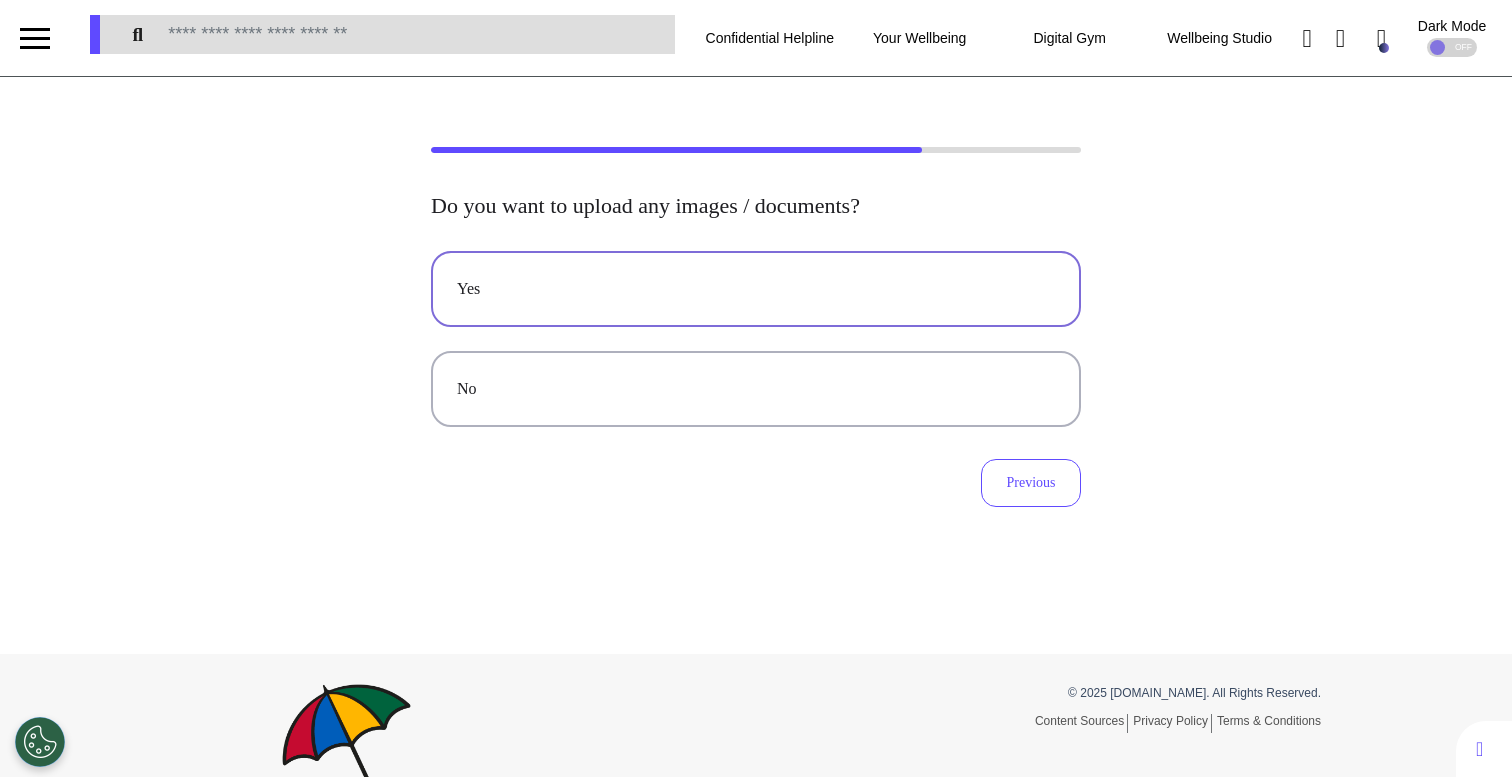 click on "Yes" at bounding box center [756, 289] 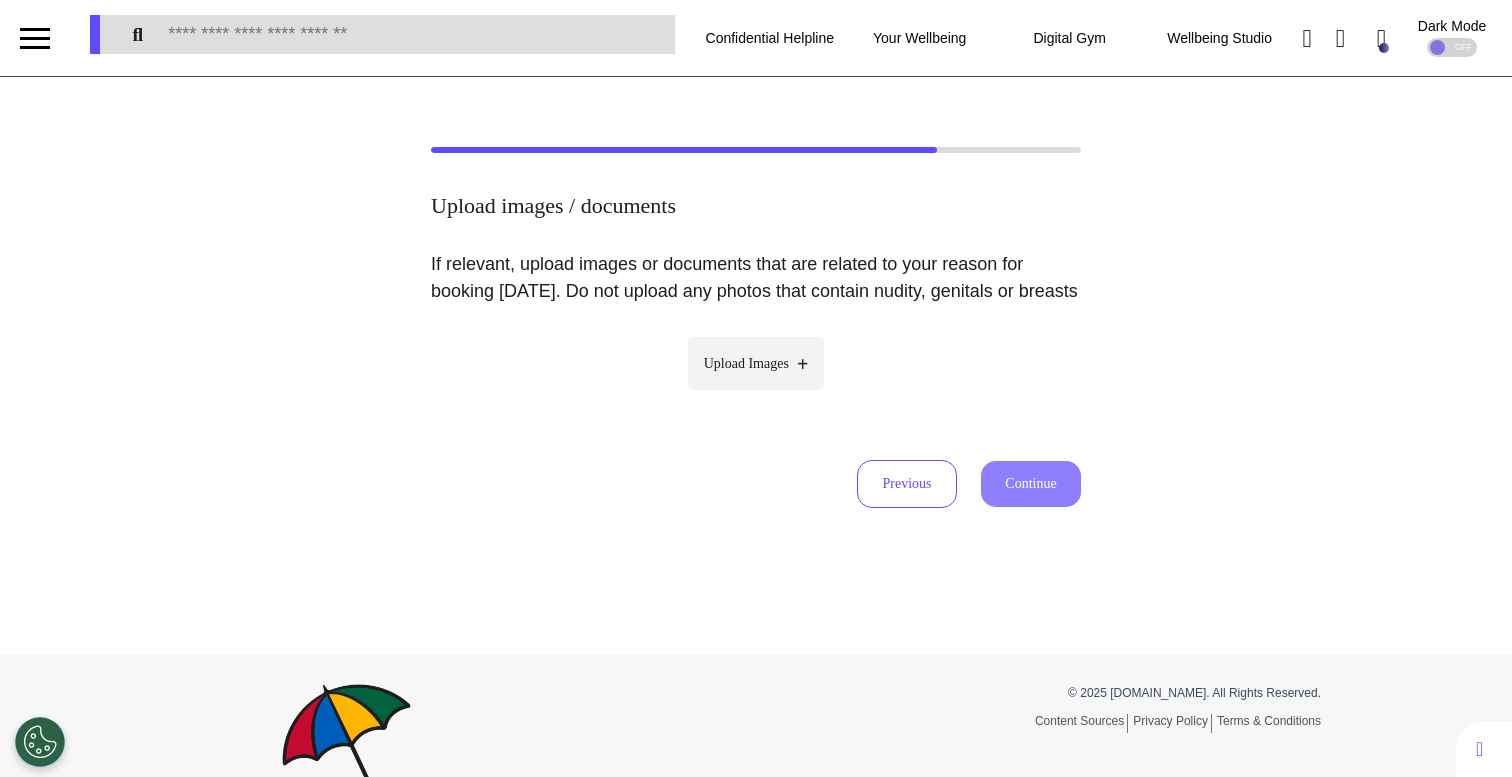 click on "Upload Images" at bounding box center (746, 363) 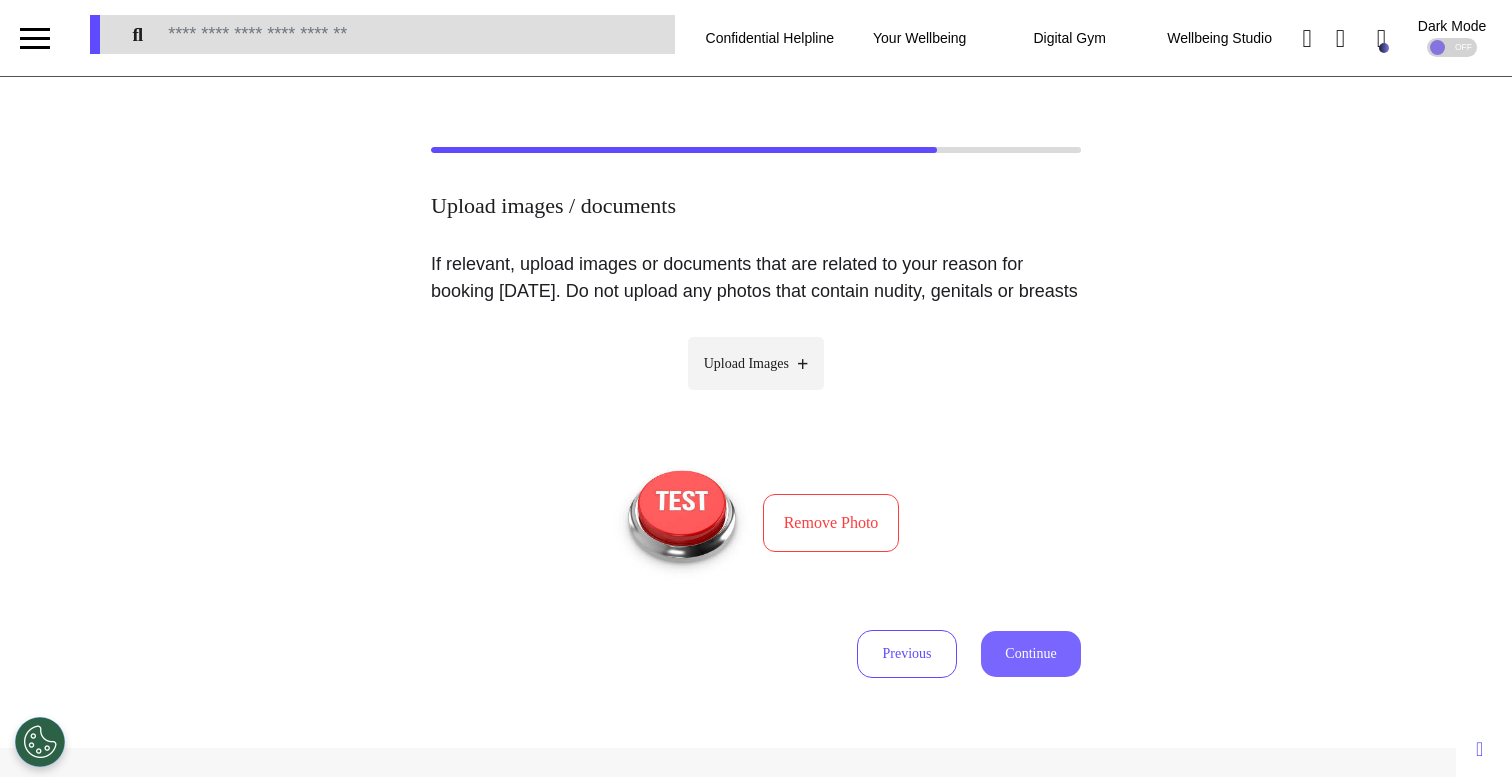 click on "Continue" at bounding box center [1031, 654] 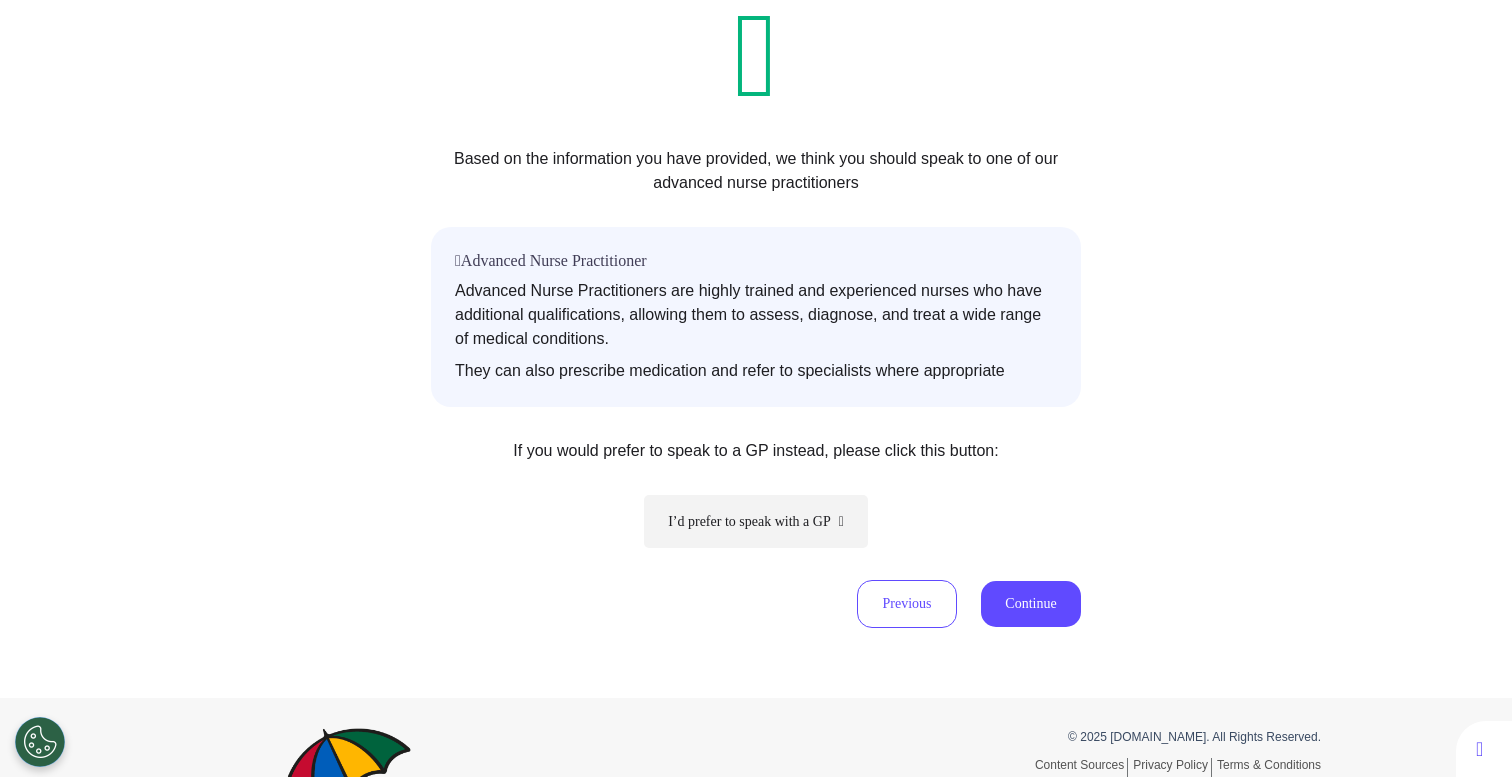 scroll, scrollTop: 335, scrollLeft: 0, axis: vertical 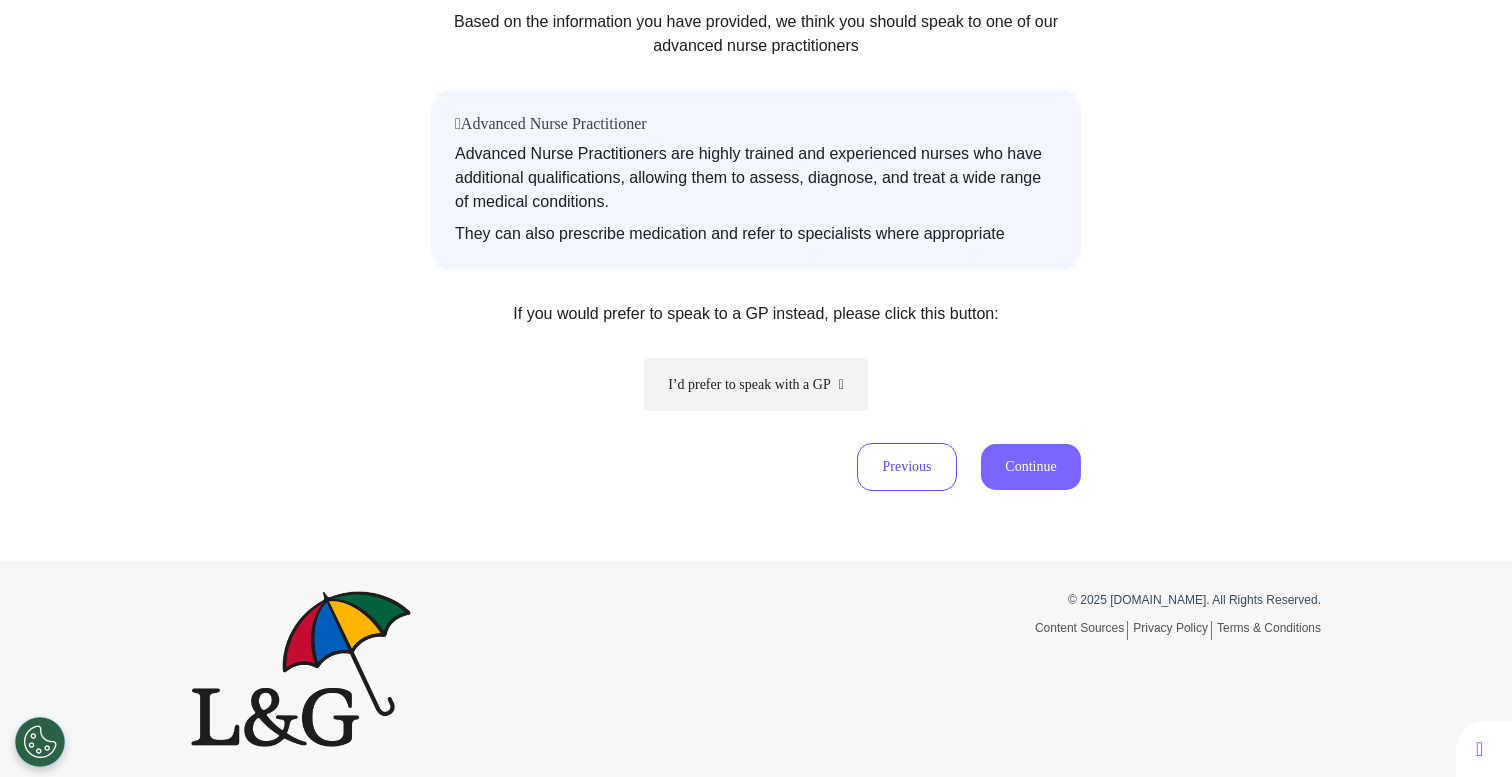 click on "Continue" at bounding box center [1031, 467] 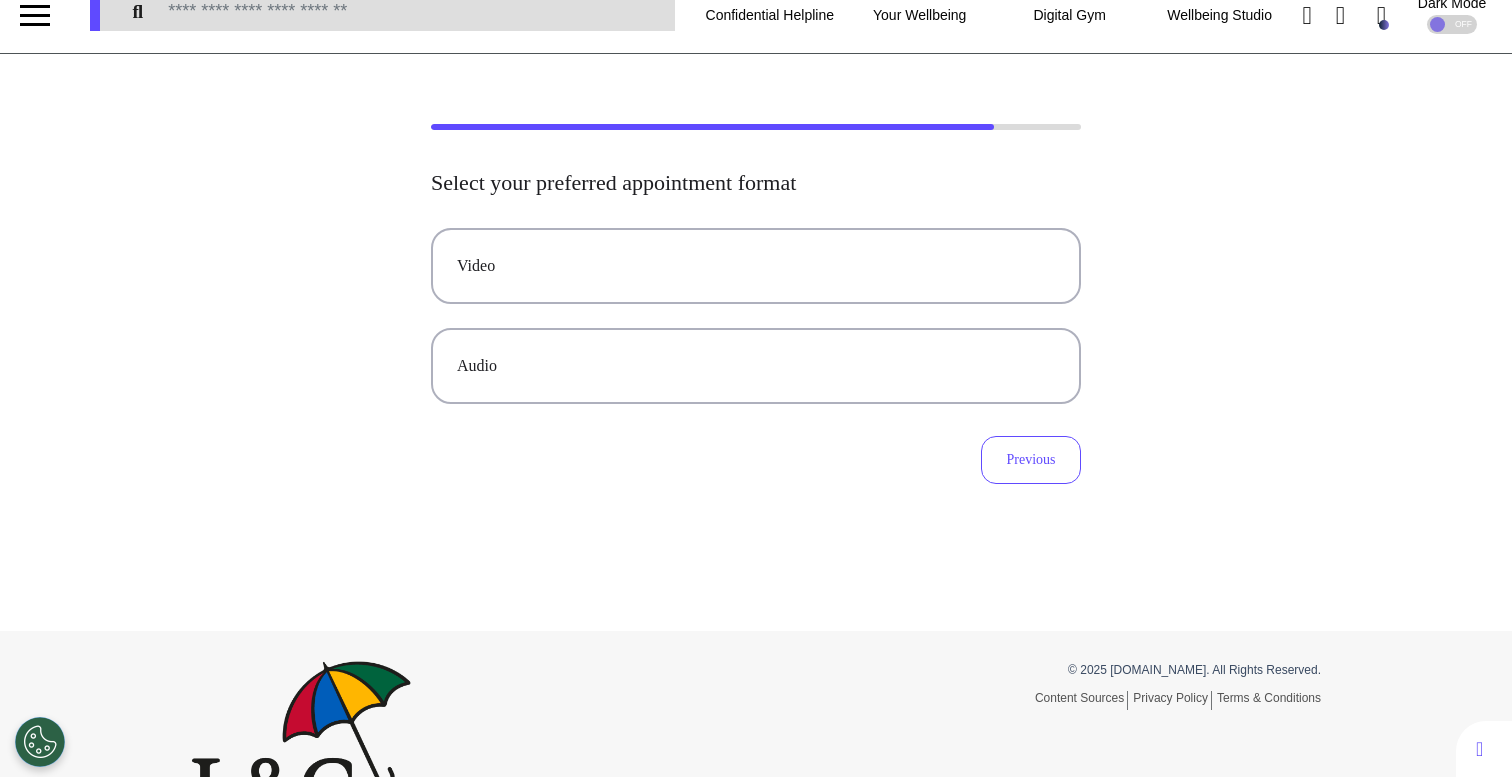 scroll, scrollTop: 0, scrollLeft: 0, axis: both 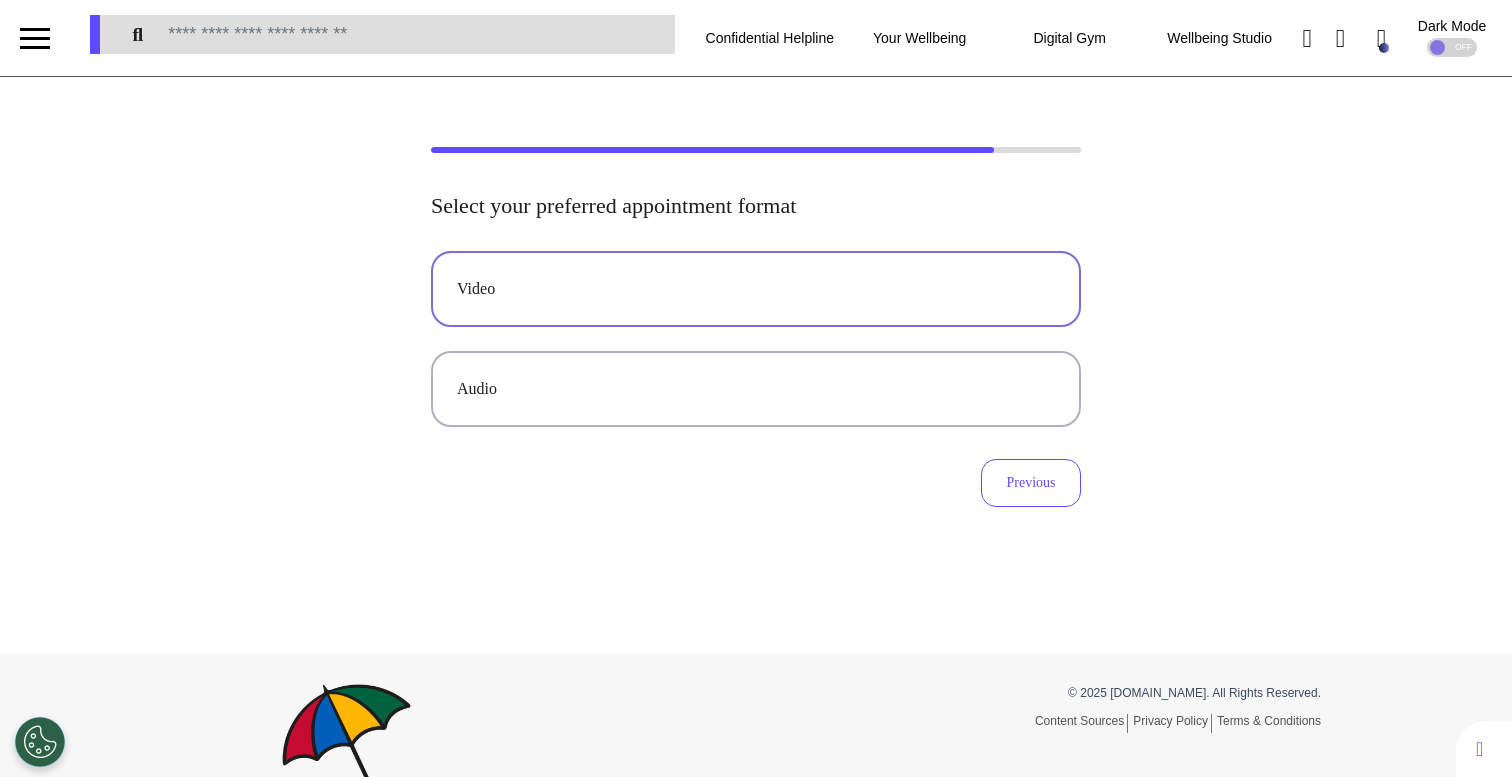 click on "Video" at bounding box center [756, 289] 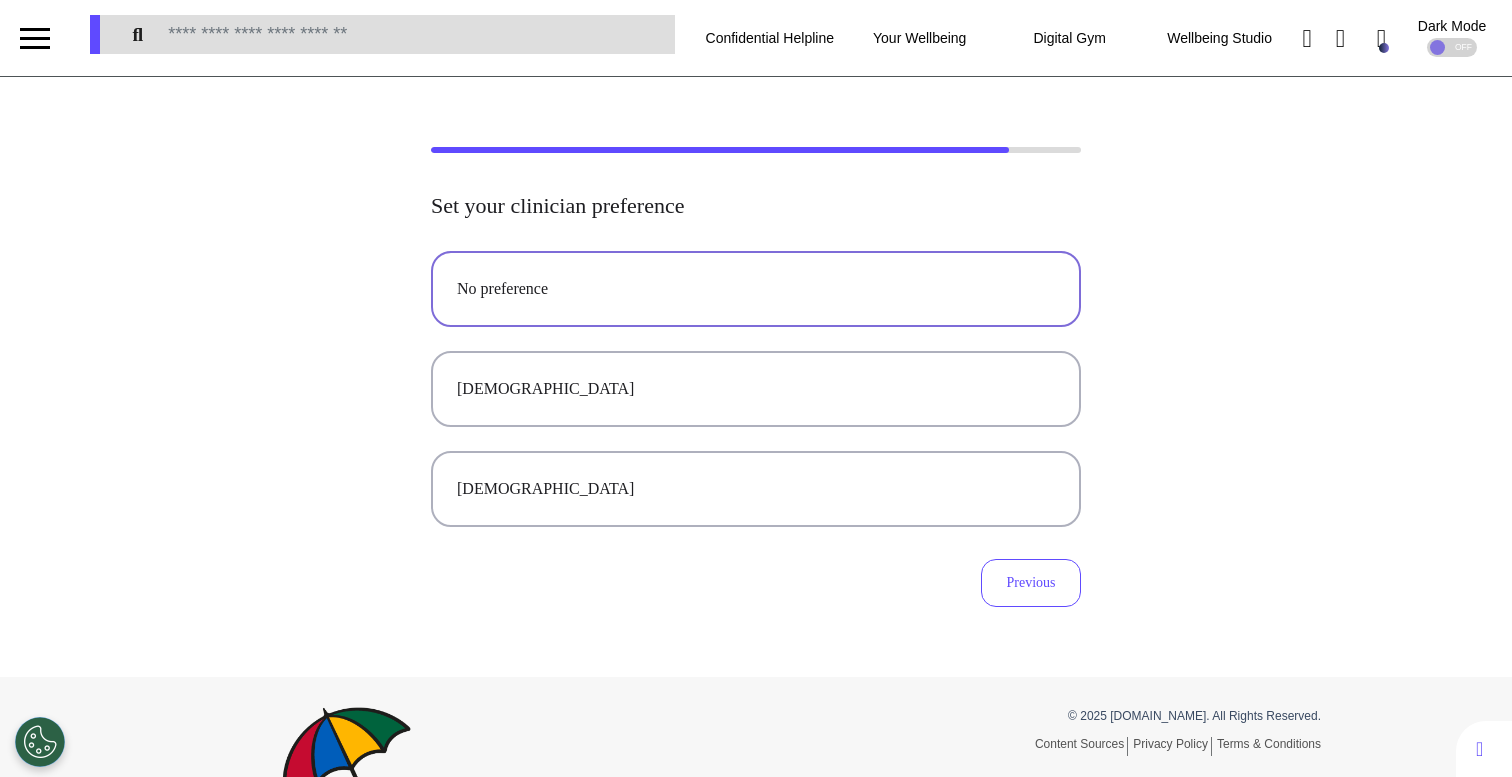 click on "No preference" at bounding box center [756, 289] 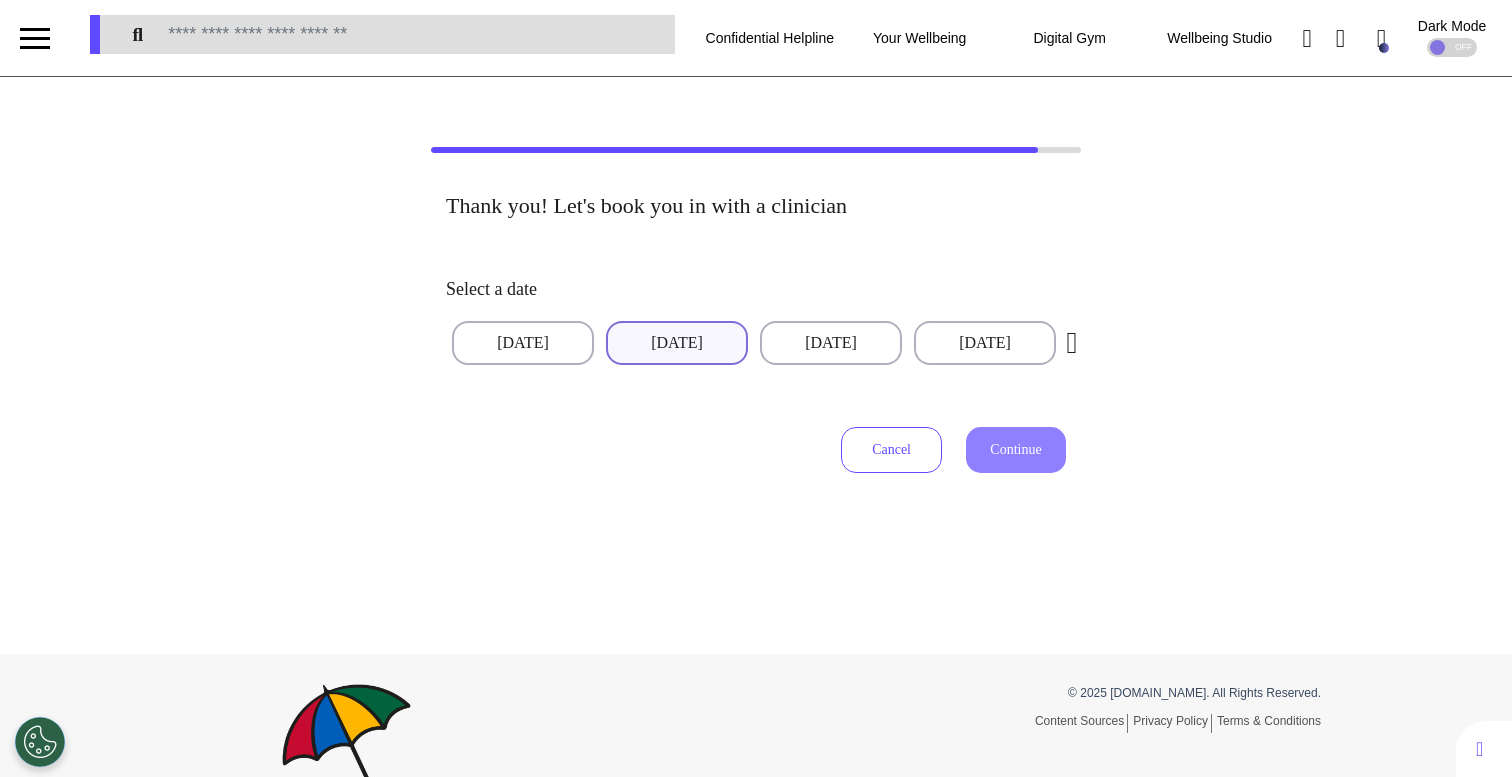 click on "[DATE]" at bounding box center (677, 343) 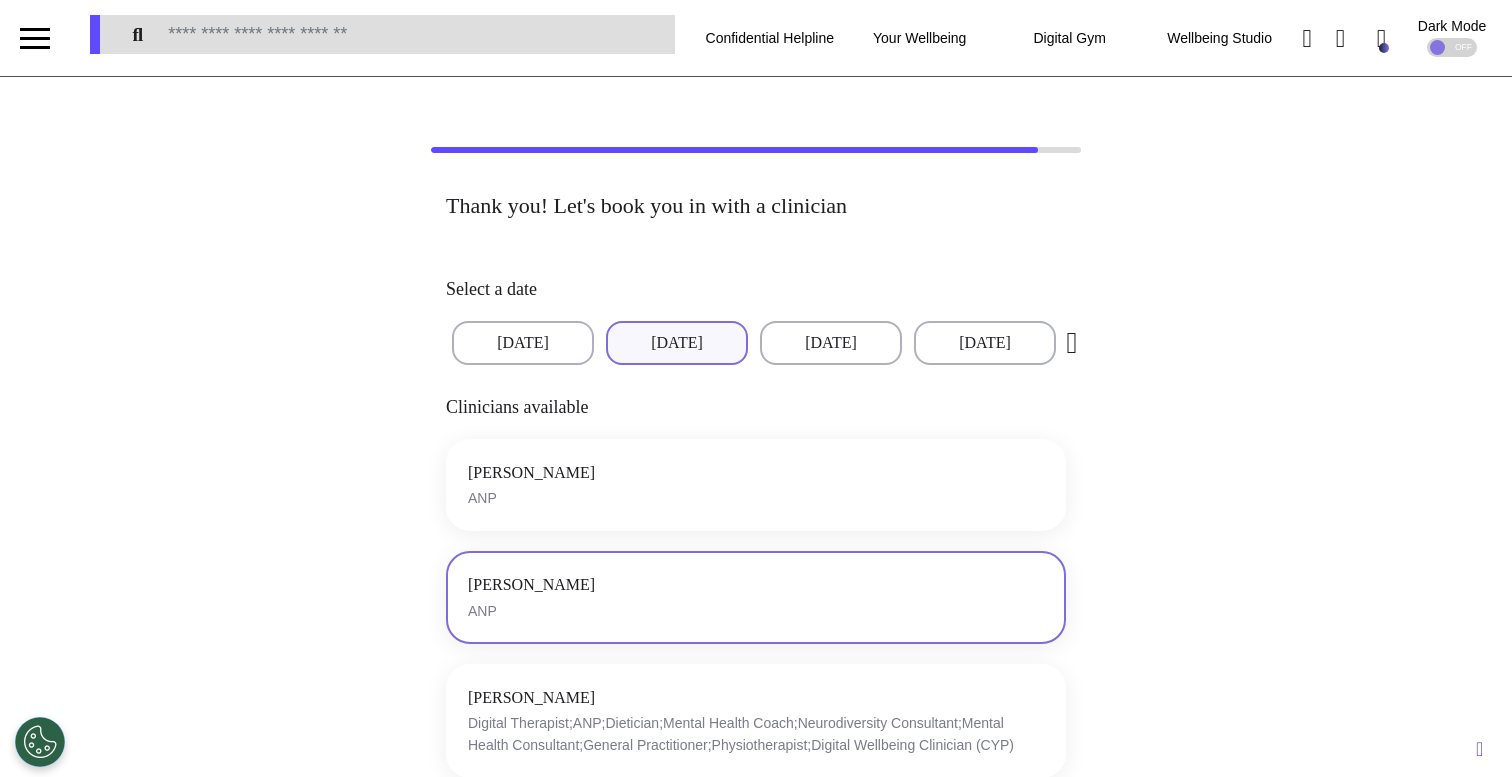 click on "[PERSON_NAME] ANP" at bounding box center (756, 597) 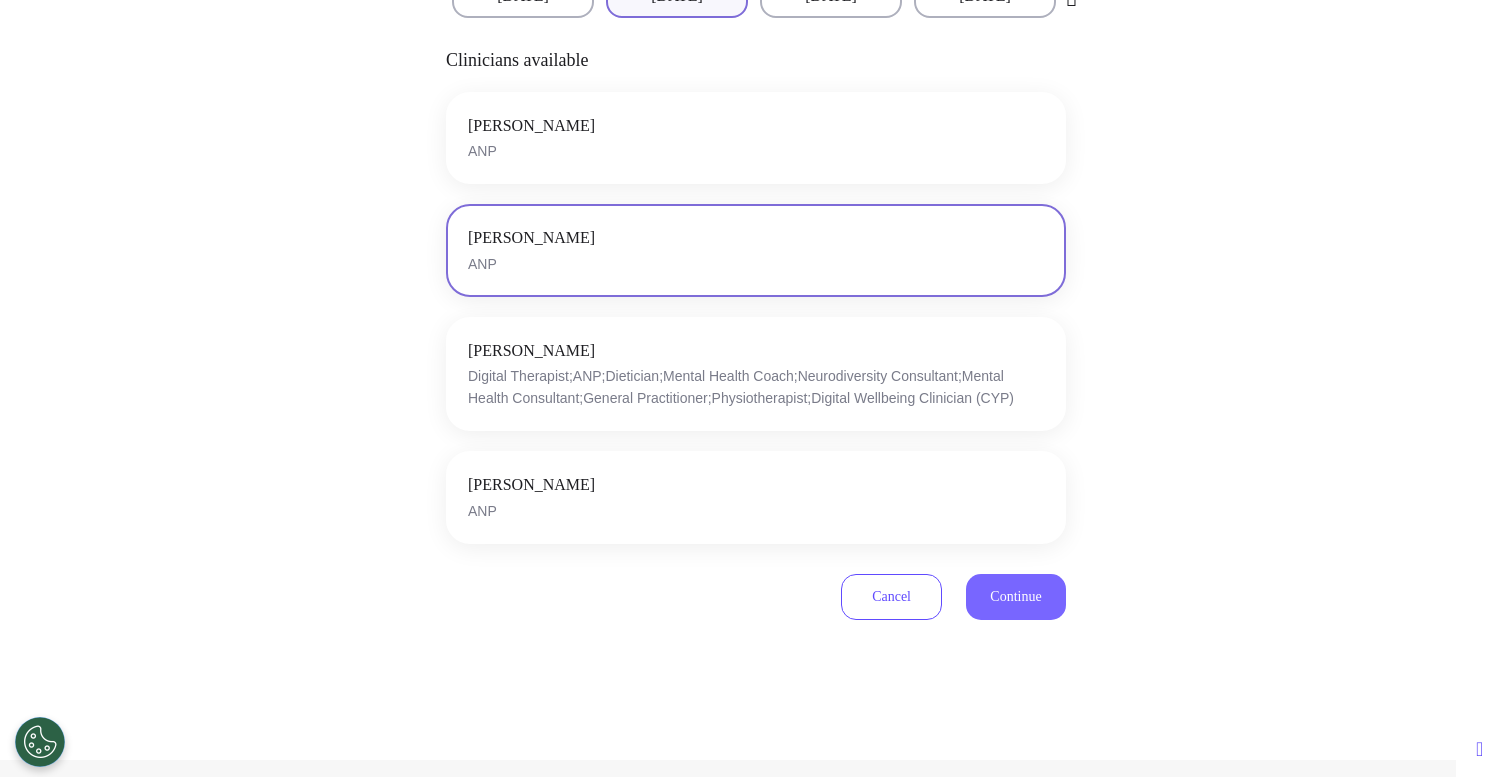 click on "Continue" at bounding box center [1015, 596] 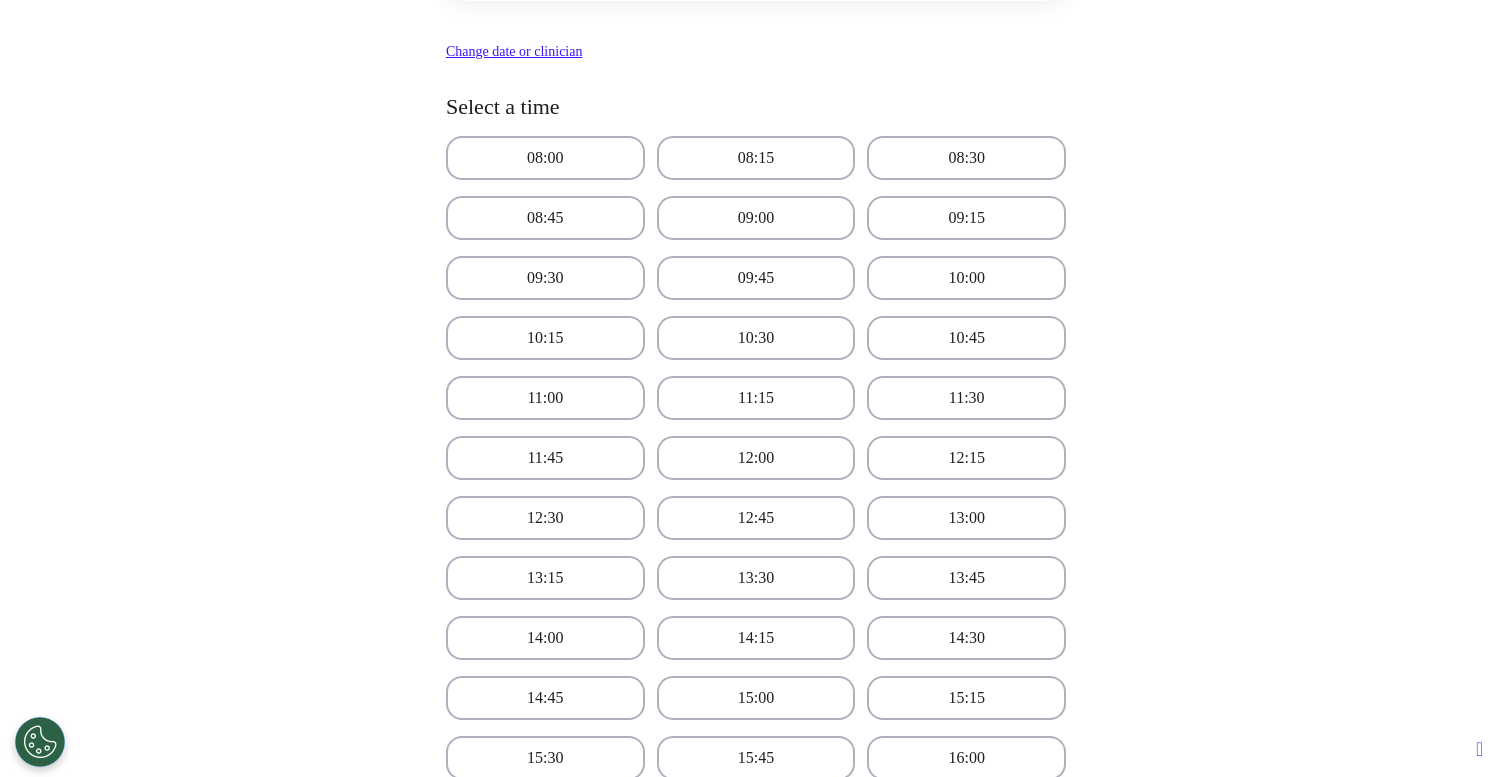 scroll, scrollTop: 391, scrollLeft: 0, axis: vertical 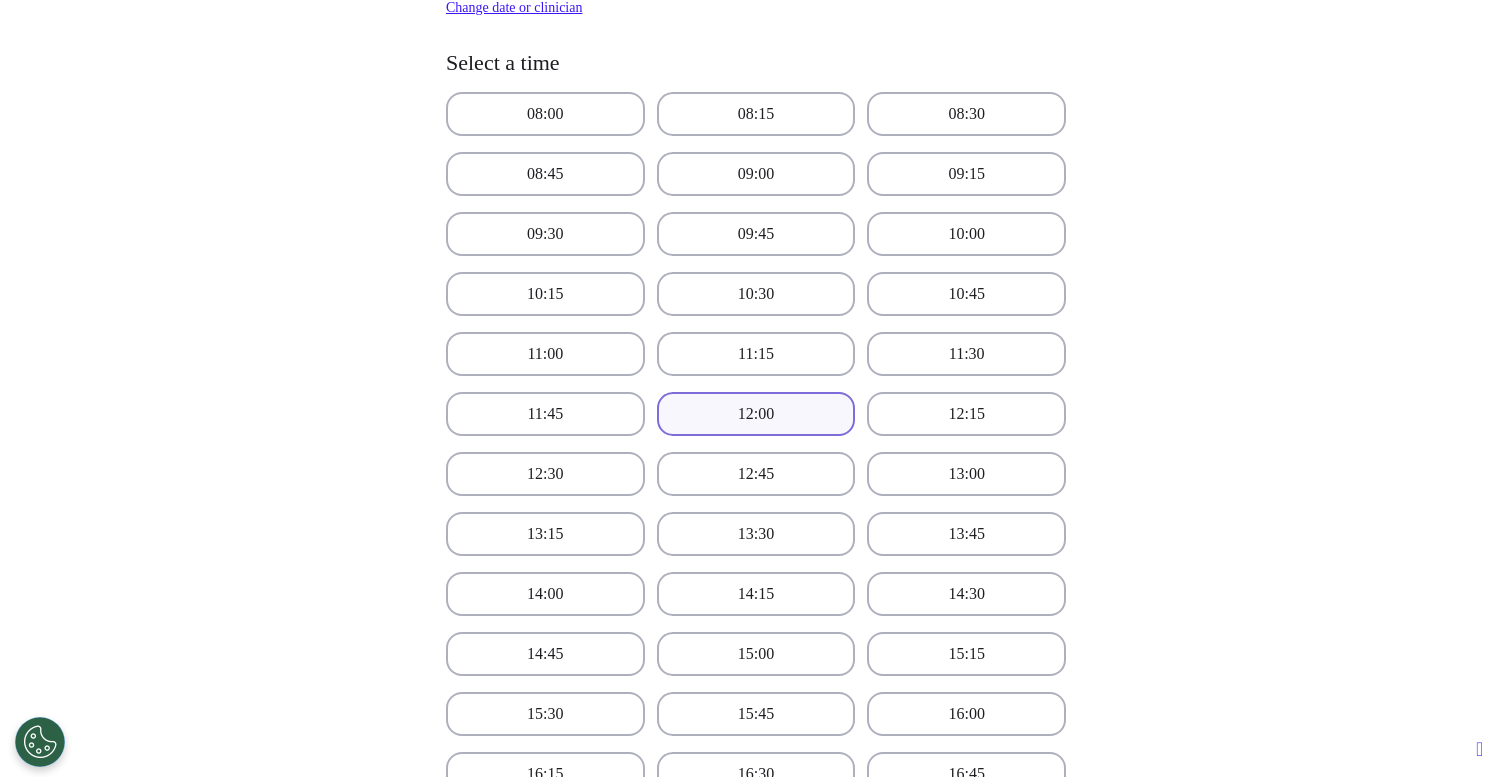 click on "12:00" at bounding box center (756, 414) 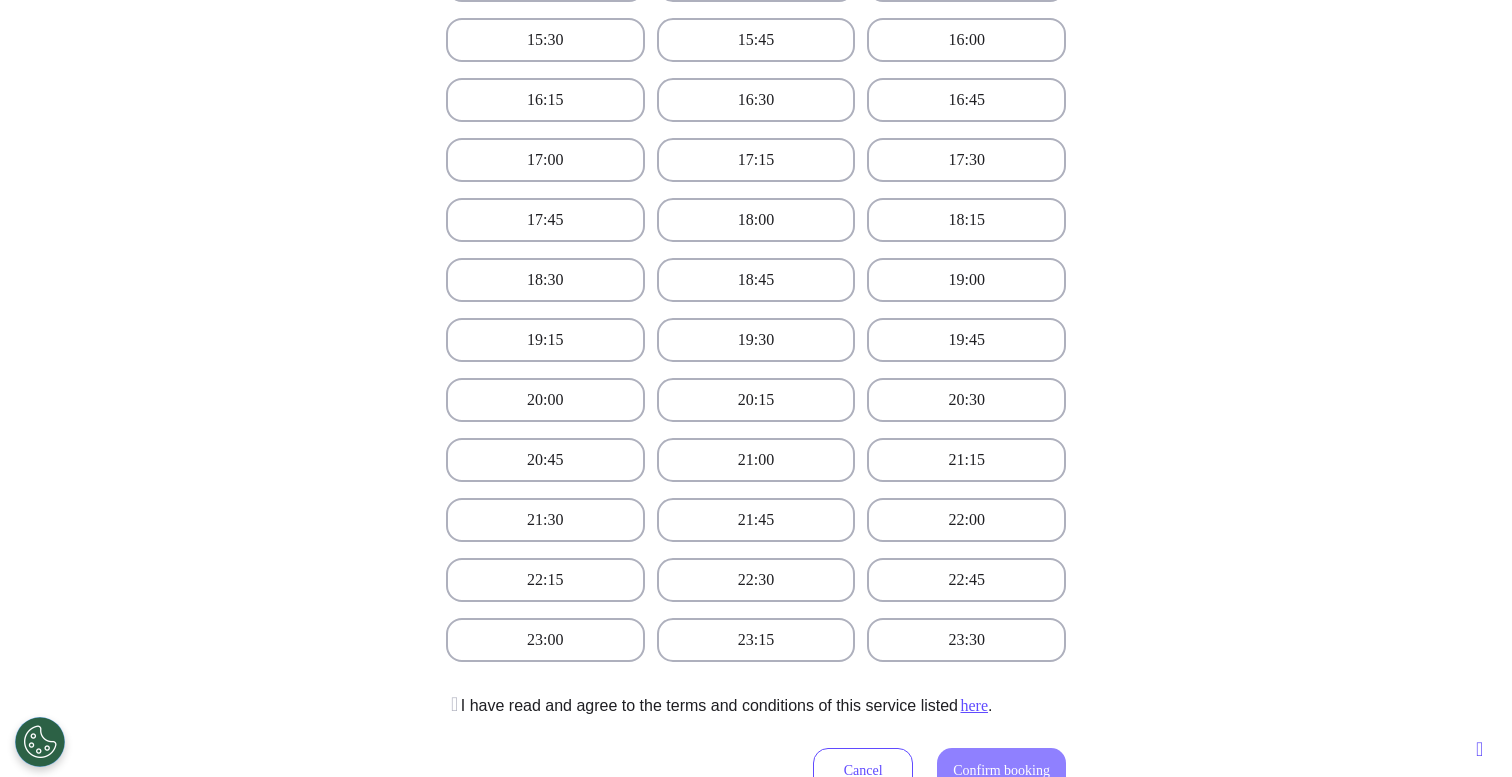 click on "I have read and agree to the terms and conditions of this service listed  here ." at bounding box center (719, 706) 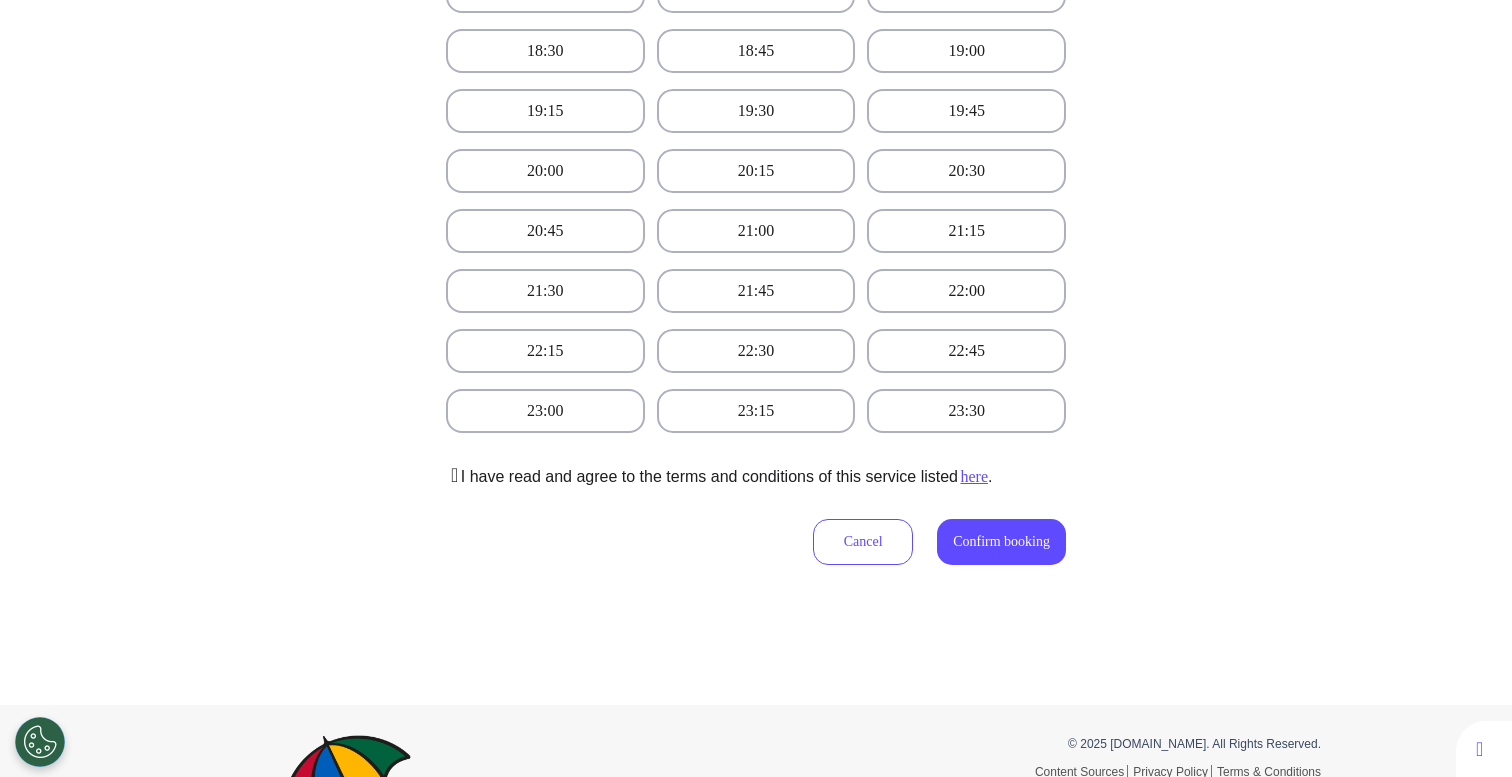 scroll, scrollTop: 1439, scrollLeft: 0, axis: vertical 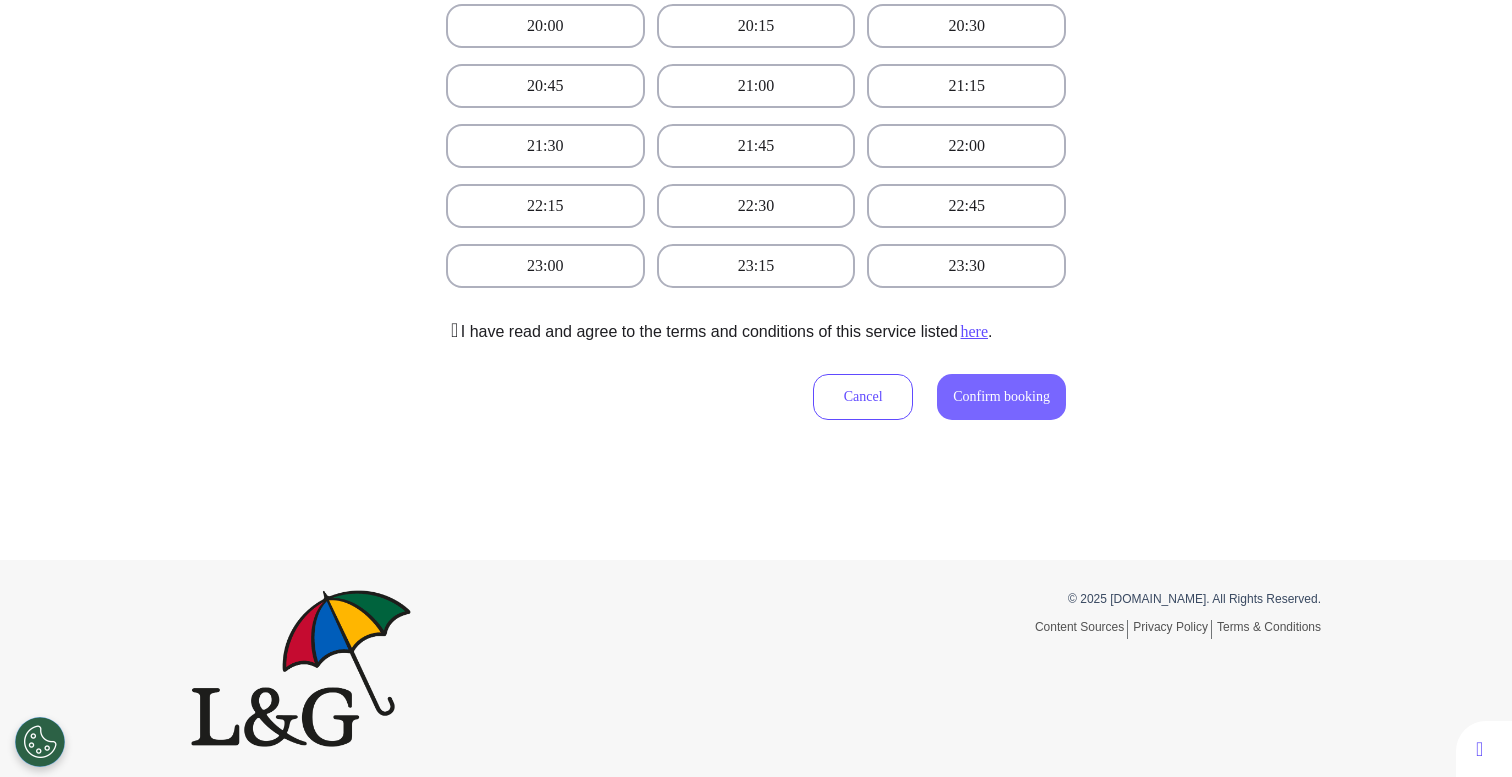 click on "Confirm booking" at bounding box center (1001, 396) 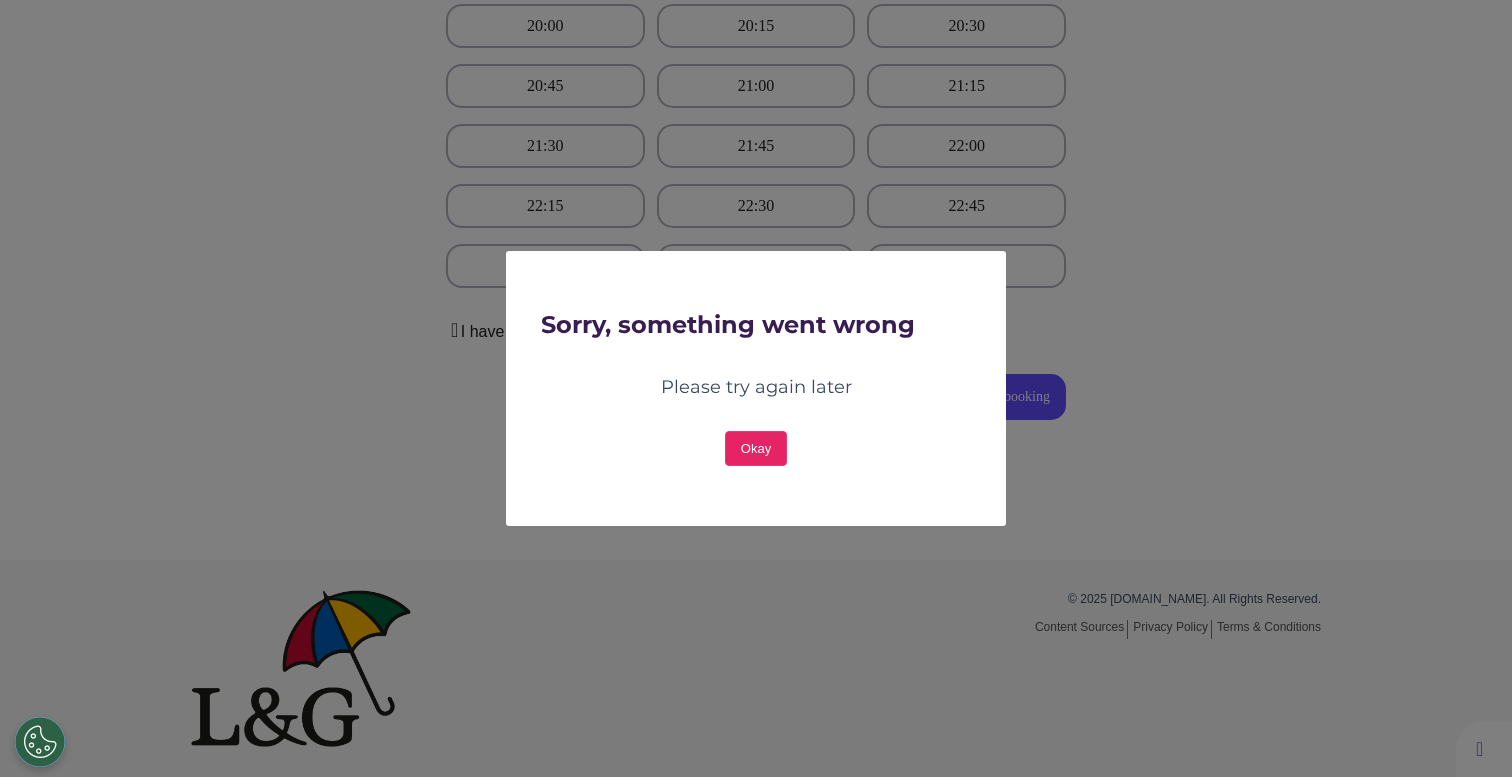 click on "Okay" at bounding box center (756, 448) 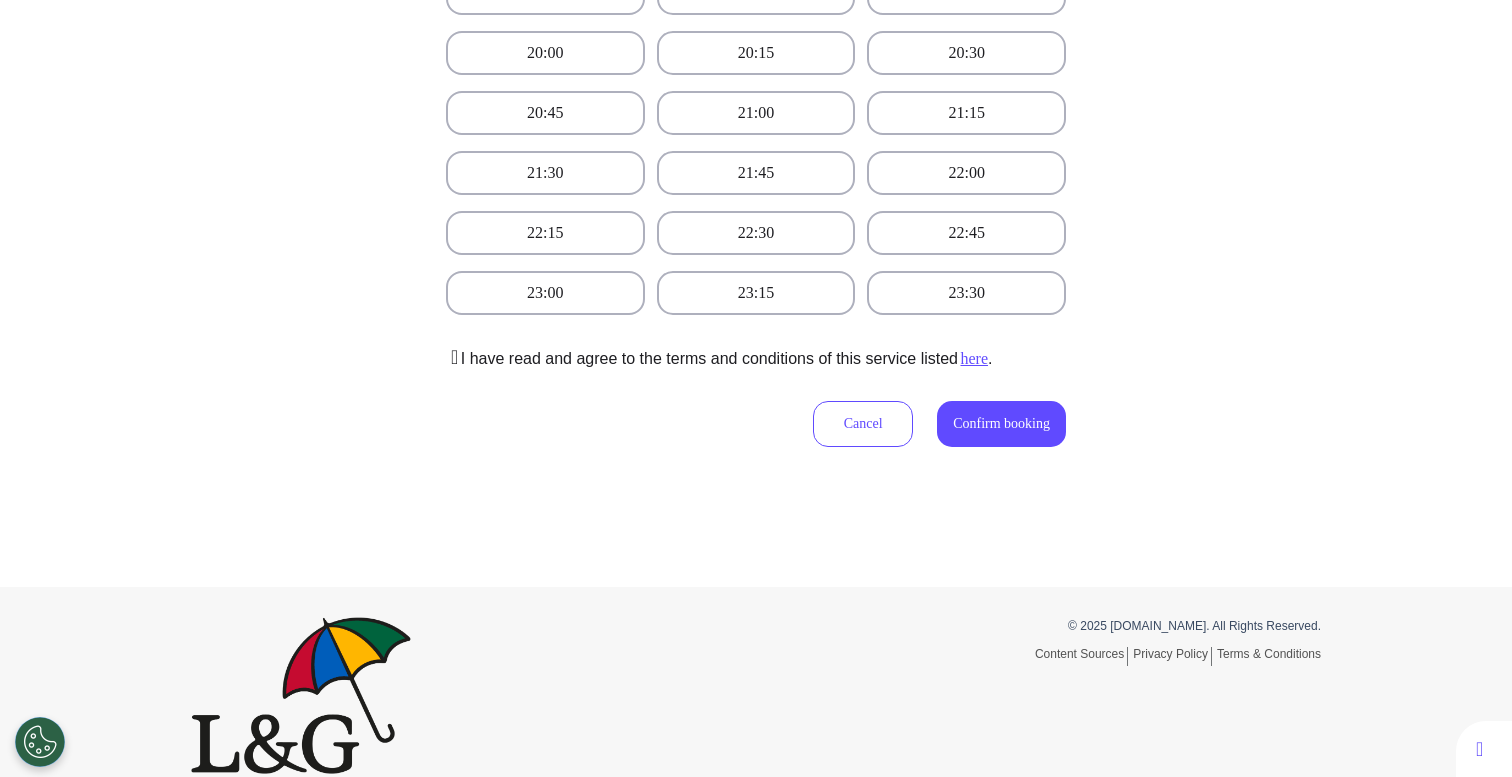 scroll, scrollTop: 1404, scrollLeft: 0, axis: vertical 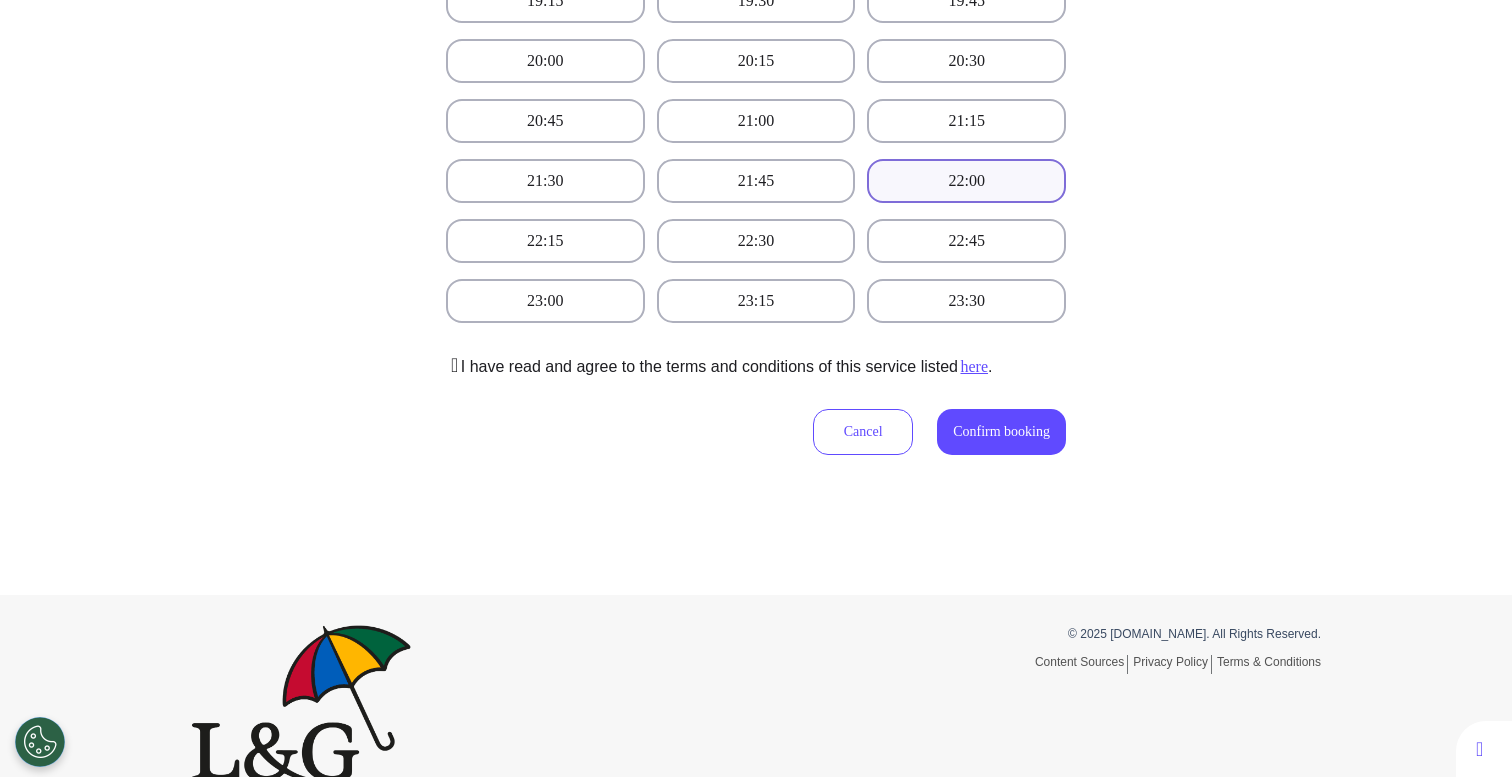 click on "22:00" at bounding box center (966, 181) 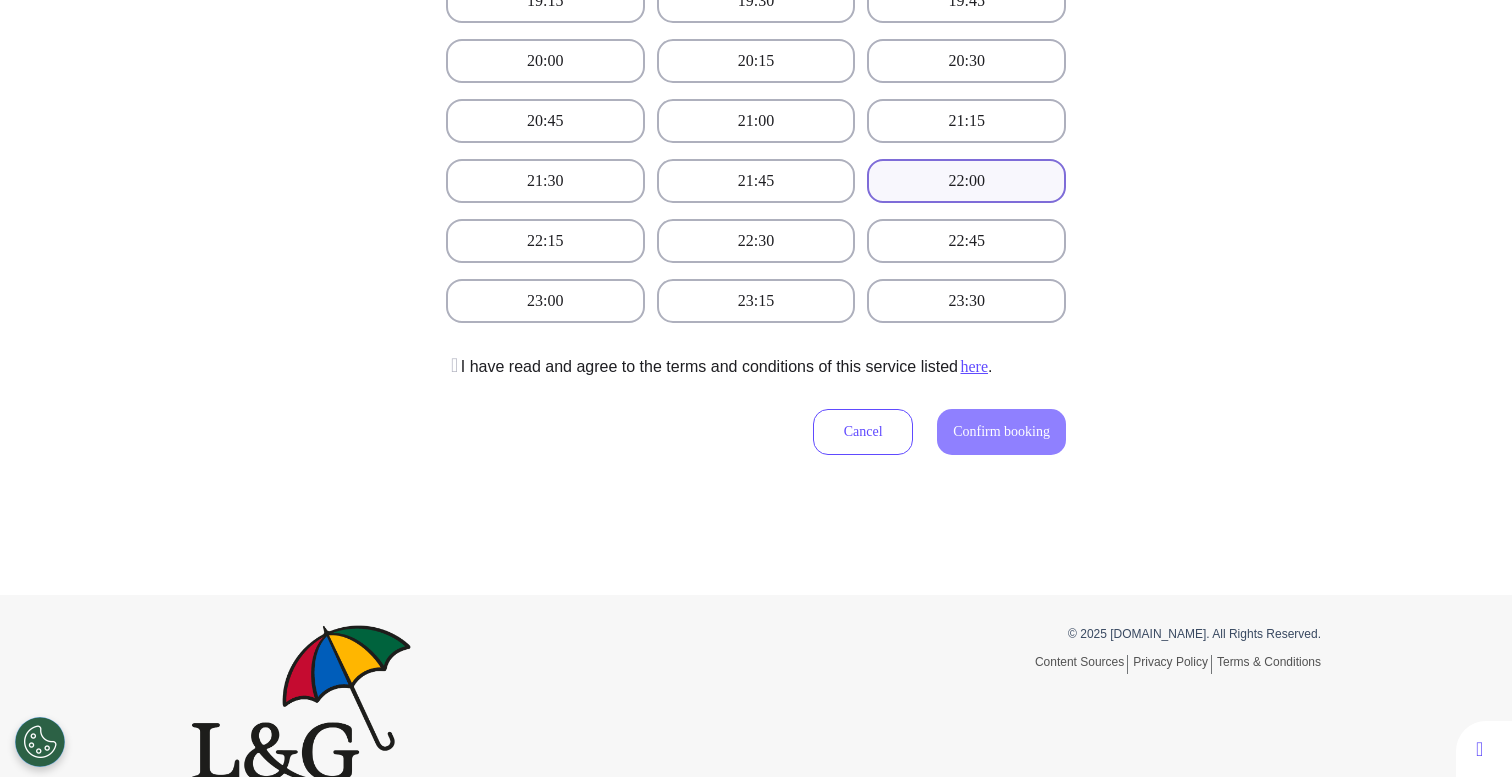 click at bounding box center (452, 365) 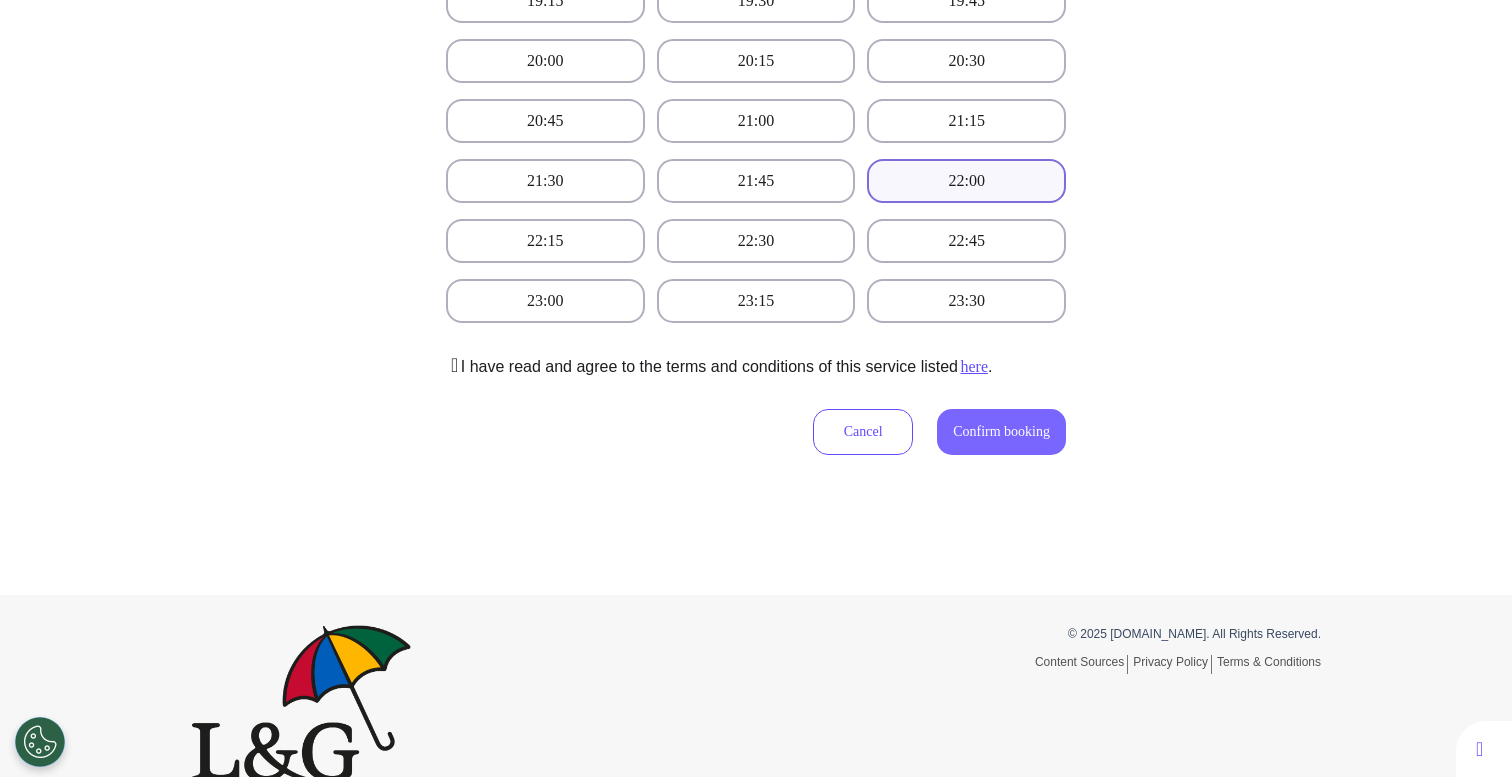 click on "Confirm booking" at bounding box center [1001, 431] 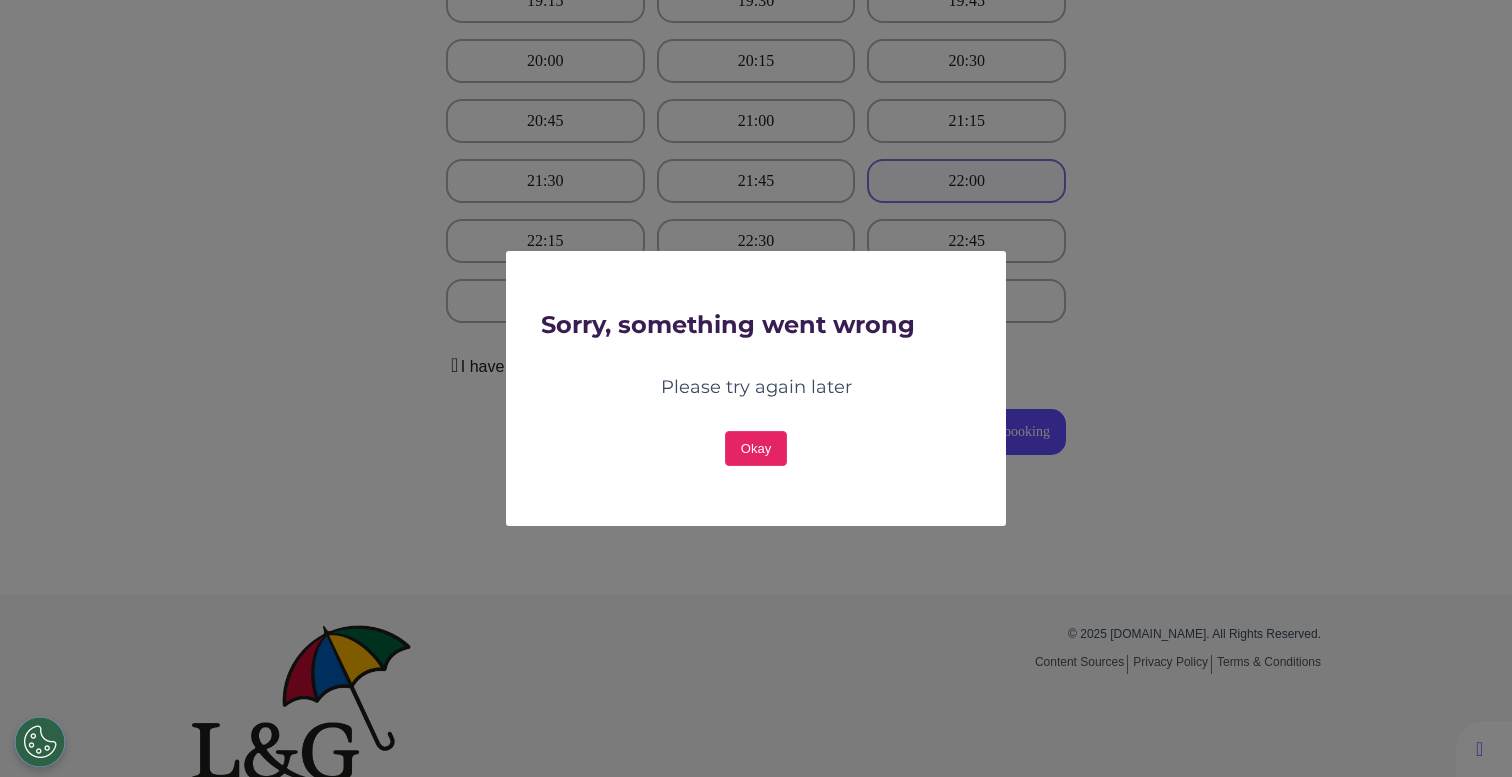 click on "Okay" at bounding box center (756, 448) 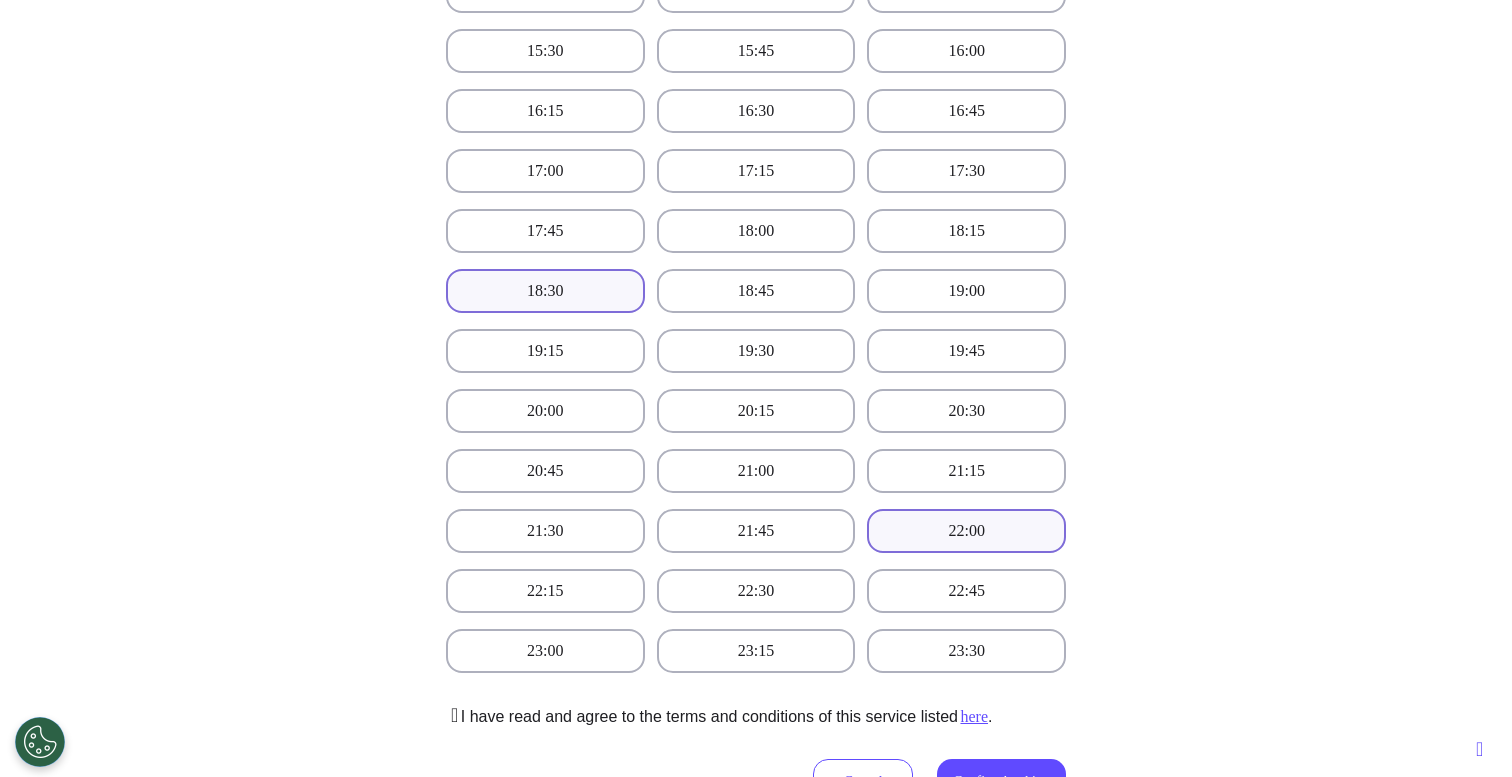 click on "18:30" at bounding box center (545, 291) 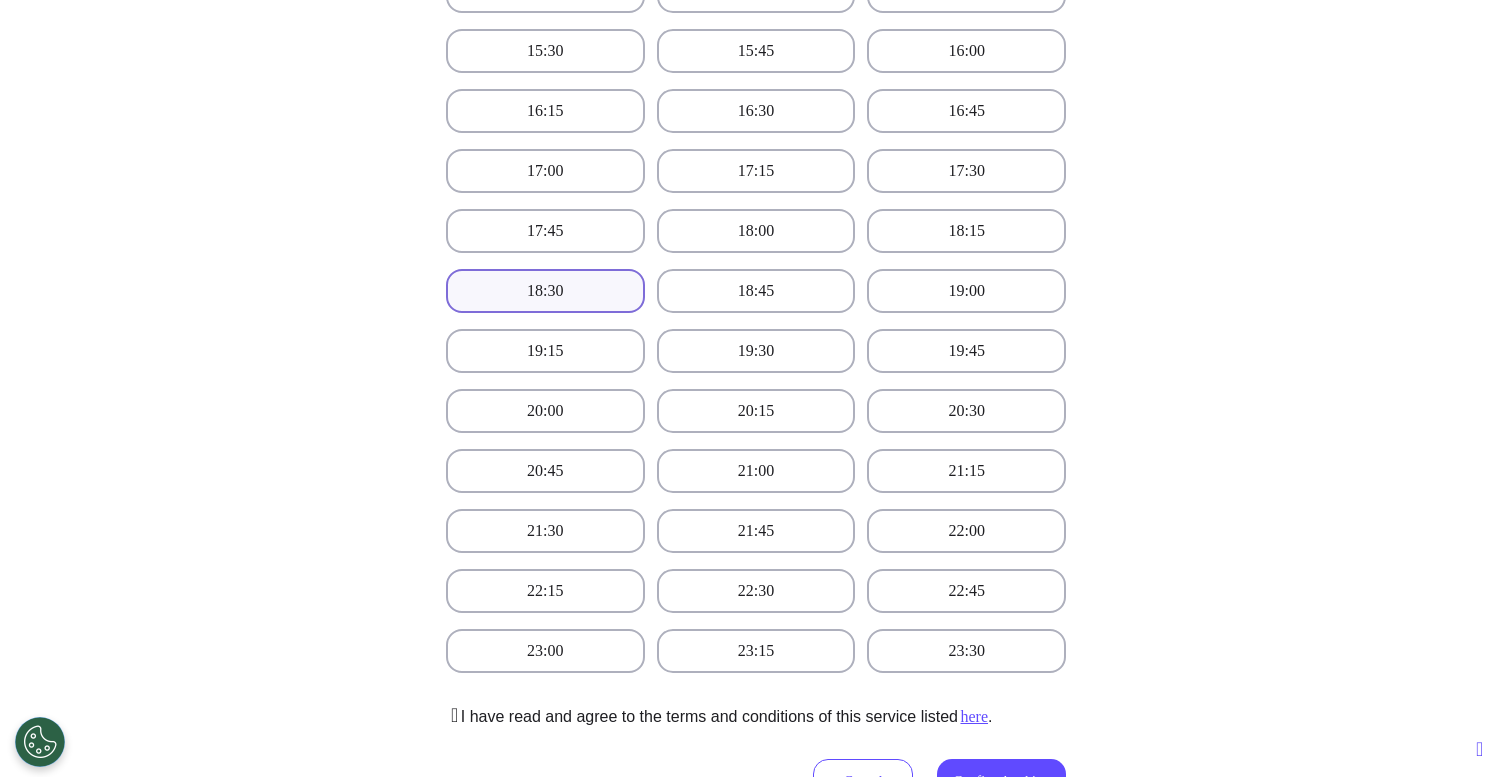 scroll, scrollTop: 1337, scrollLeft: 0, axis: vertical 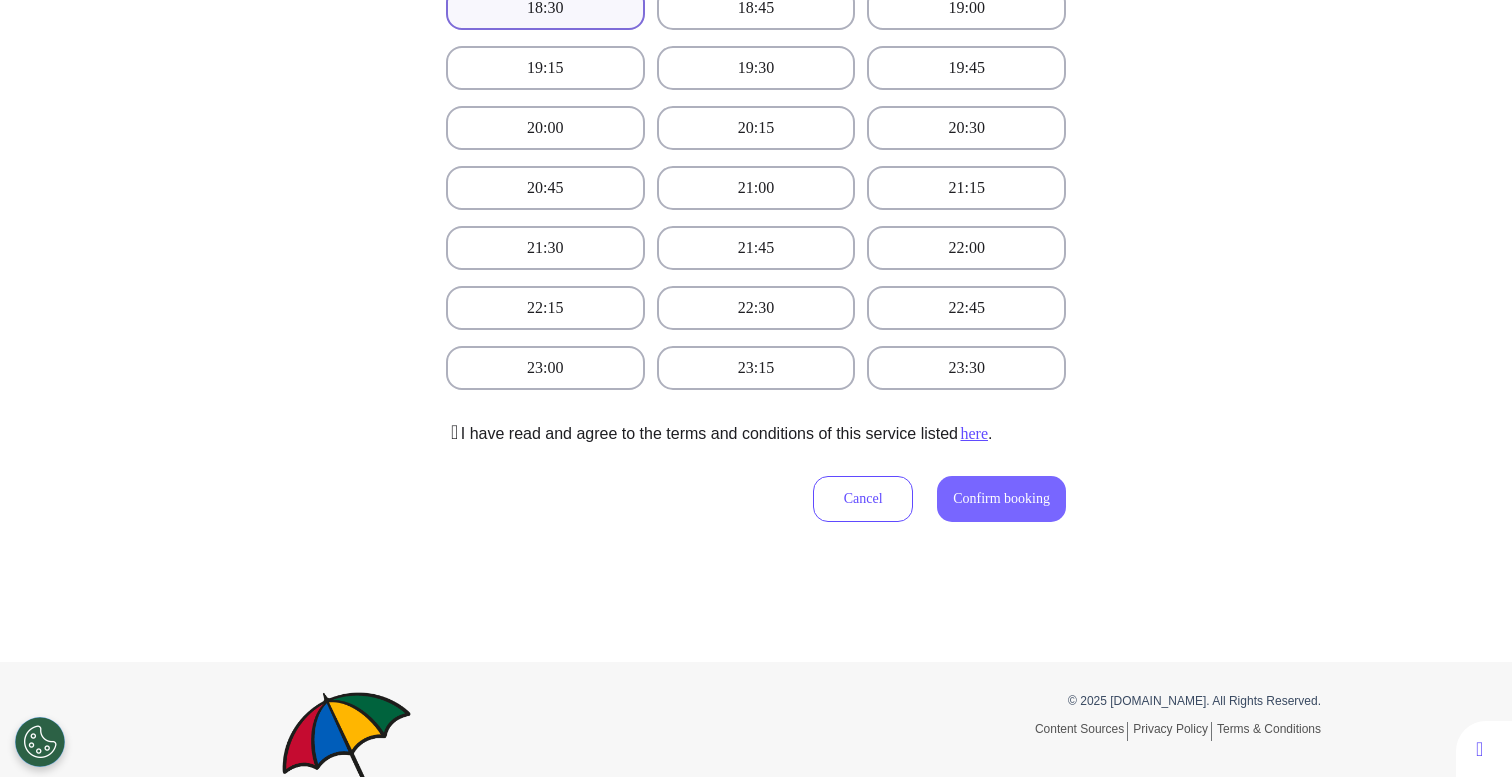 click on "Confirm booking" at bounding box center (1001, 498) 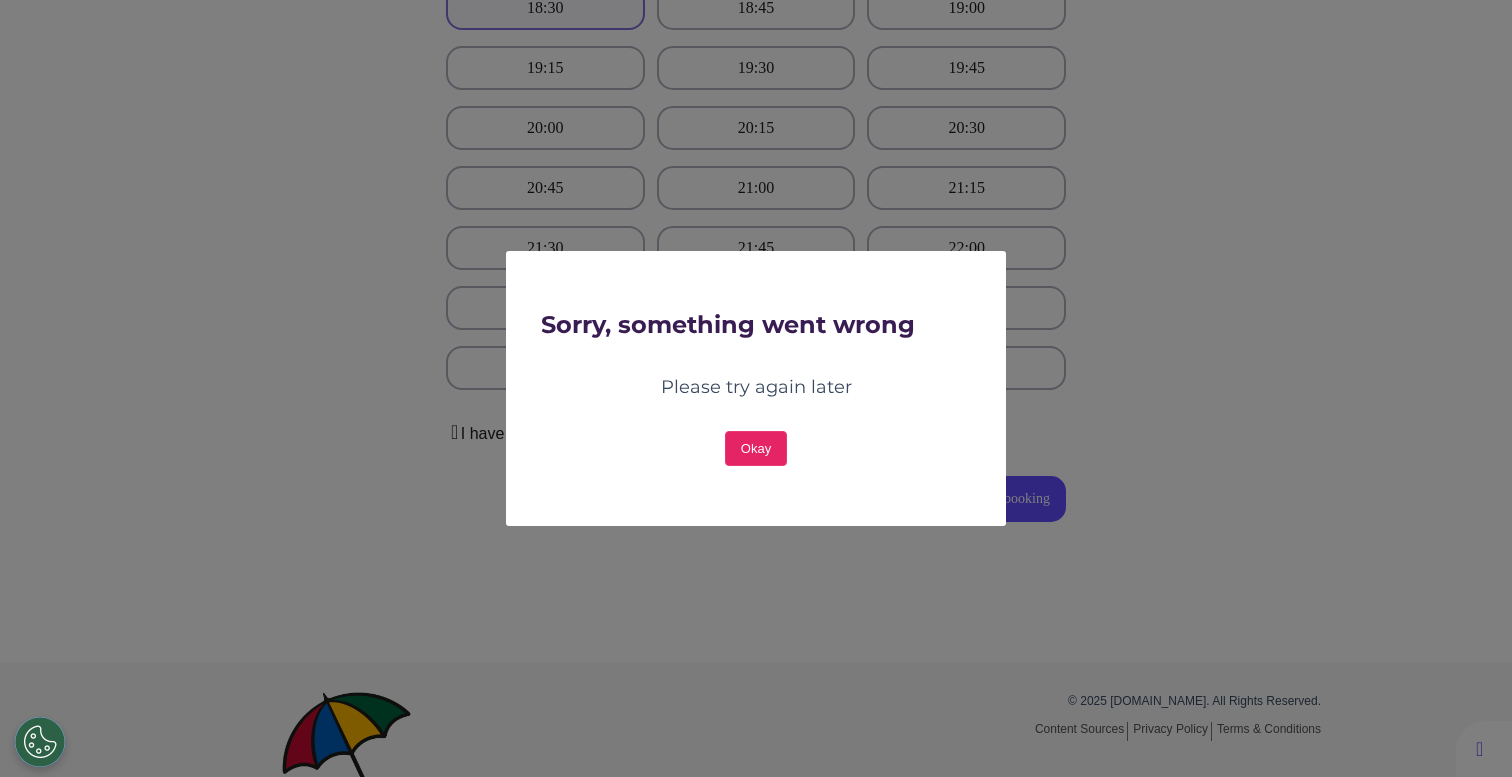 click on "Okay" at bounding box center [756, 448] 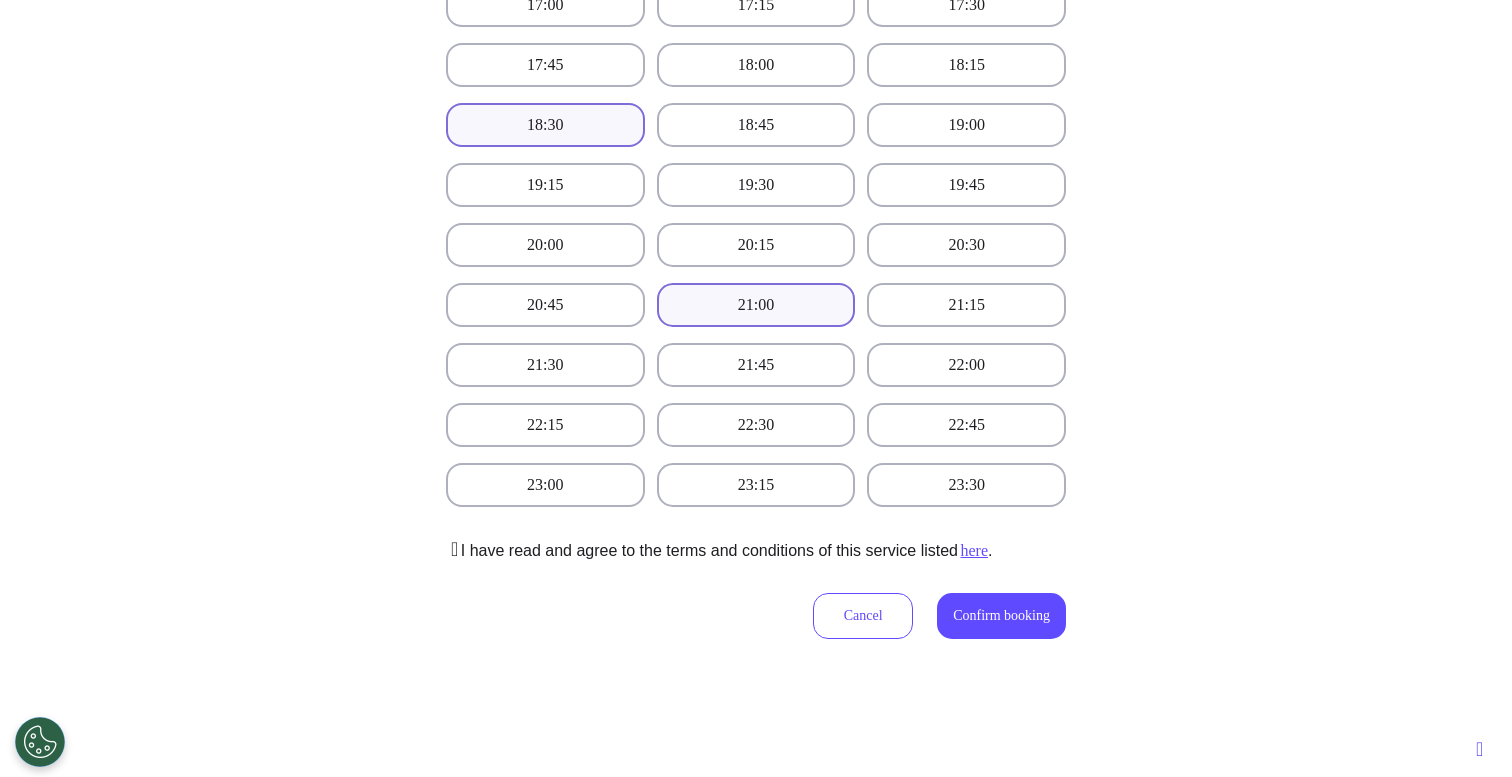 scroll, scrollTop: 1132, scrollLeft: 0, axis: vertical 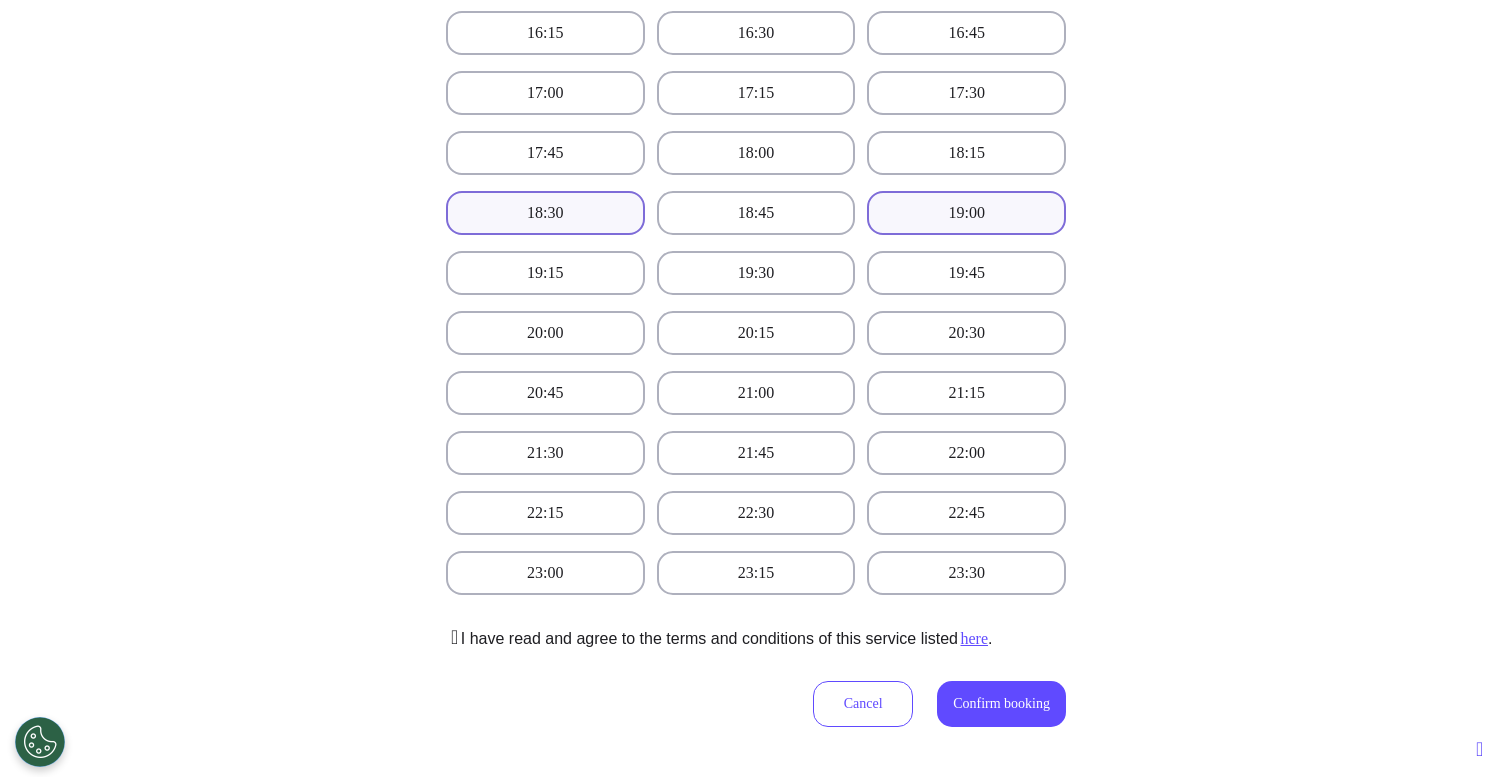 click on "19:00" at bounding box center (966, 213) 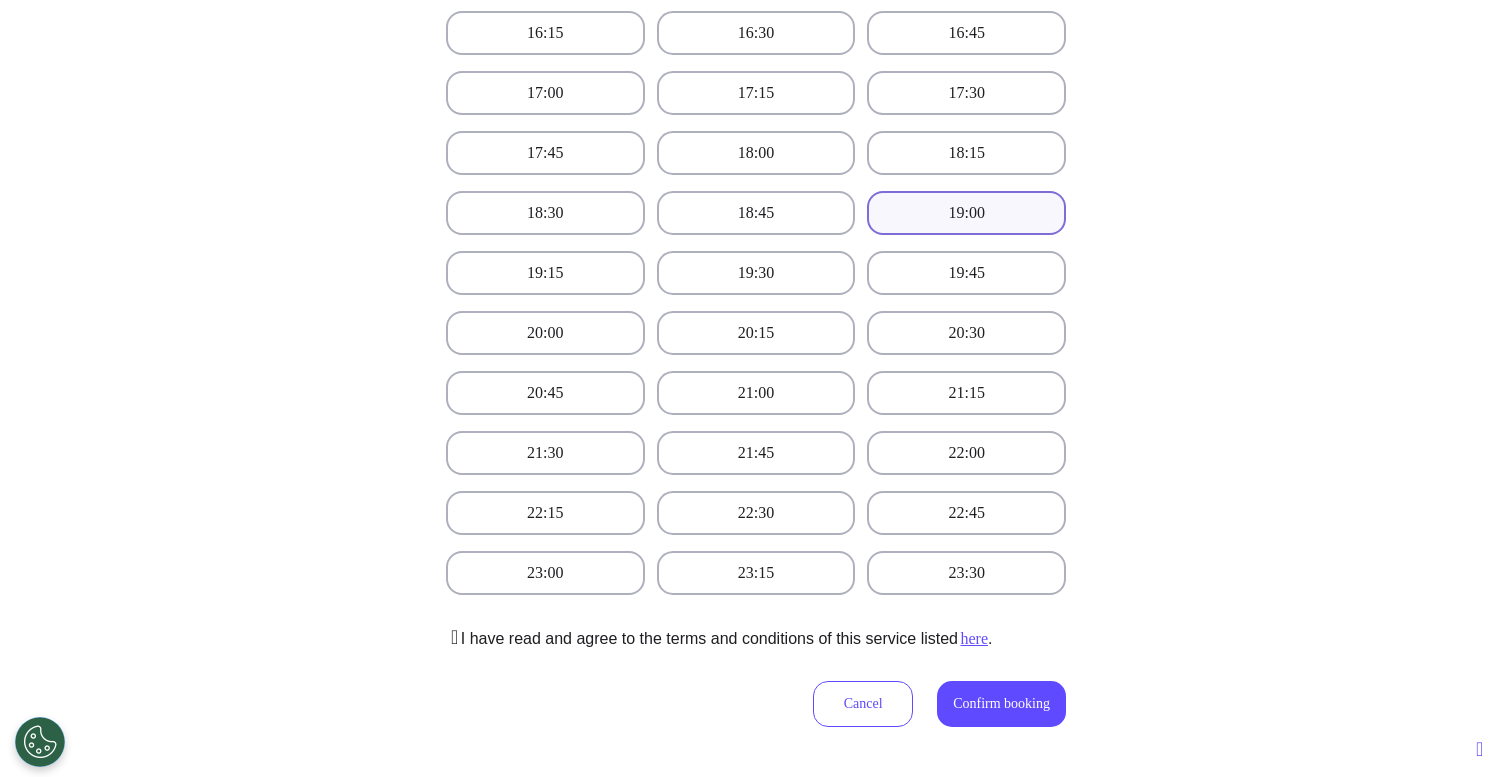 click at bounding box center [452, 637] 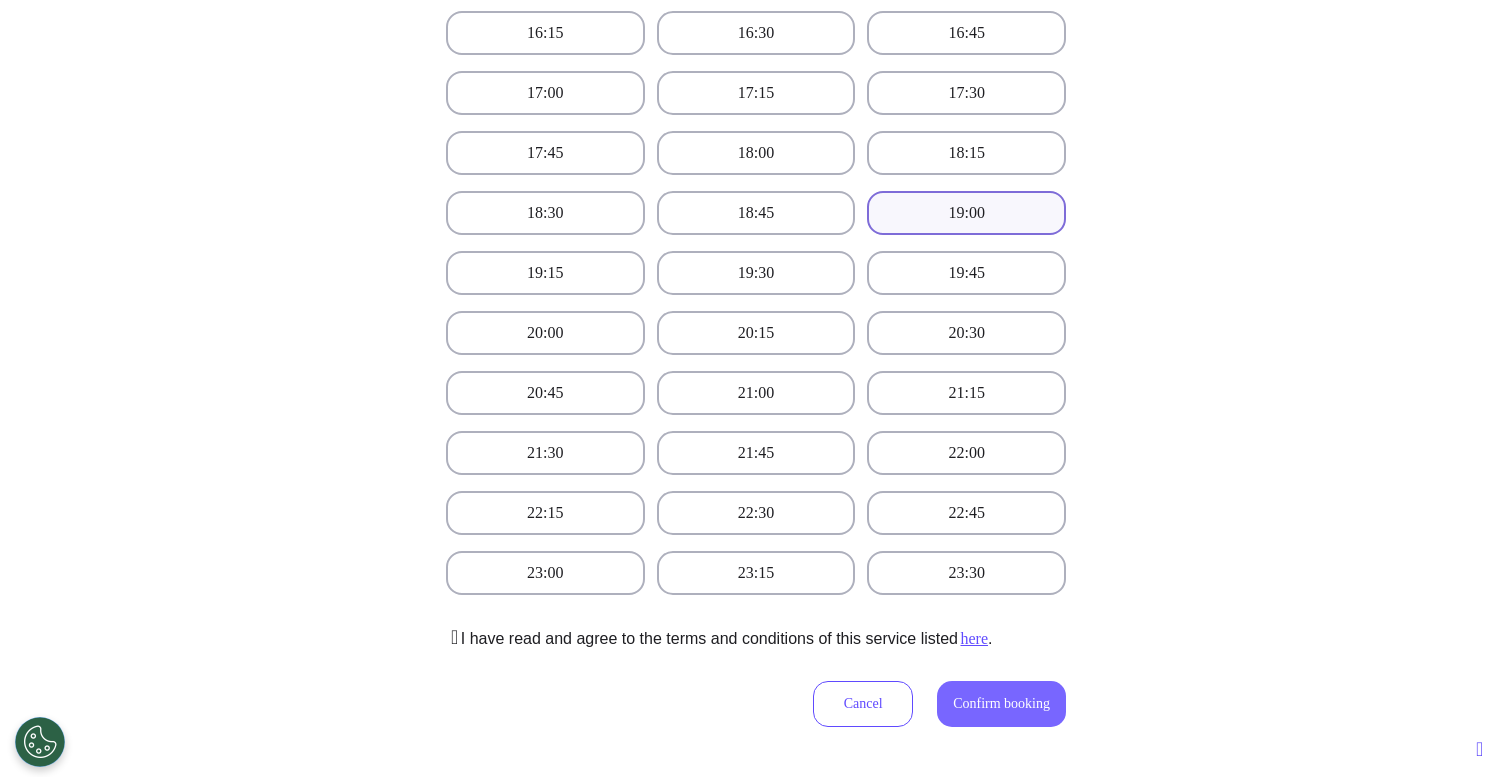click on "Confirm booking" at bounding box center (1001, 703) 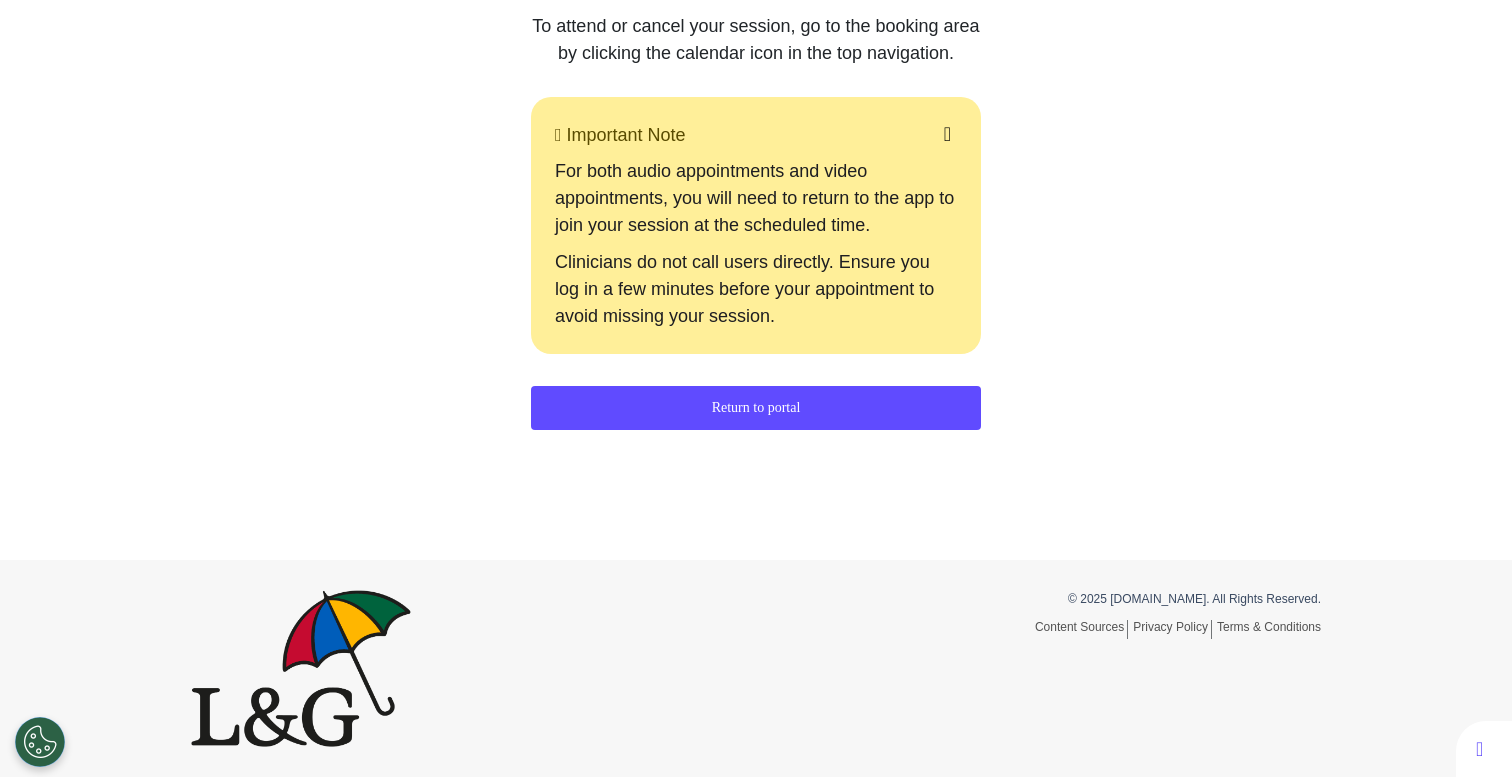 scroll, scrollTop: 455, scrollLeft: 0, axis: vertical 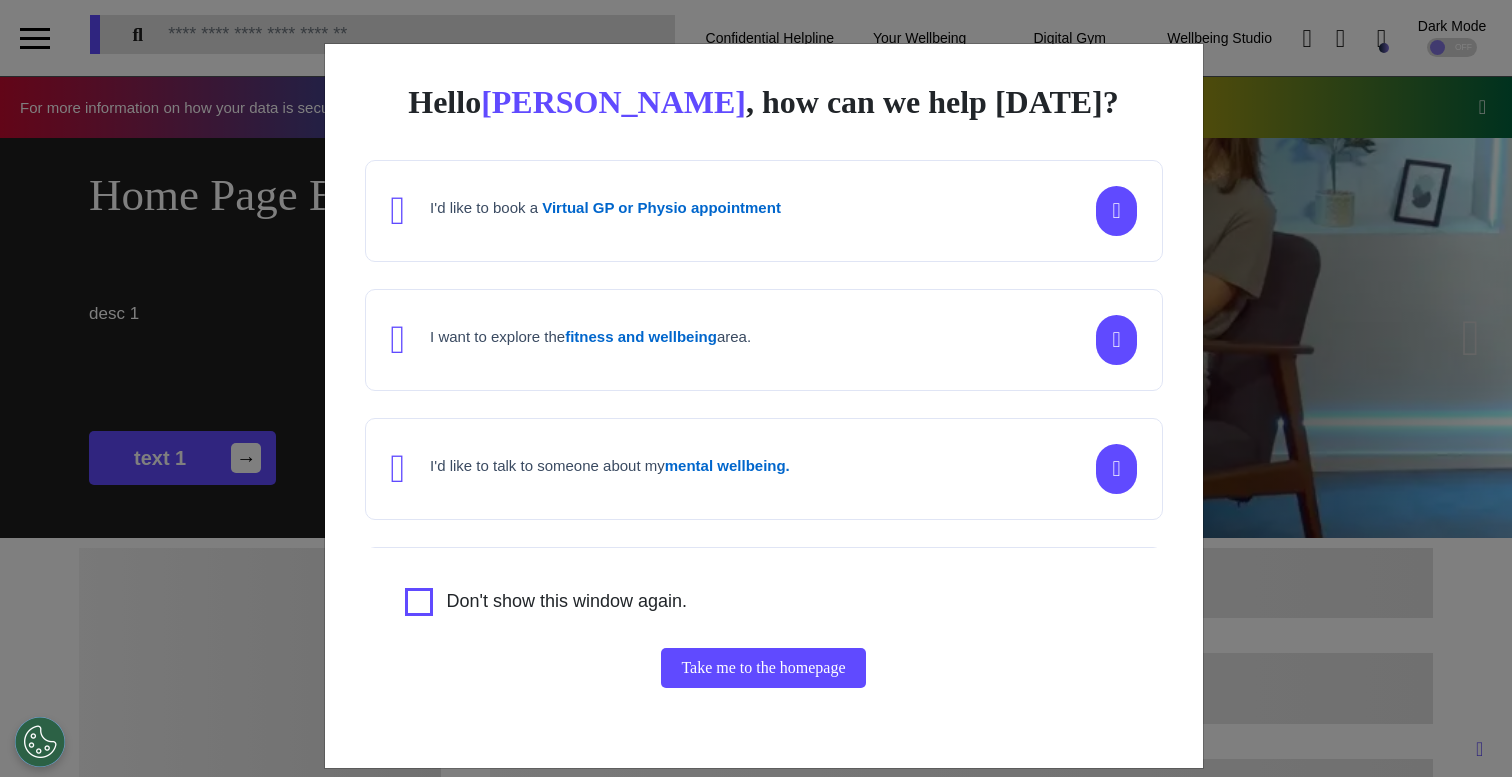 click on "Hello  [PERSON_NAME] , how can we help [DATE]? I'd like to book a   Virtual GP or Physio appointment I want to explore the  fitness and wellbeing  area. I'd like to talk to someone about my  mental wellbeing. I'd like to understand my  [MEDICAL_DATA] risk or speak to a [MEDICAL_DATA] nurse  about my symptoms or diagnosis. I am just  browsing.  Don't show this window again.   Take me to the homepage" at bounding box center (756, 388) 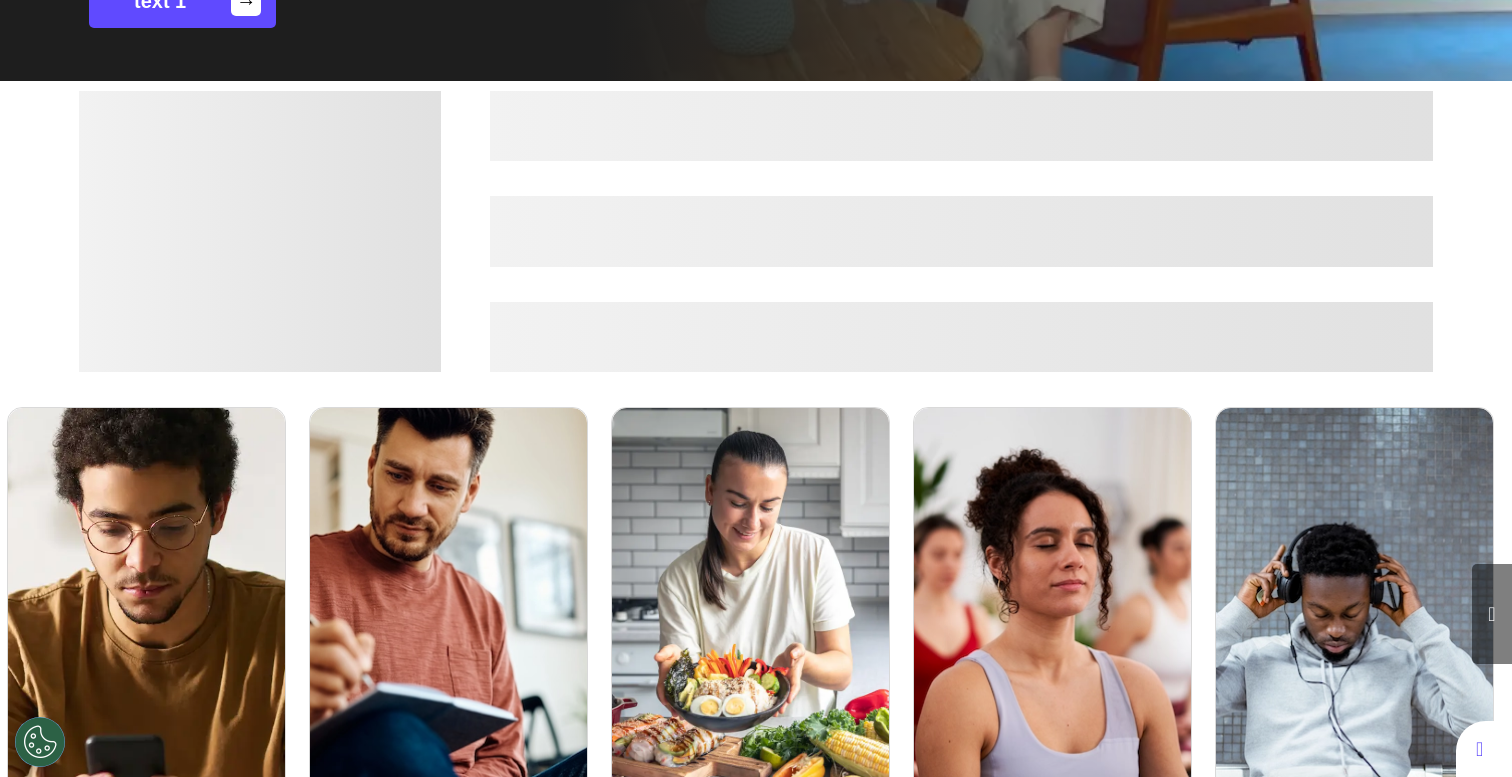 scroll, scrollTop: 795, scrollLeft: 0, axis: vertical 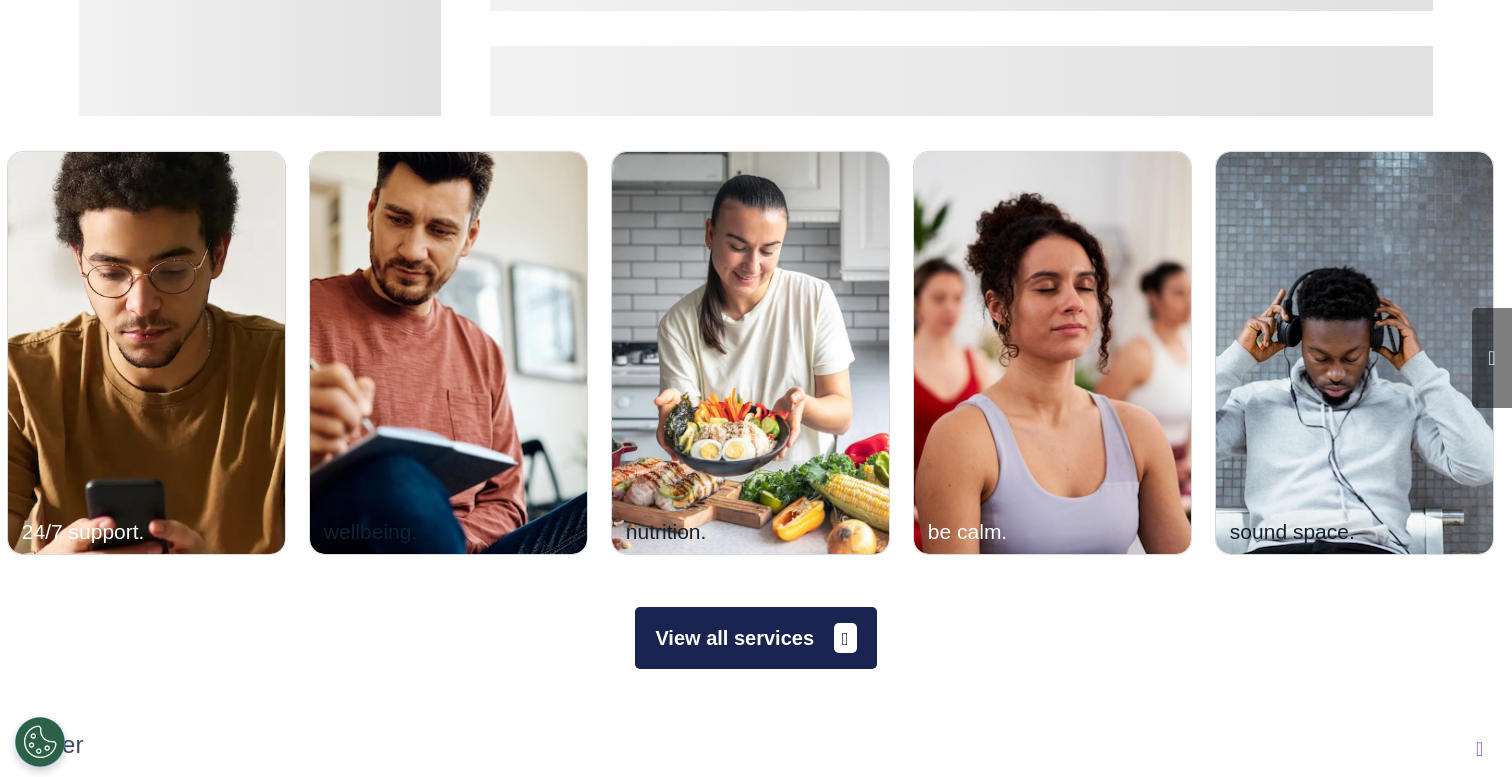 click on "View all services" at bounding box center (755, 638) 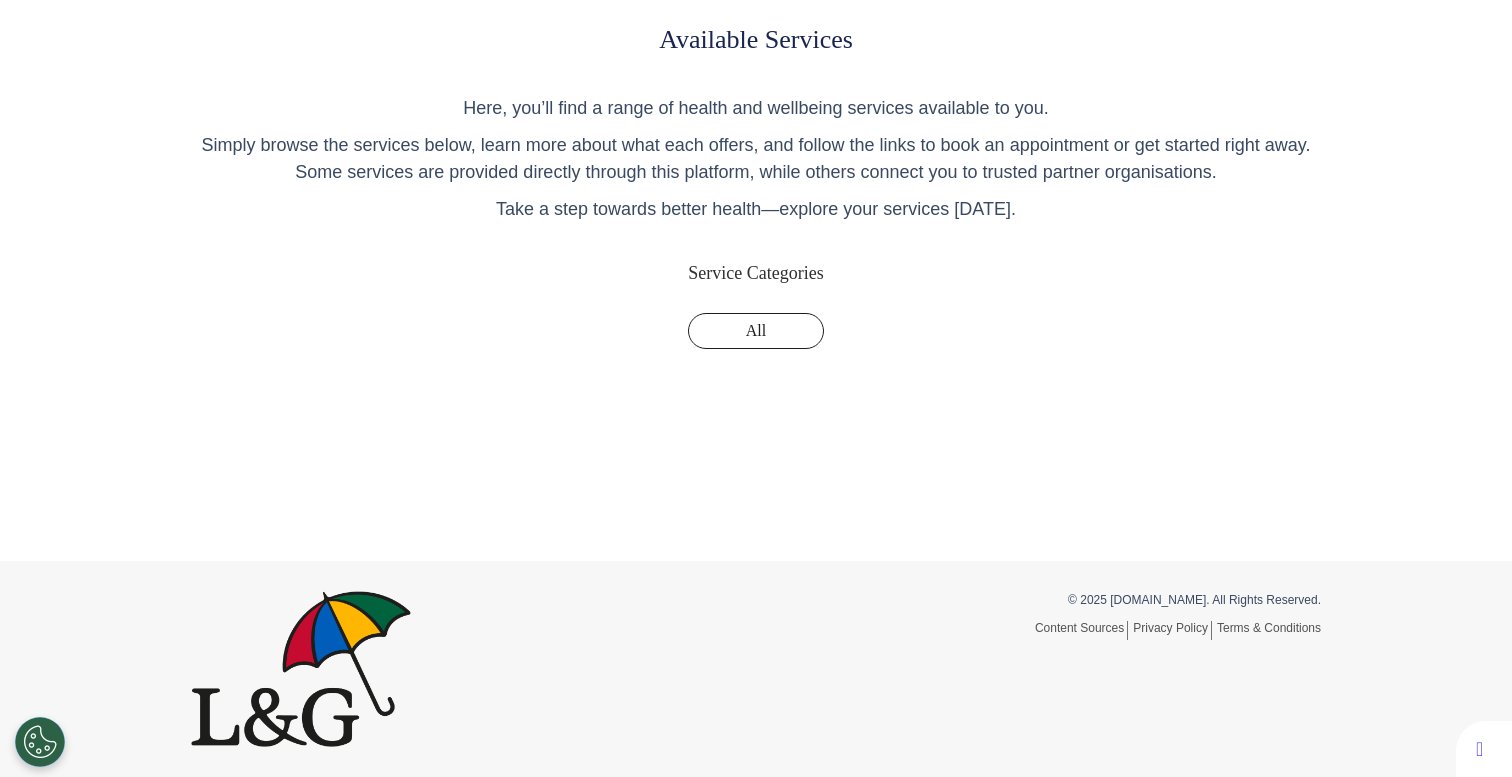scroll, scrollTop: 0, scrollLeft: 0, axis: both 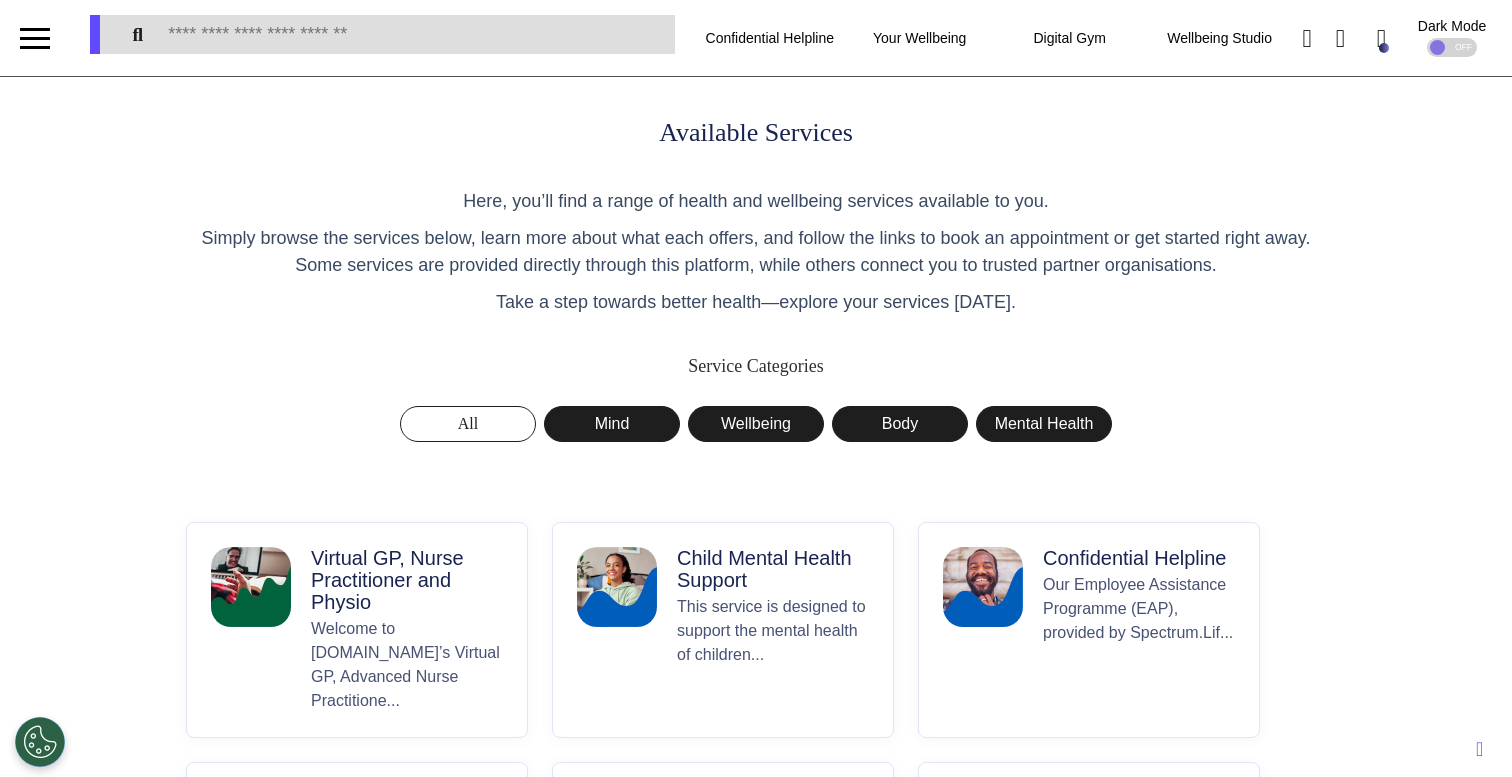 click on "Welcome to [DOMAIN_NAME]’s Virtual GP, Advanced Nurse Practitione..." at bounding box center (407, 665) 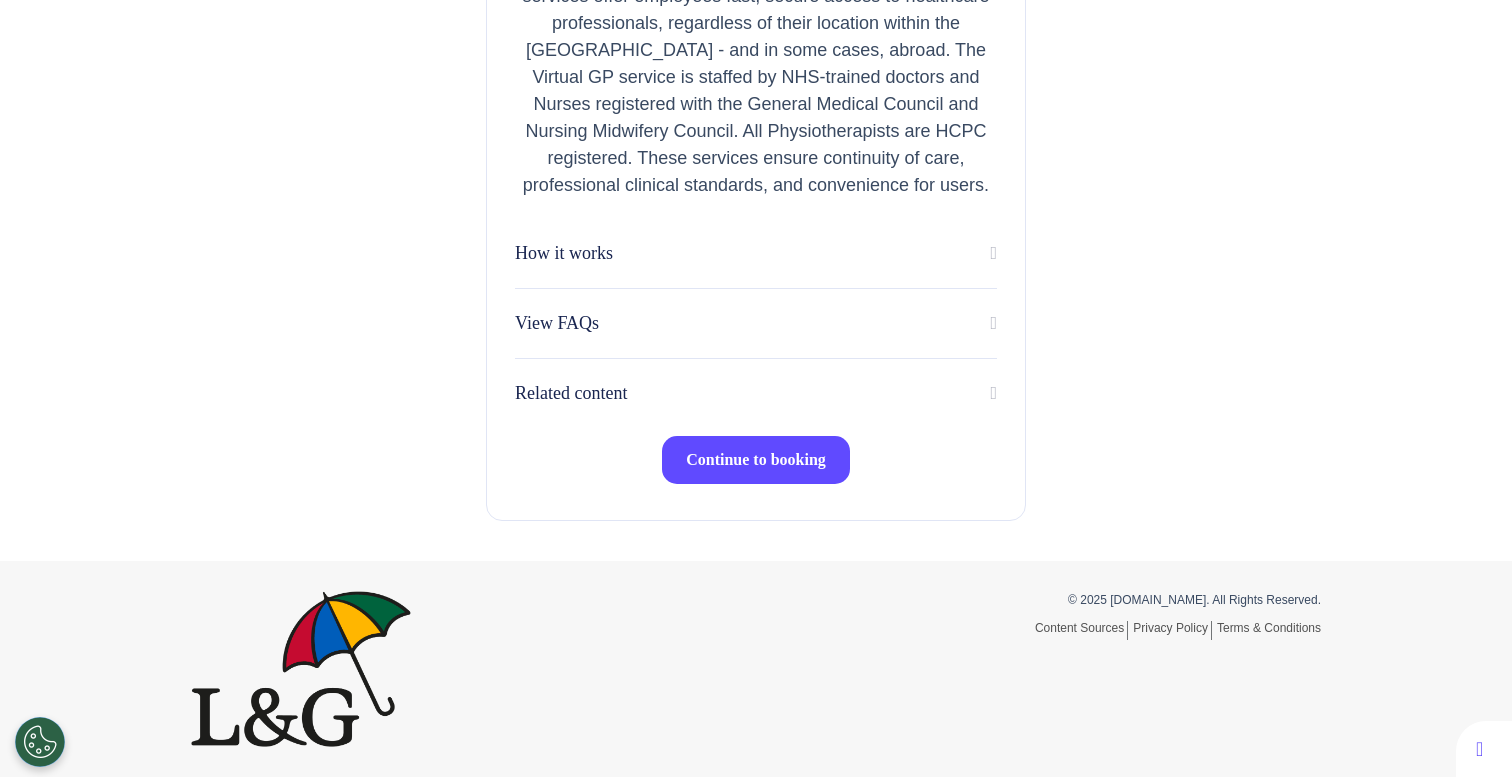 click on "Continue to booking" at bounding box center [756, 460] 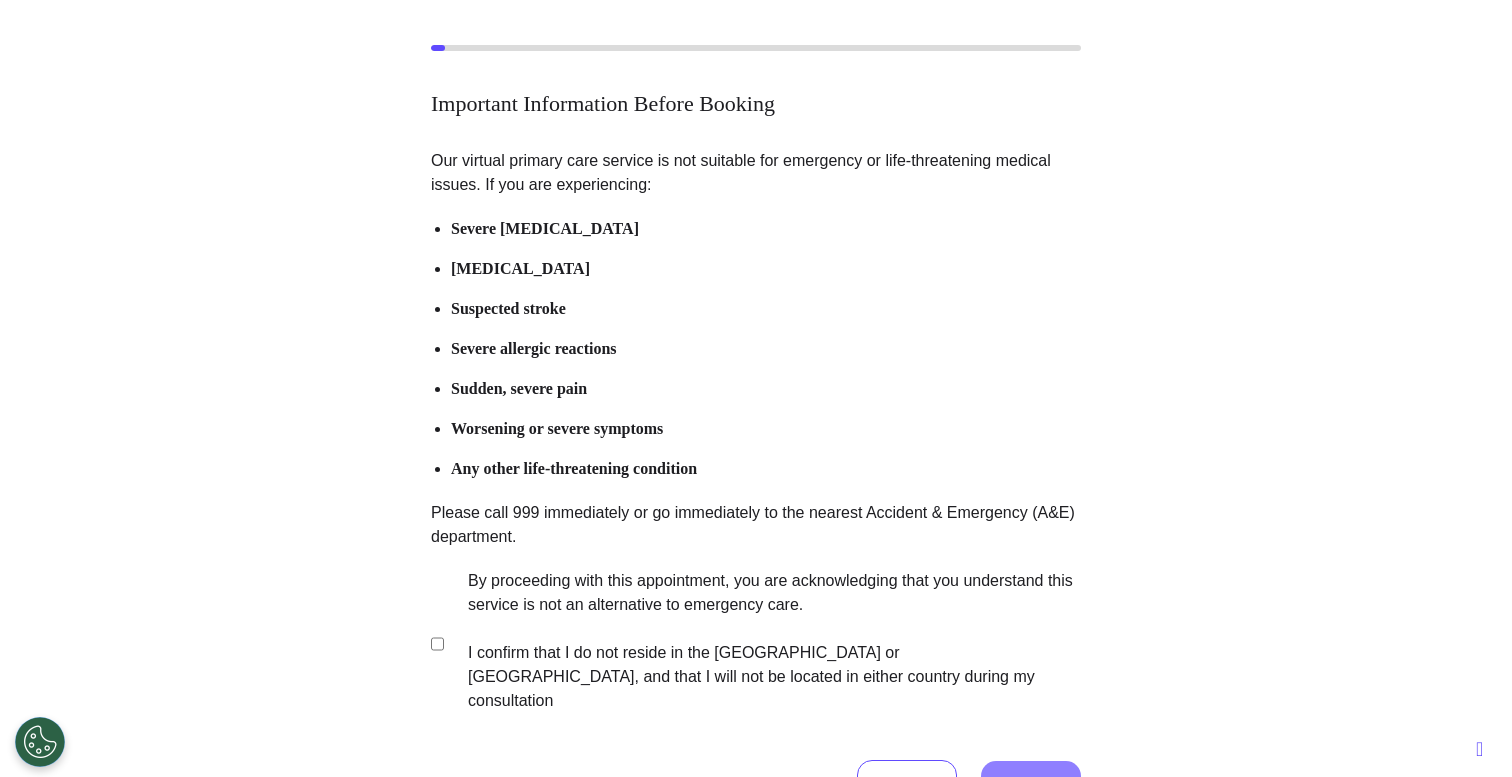 scroll, scrollTop: 396, scrollLeft: 0, axis: vertical 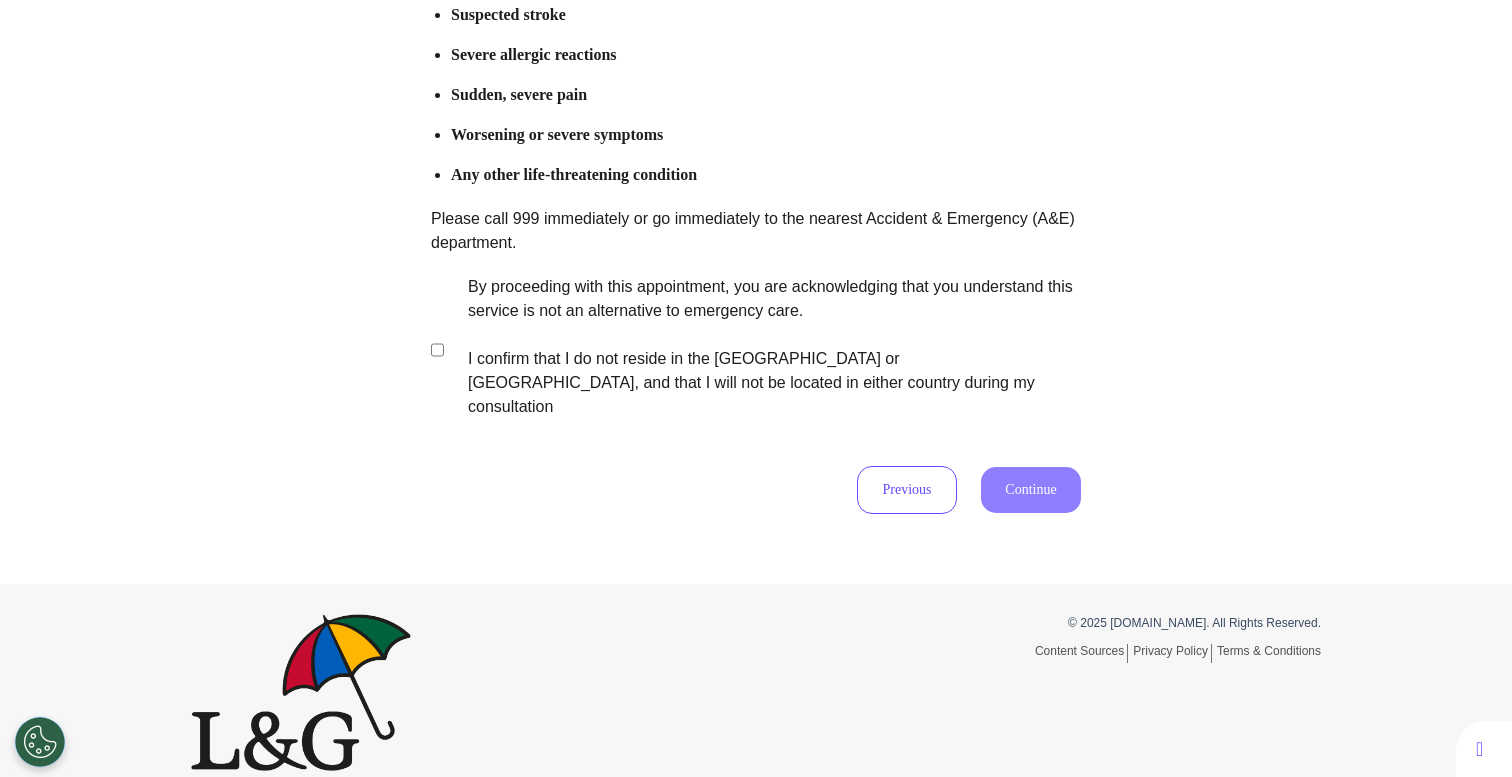 click on "By proceeding with this appointment, you are acknowledging that you understand this service is not an alternative to emergency care. I confirm that I do not reside in the [GEOGRAPHIC_DATA] or [GEOGRAPHIC_DATA], and that I will not be located in either country during my consultation" at bounding box center (761, 347) 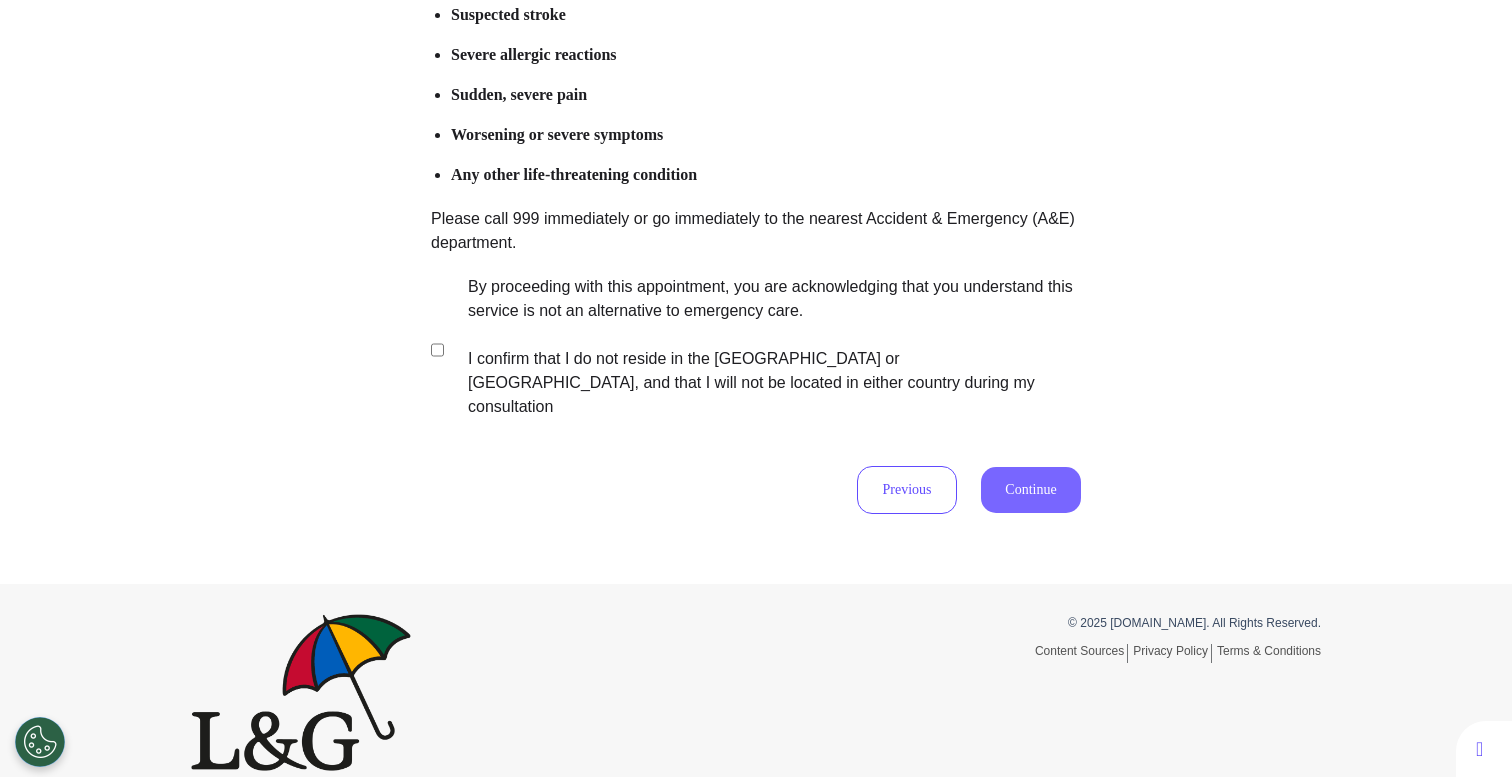 click on "Continue" at bounding box center [1031, 490] 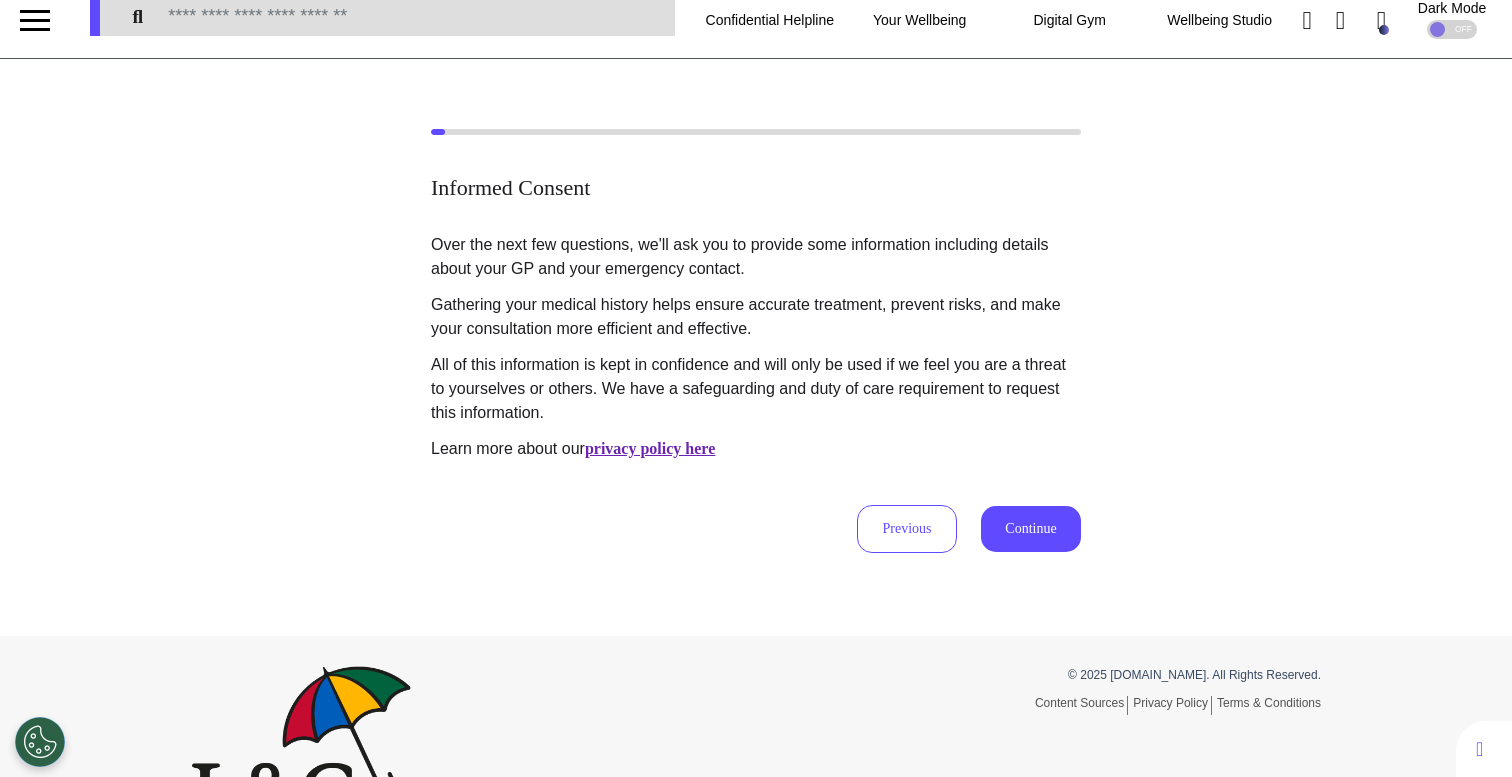 scroll, scrollTop: 0, scrollLeft: 0, axis: both 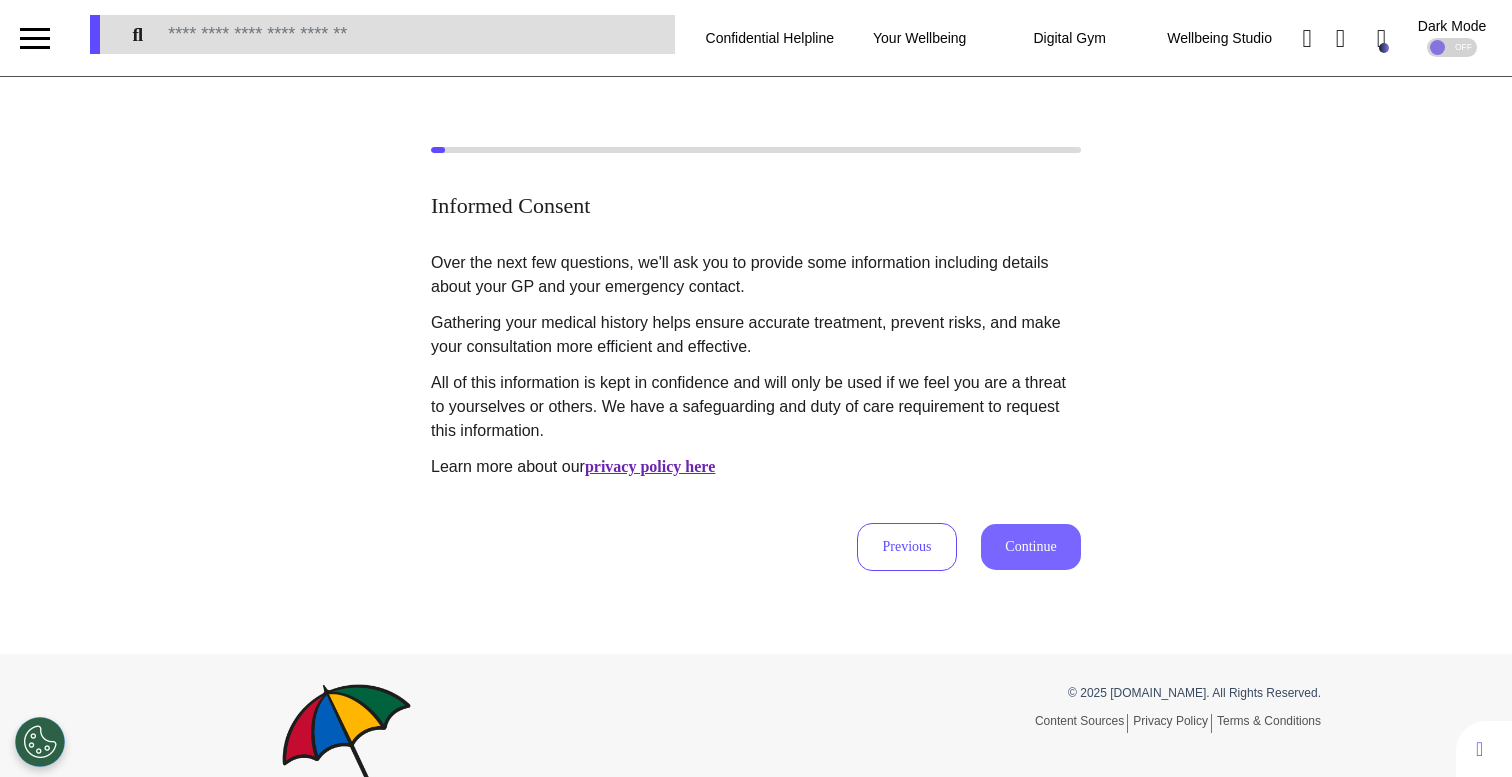 click on "Continue" at bounding box center [1031, 547] 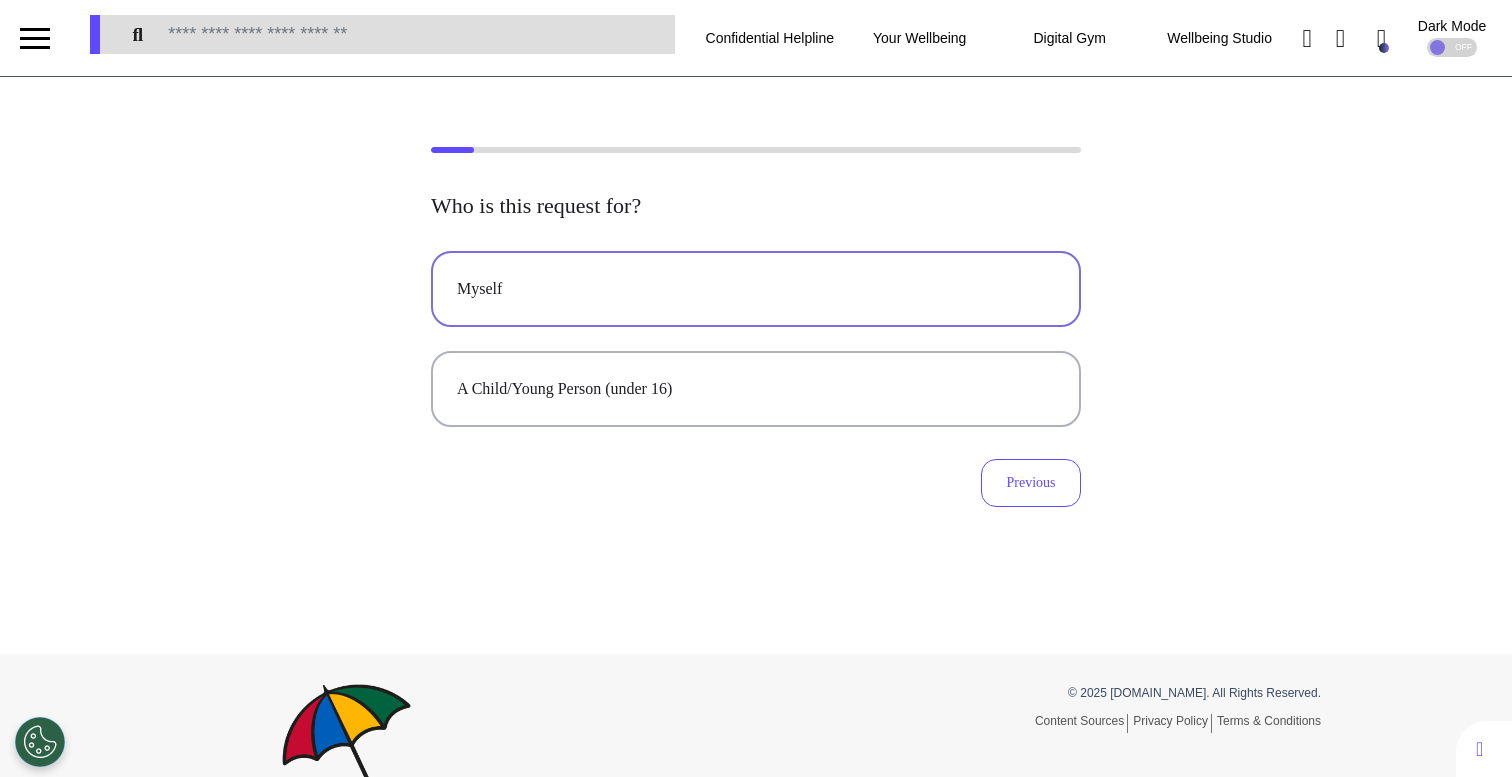 click on "Myself" at bounding box center (756, 289) 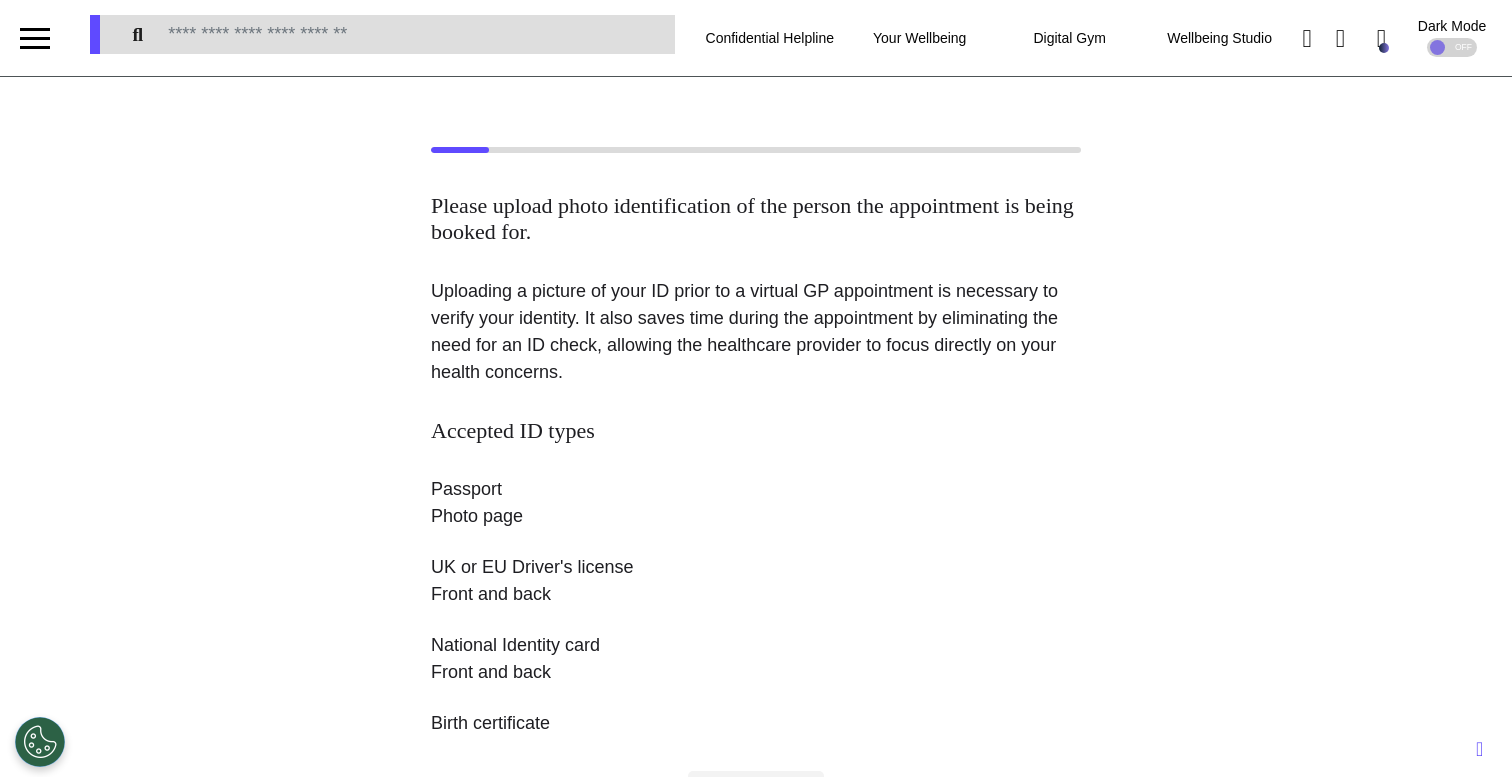 scroll, scrollTop: 439, scrollLeft: 0, axis: vertical 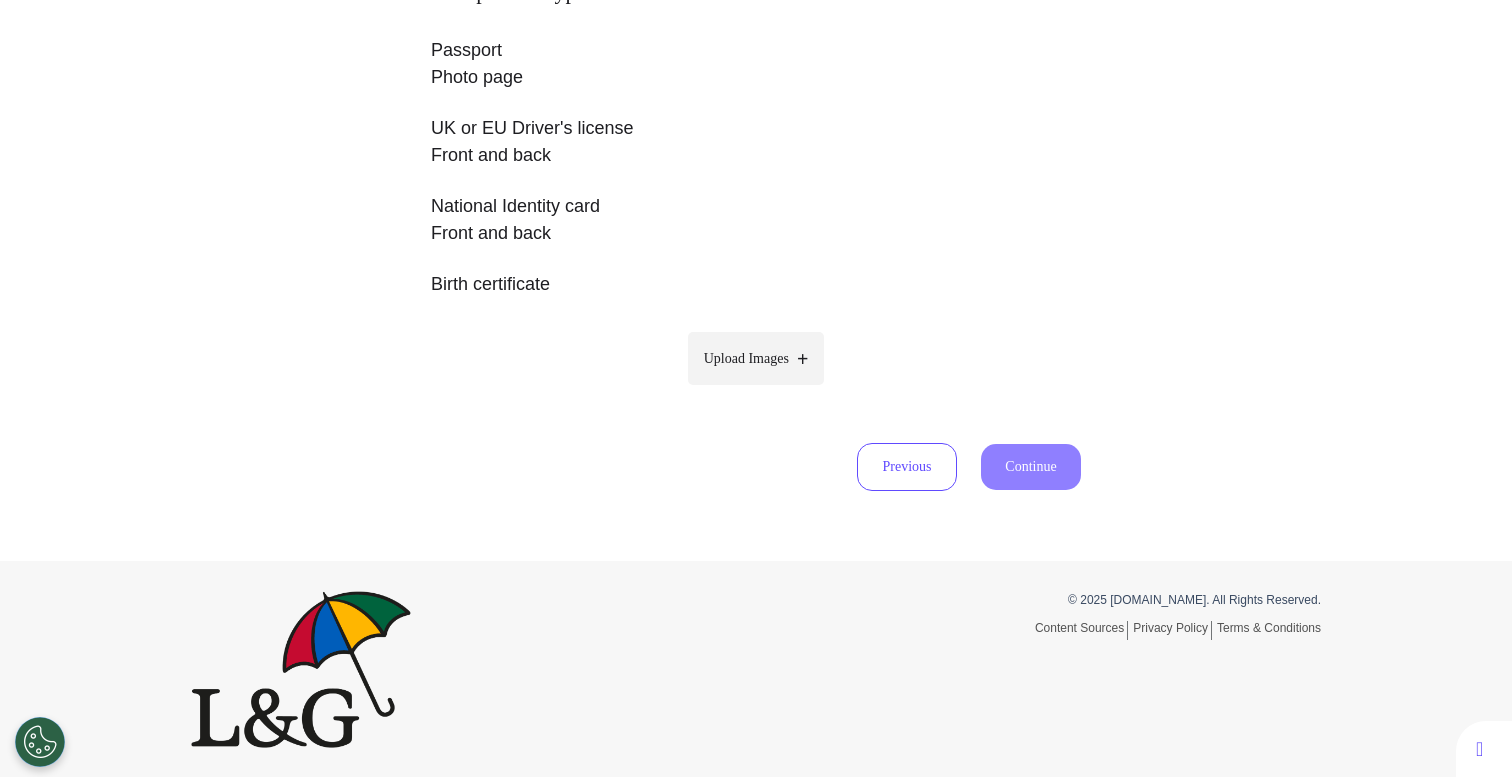 click on "Upload Images" at bounding box center [746, 358] 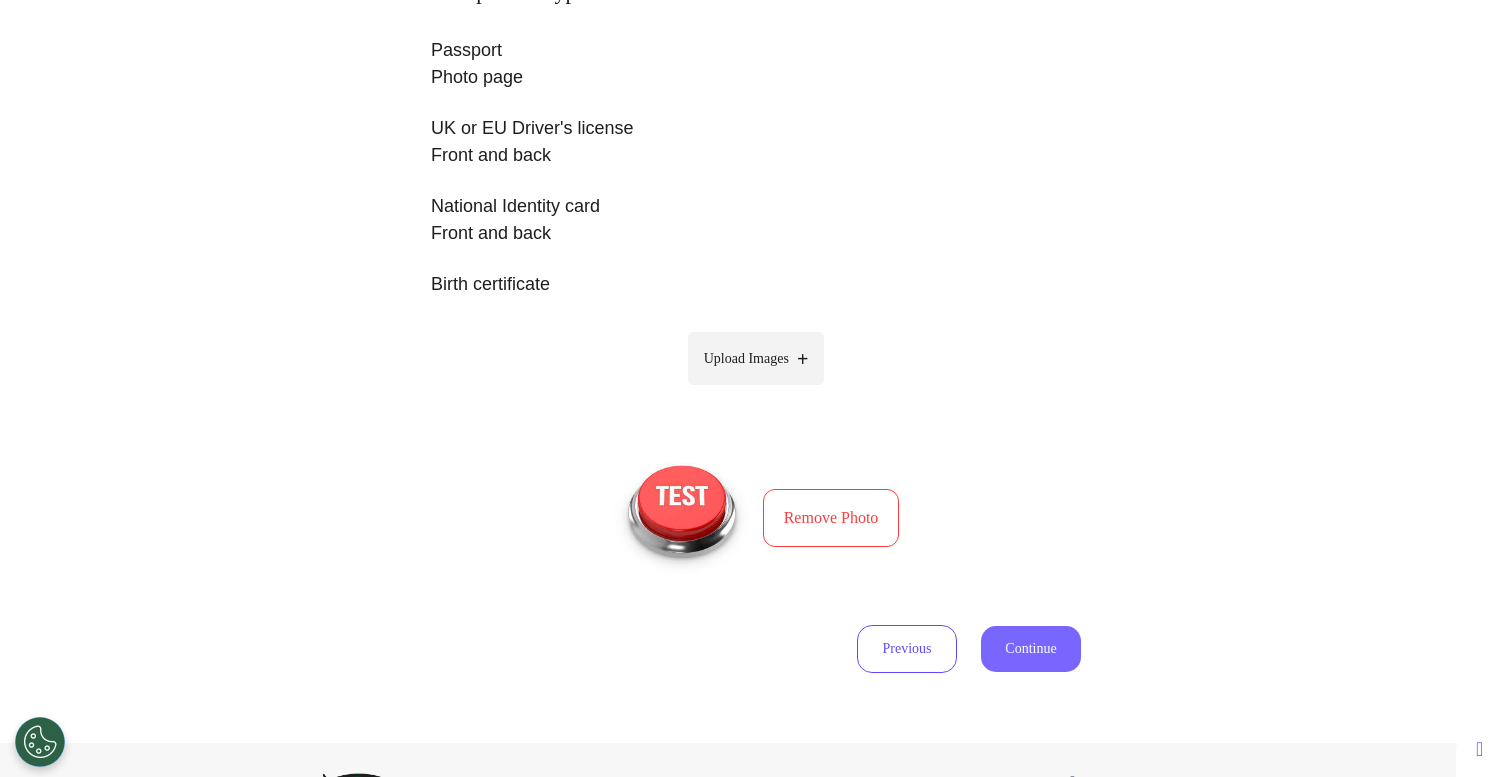 click on "Continue" at bounding box center (1031, 649) 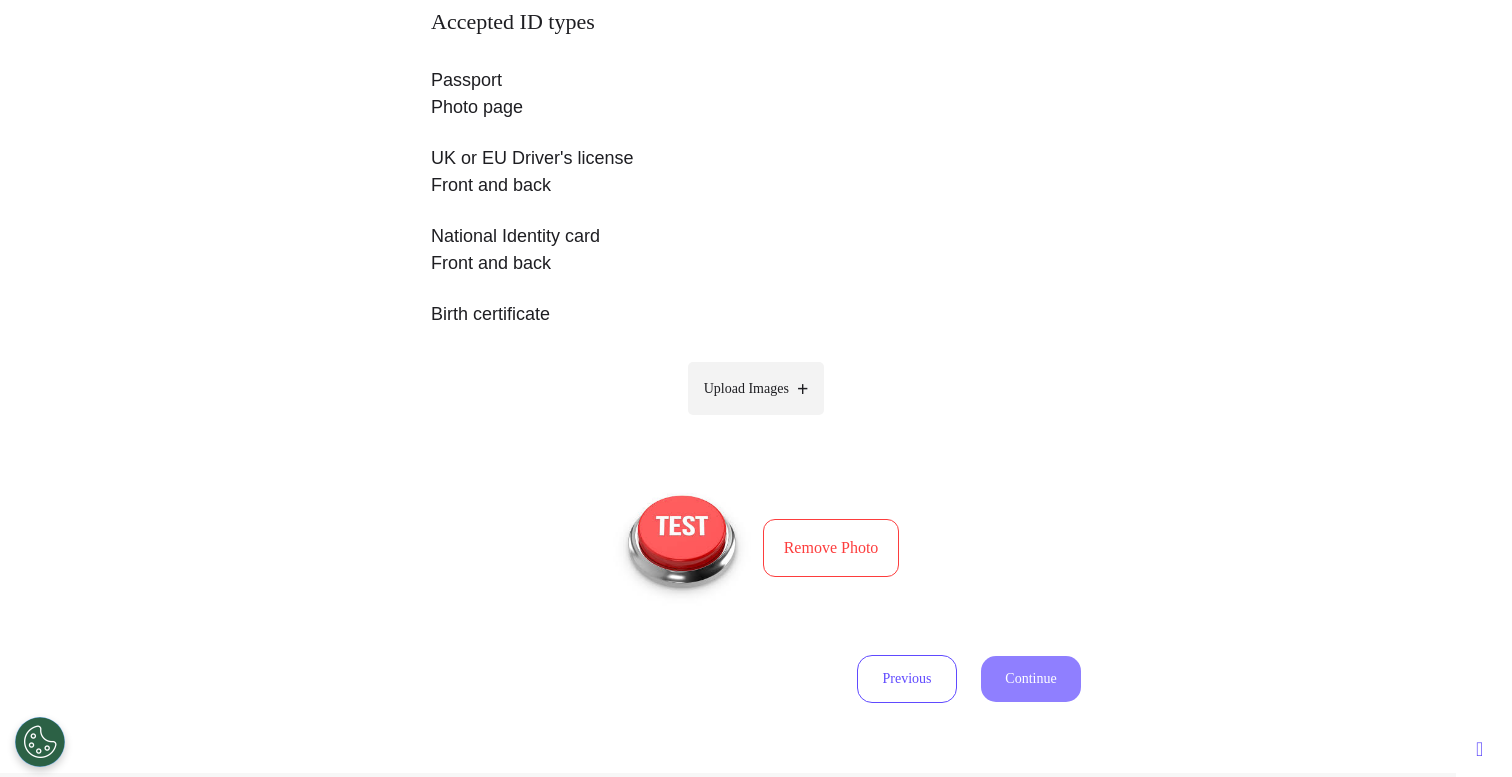 select on "******" 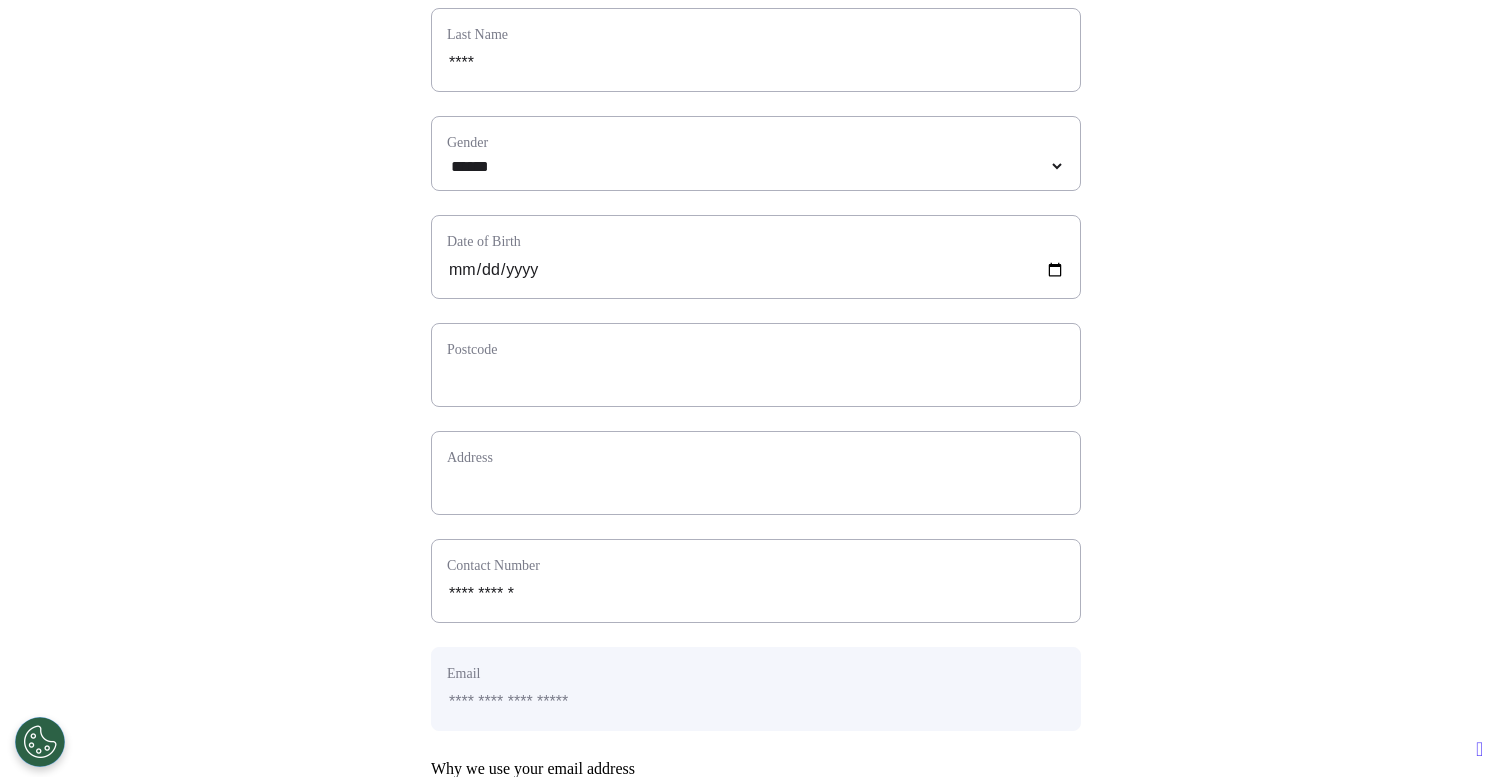 scroll, scrollTop: 353, scrollLeft: 0, axis: vertical 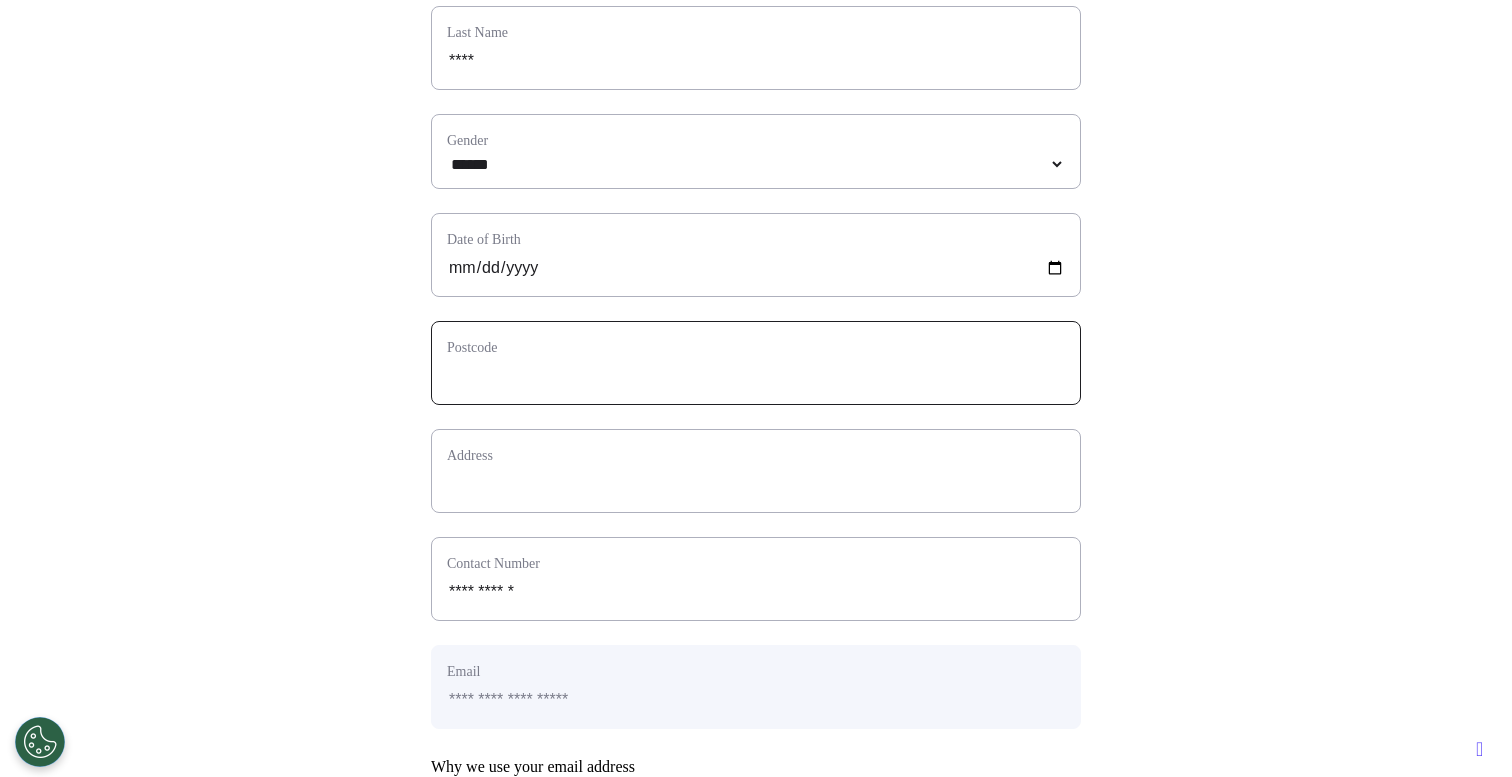 click at bounding box center [756, 376] 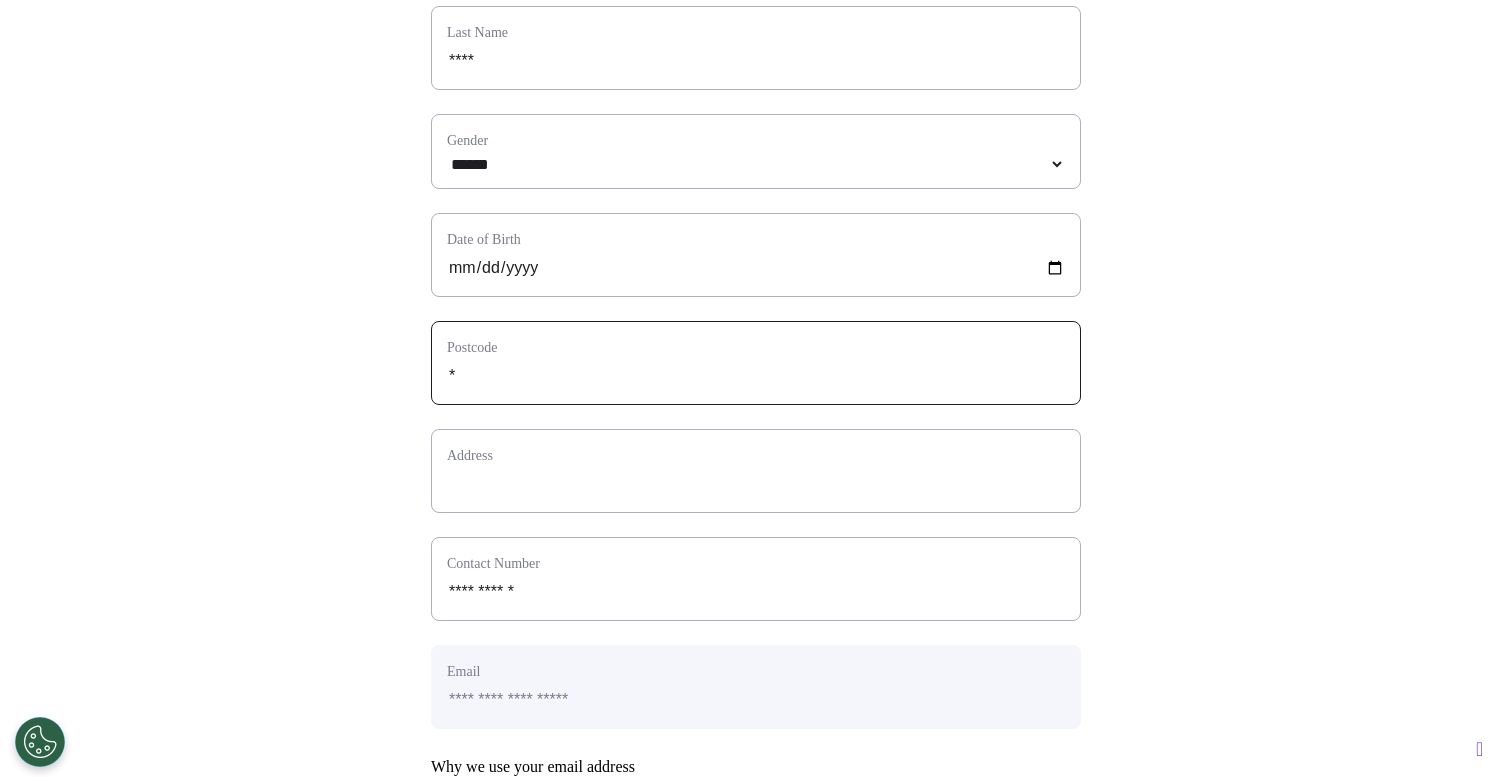select 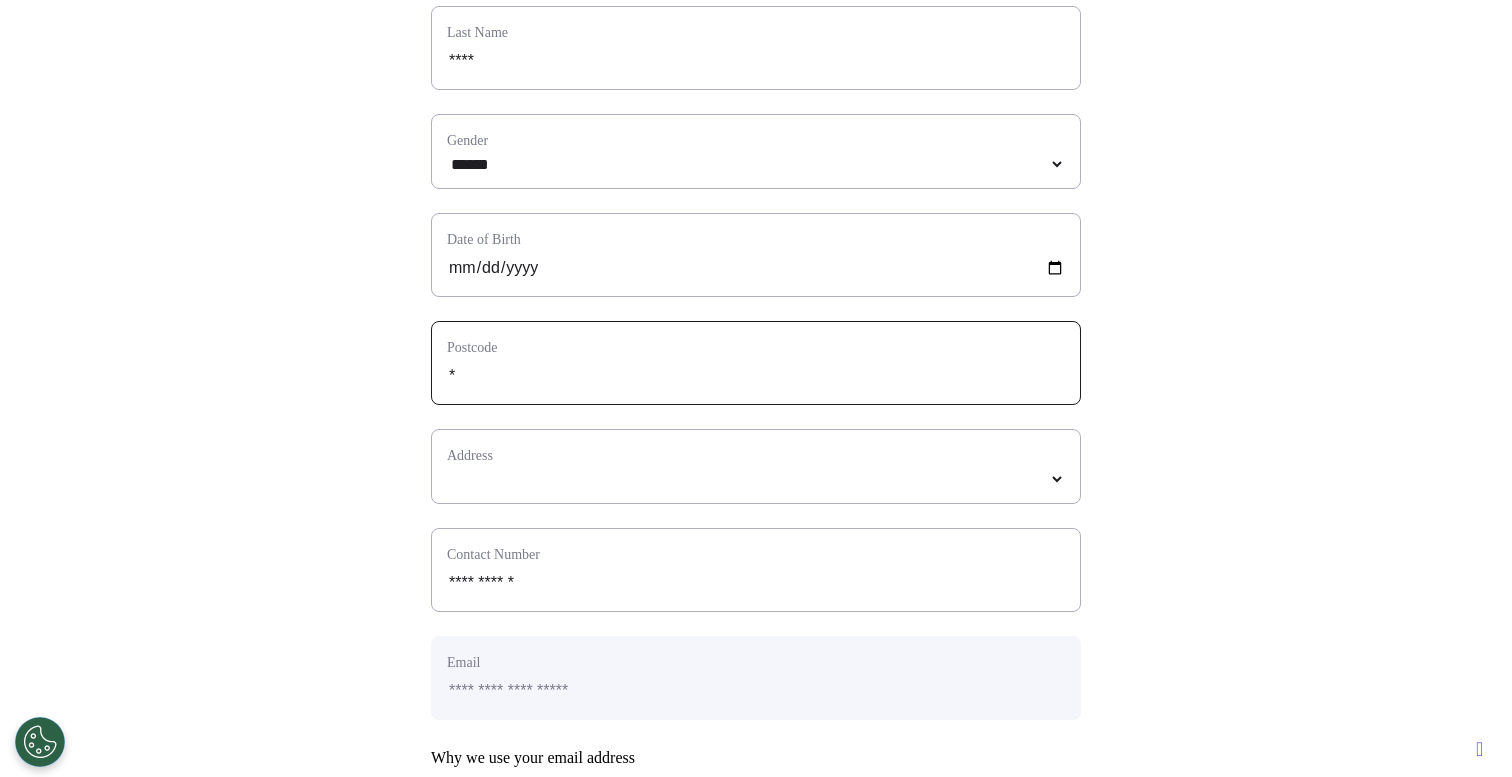 type on "**" 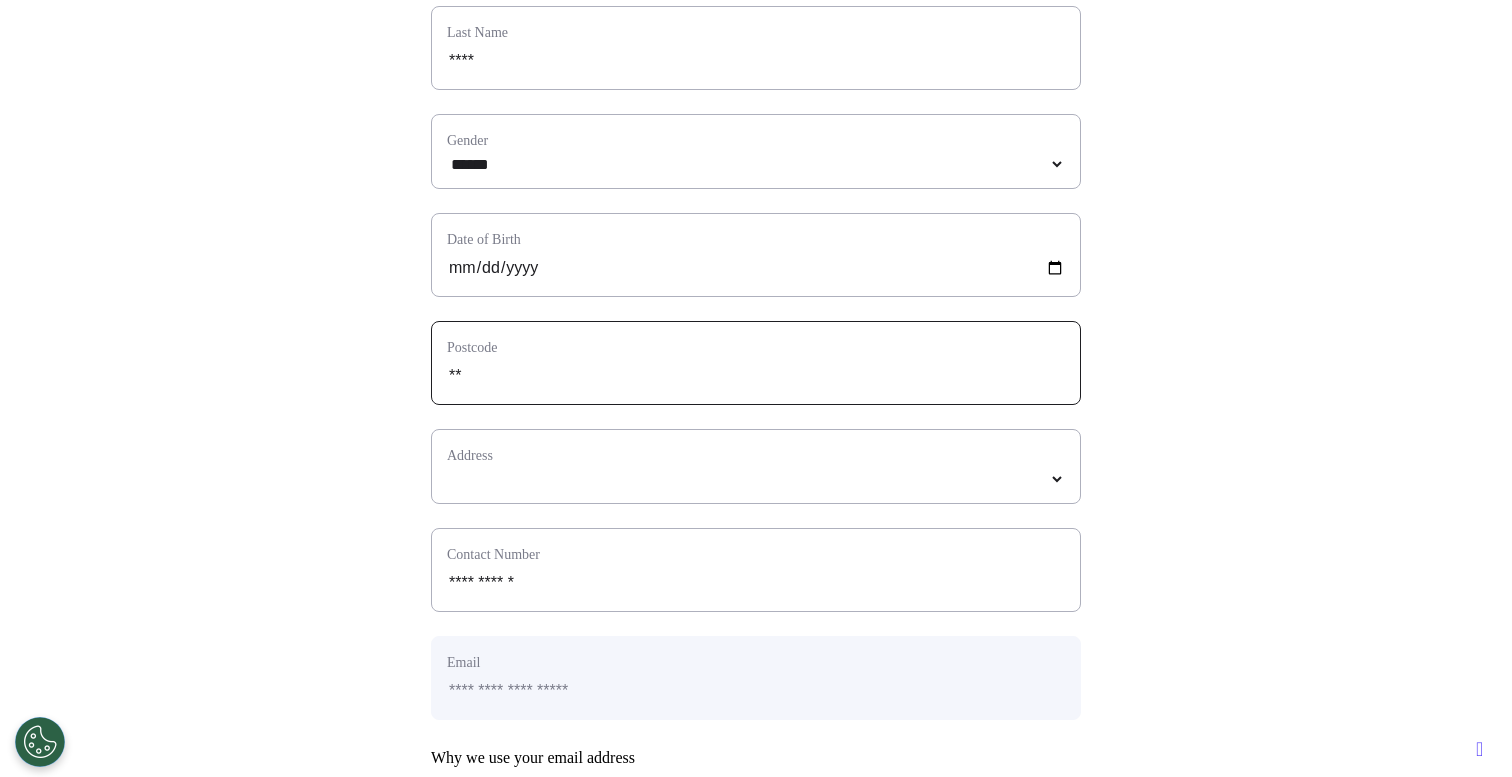 type on "***" 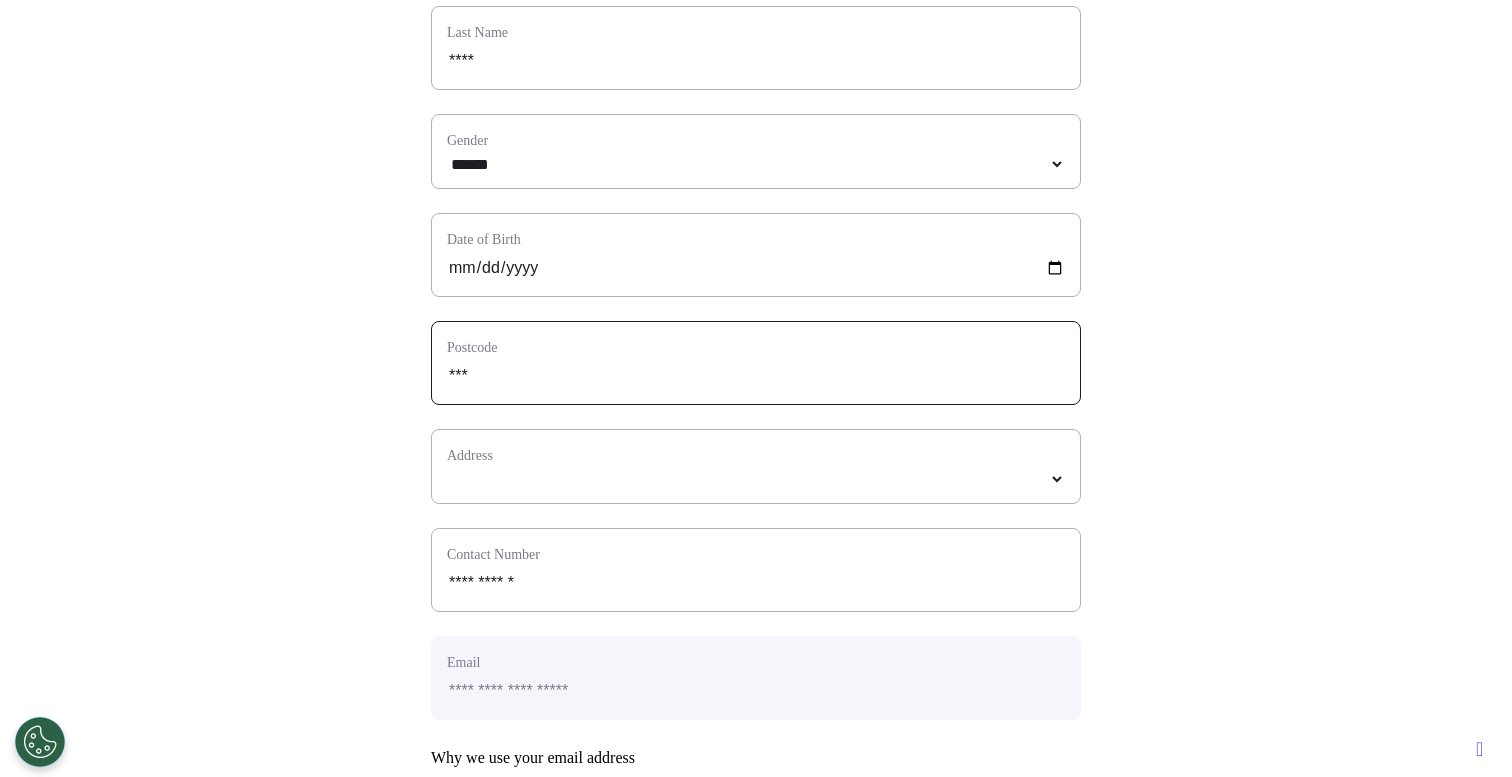 type on "****" 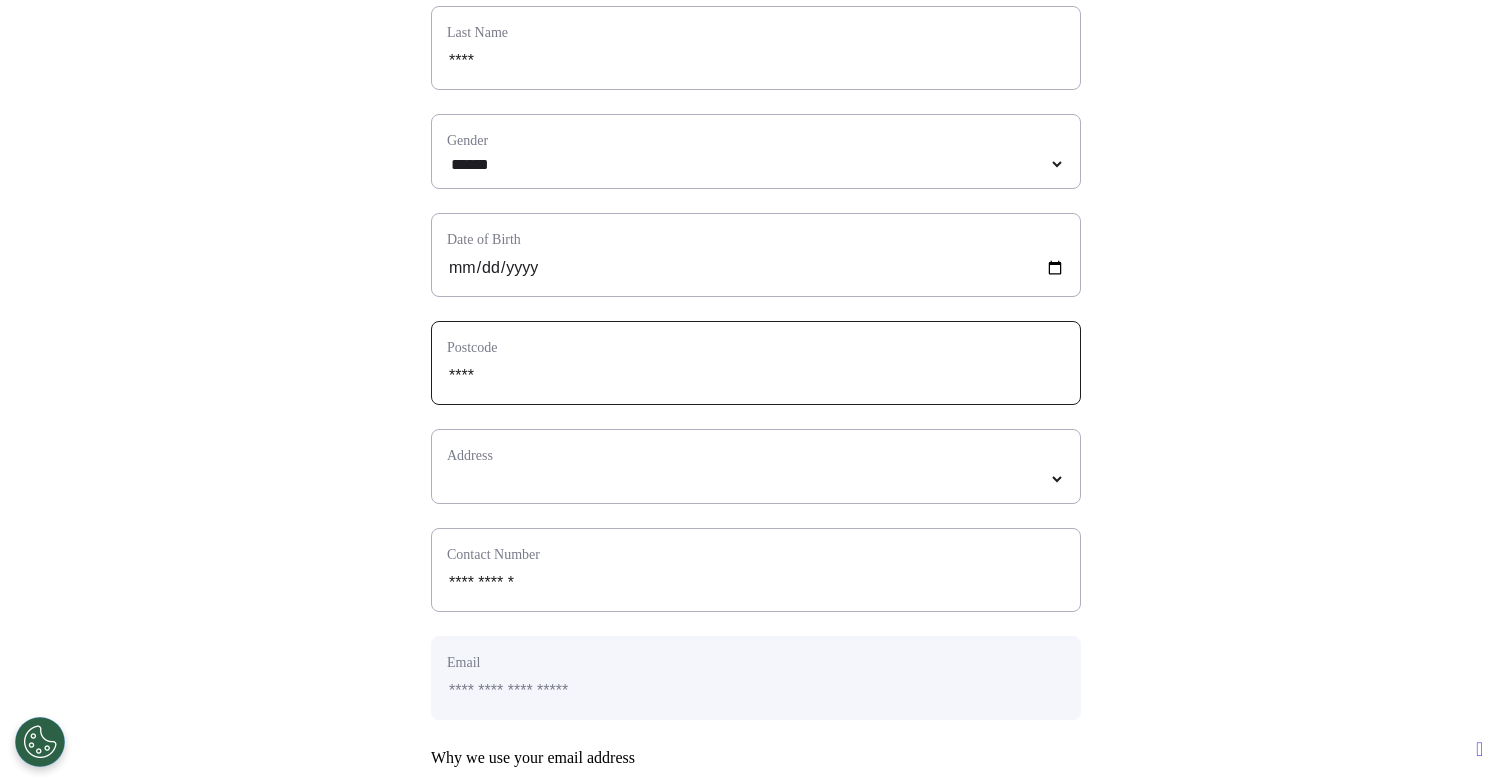 select 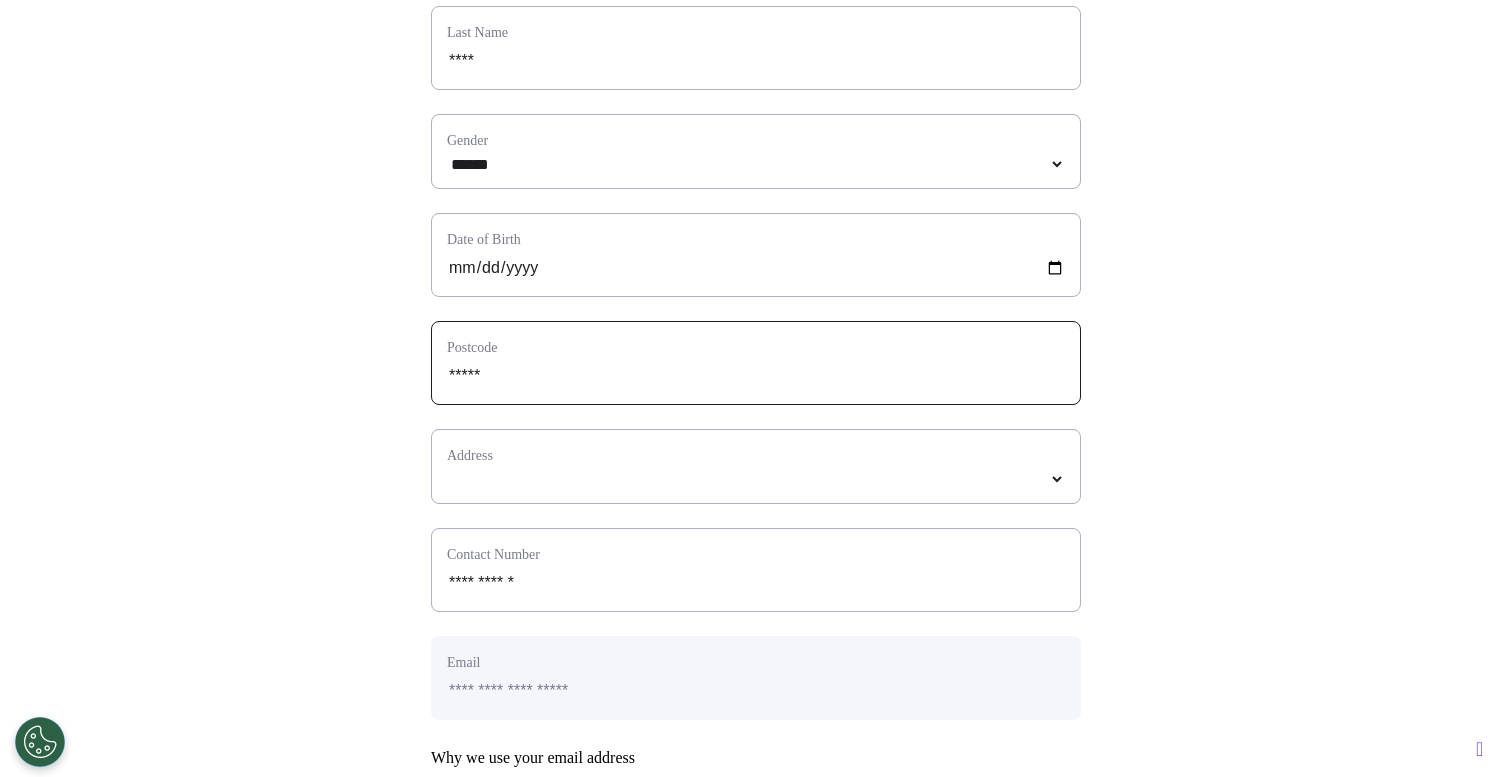 select 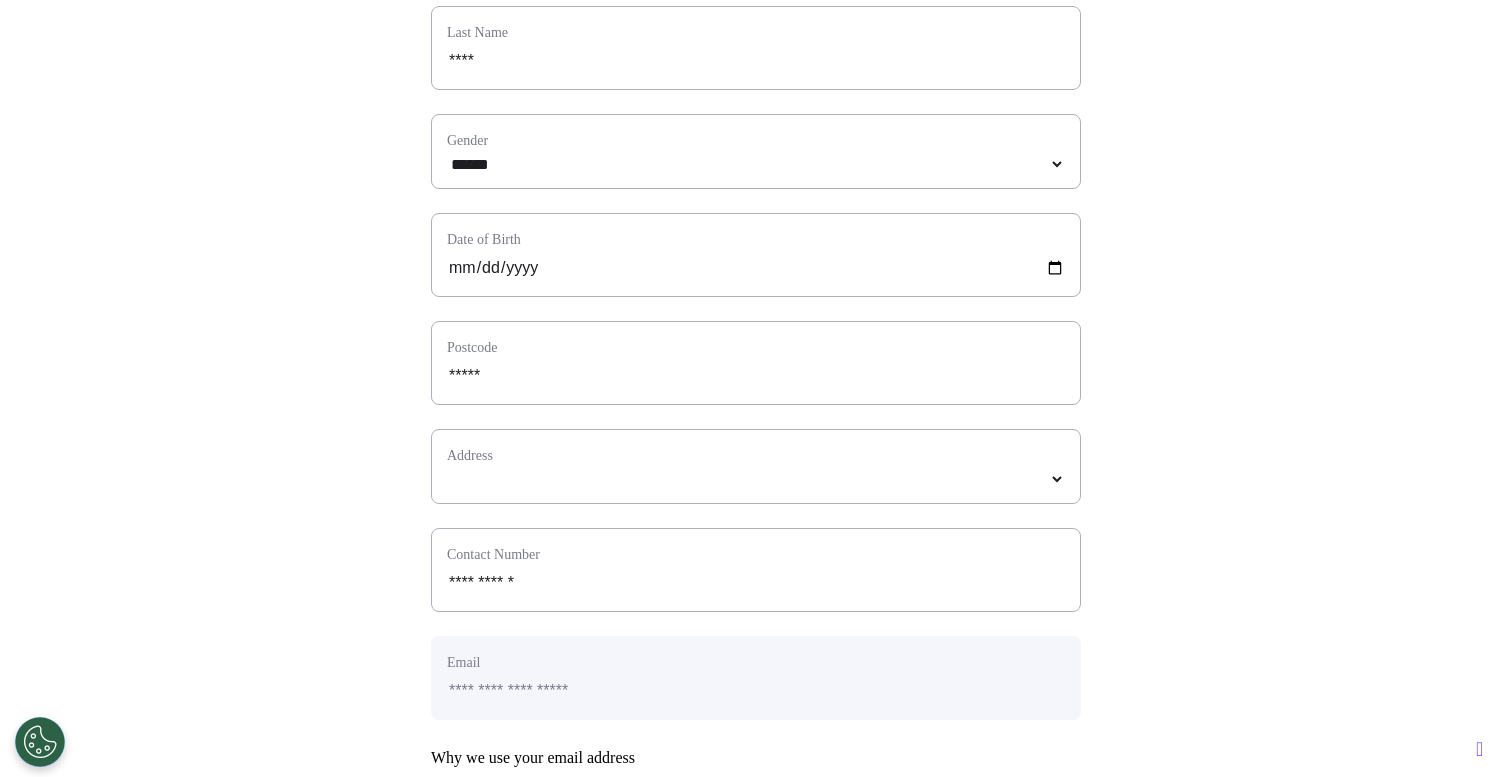 click on "Address *****" at bounding box center (756, 466) 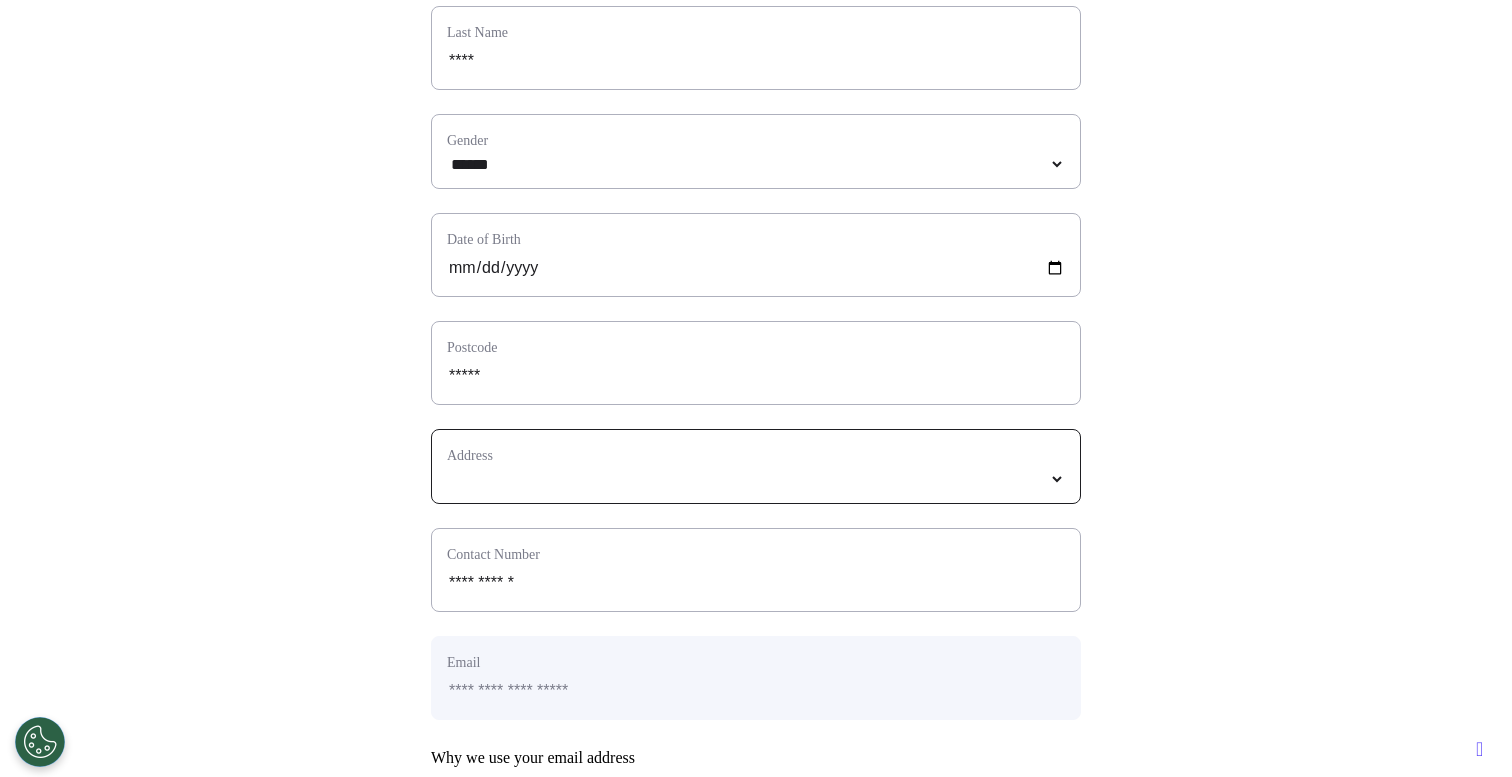 click on "*****" at bounding box center [756, 479] 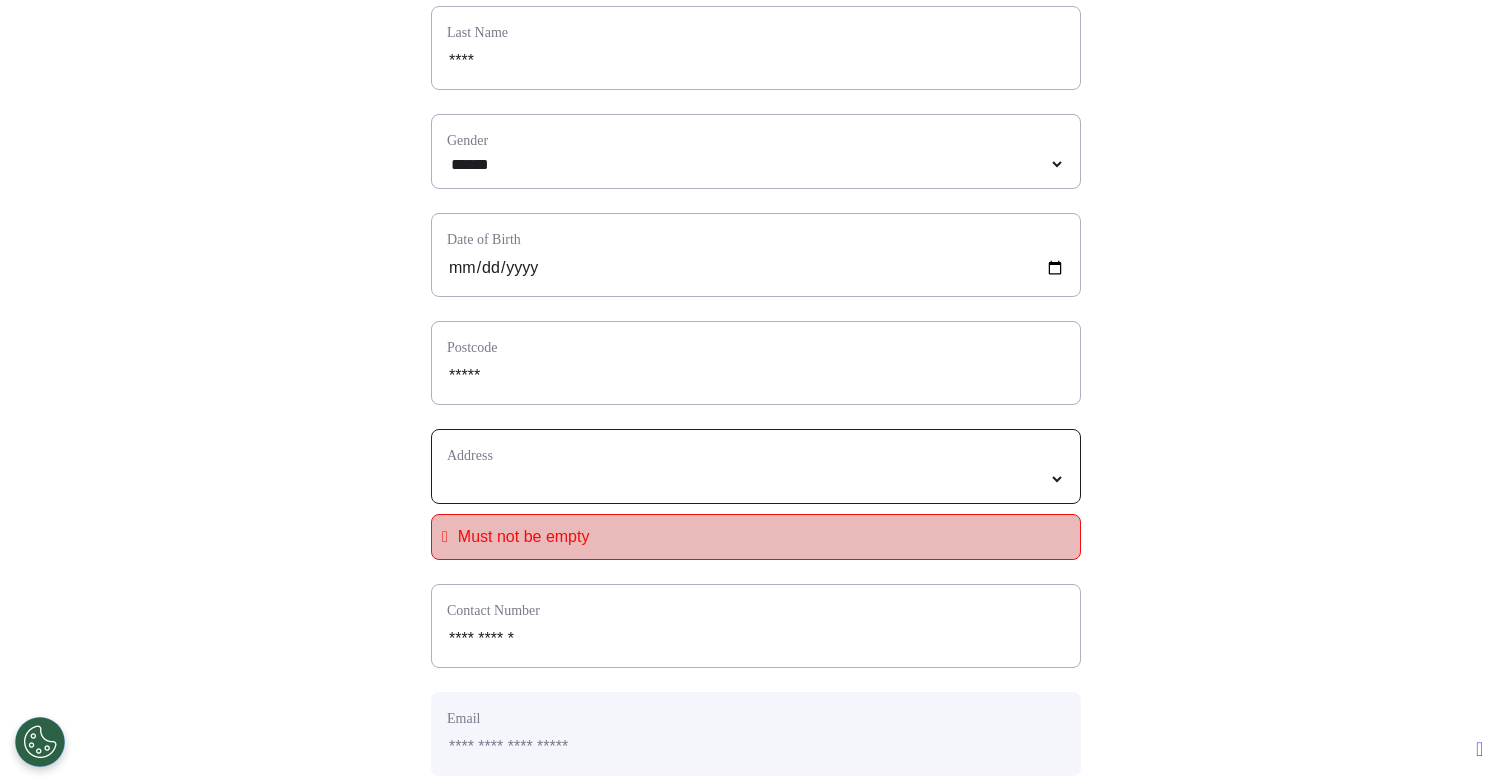 select 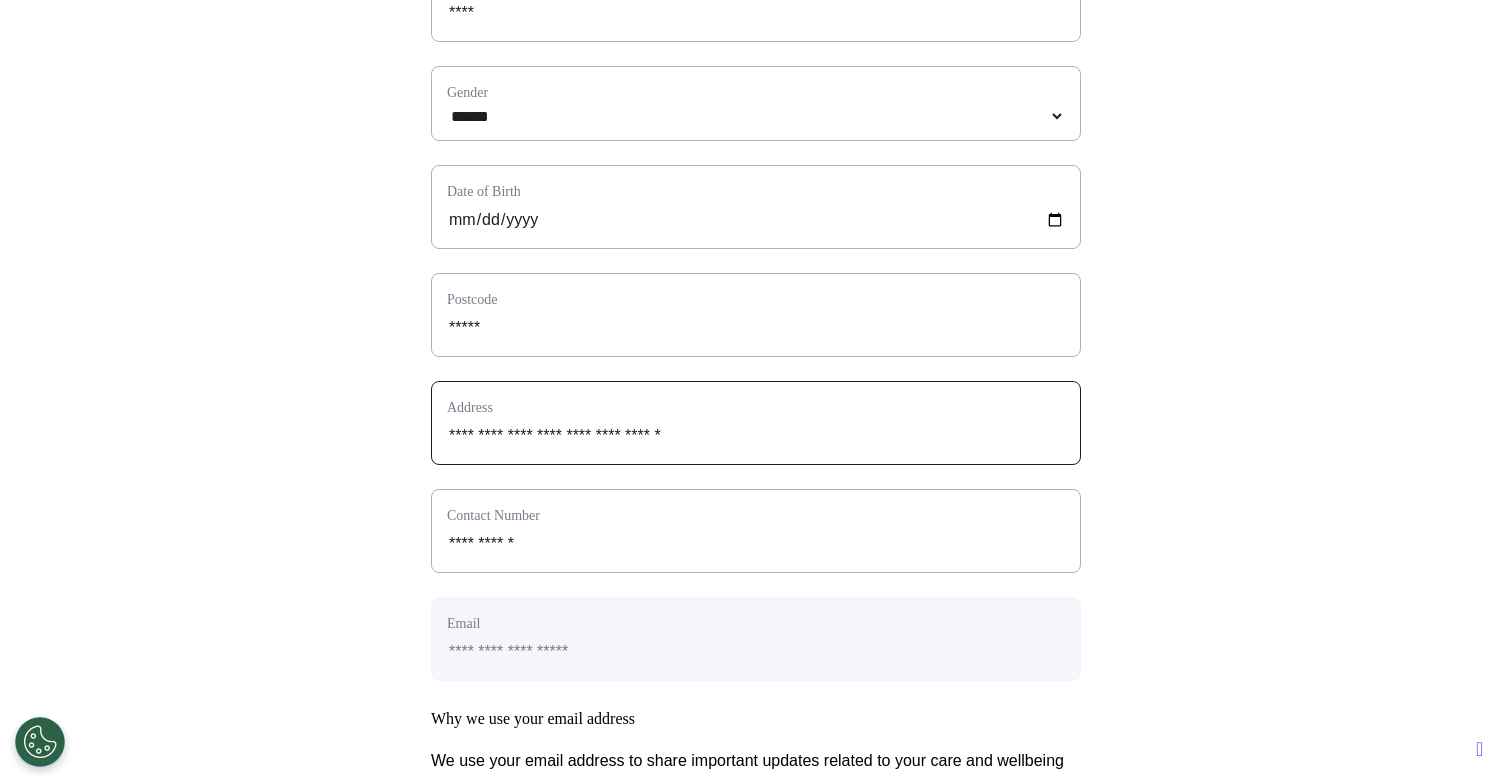 scroll, scrollTop: 996, scrollLeft: 0, axis: vertical 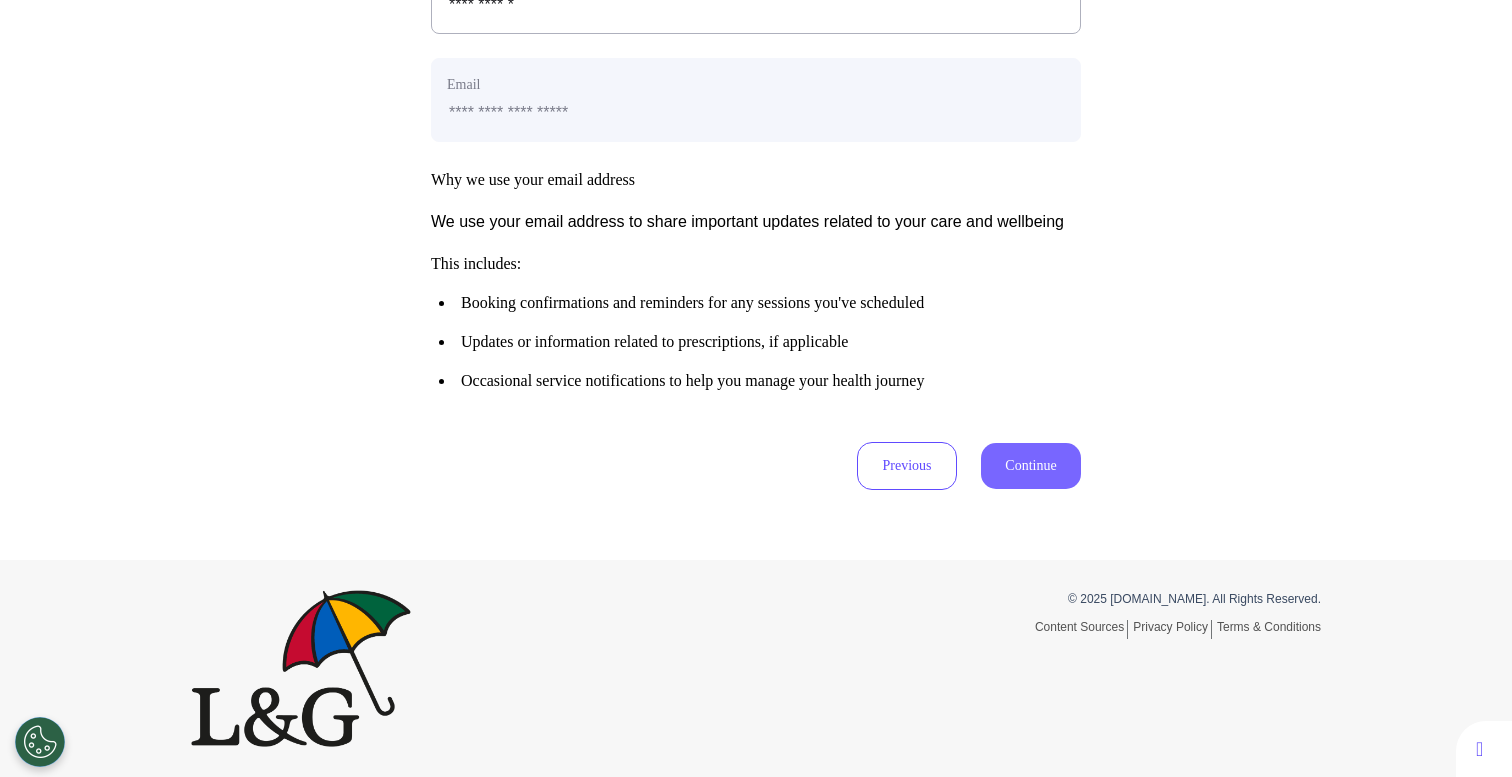 click on "Continue" at bounding box center [1031, 466] 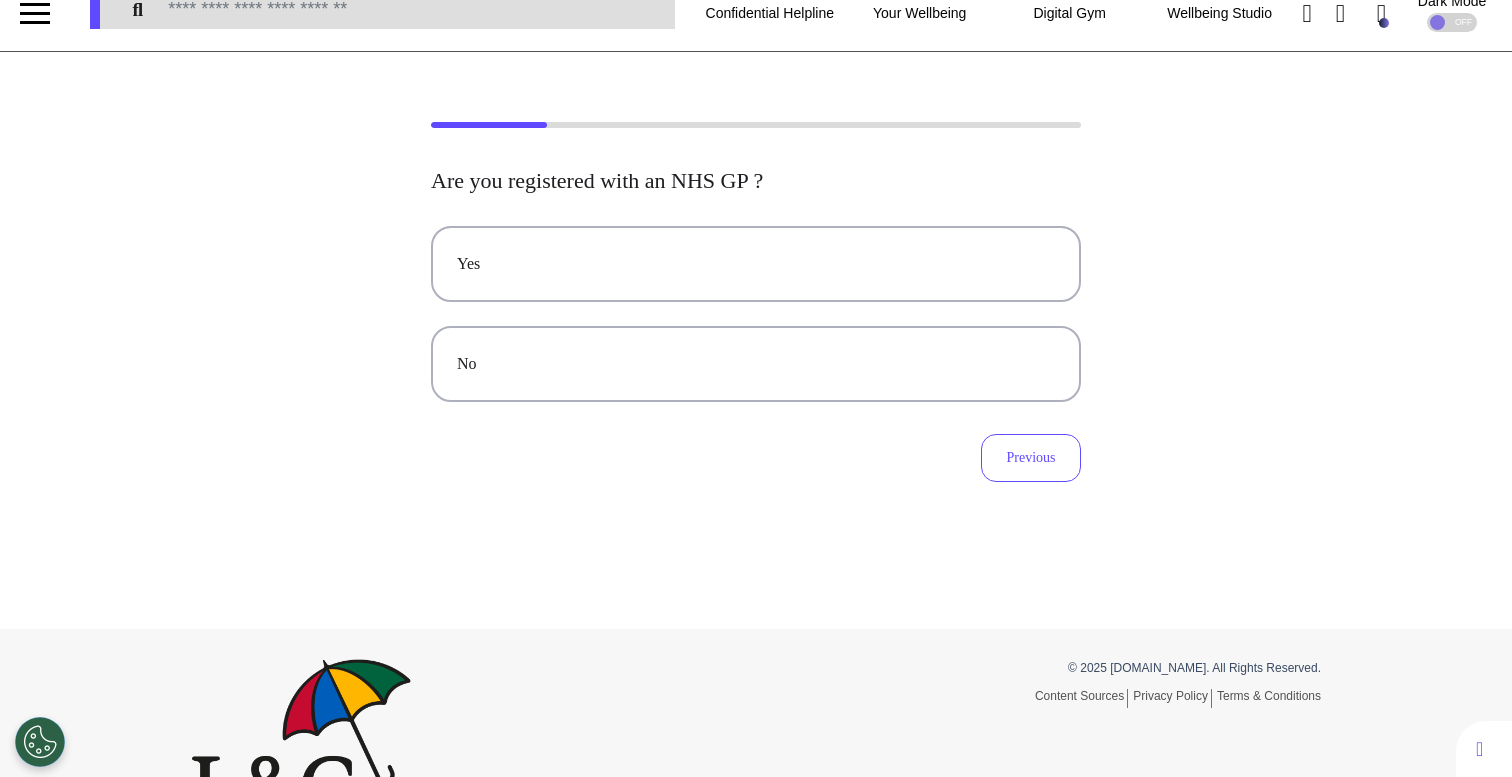 scroll, scrollTop: 0, scrollLeft: 0, axis: both 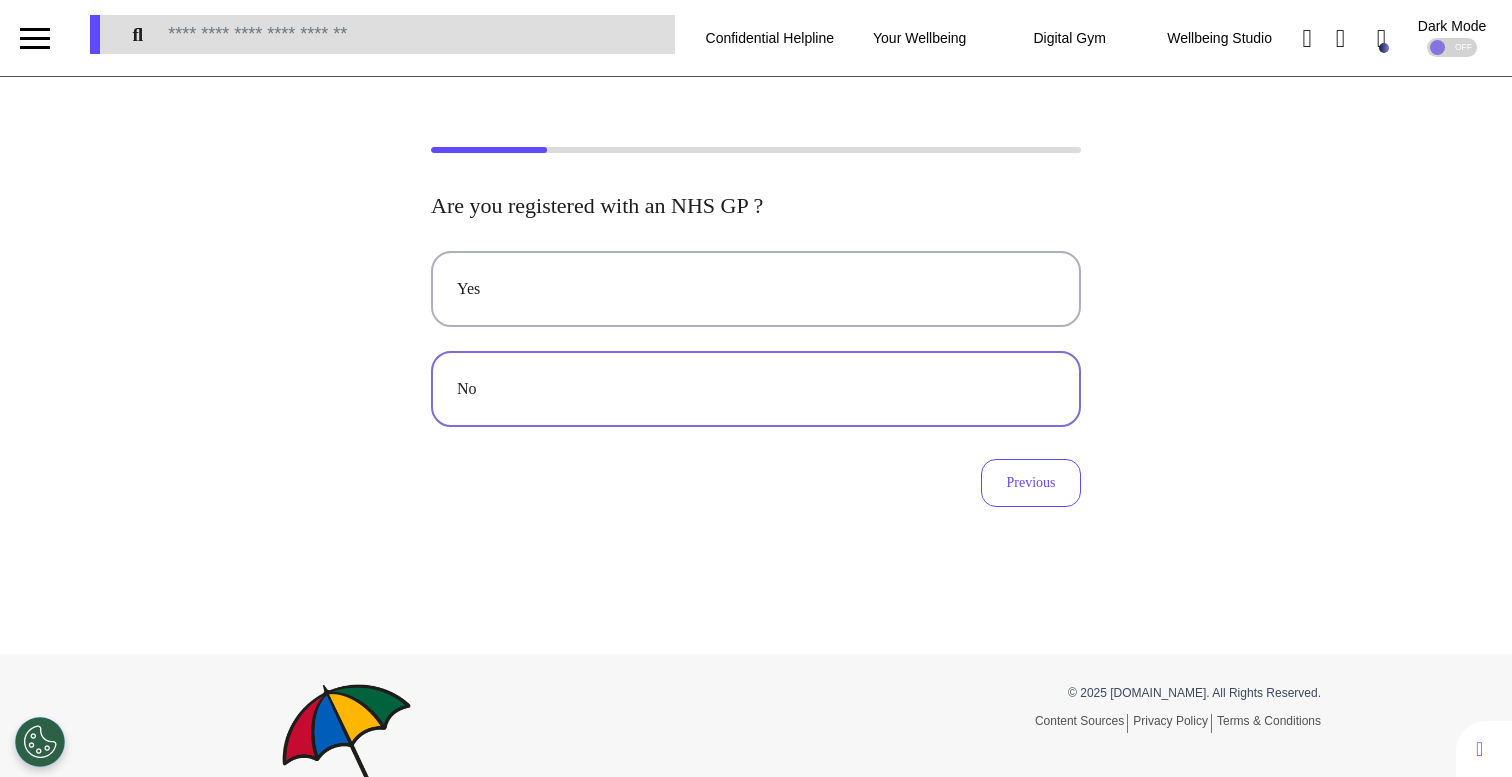 click on "No" at bounding box center [756, 389] 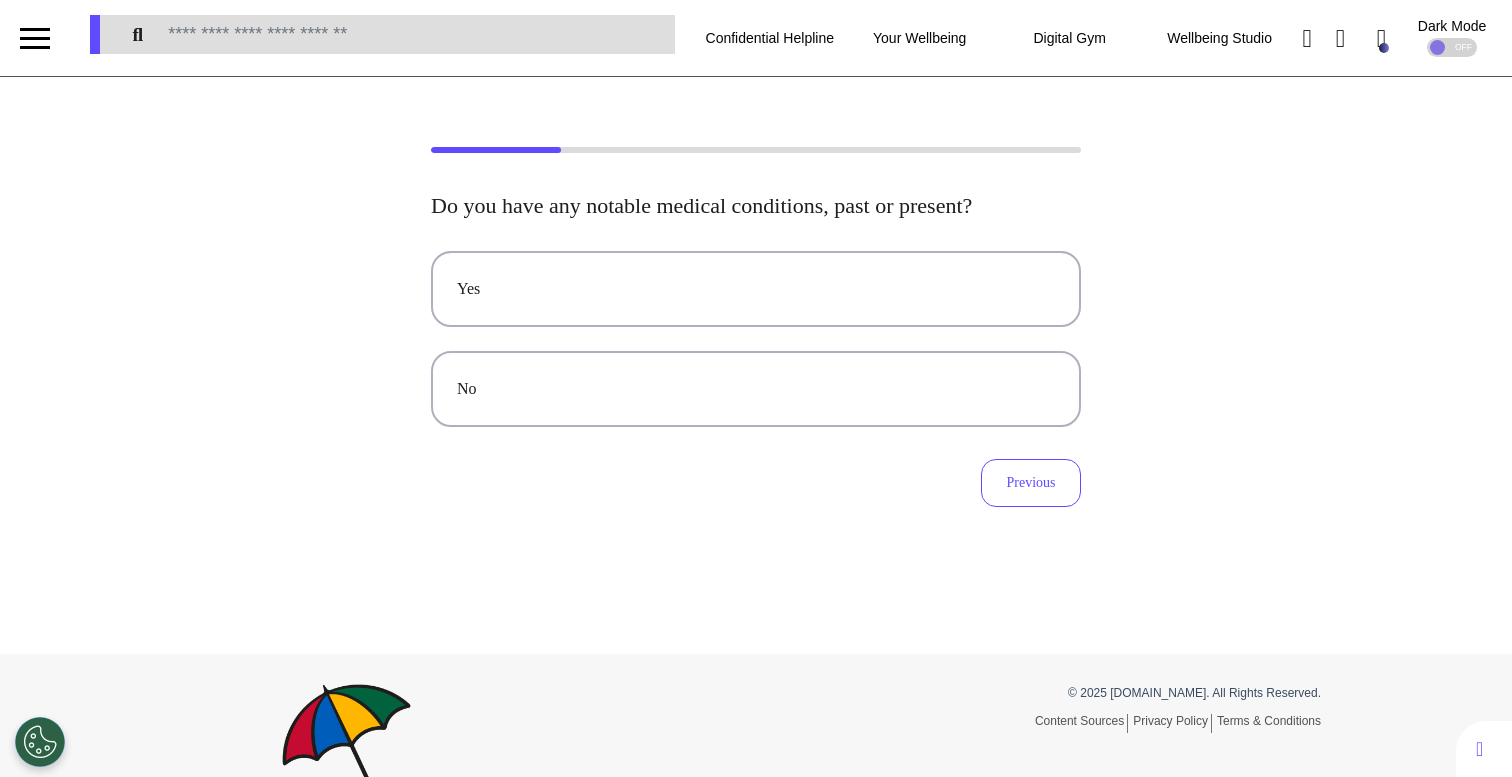 click on "No" at bounding box center (756, 389) 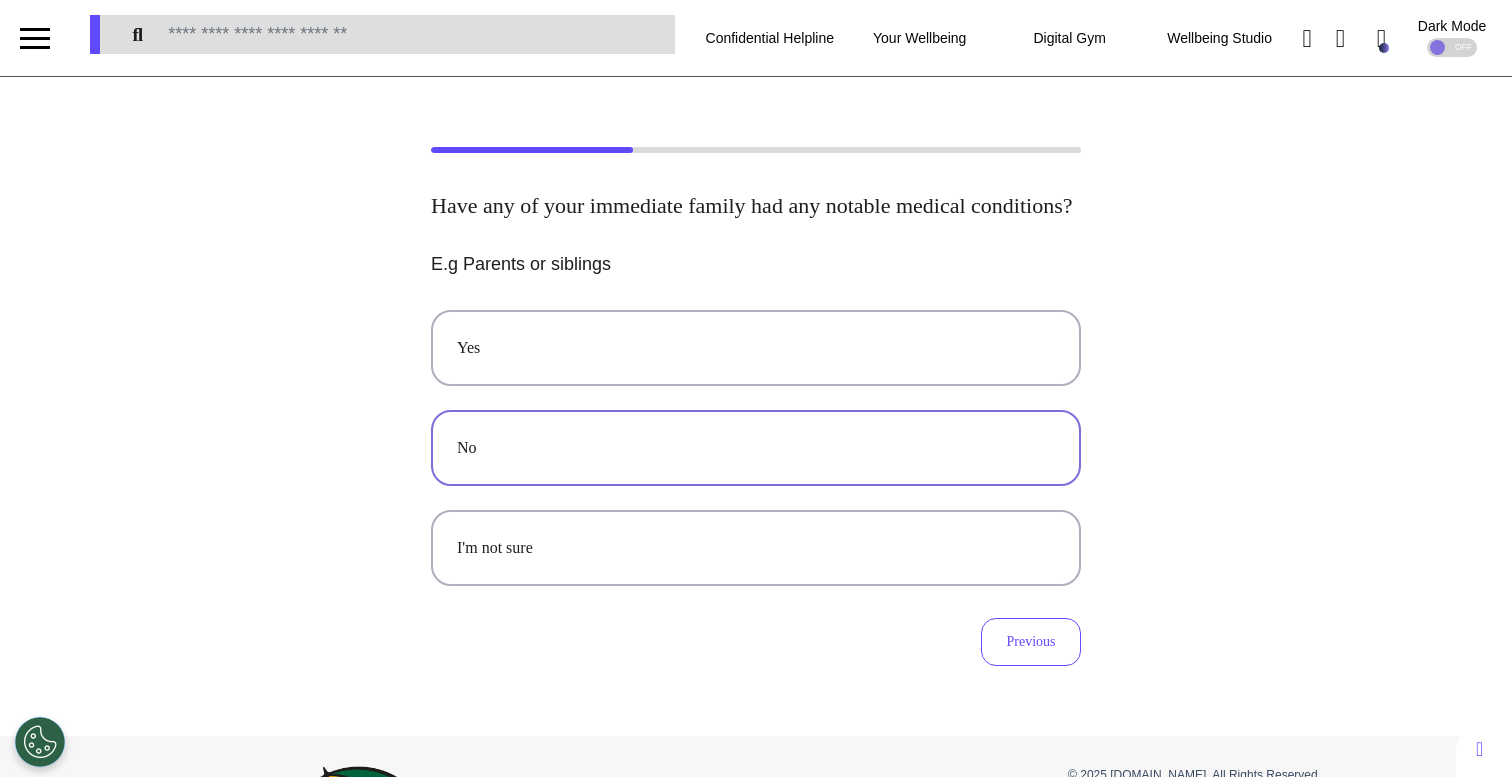click on "No" at bounding box center [756, 448] 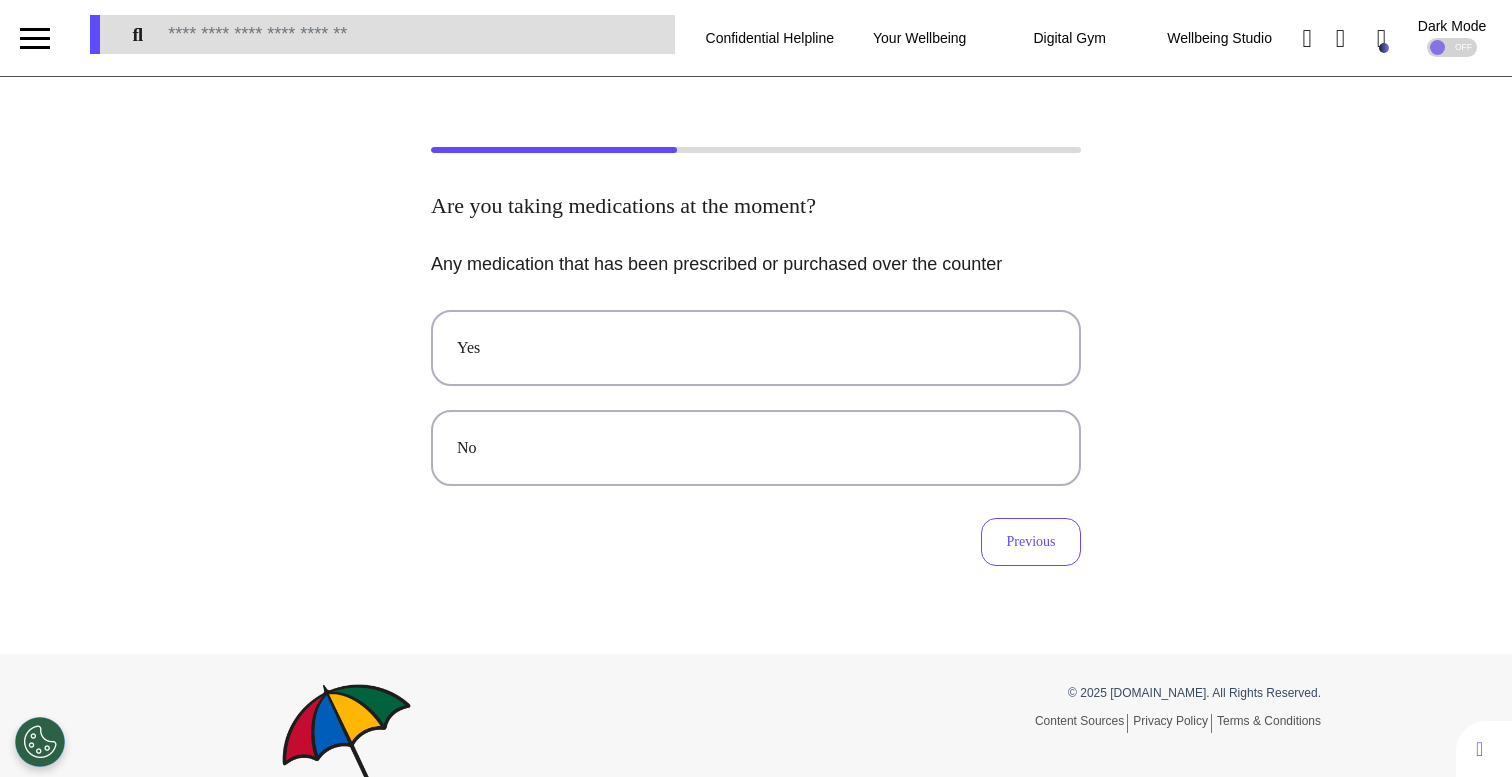 click on "No" at bounding box center (756, 448) 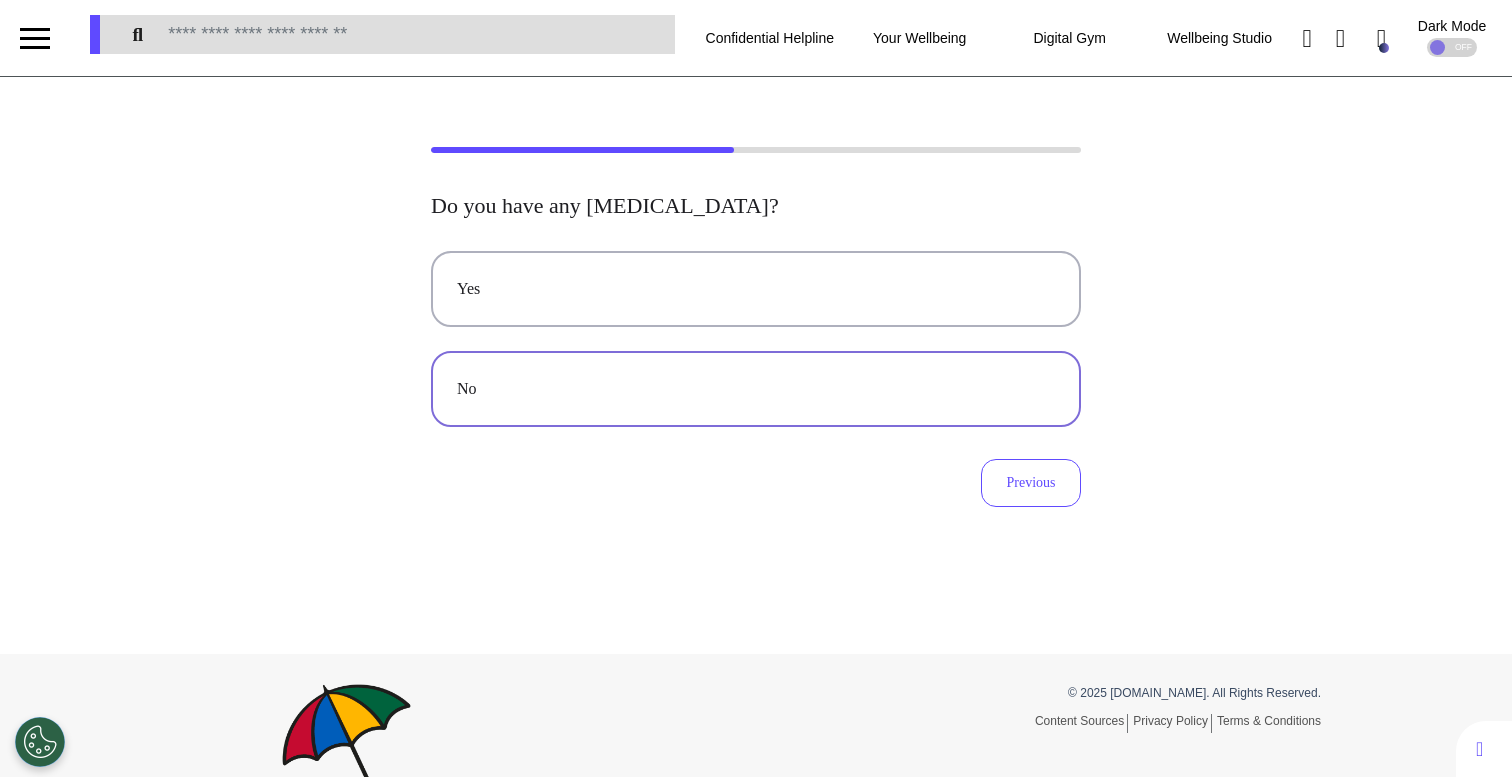 click on "No" at bounding box center [756, 389] 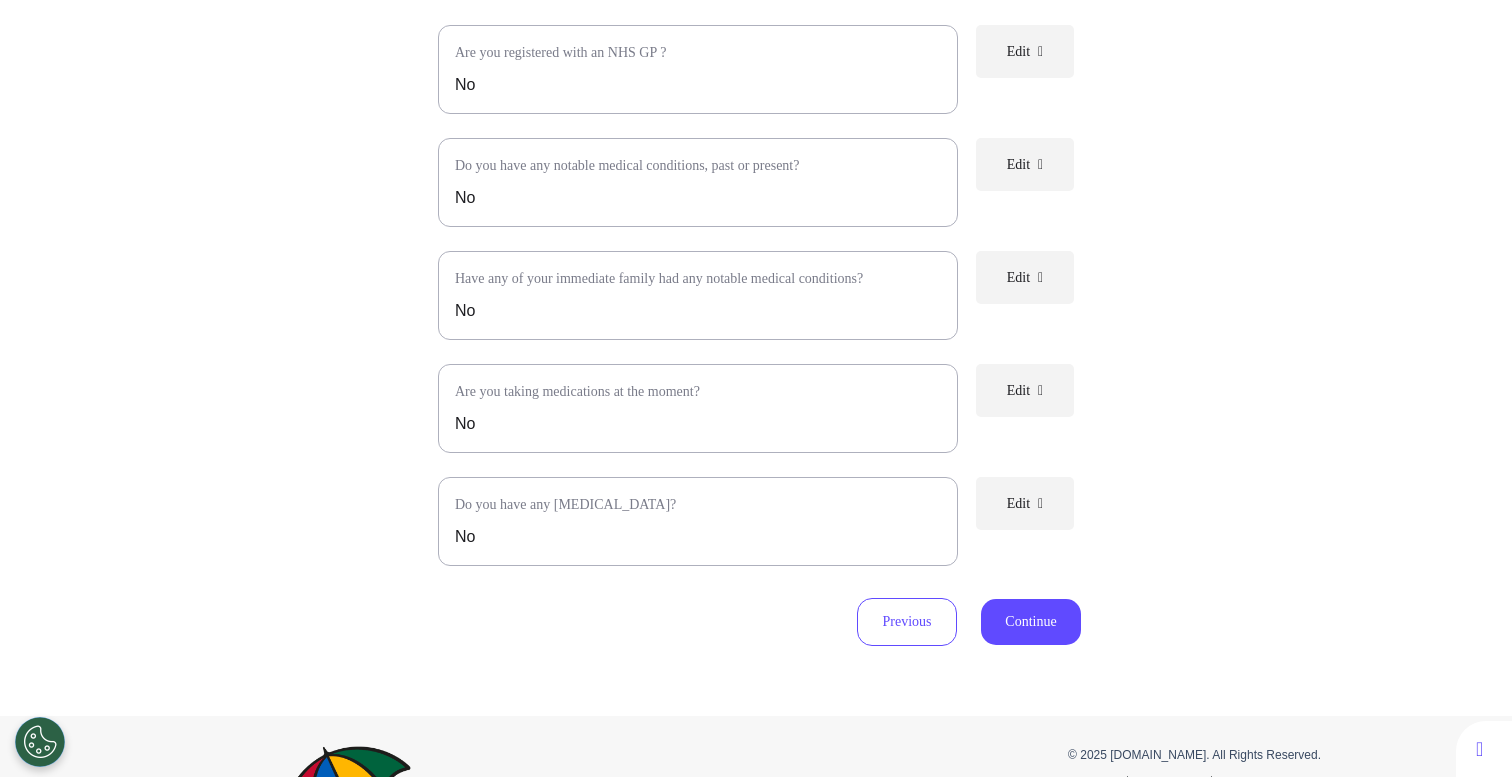 scroll, scrollTop: 462, scrollLeft: 0, axis: vertical 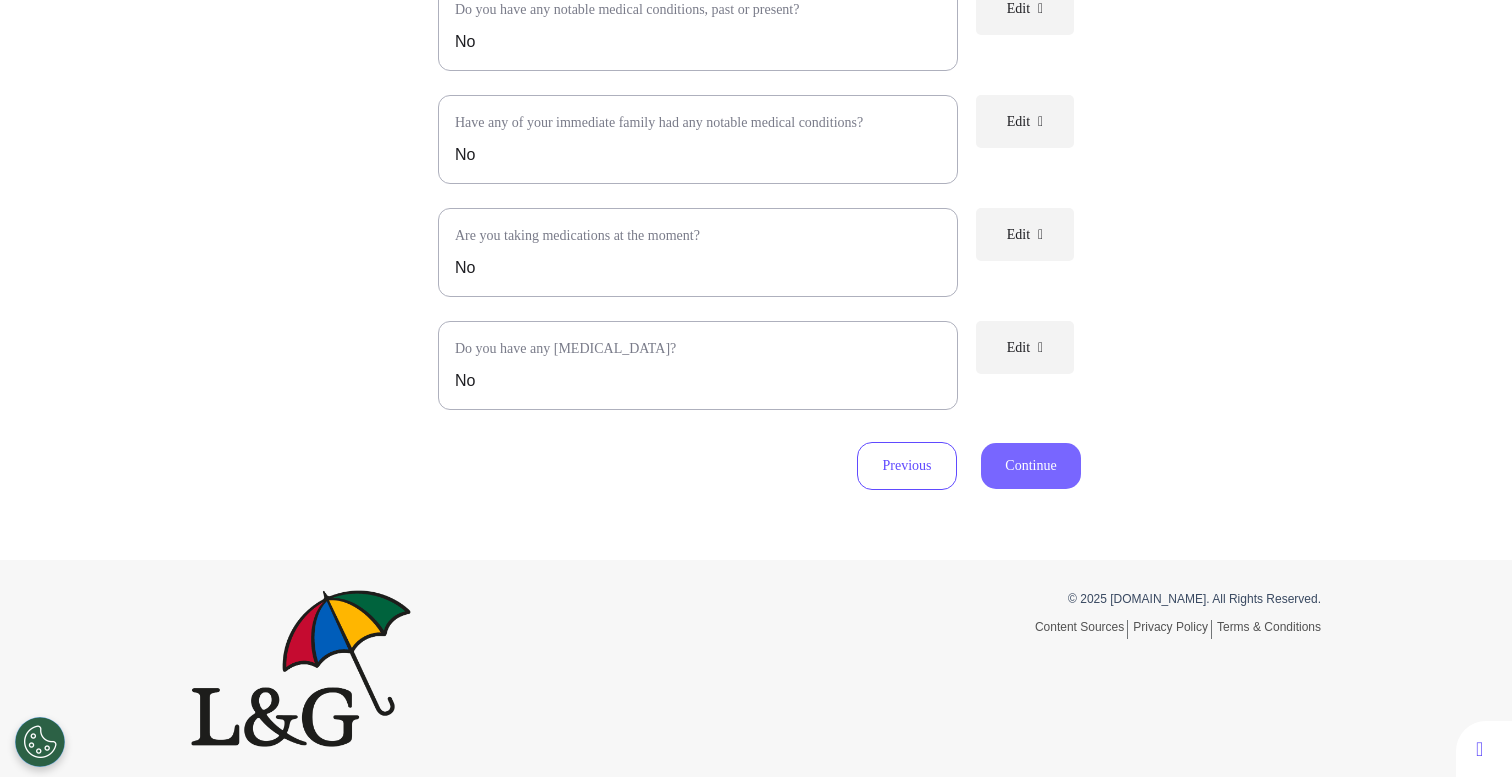 click on "Continue" at bounding box center (1031, 466) 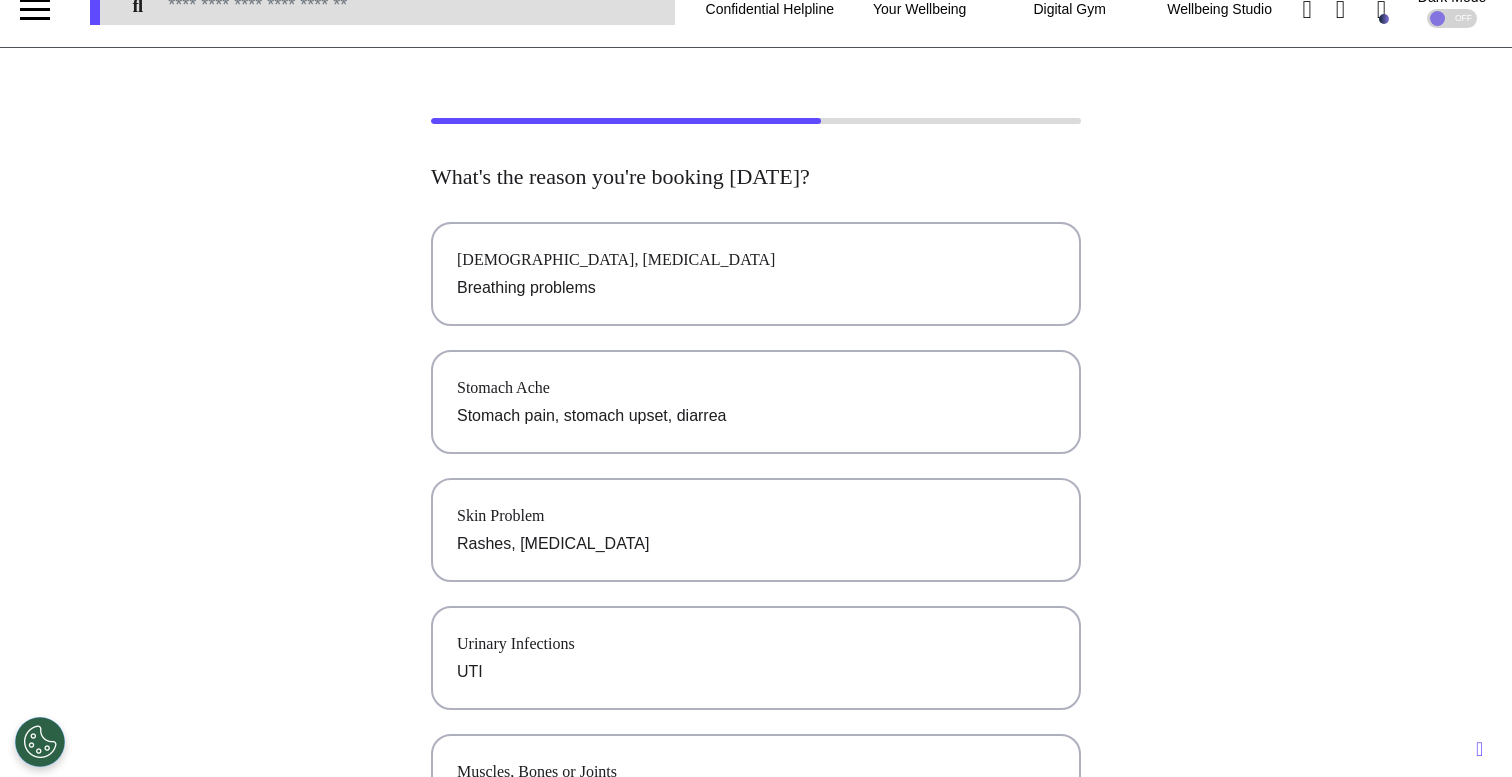 scroll, scrollTop: 0, scrollLeft: 0, axis: both 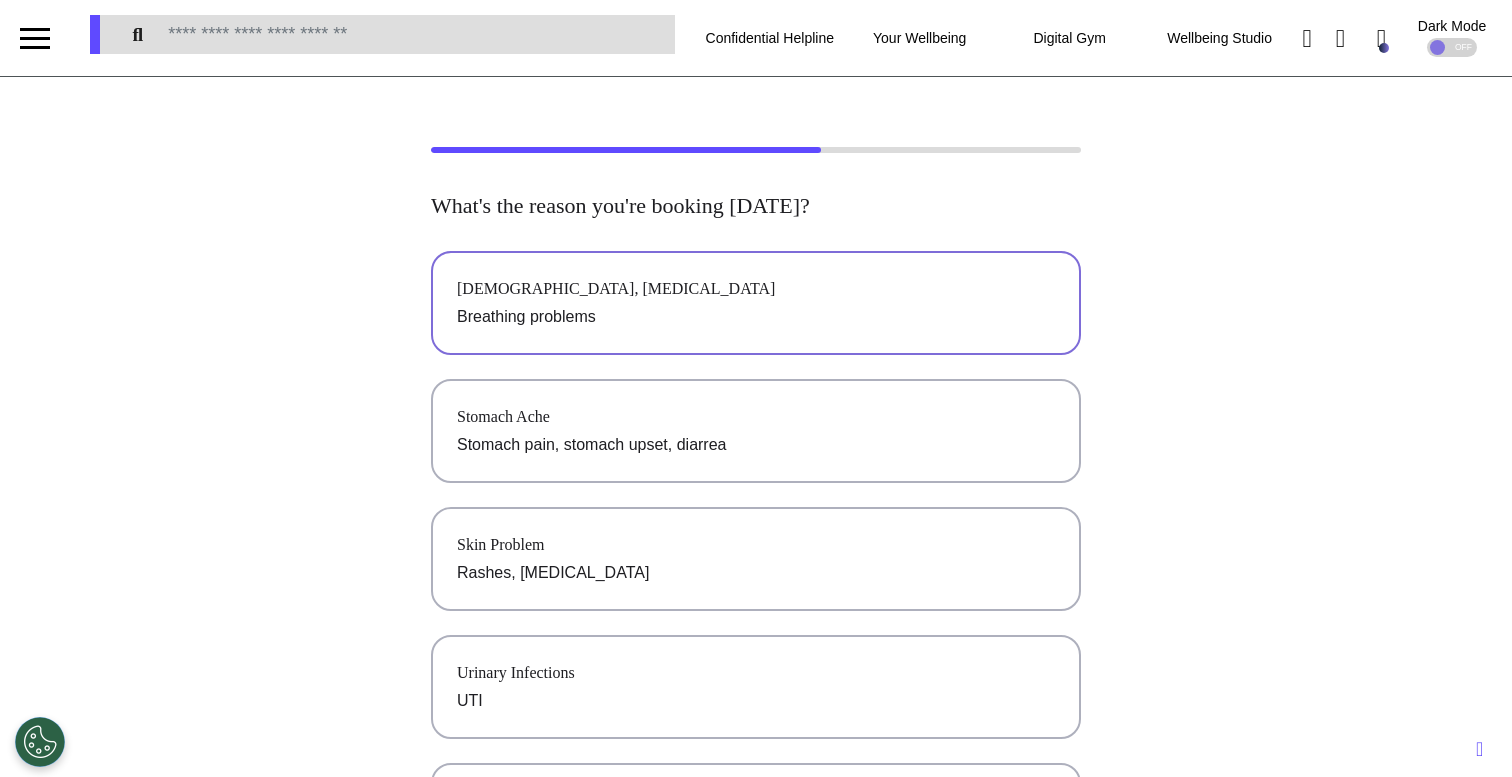 click on "[DEMOGRAPHIC_DATA], [MEDICAL_DATA]" at bounding box center (756, 289) 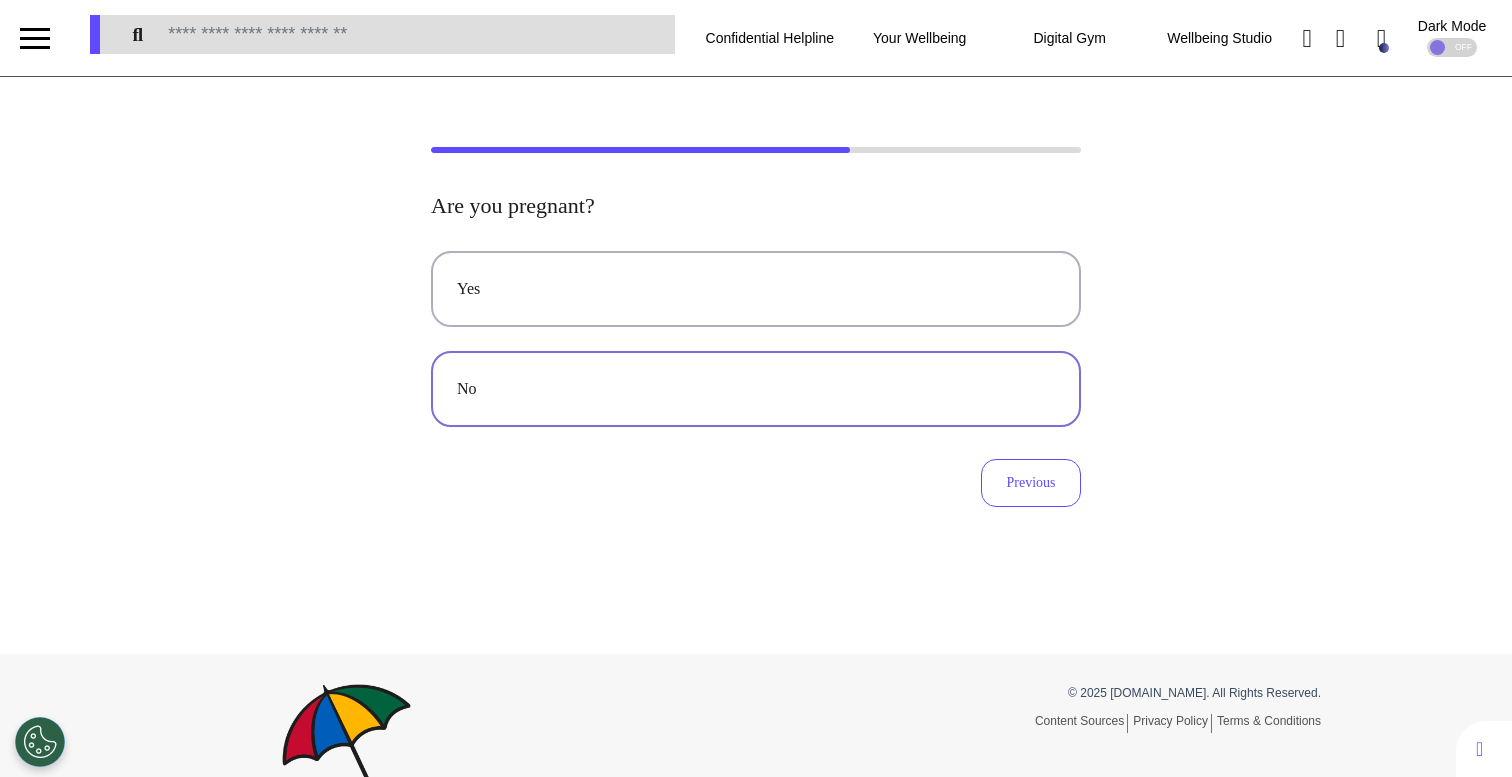 click on "No" at bounding box center [756, 389] 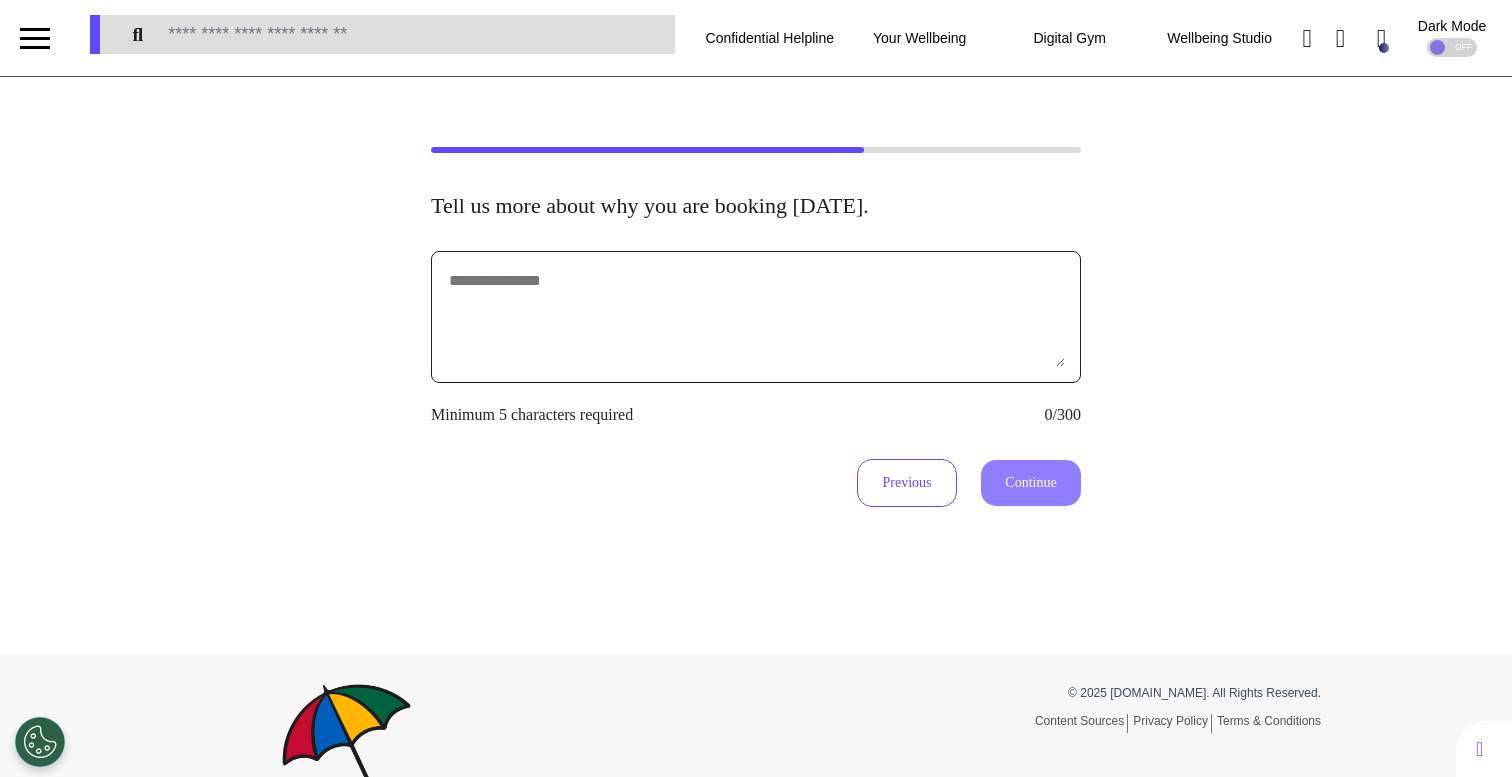 click at bounding box center [756, 317] 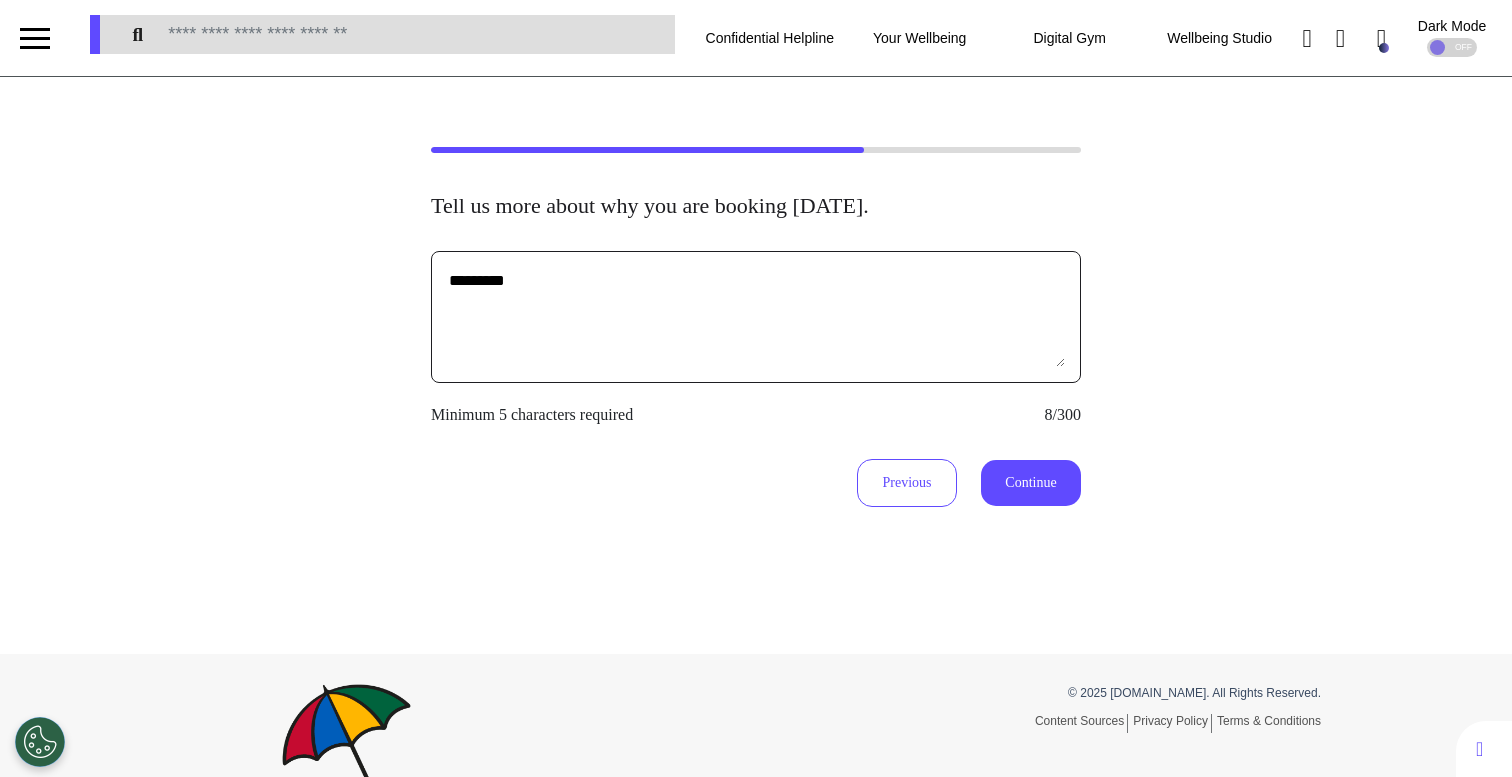 type on "*********" 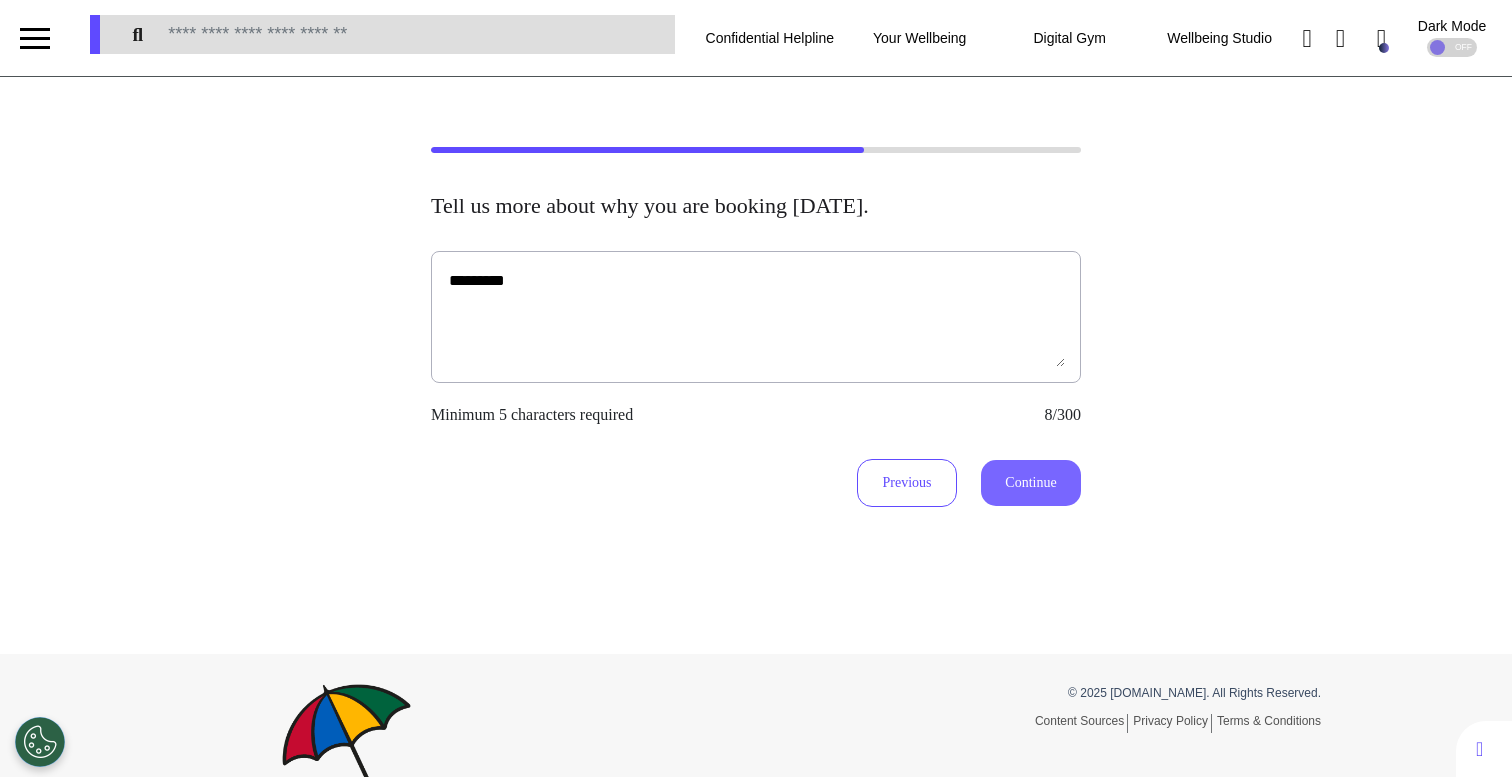 click on "Continue" at bounding box center (1031, 483) 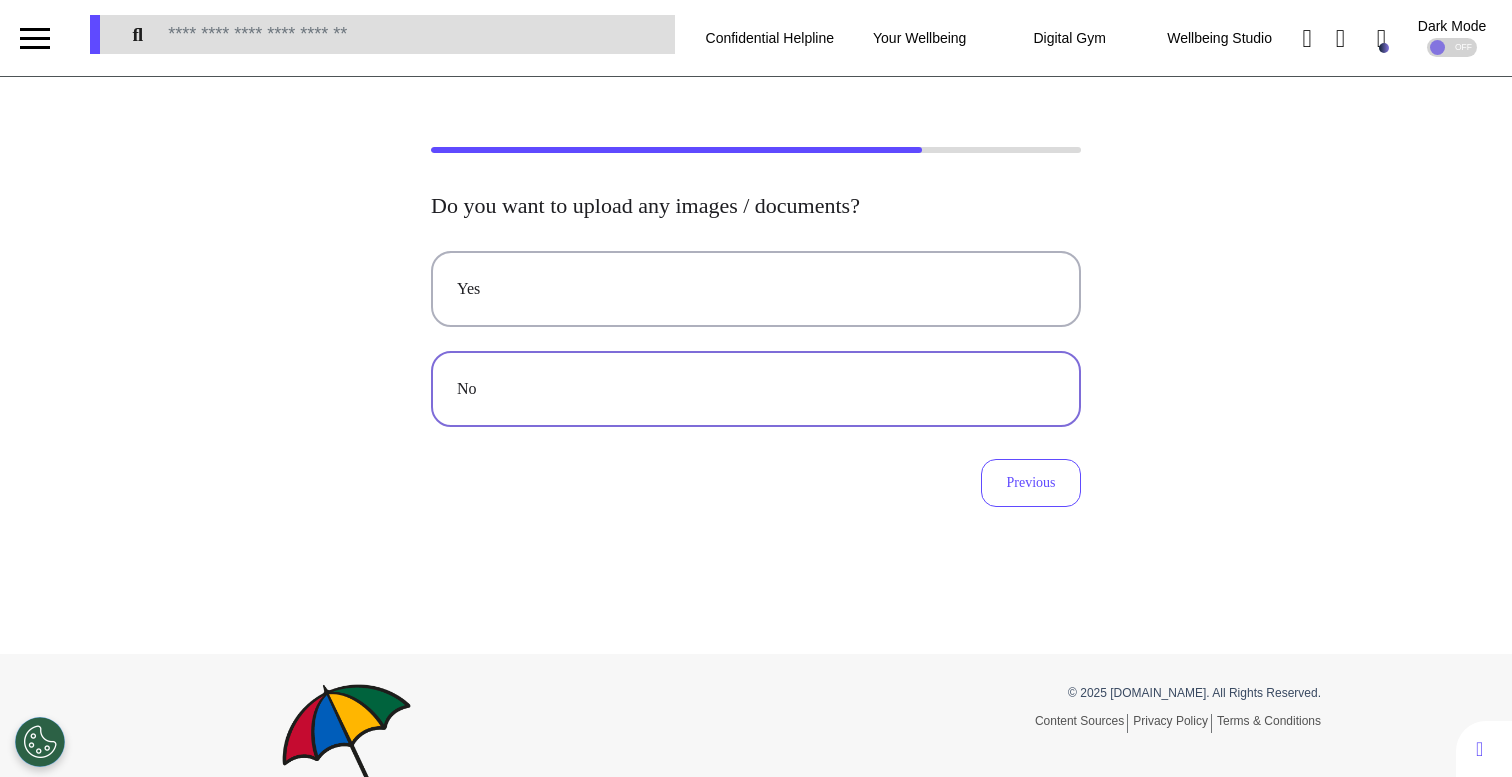 click on "No" at bounding box center (756, 389) 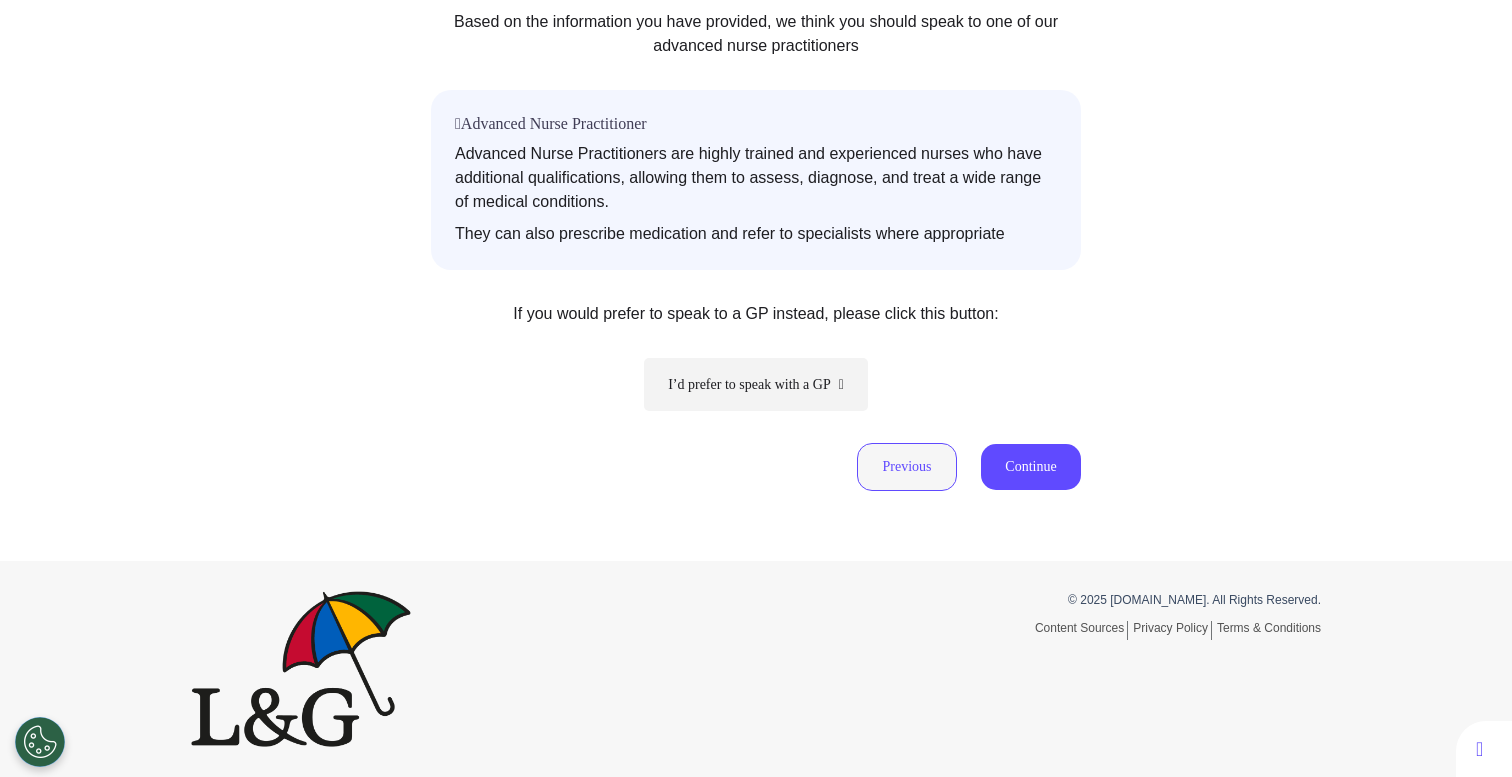 click on "Previous" at bounding box center [907, 467] 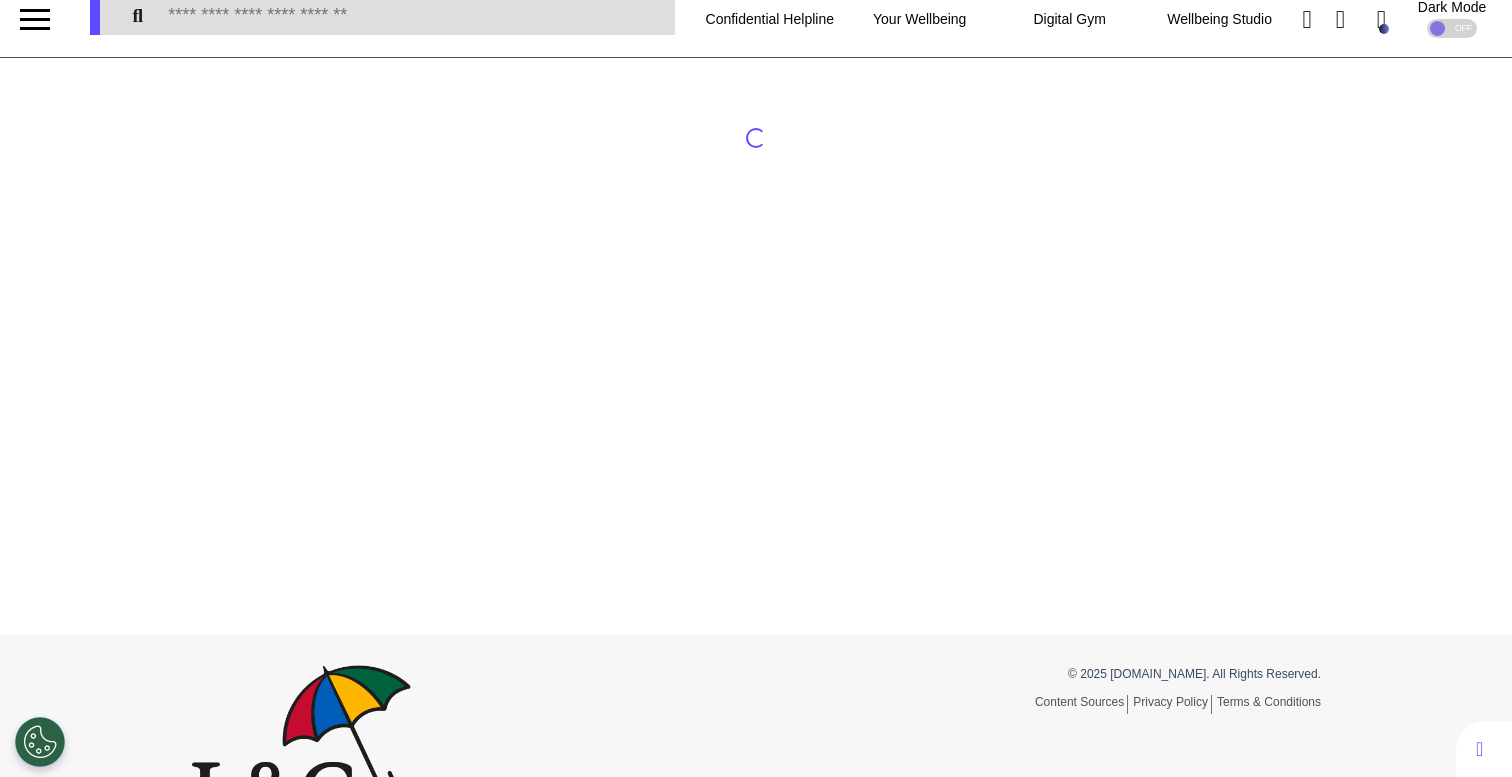 scroll, scrollTop: 0, scrollLeft: 0, axis: both 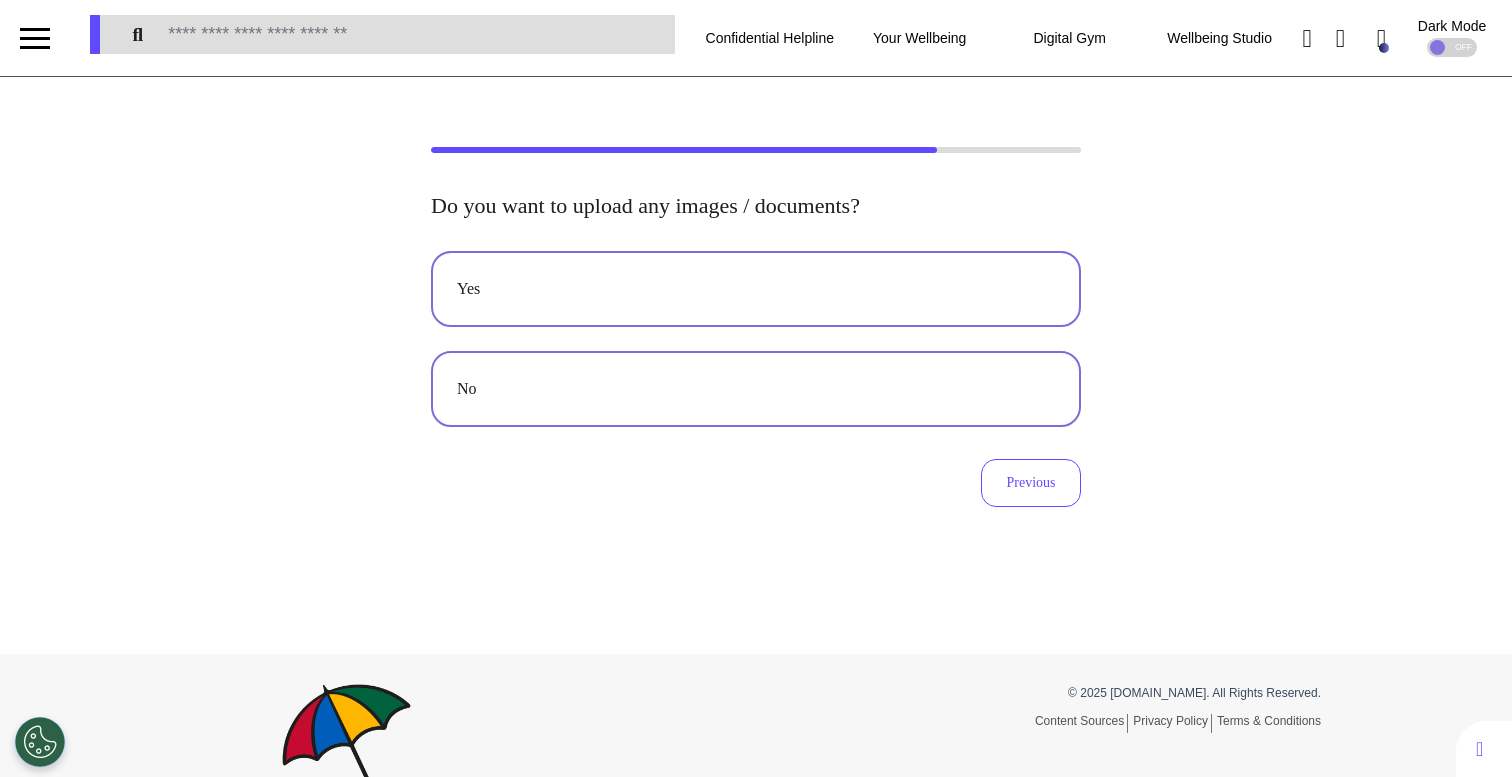 click on "Yes" at bounding box center (756, 289) 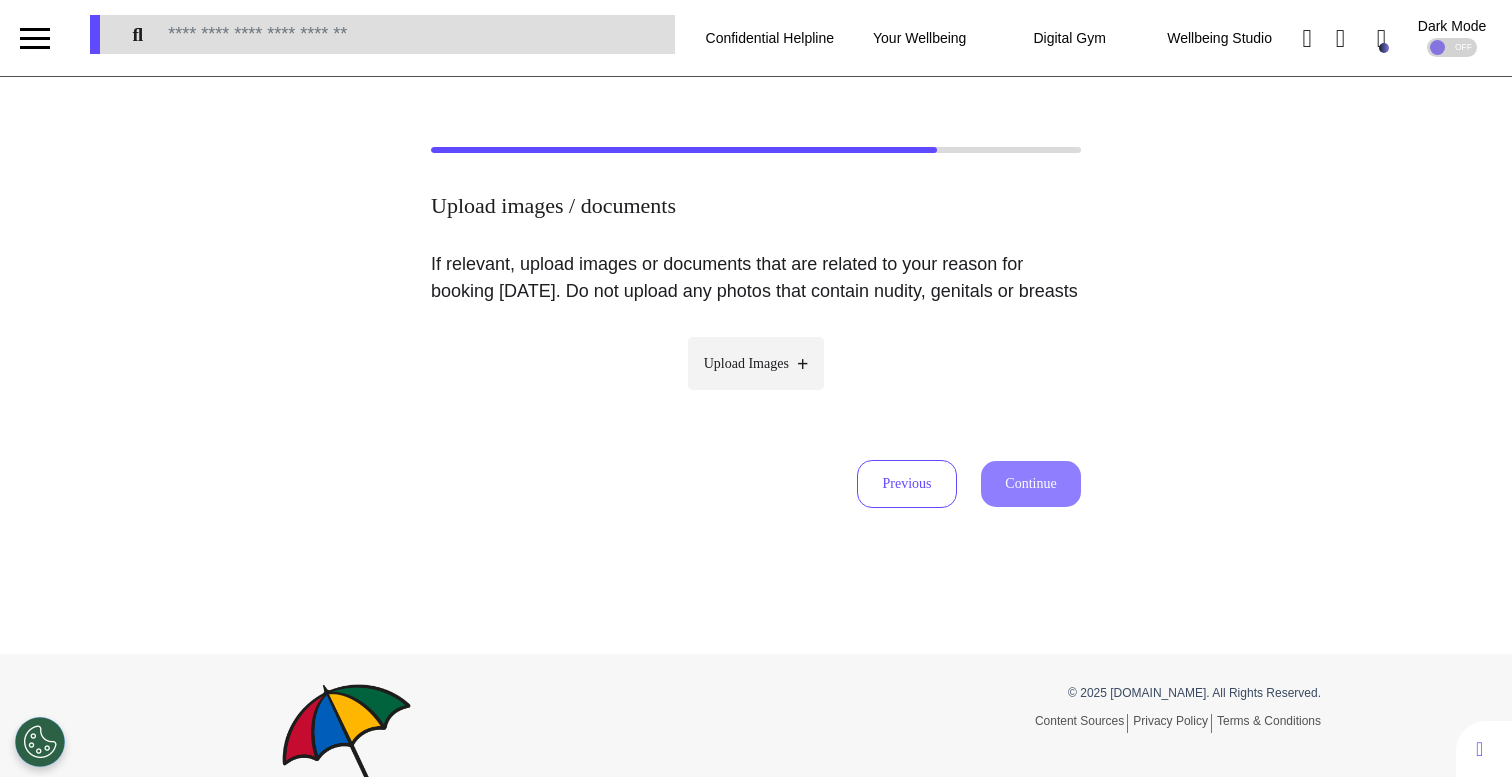 click on "Upload Images" at bounding box center (756, 363) 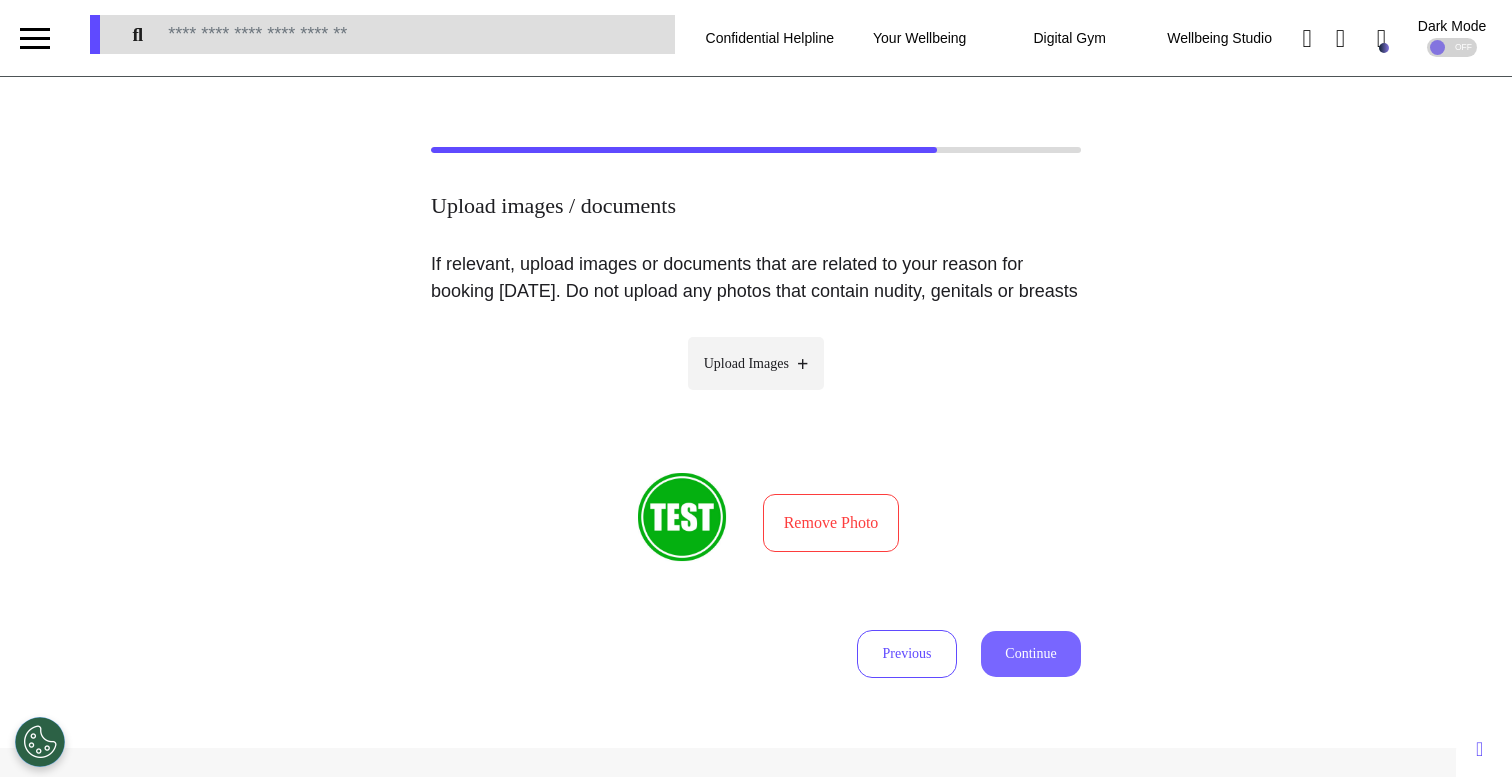 click on "Continue" at bounding box center [1031, 654] 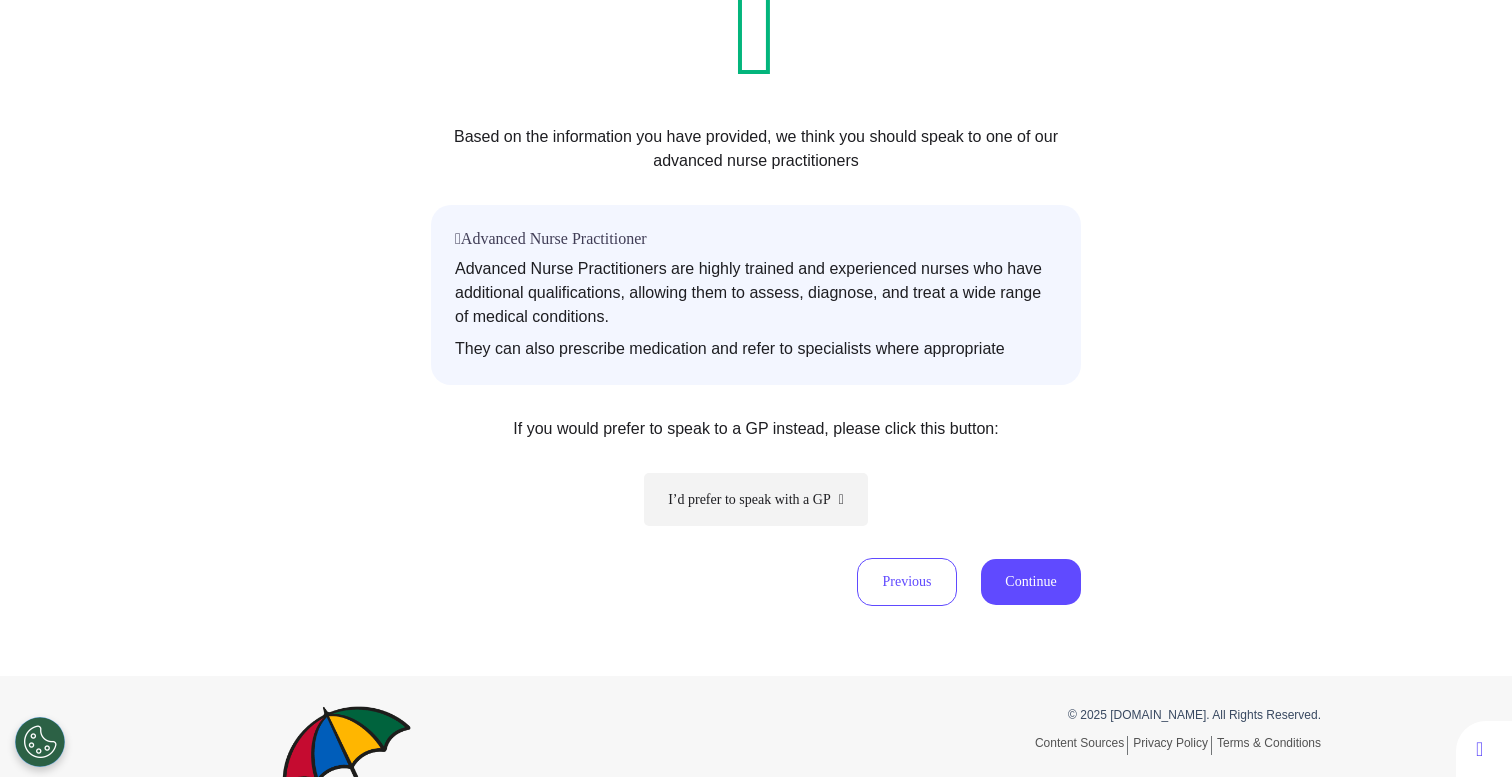 scroll, scrollTop: 306, scrollLeft: 0, axis: vertical 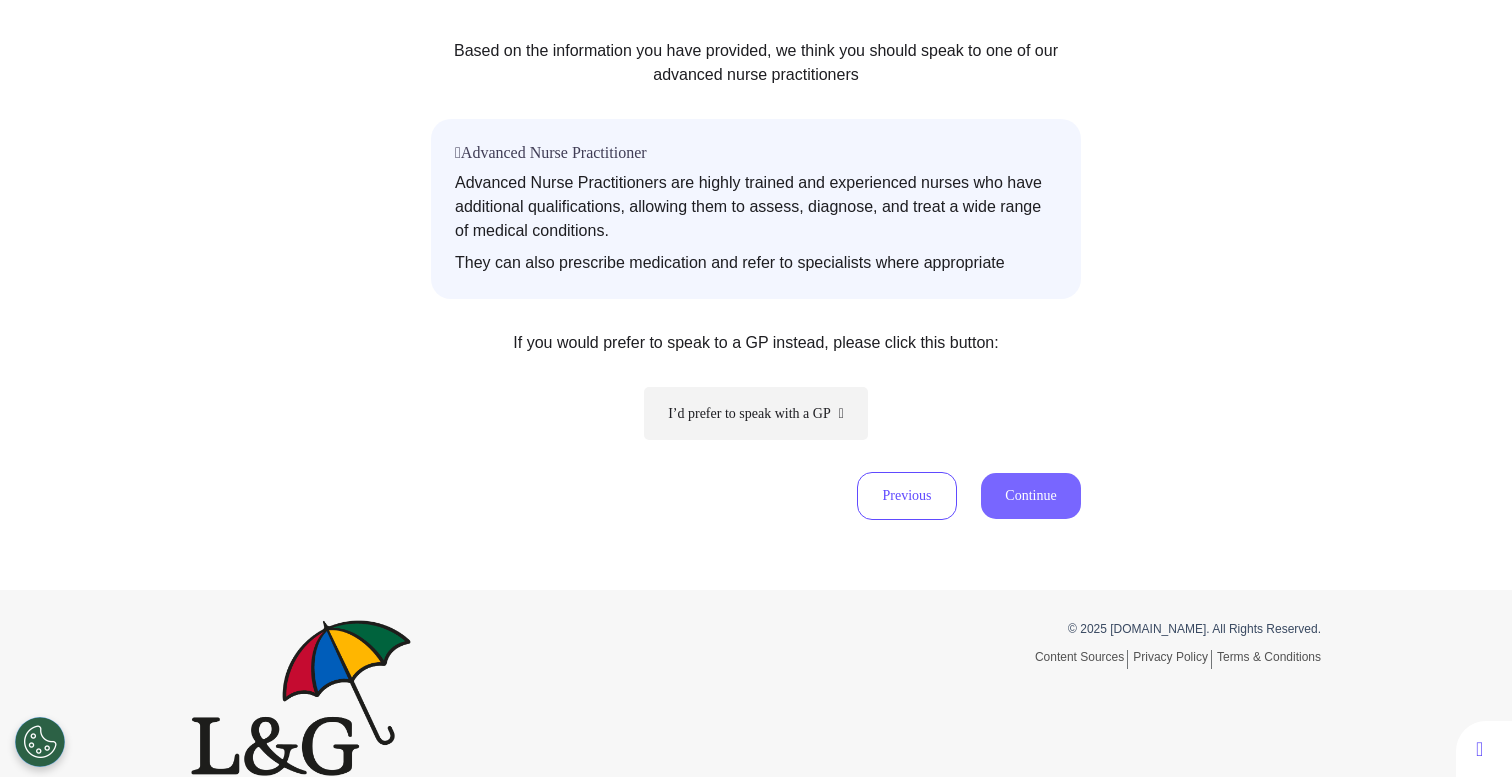 click on "Continue" at bounding box center (1031, 496) 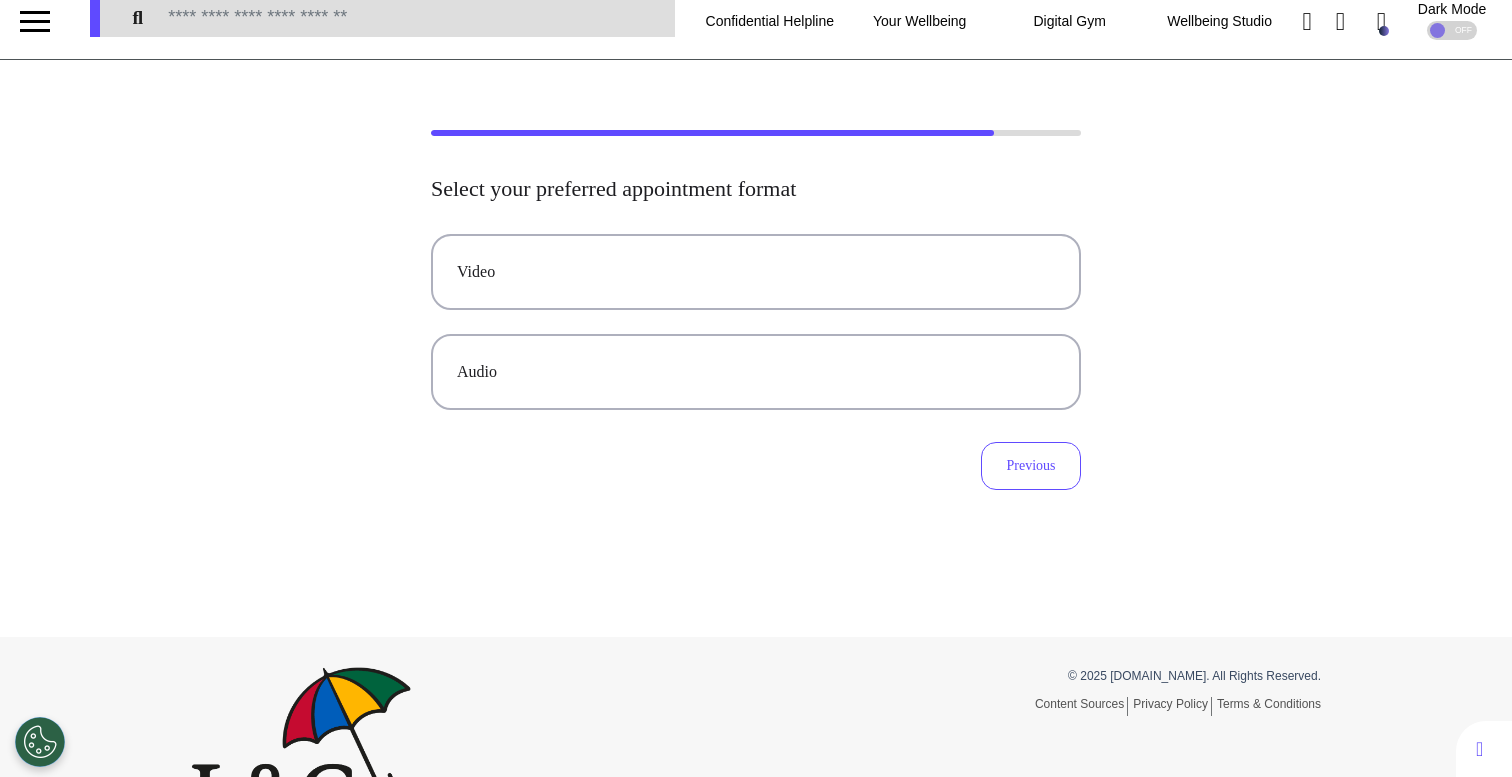 scroll, scrollTop: 0, scrollLeft: 0, axis: both 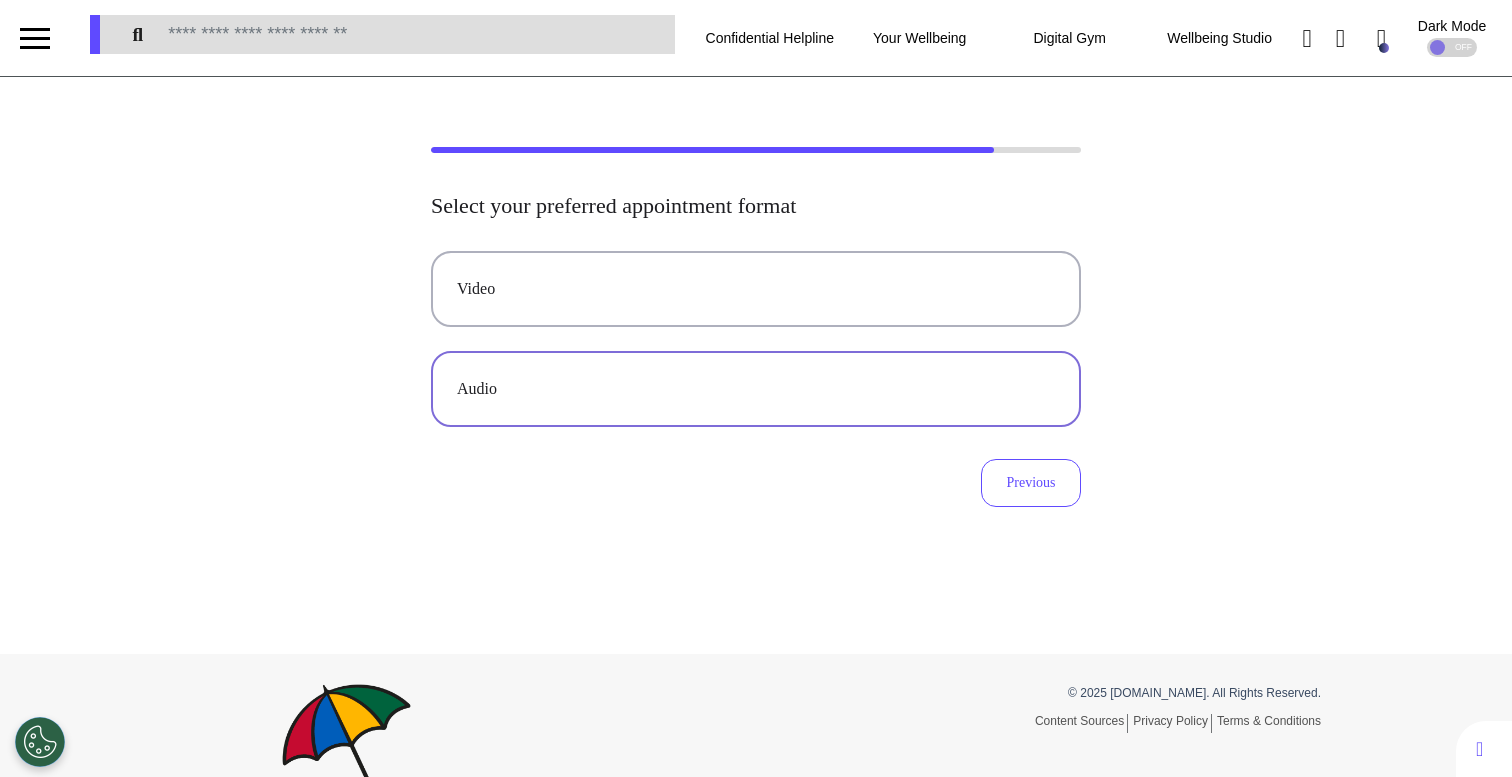 click on "Audio" at bounding box center (756, 389) 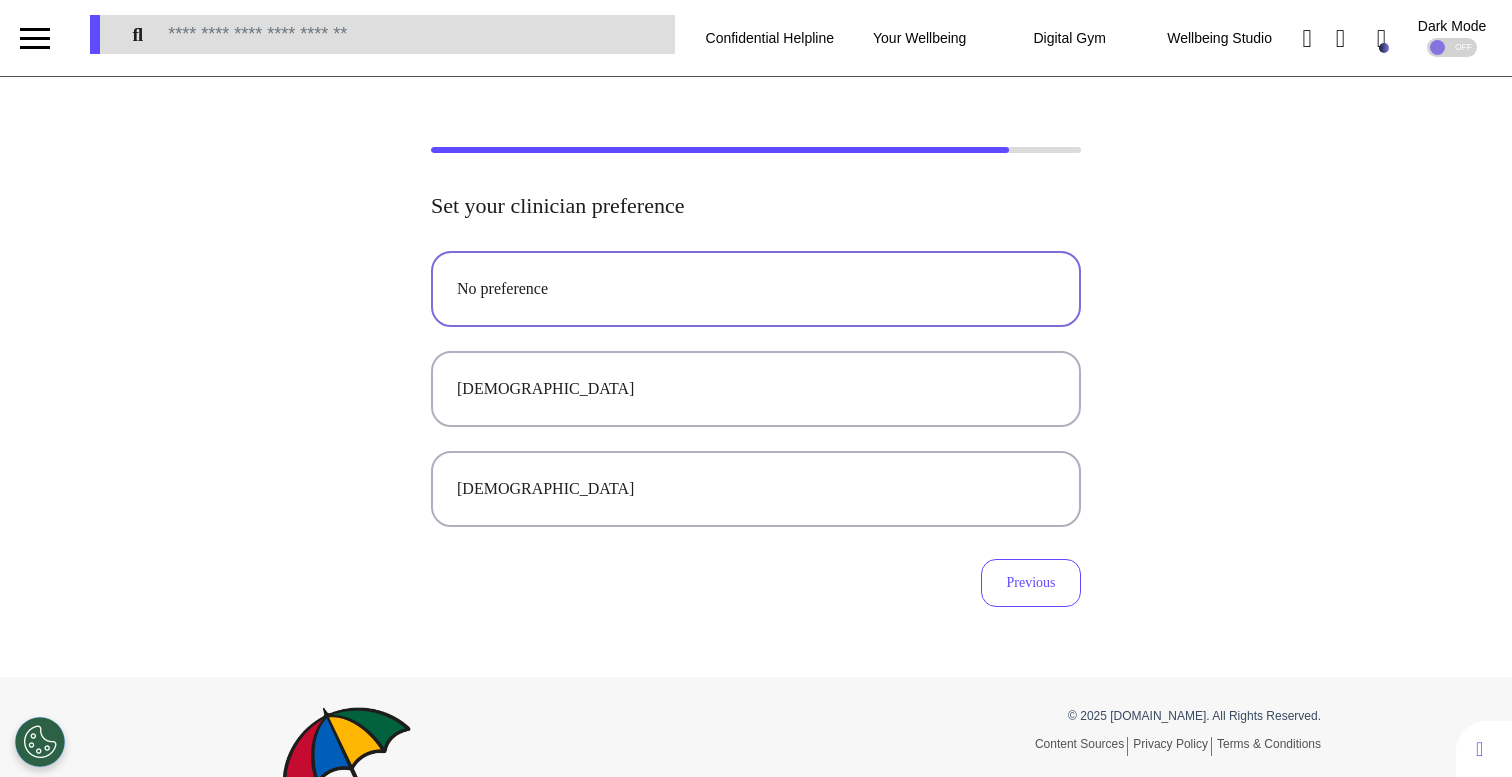 click on "No preference" at bounding box center (756, 289) 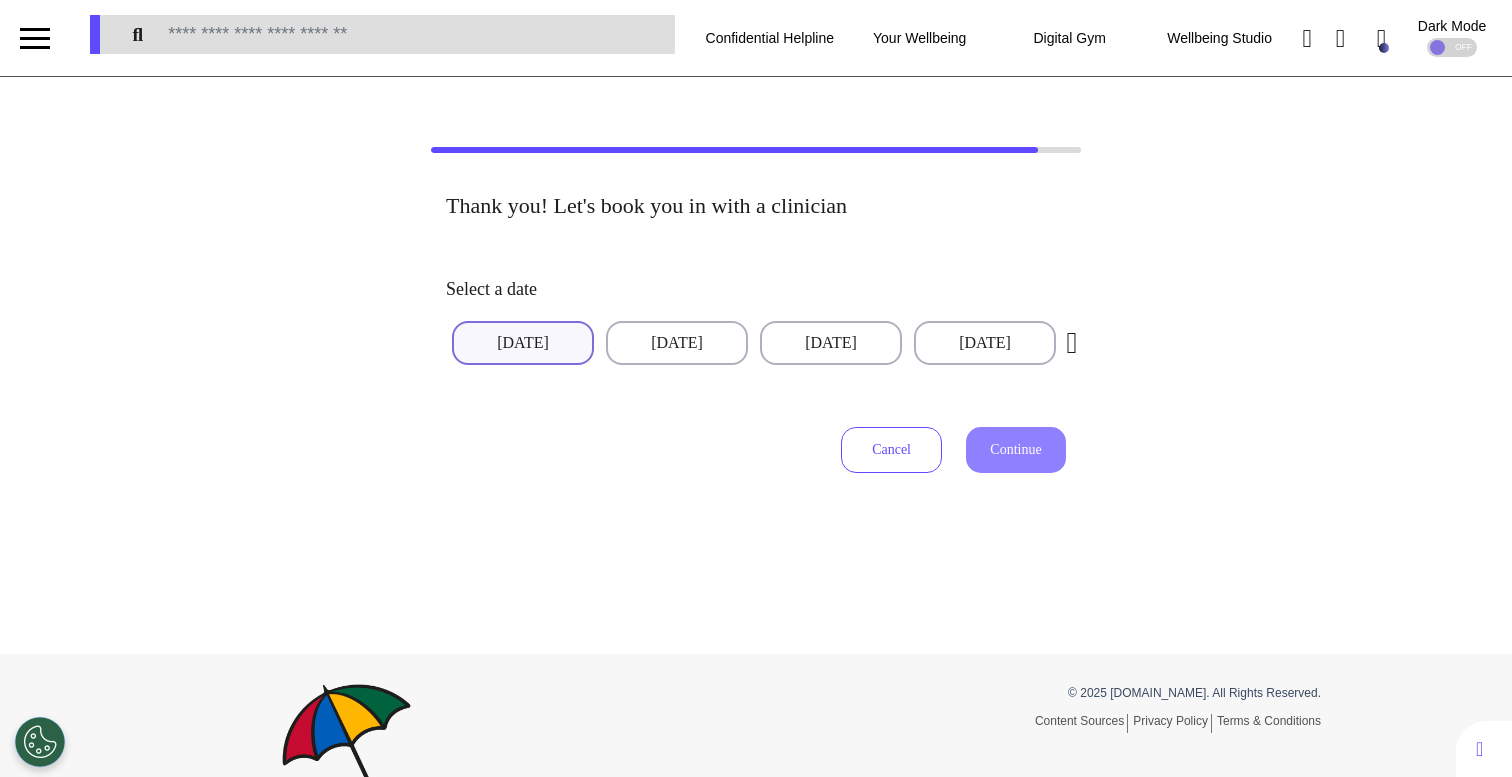 click on "[DATE]" at bounding box center (523, 343) 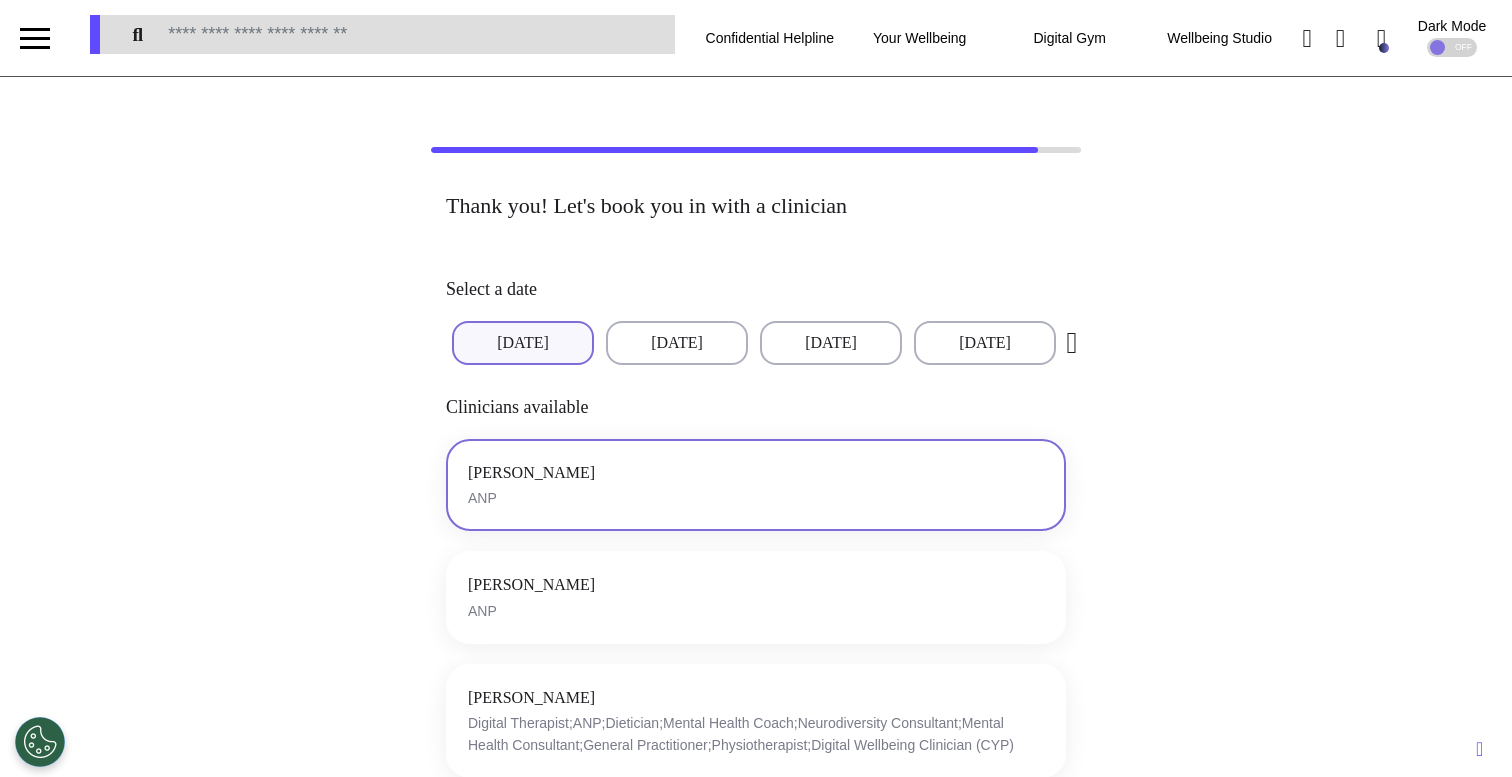 click on "[PERSON_NAME] ANP" at bounding box center [756, 485] 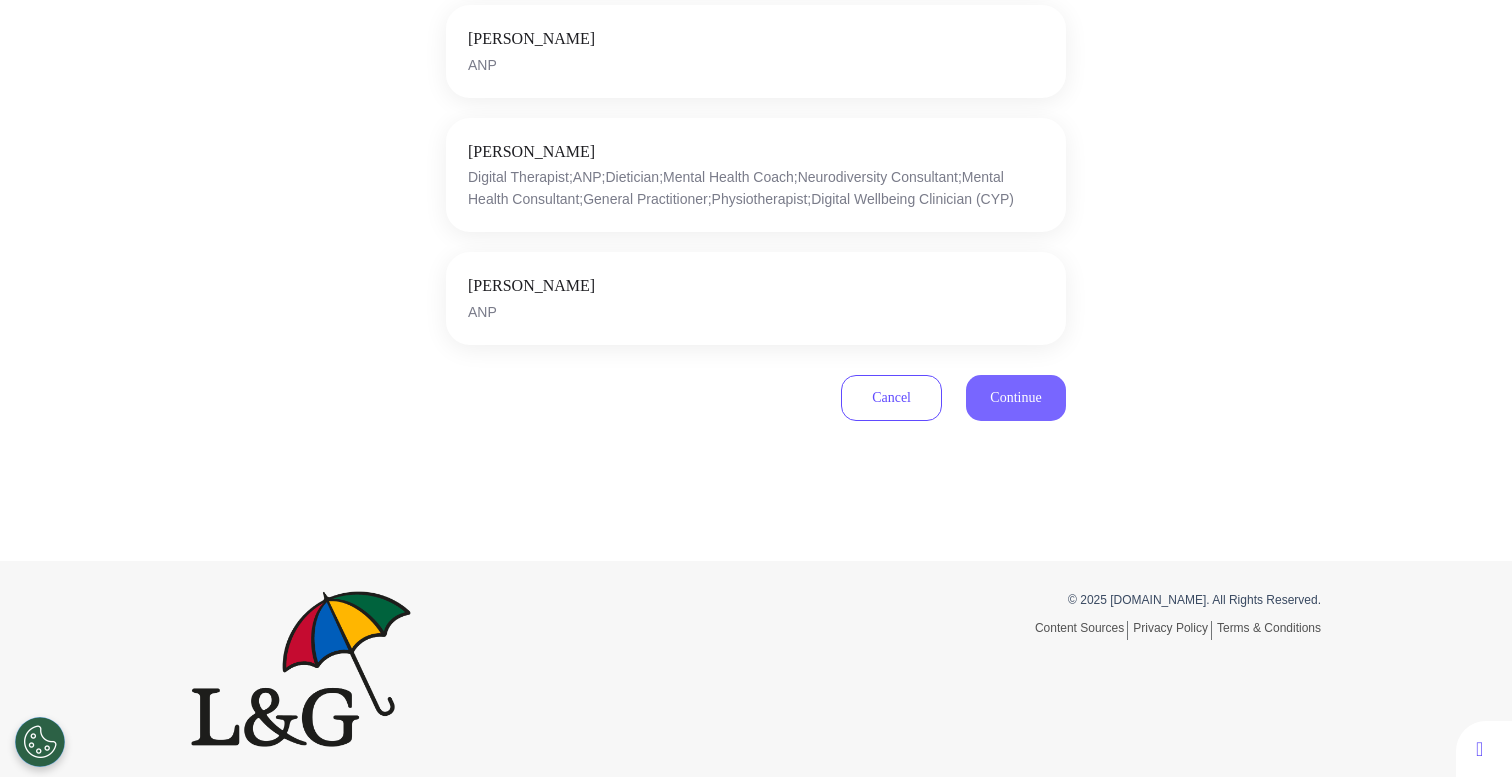 click on "Continue" at bounding box center [1016, 398] 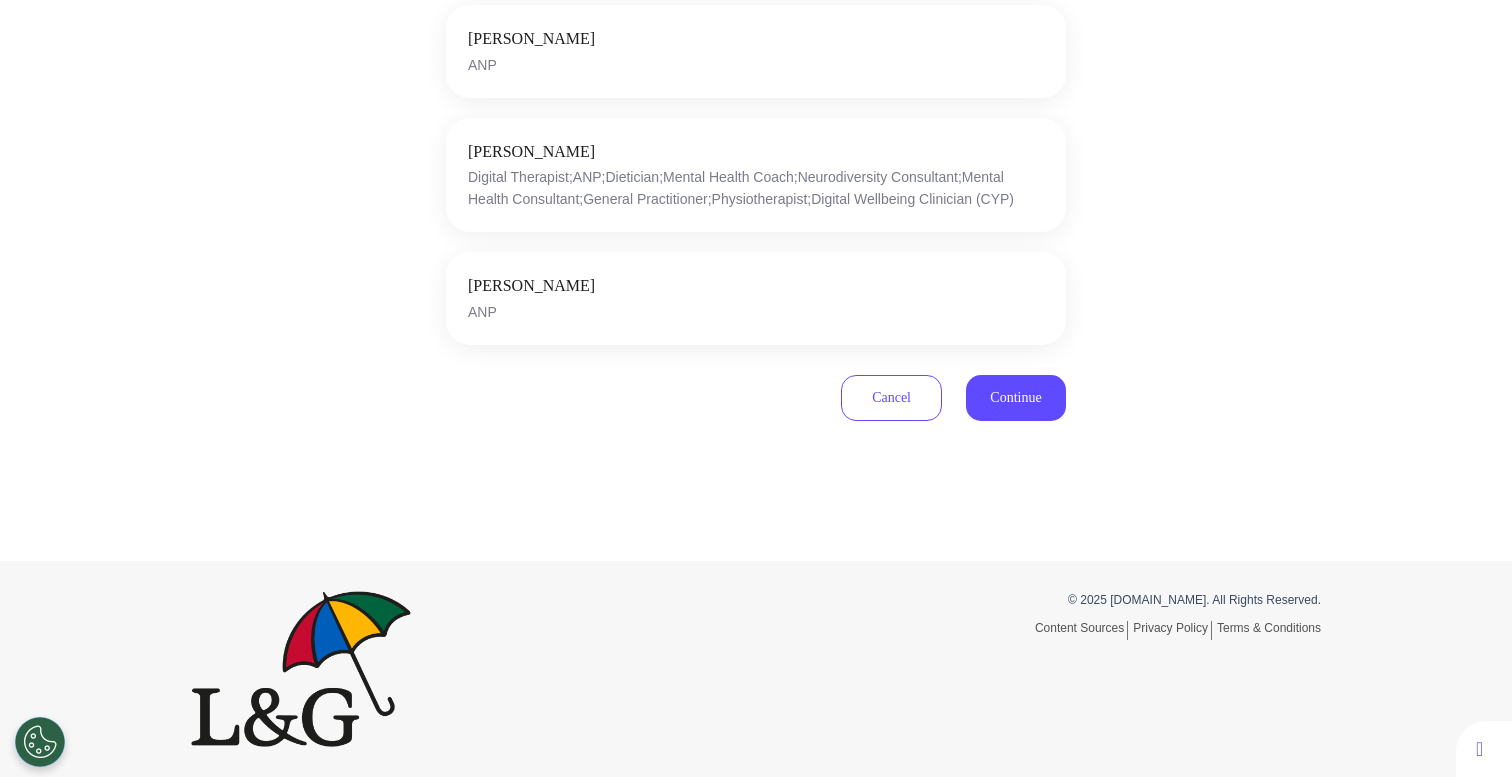 scroll, scrollTop: 590, scrollLeft: 0, axis: vertical 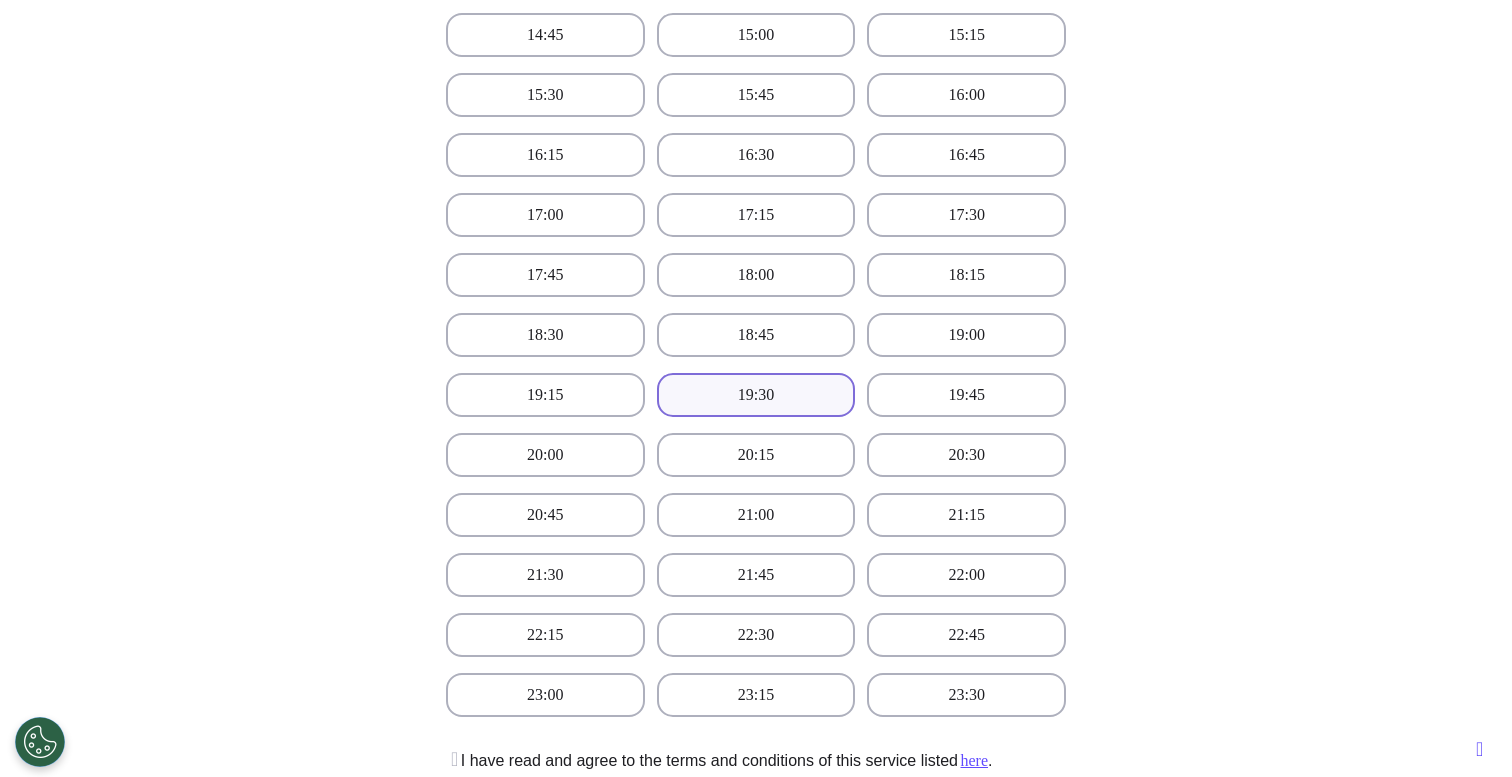 click on "19:30" at bounding box center (756, 395) 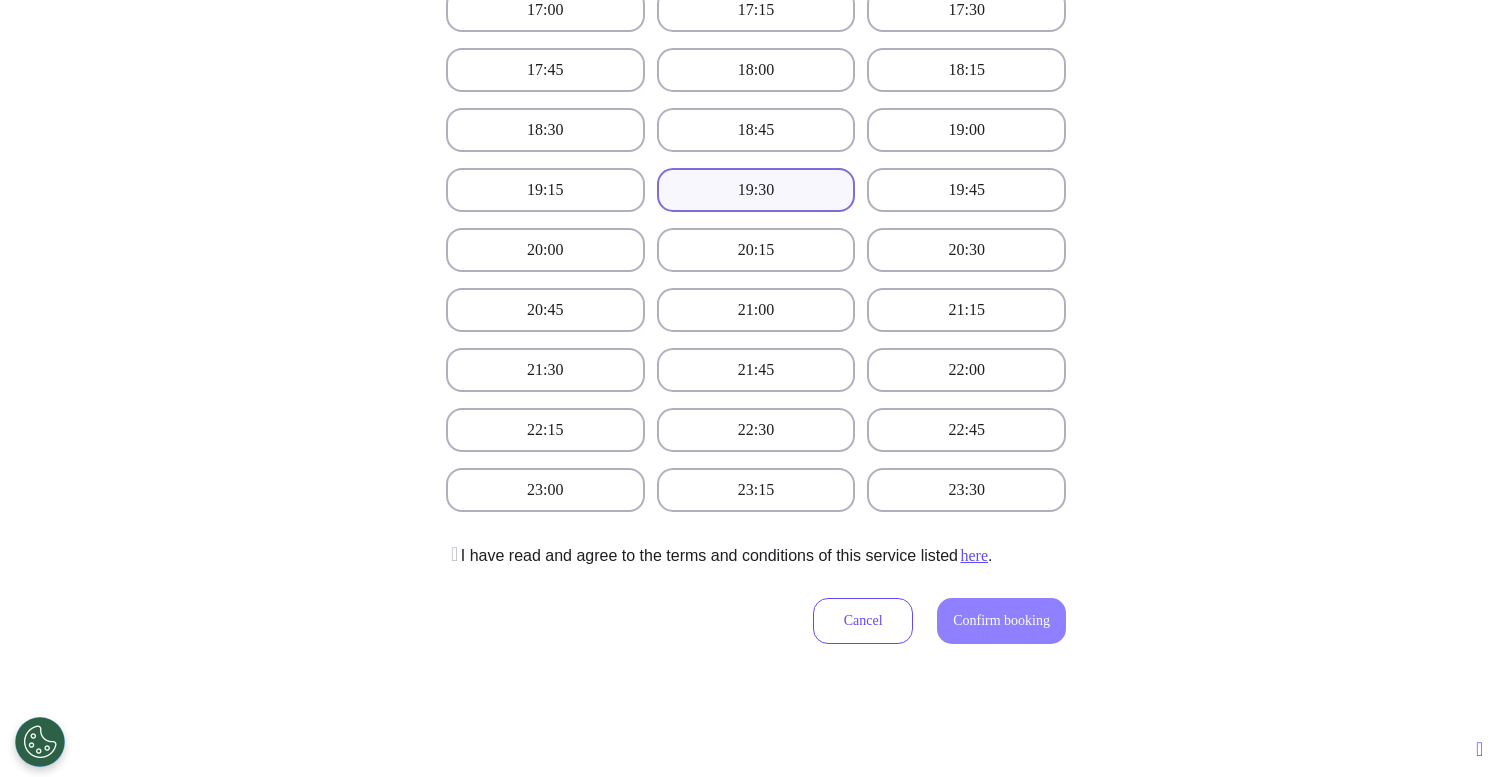 scroll, scrollTop: 872, scrollLeft: 0, axis: vertical 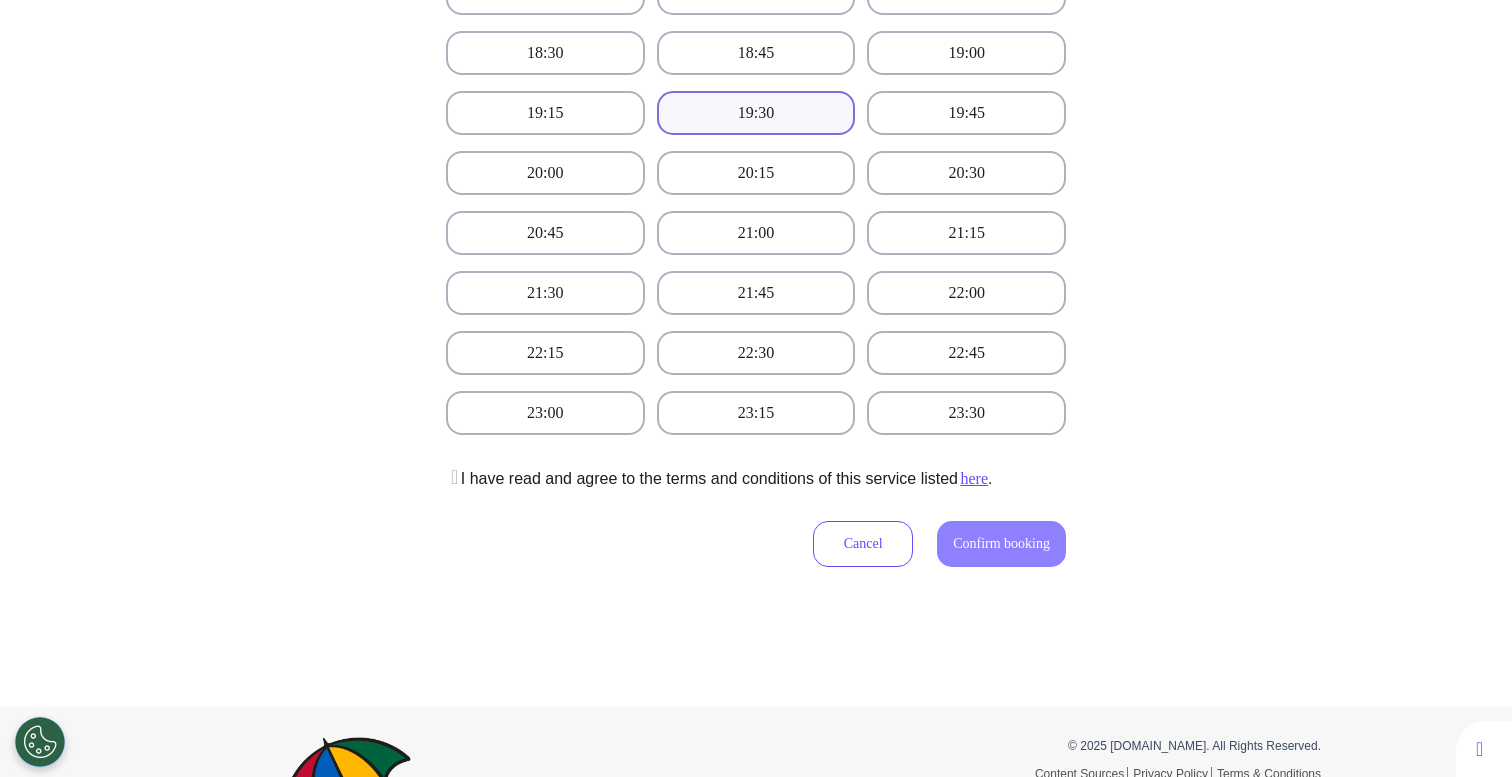 click at bounding box center [453, 479] 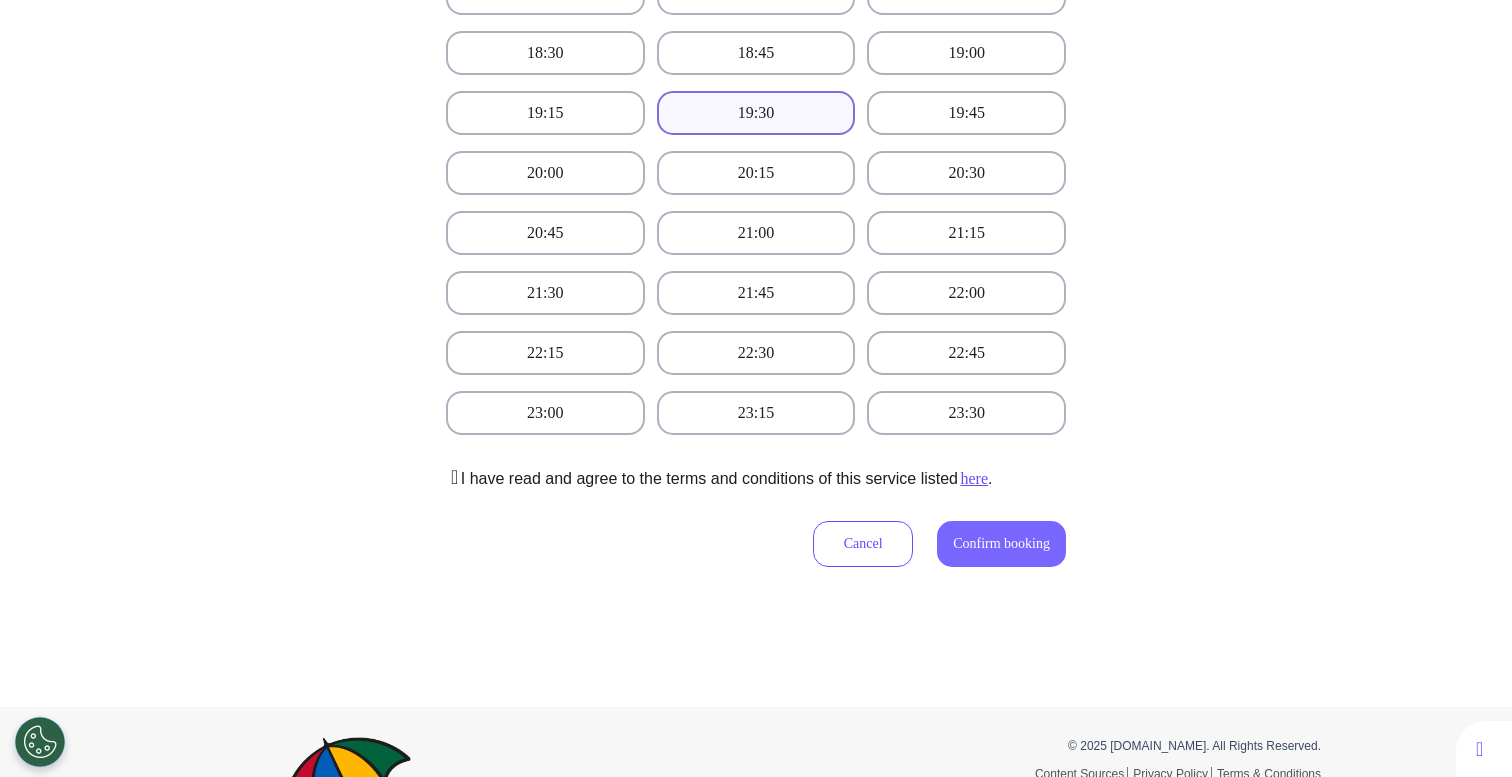 click on "Confirm booking" at bounding box center [1001, 544] 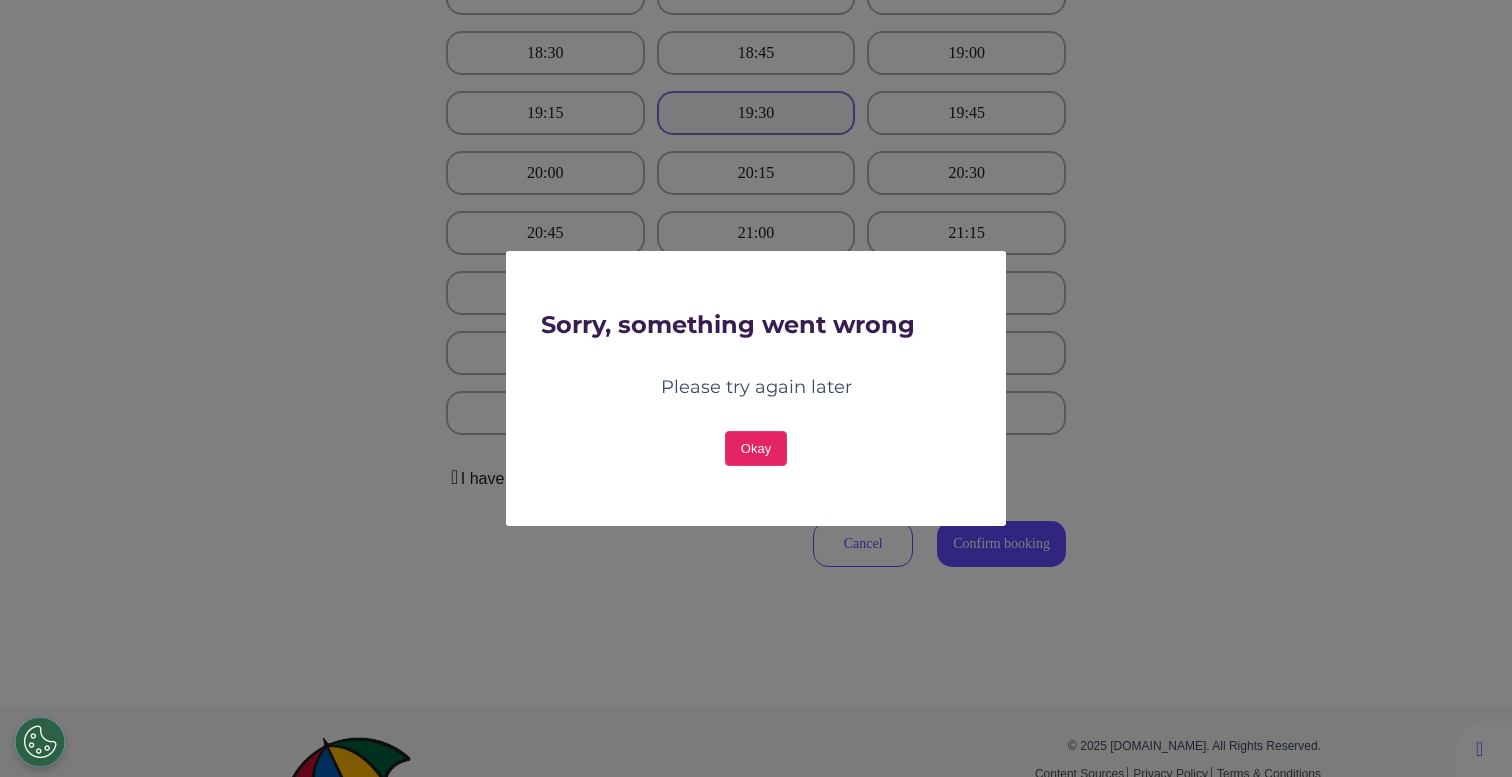 click on "Okay" at bounding box center [756, 448] 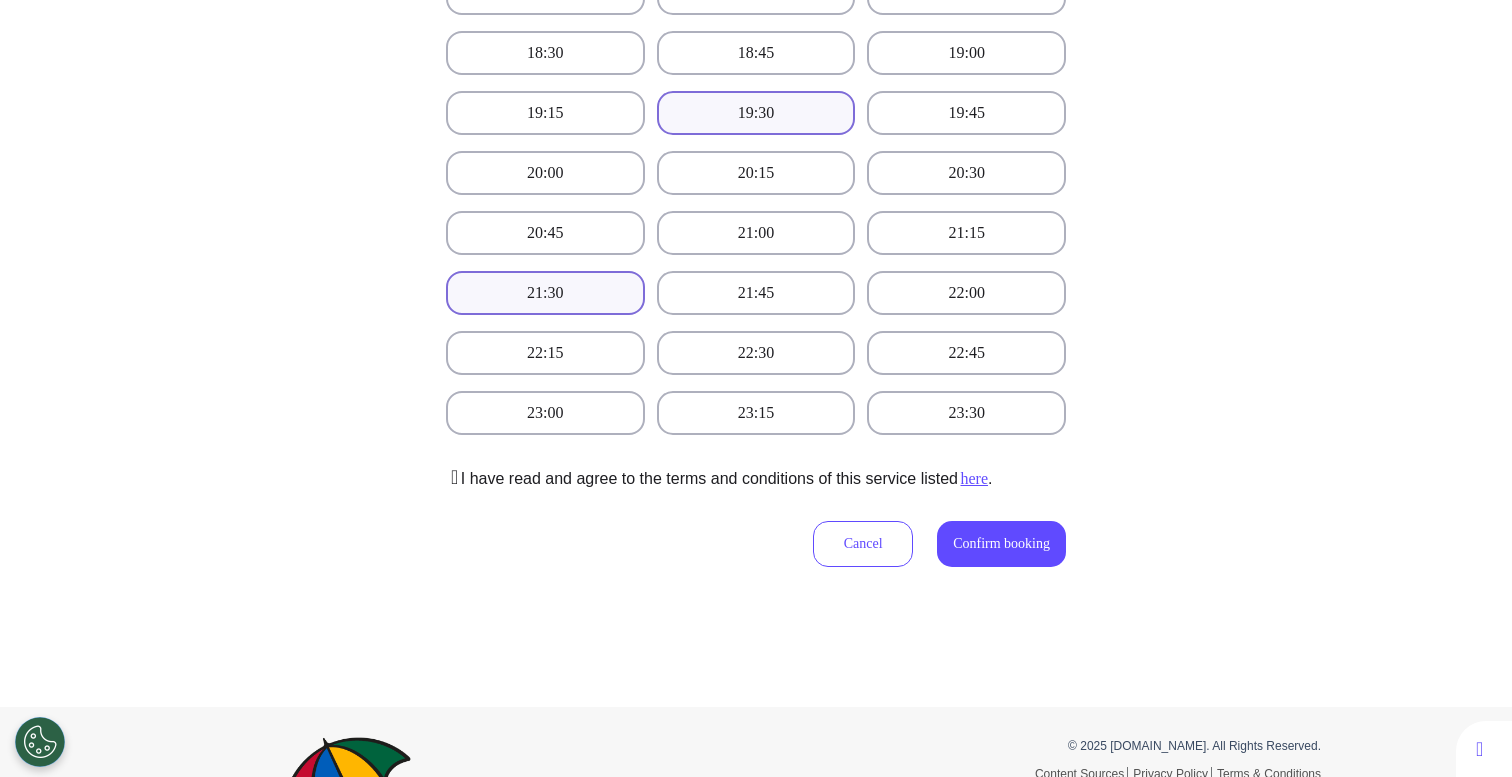 click on "21:30" at bounding box center (545, 293) 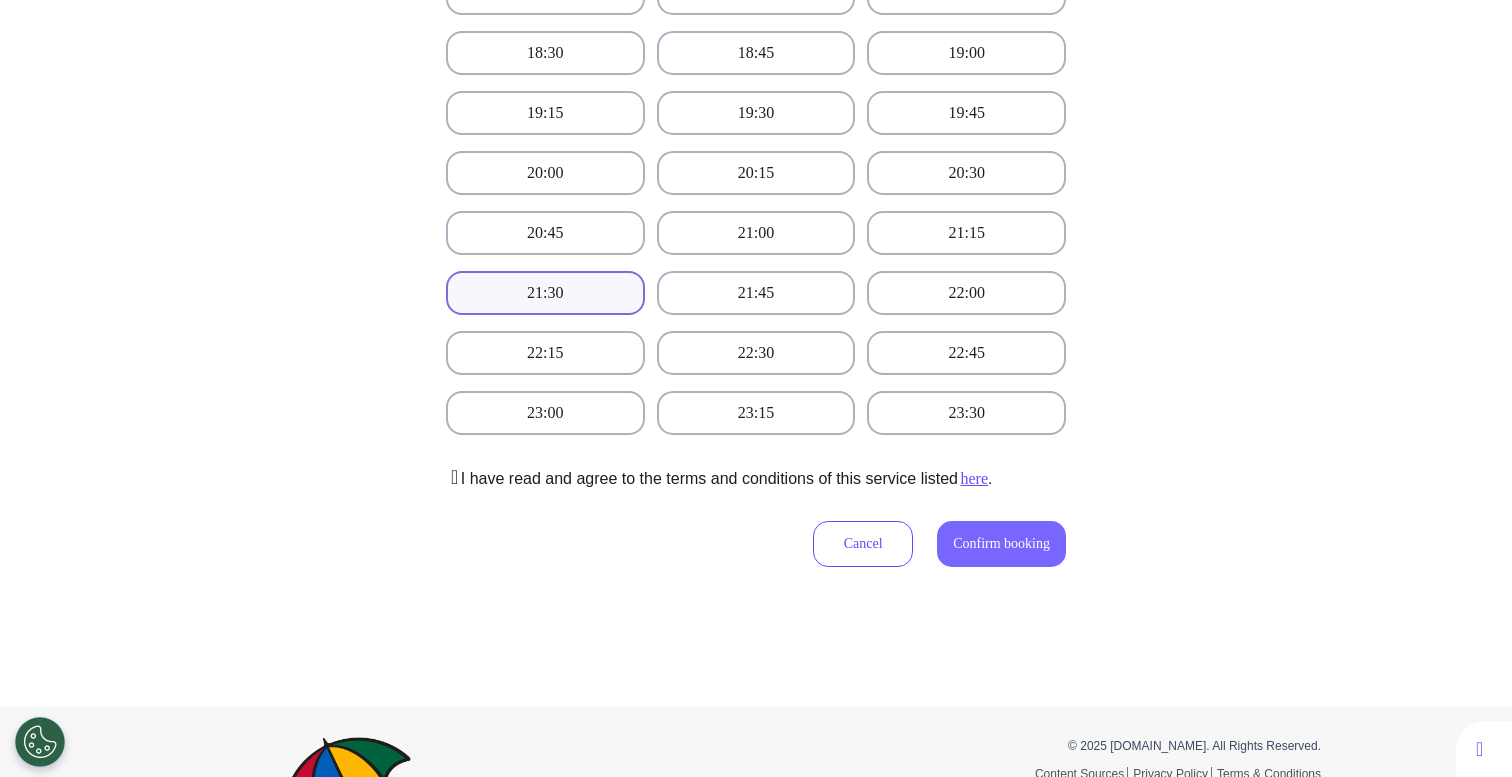 click on "Confirm booking" at bounding box center [1001, 543] 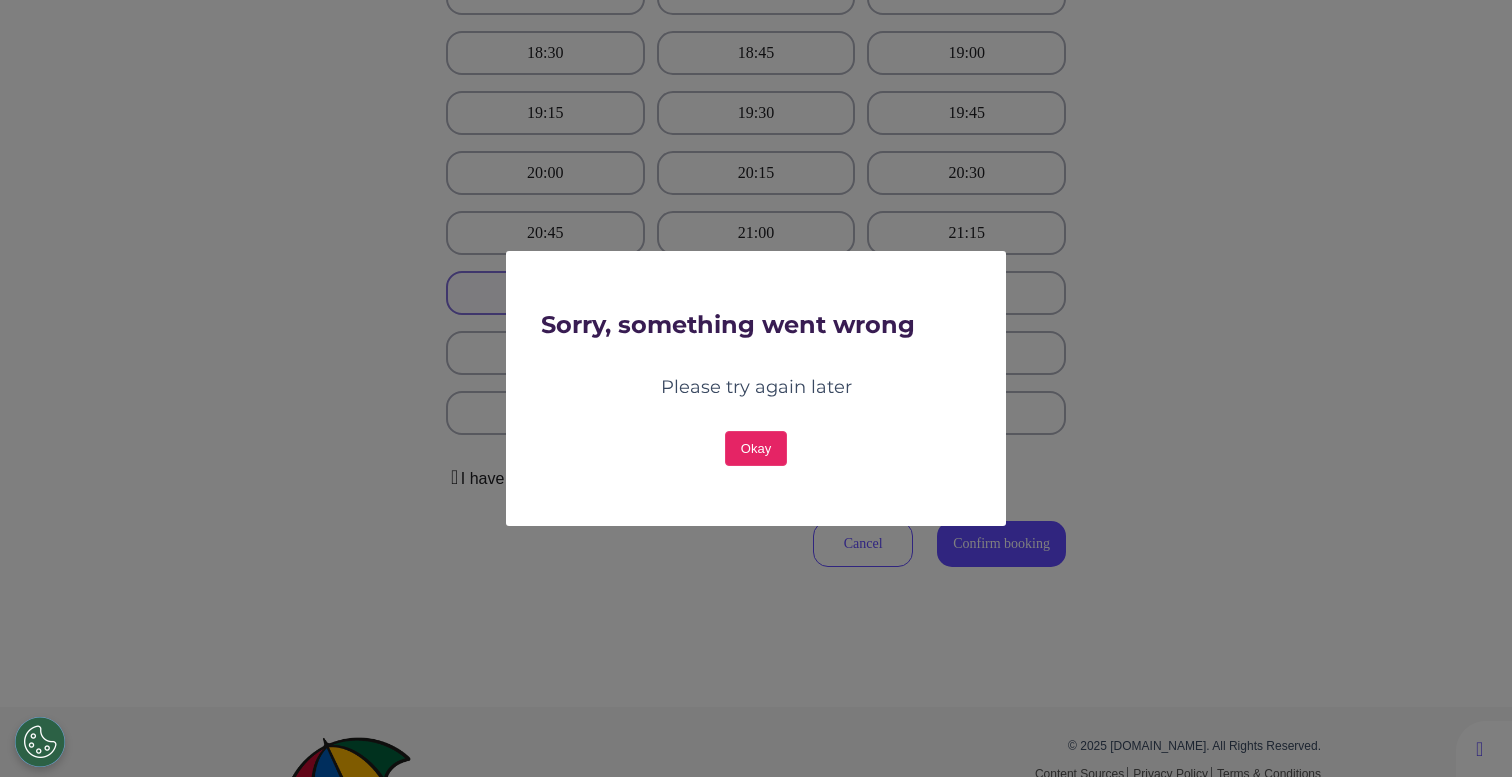 click on "Okay" at bounding box center (756, 448) 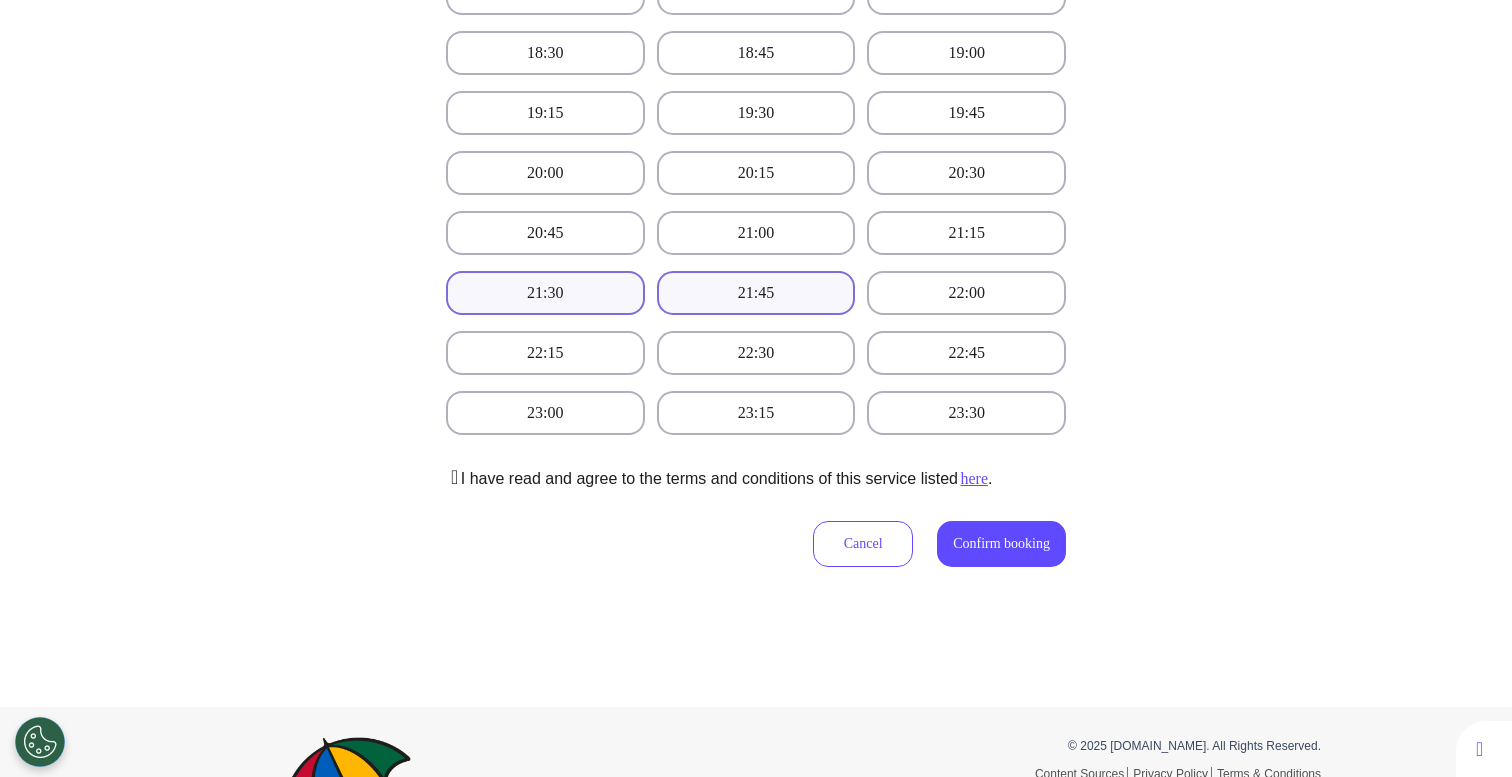 click on "21:45" at bounding box center [756, 293] 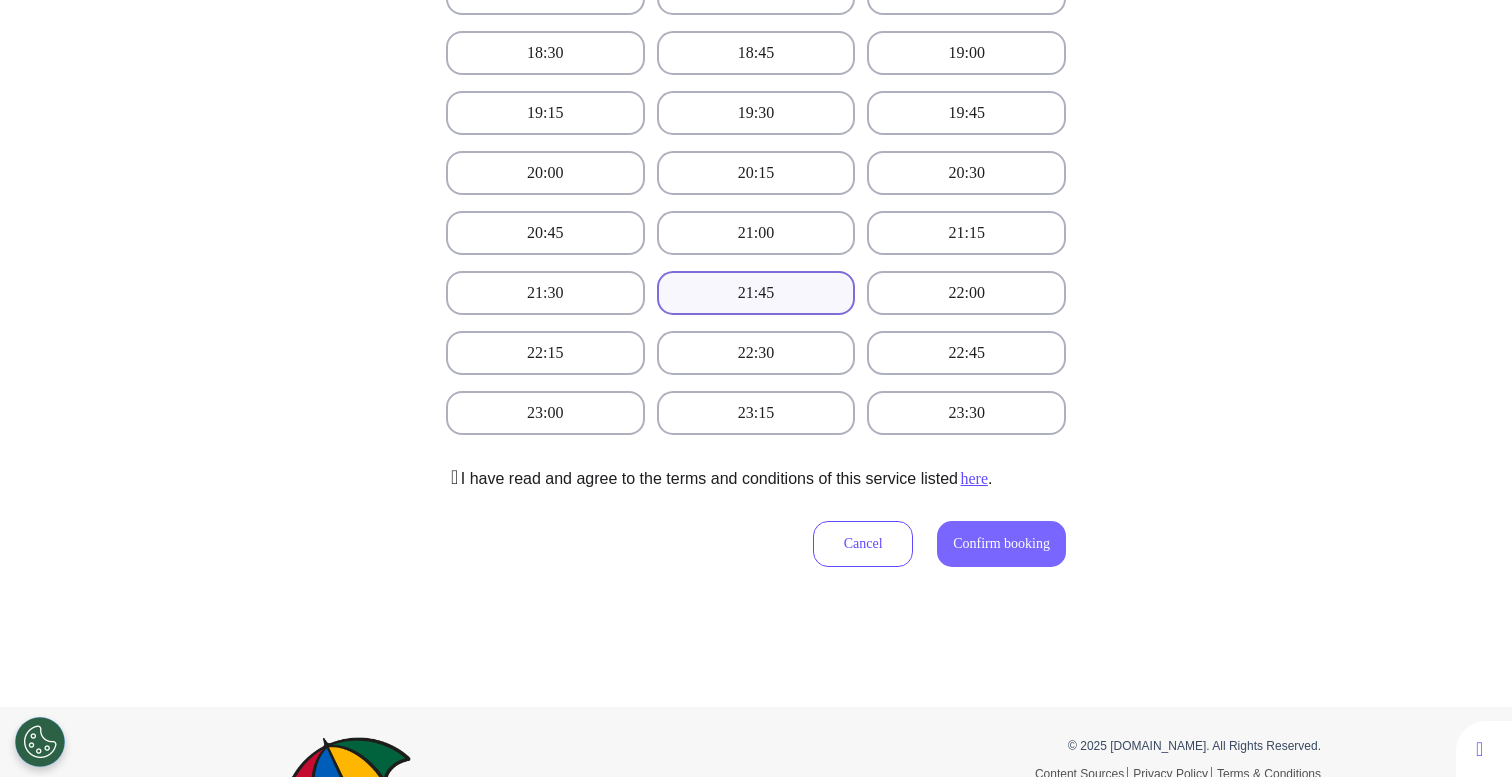 click on "Confirm booking" at bounding box center [1001, 543] 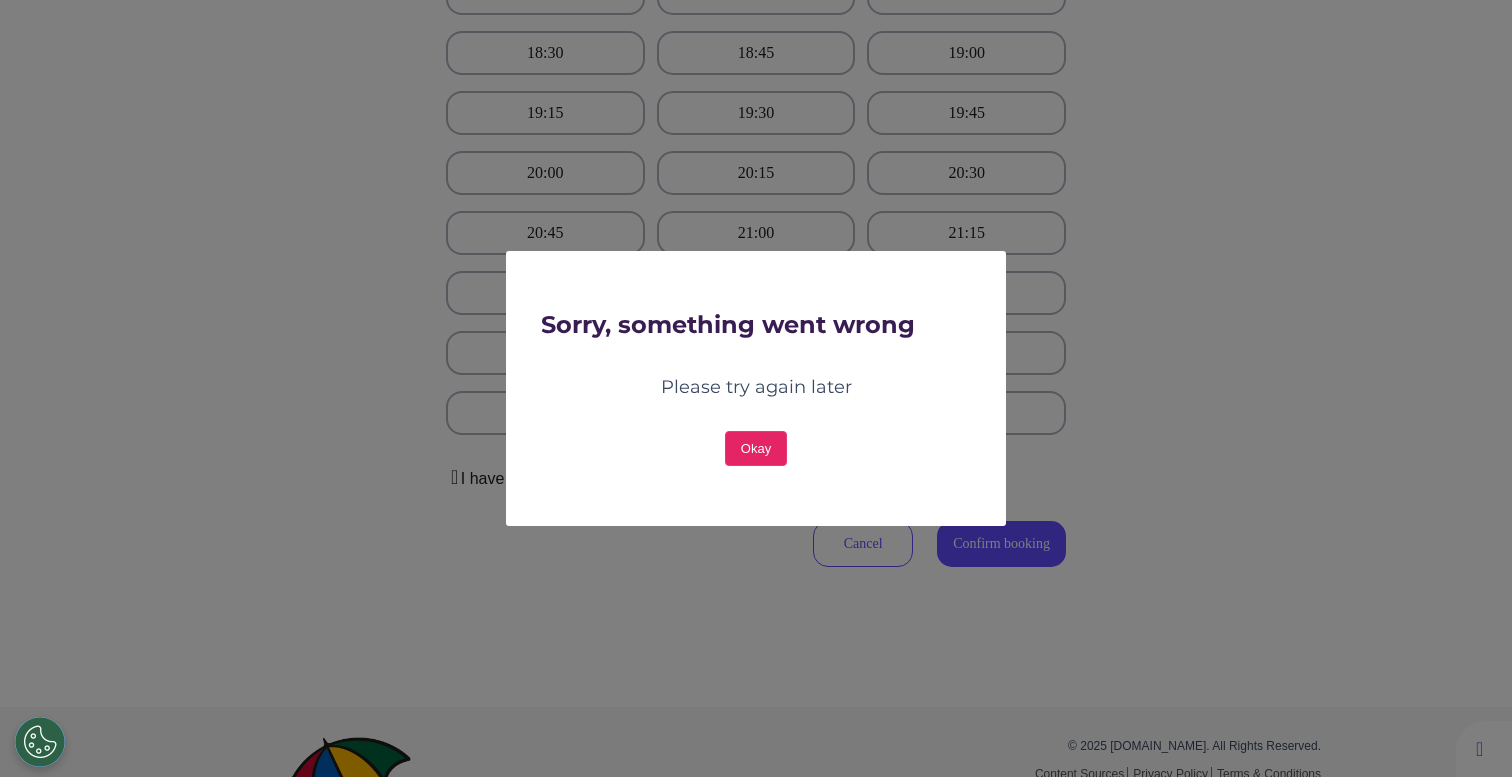 click on "Okay" at bounding box center (756, 448) 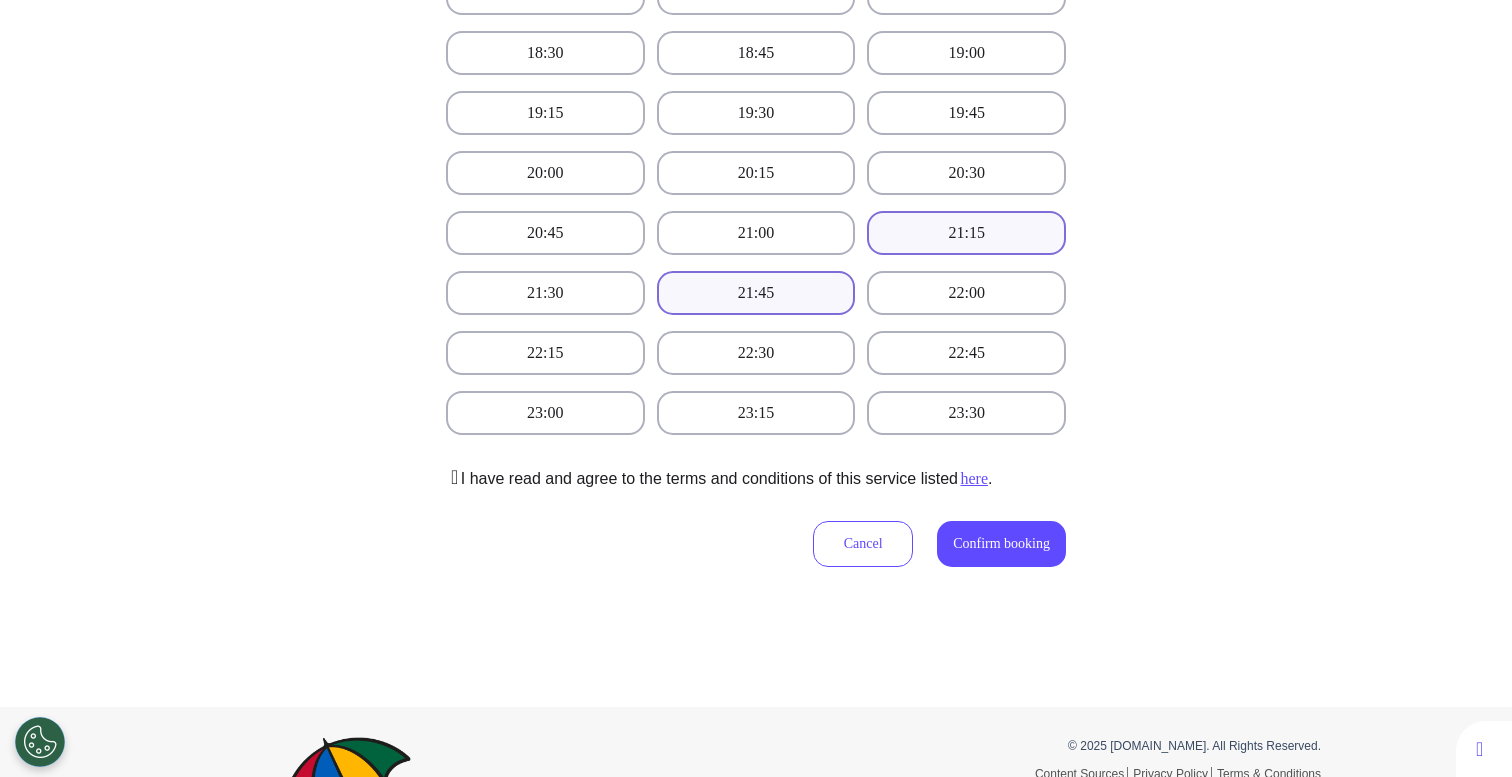 click on "21:15" at bounding box center (966, 233) 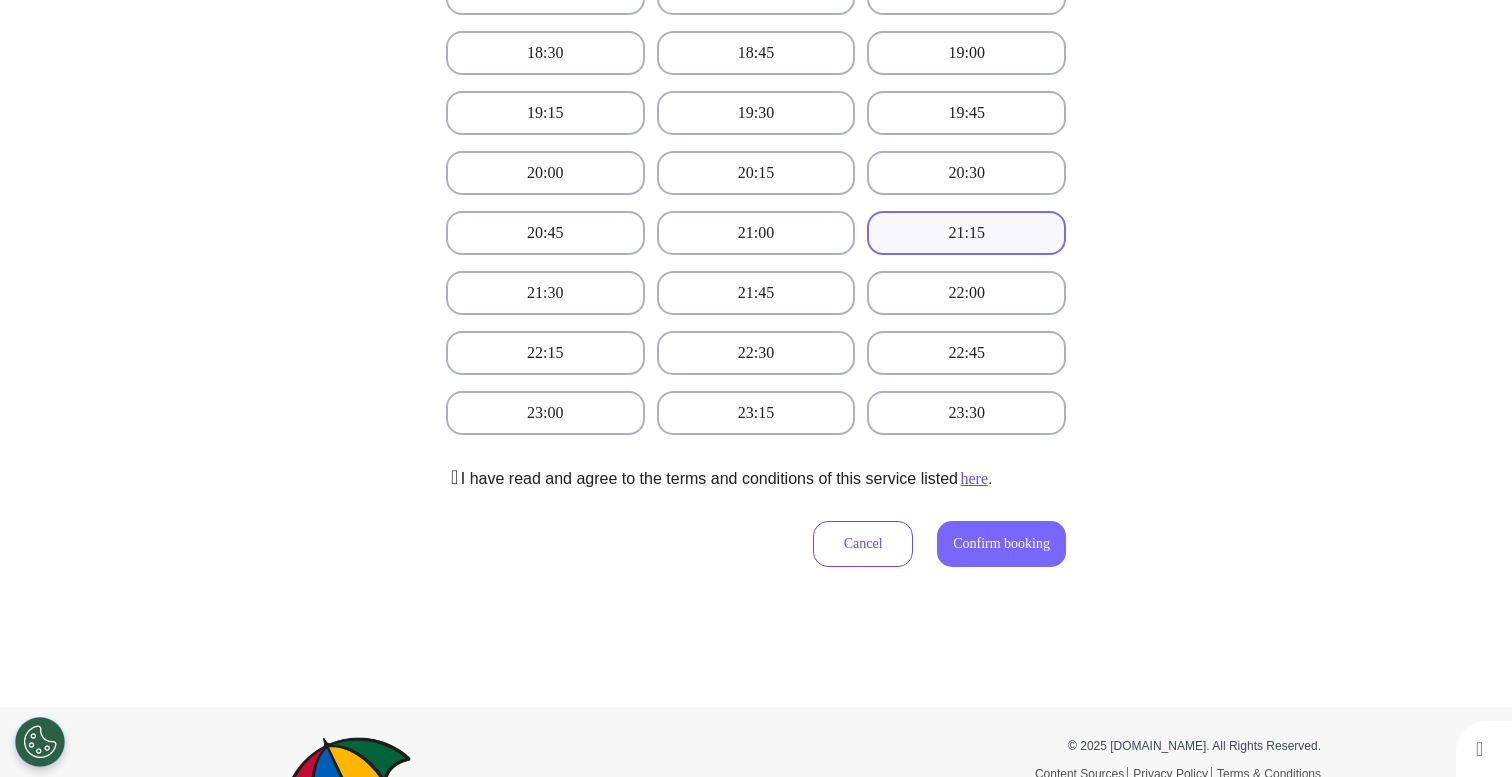 click on "Confirm booking" at bounding box center (1001, 543) 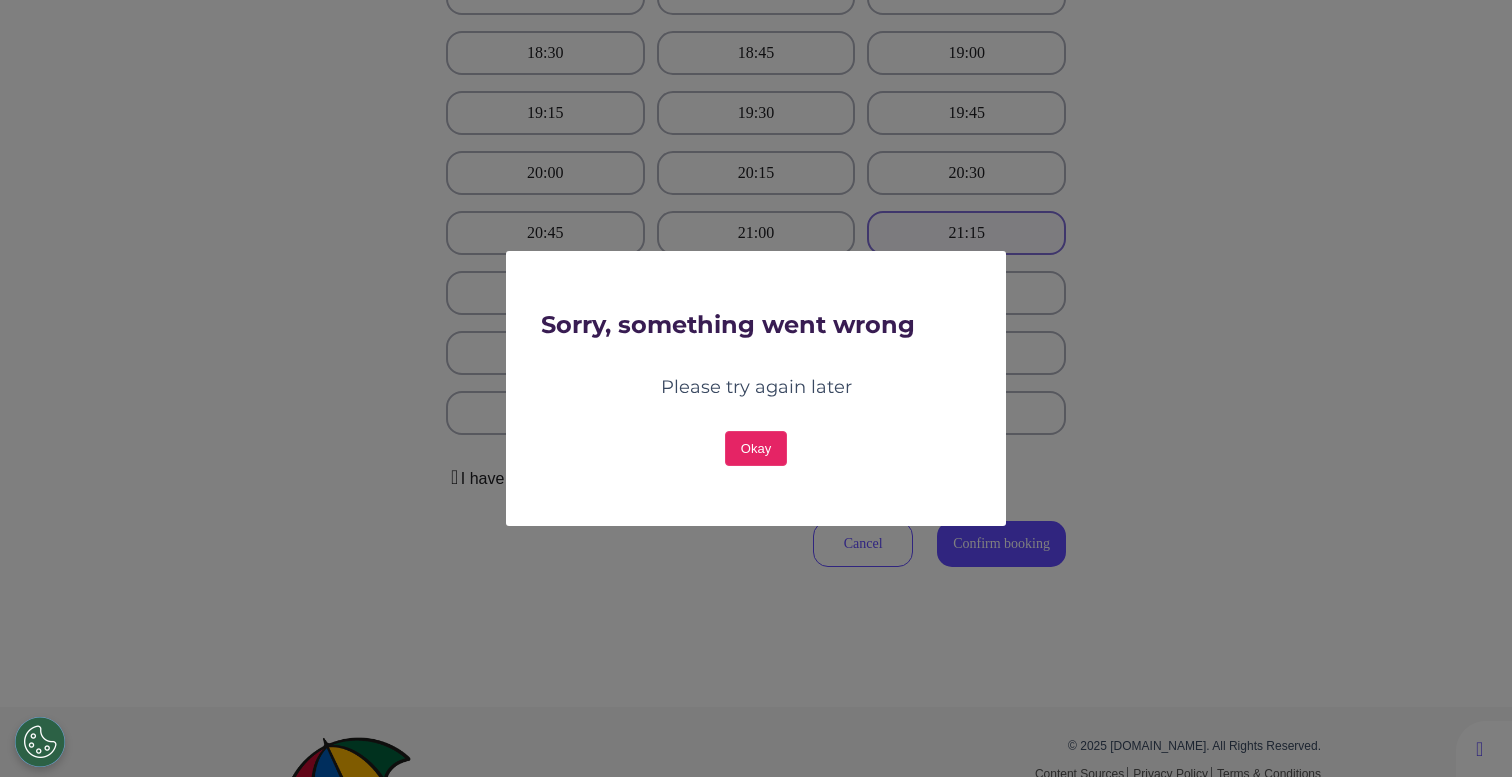click on "Okay" at bounding box center (756, 448) 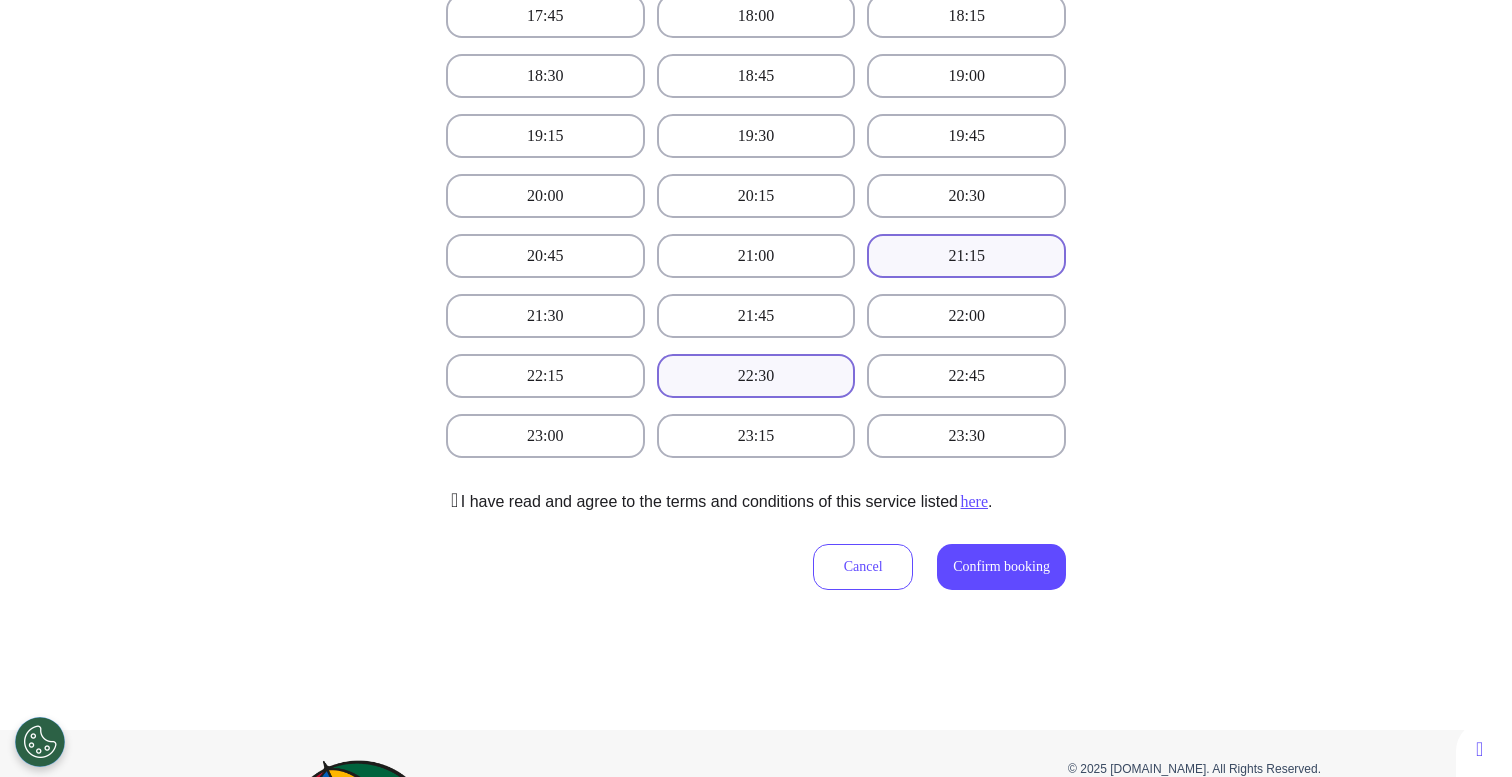 scroll, scrollTop: 853, scrollLeft: 0, axis: vertical 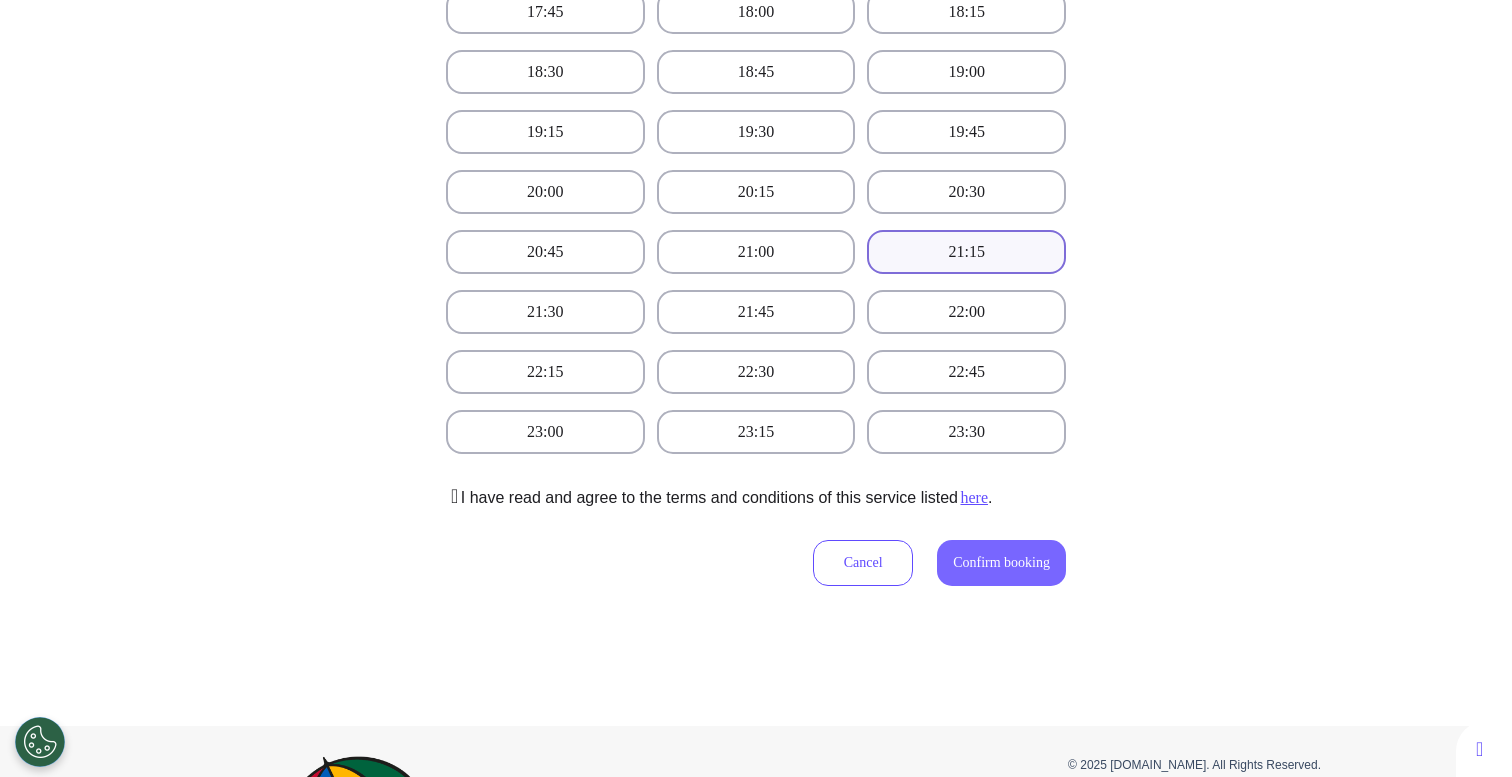 click on "Confirm booking" at bounding box center (1001, 563) 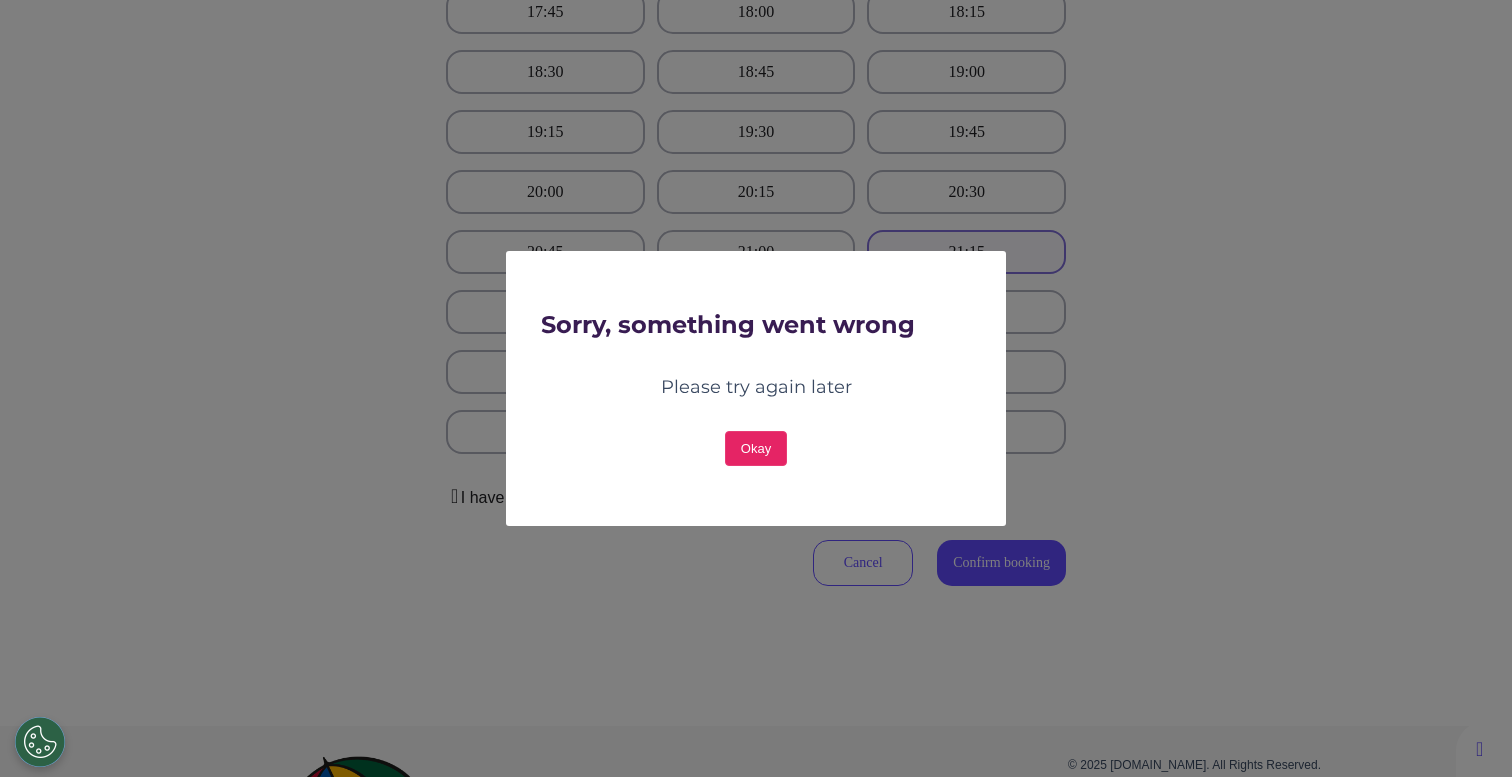 click on "Okay" at bounding box center [756, 448] 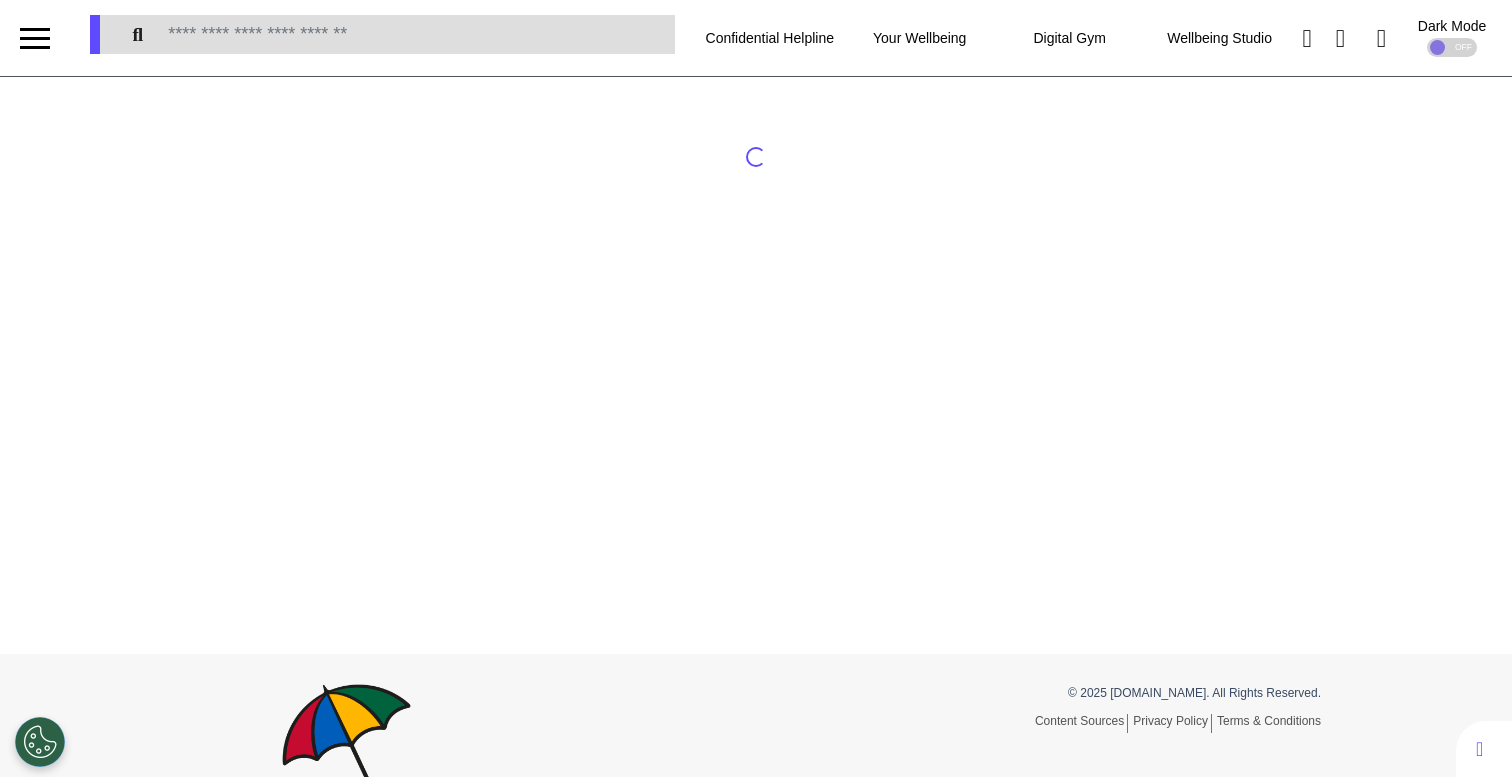 scroll, scrollTop: 0, scrollLeft: 0, axis: both 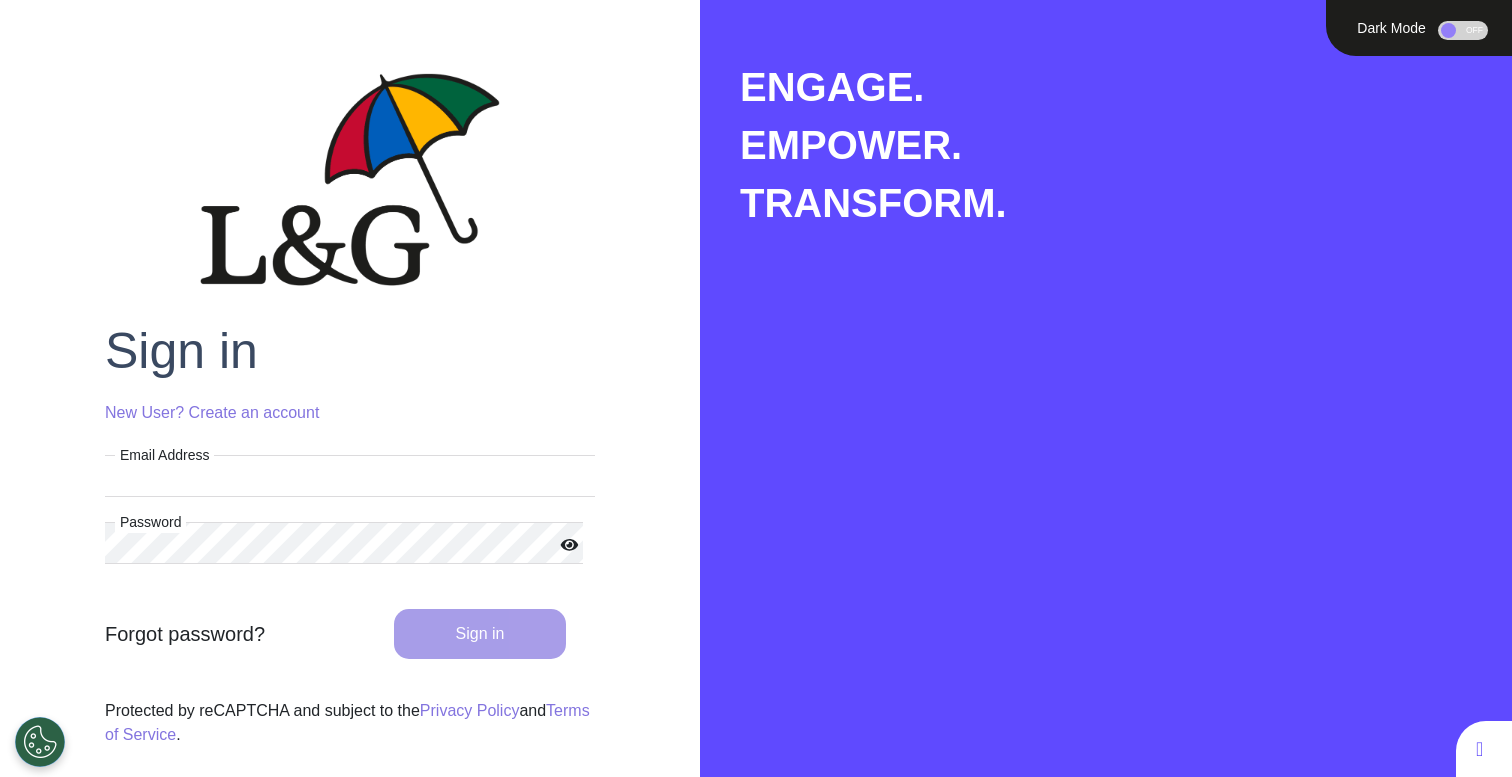 click on "Email Address" at bounding box center (350, 476) 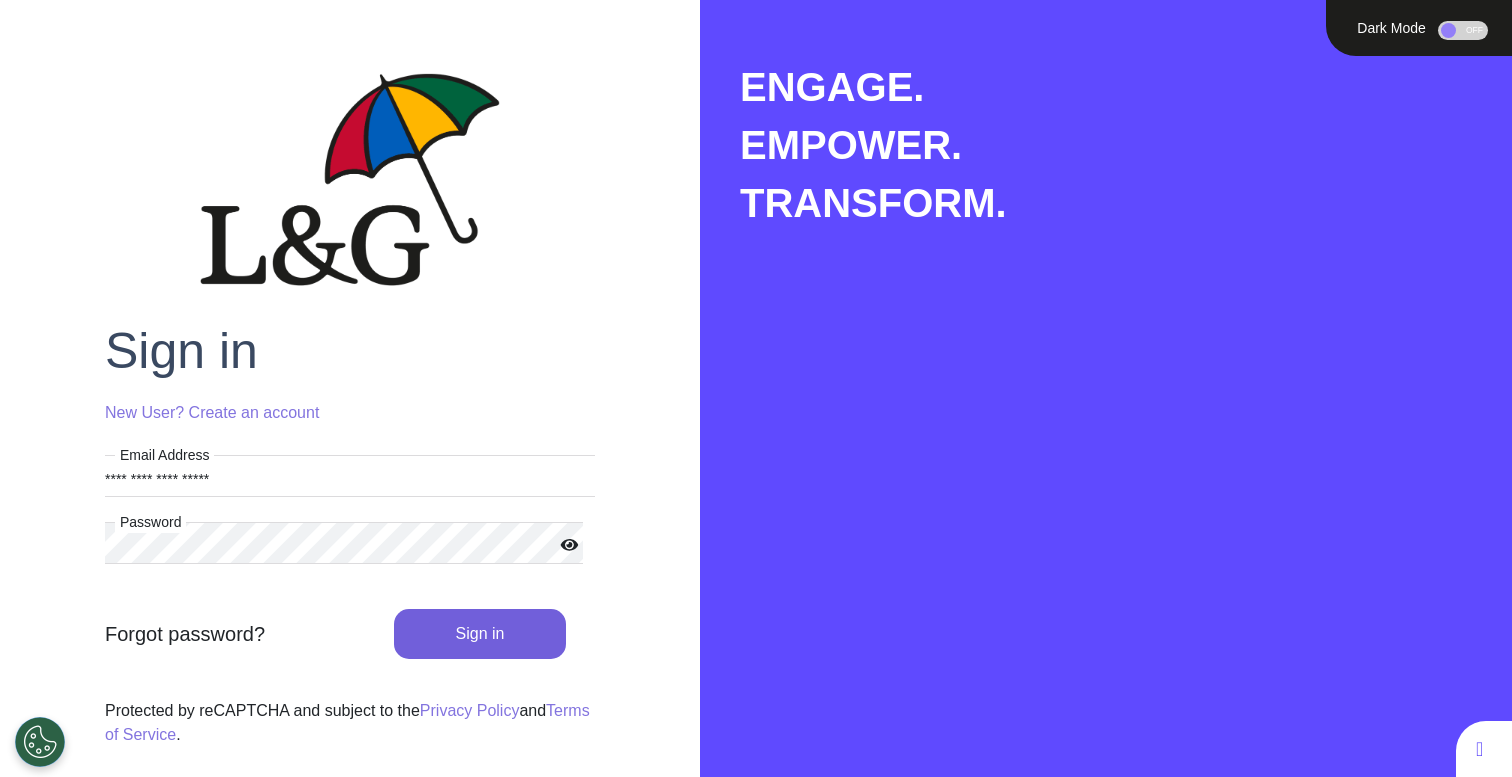 click on "Sign in" at bounding box center [480, 634] 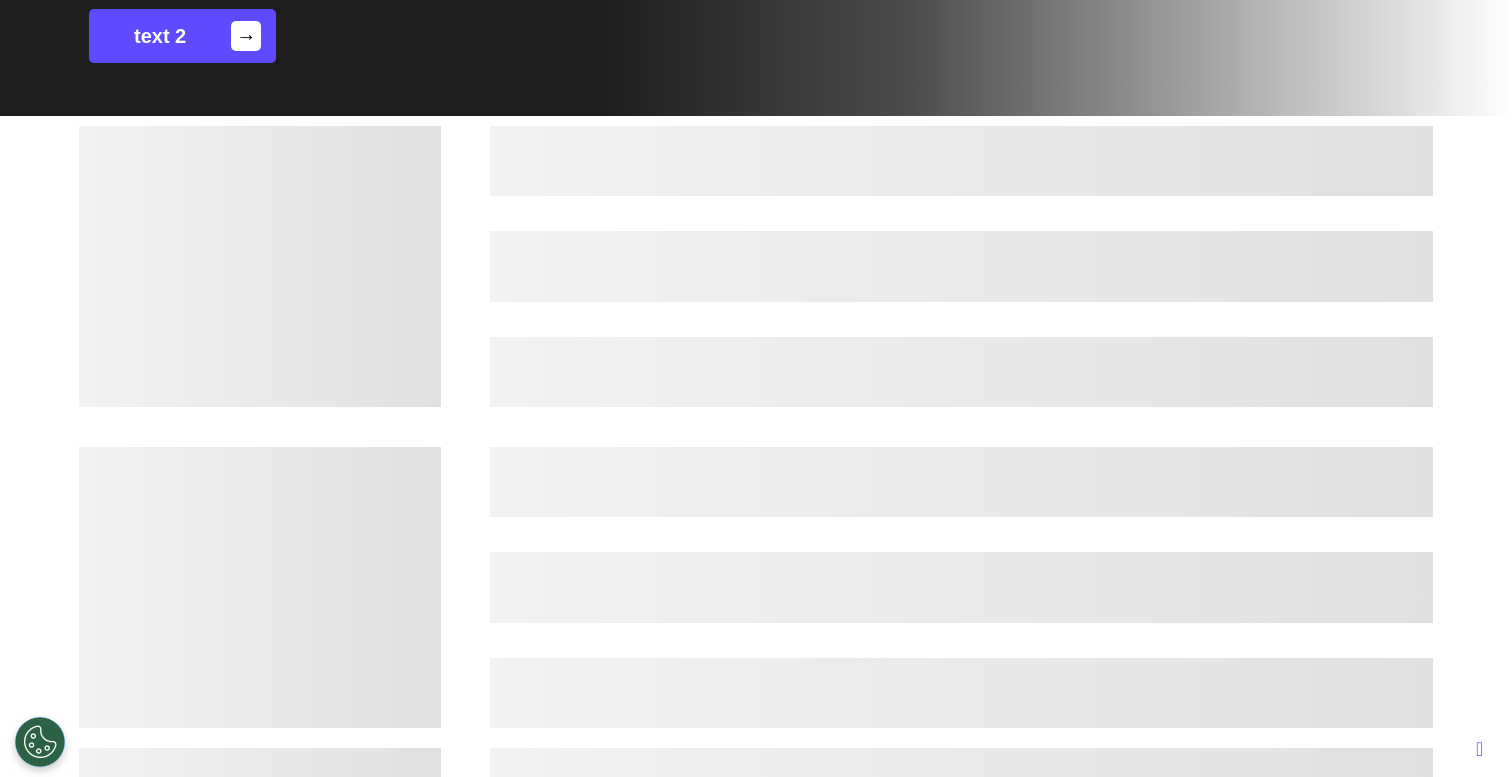 scroll, scrollTop: 426, scrollLeft: 0, axis: vertical 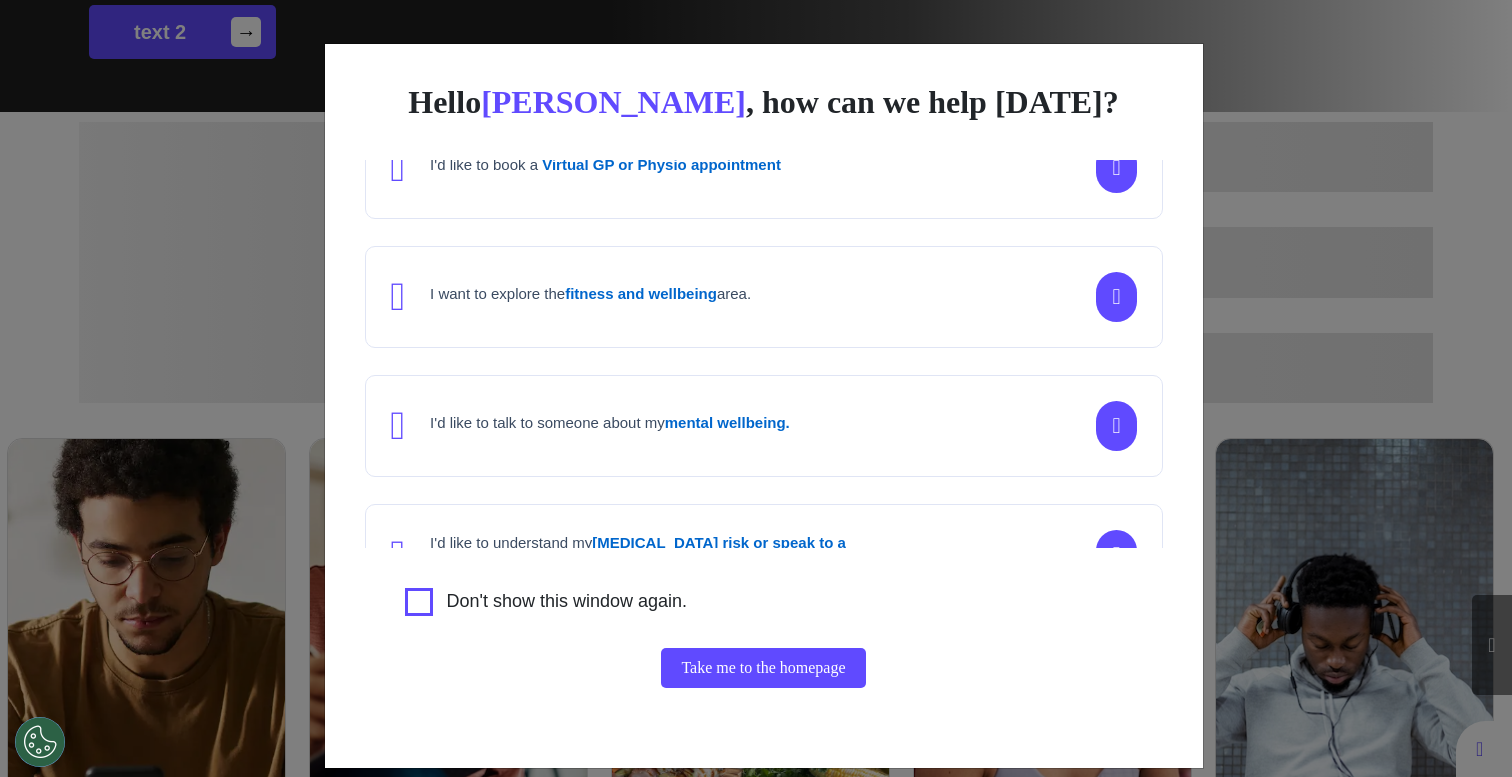 click on "Hello  [PERSON_NAME] , how can we help [DATE]? I'd like to book a   Virtual GP or Physio appointment I want to explore the  fitness and wellbeing  area. I'd like to talk to someone about my  mental wellbeing. I'd like to understand my  [MEDICAL_DATA] risk or speak to a [MEDICAL_DATA] nurse  about my symptoms or diagnosis. I am just  browsing.  Don't show this window again.   Take me to the homepage" at bounding box center (756, 388) 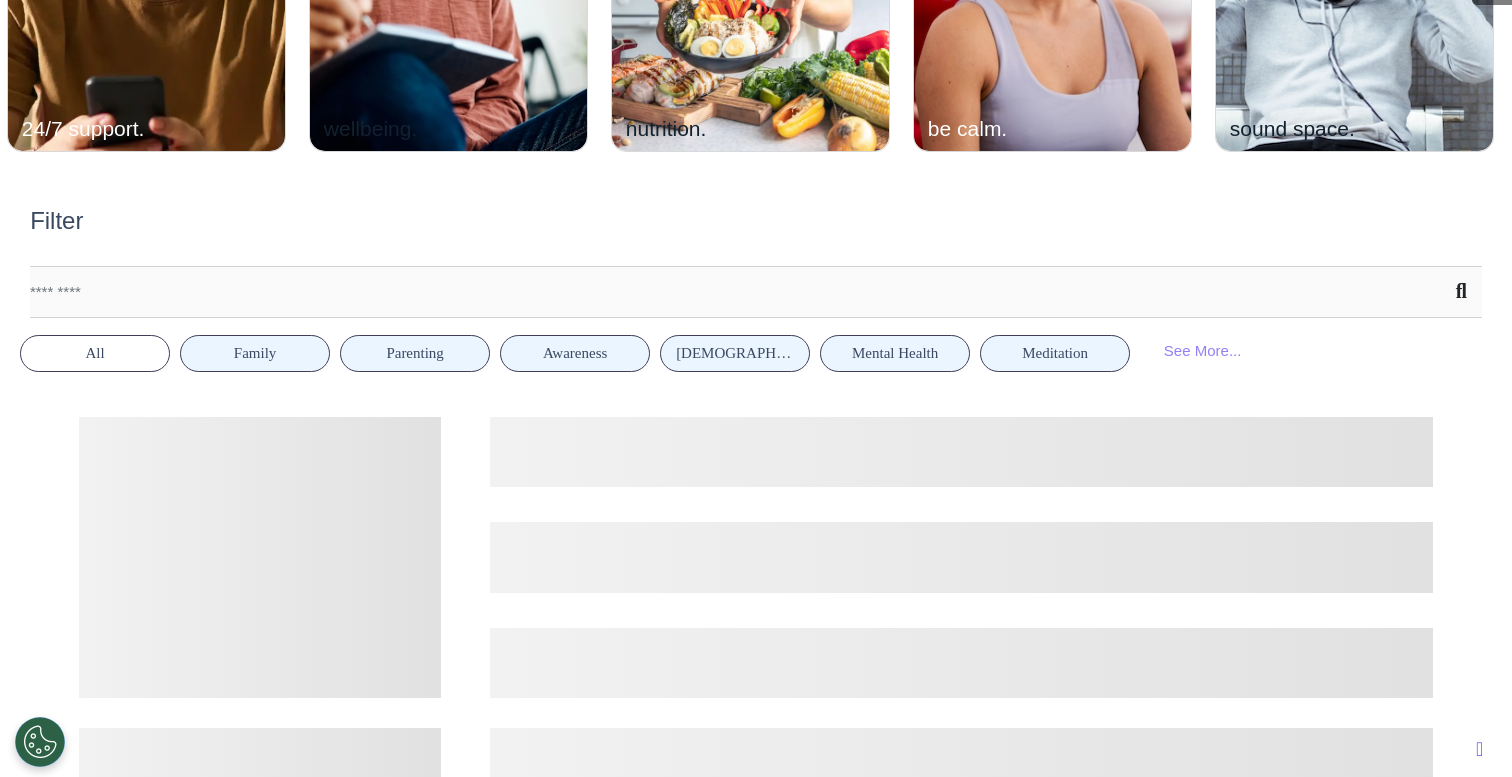scroll, scrollTop: 858, scrollLeft: 0, axis: vertical 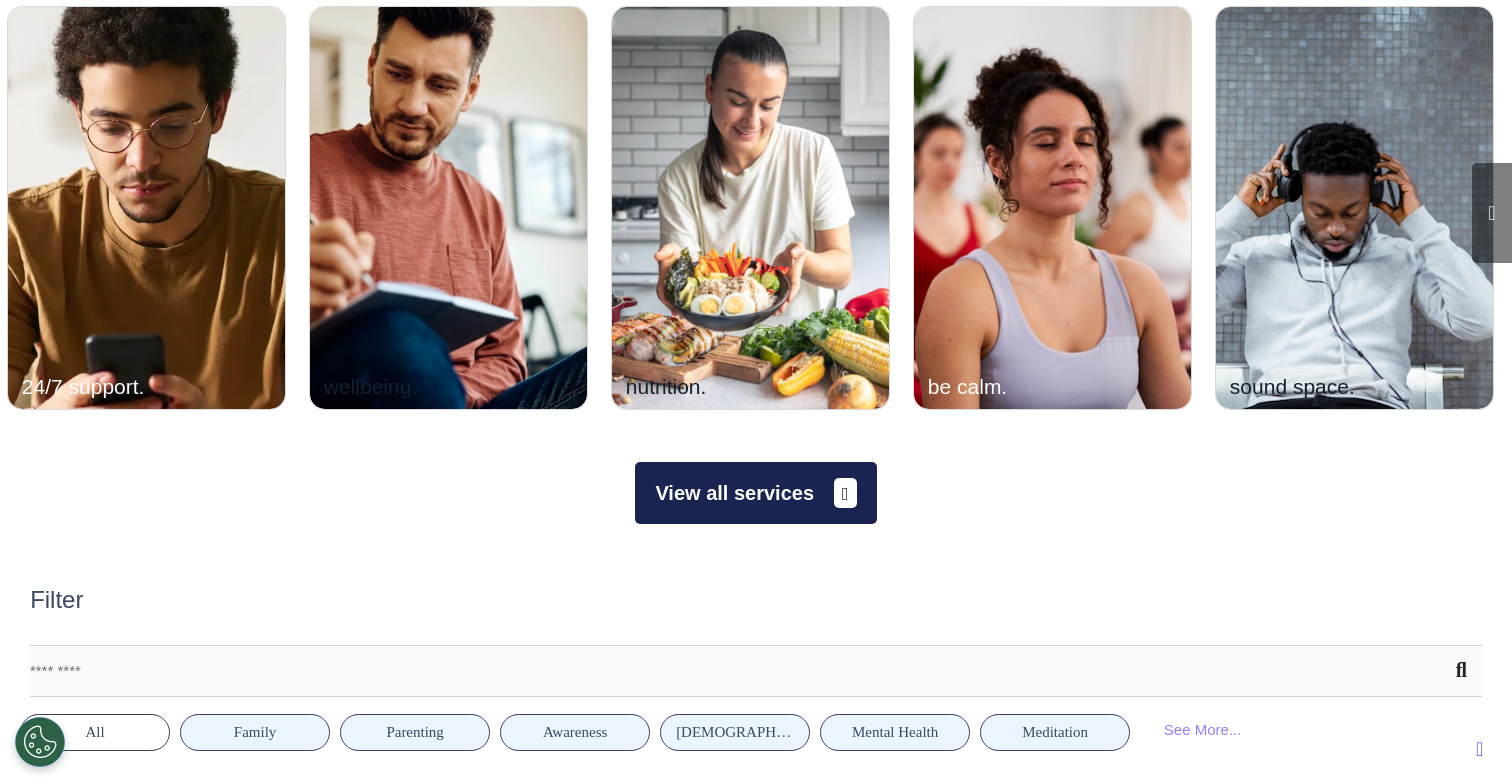 click on "View all services" at bounding box center (755, 493) 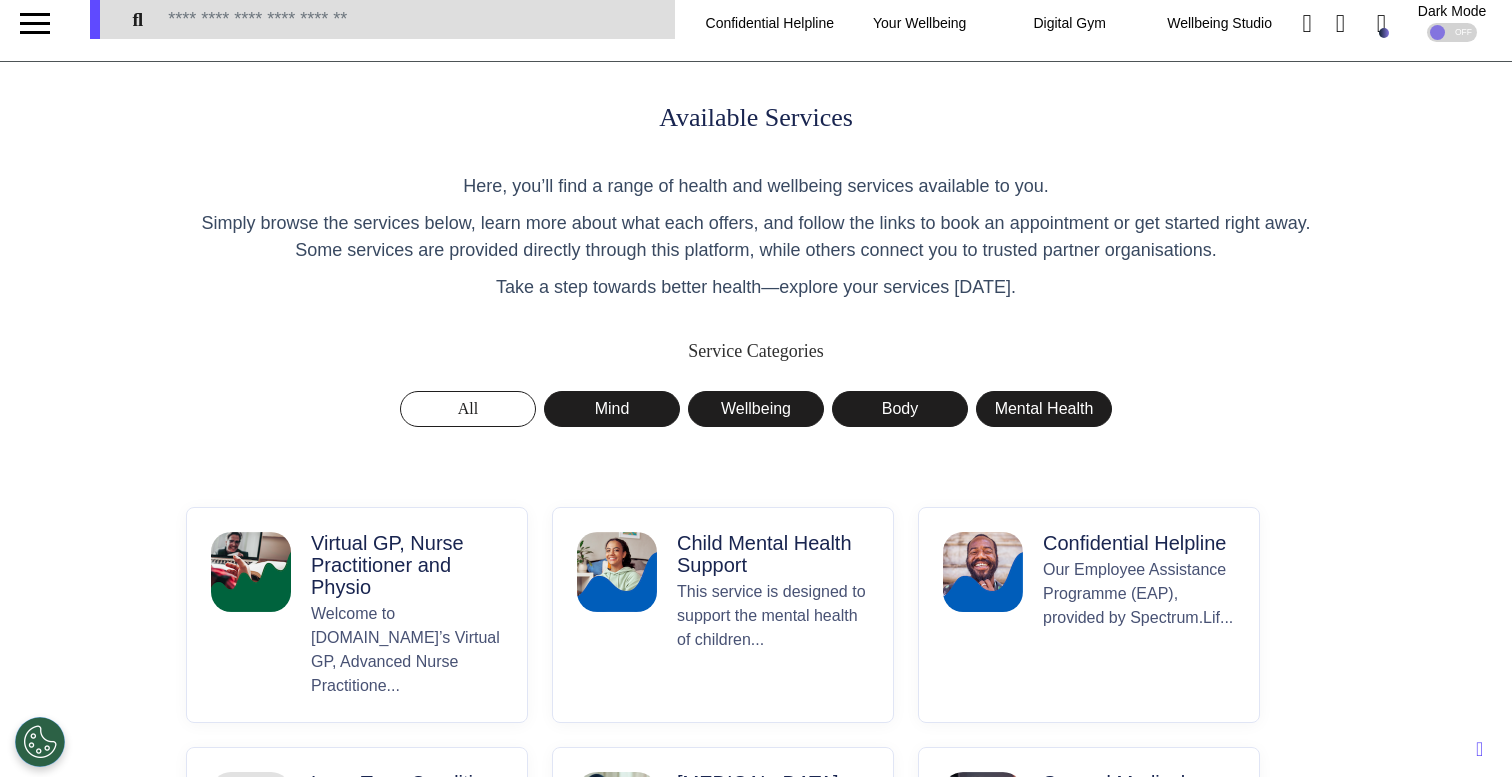 scroll, scrollTop: 25, scrollLeft: 0, axis: vertical 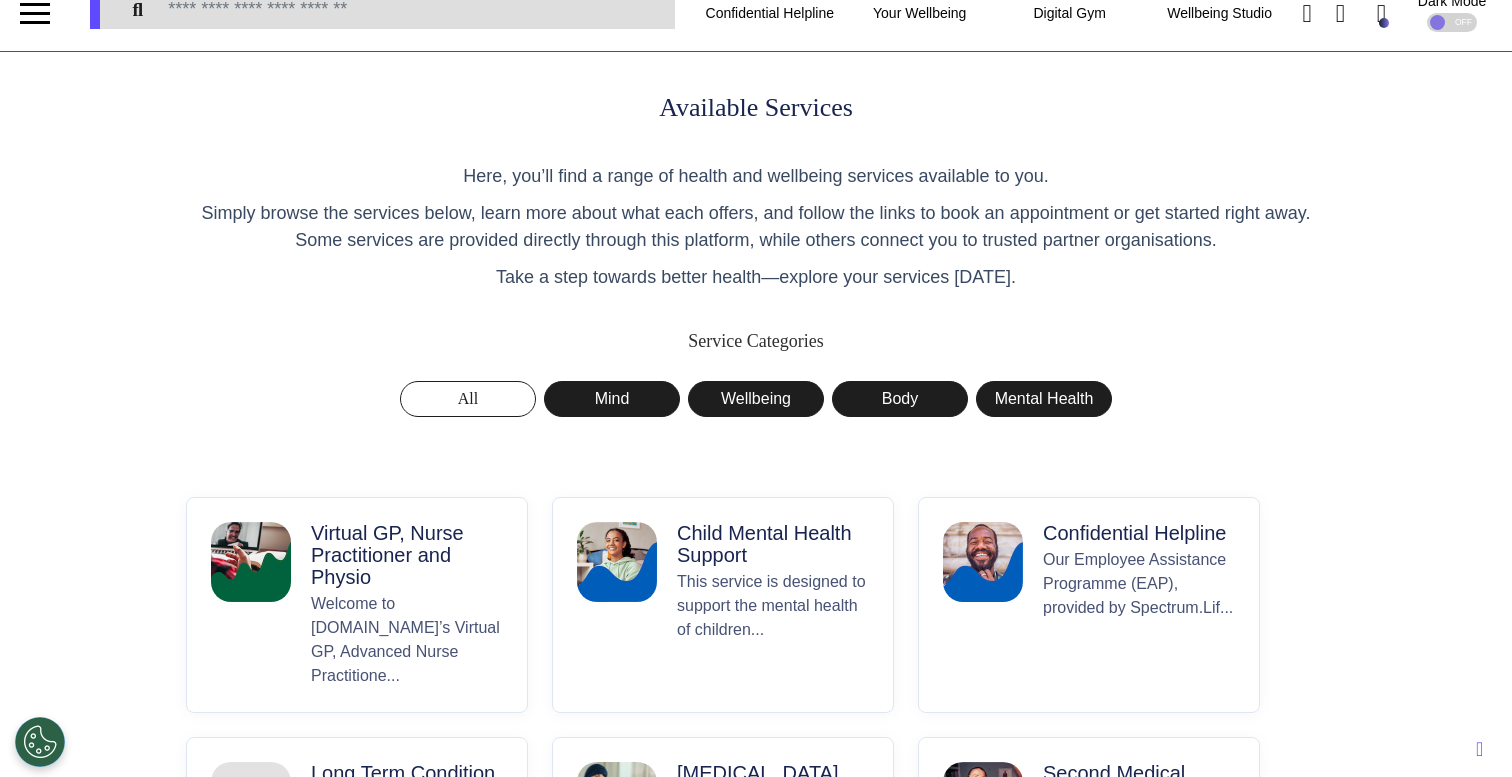 click on "Virtual GP, Nurse Practitioner and Physio" at bounding box center [407, 555] 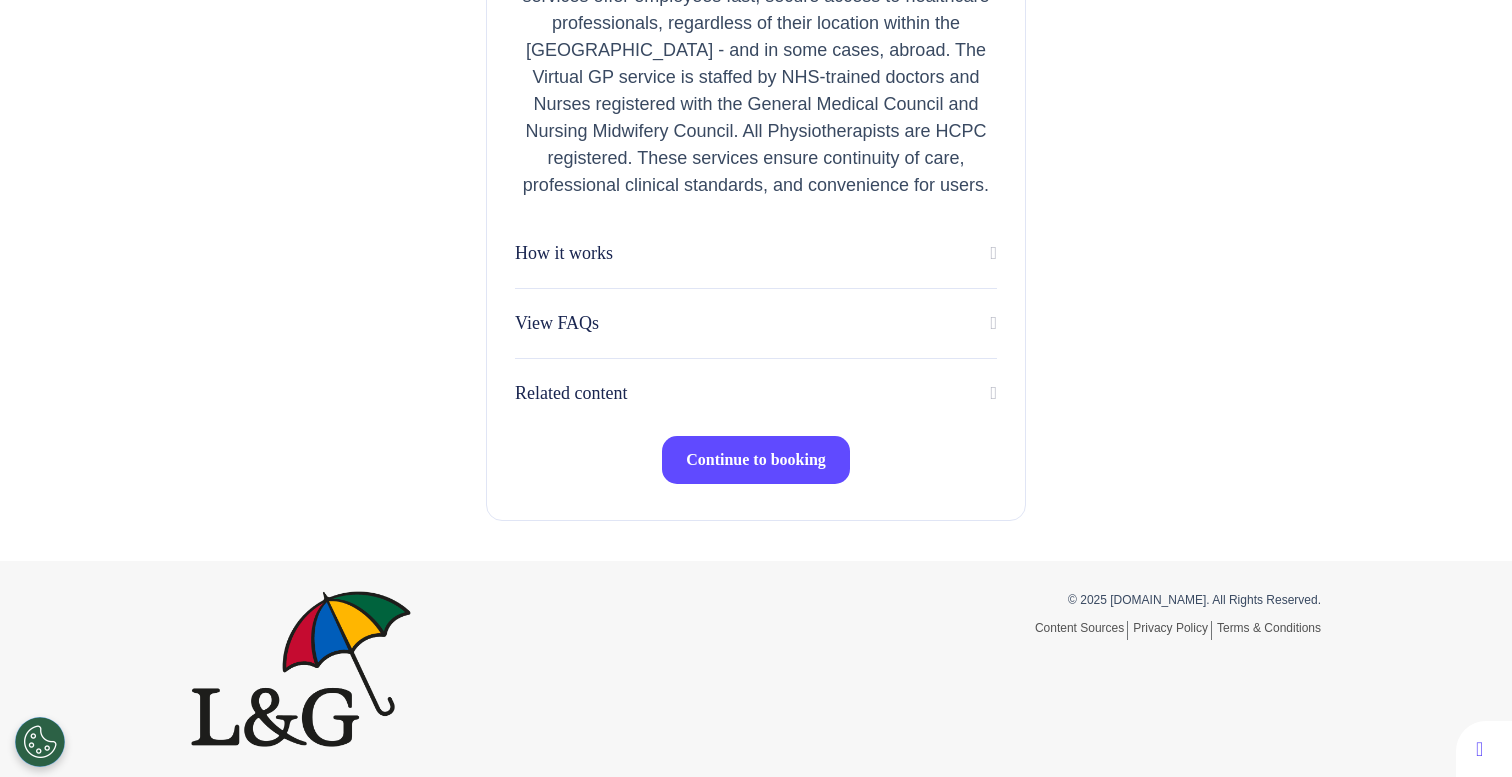 click on "Continue to booking" at bounding box center [756, 460] 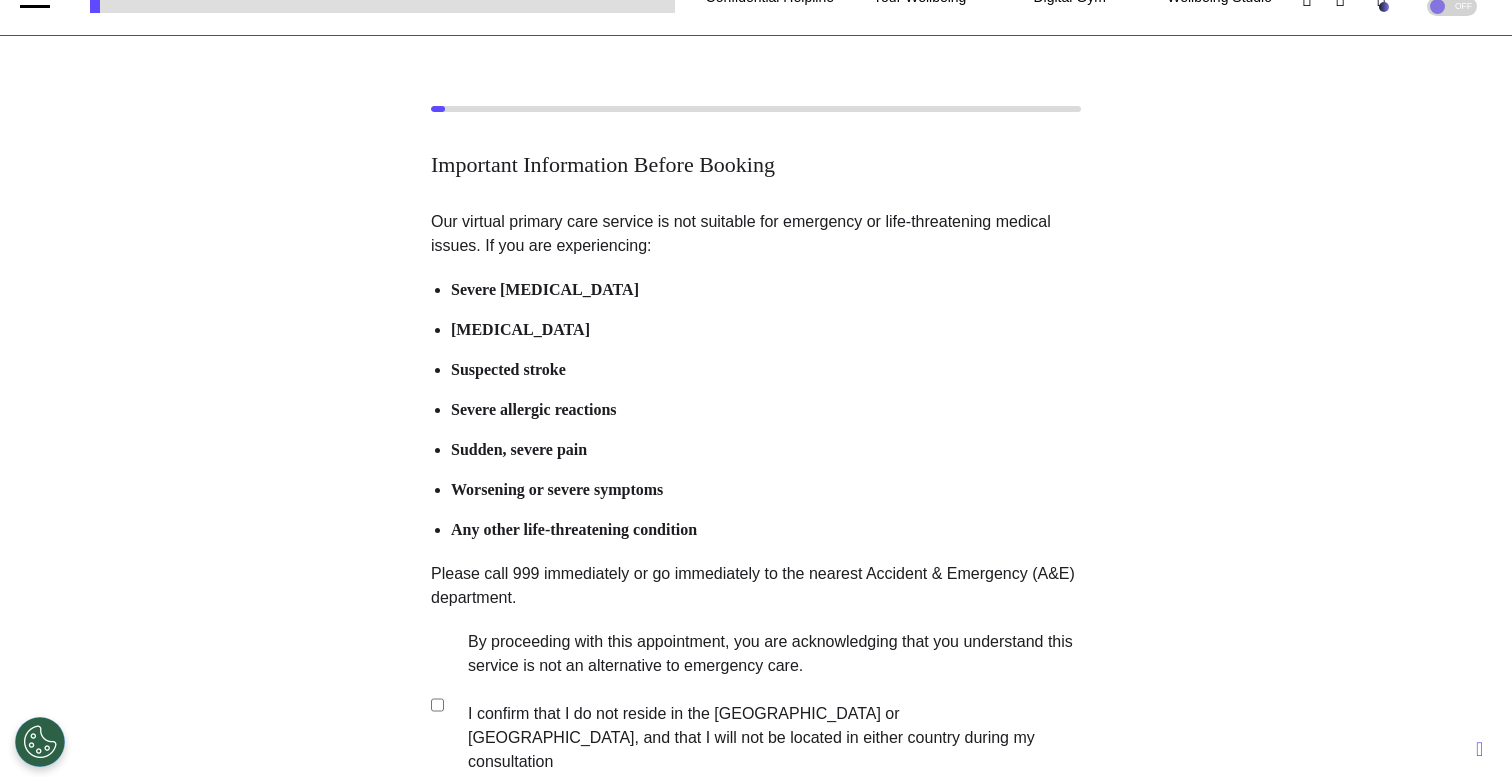 scroll, scrollTop: 47, scrollLeft: 0, axis: vertical 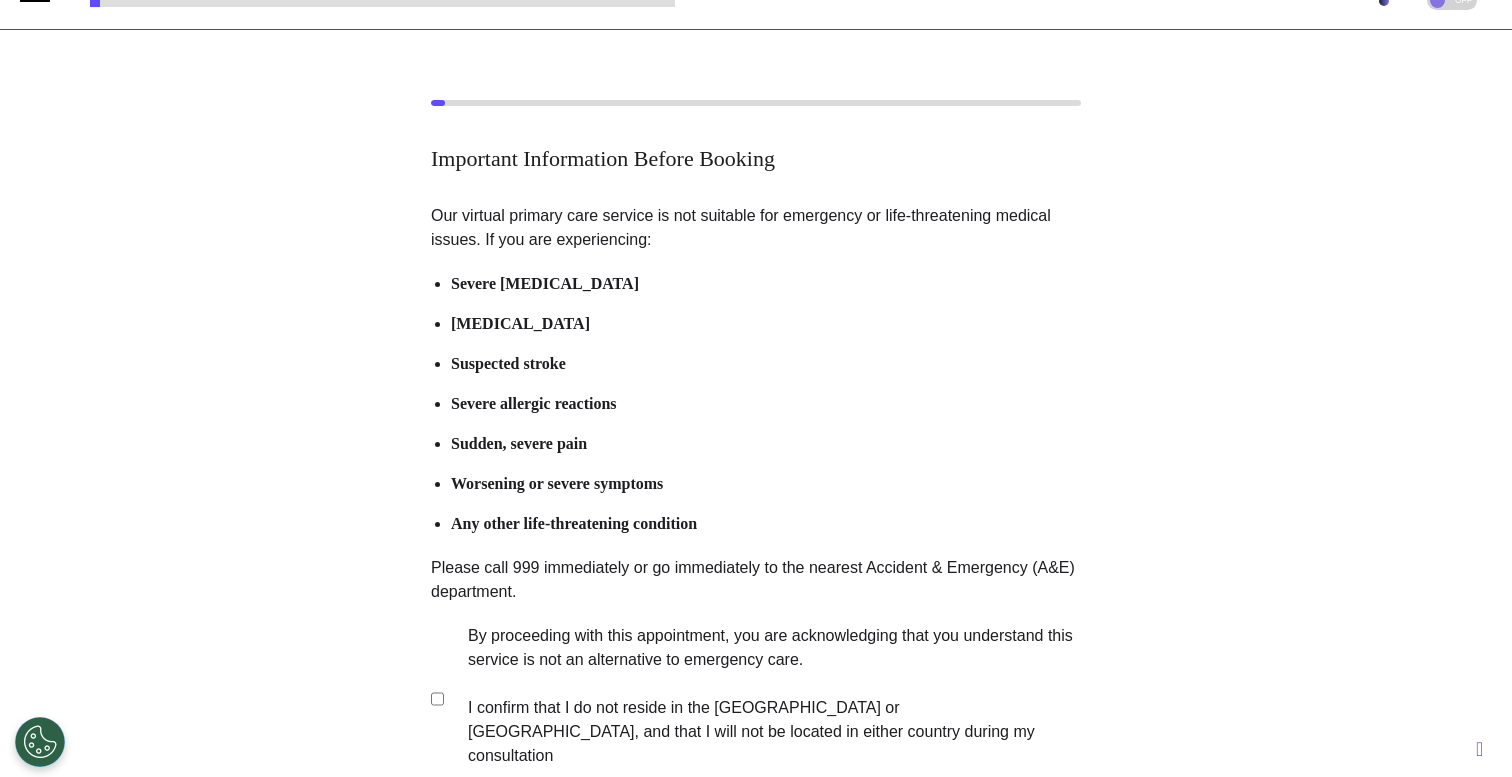 click on "By proceeding with this appointment, you are acknowledging that you understand this service is not an alternative to emergency care. I confirm that I do not reside in the [GEOGRAPHIC_DATA] or [GEOGRAPHIC_DATA], and that I will not be located in either country during my consultation" at bounding box center (761, 696) 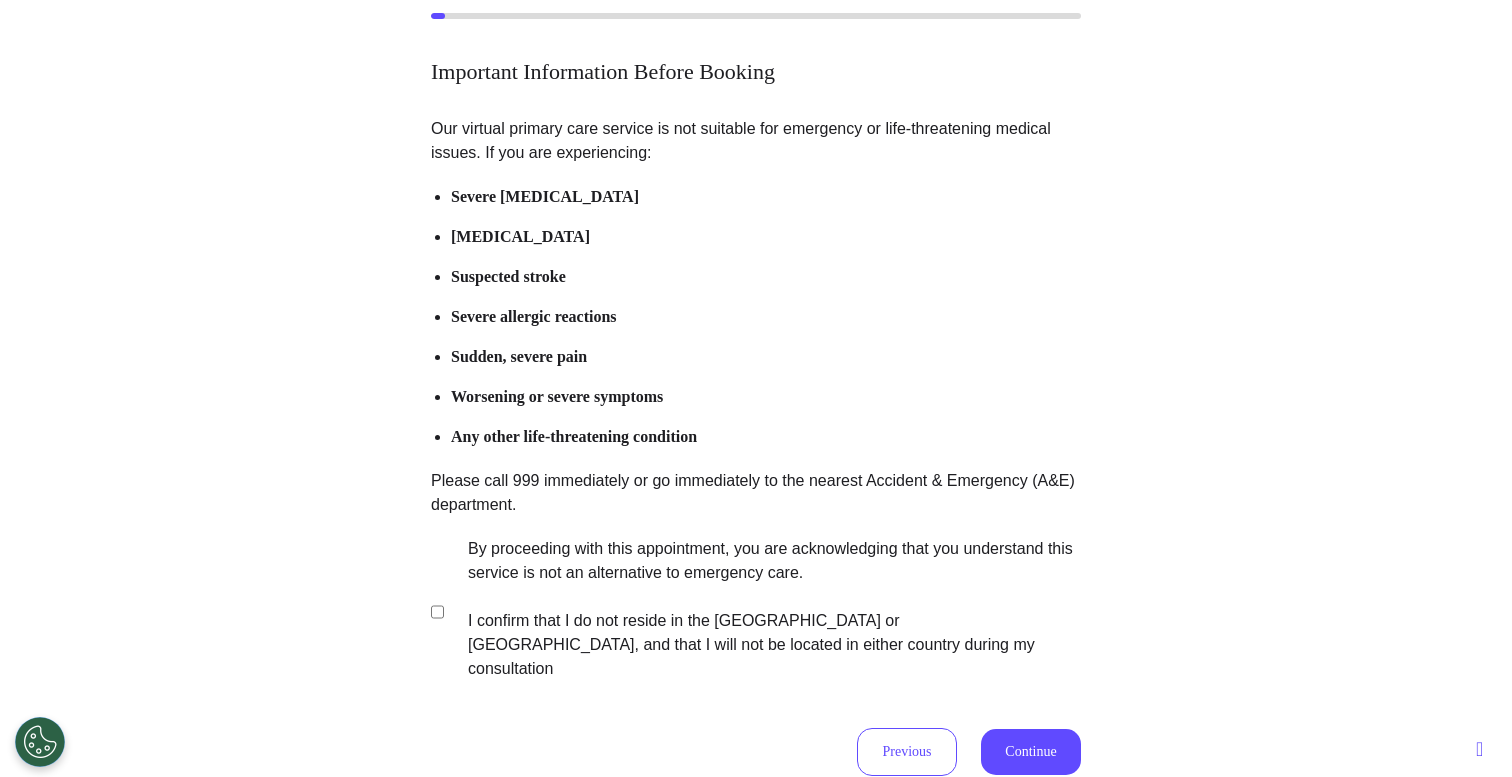 scroll, scrollTop: 302, scrollLeft: 0, axis: vertical 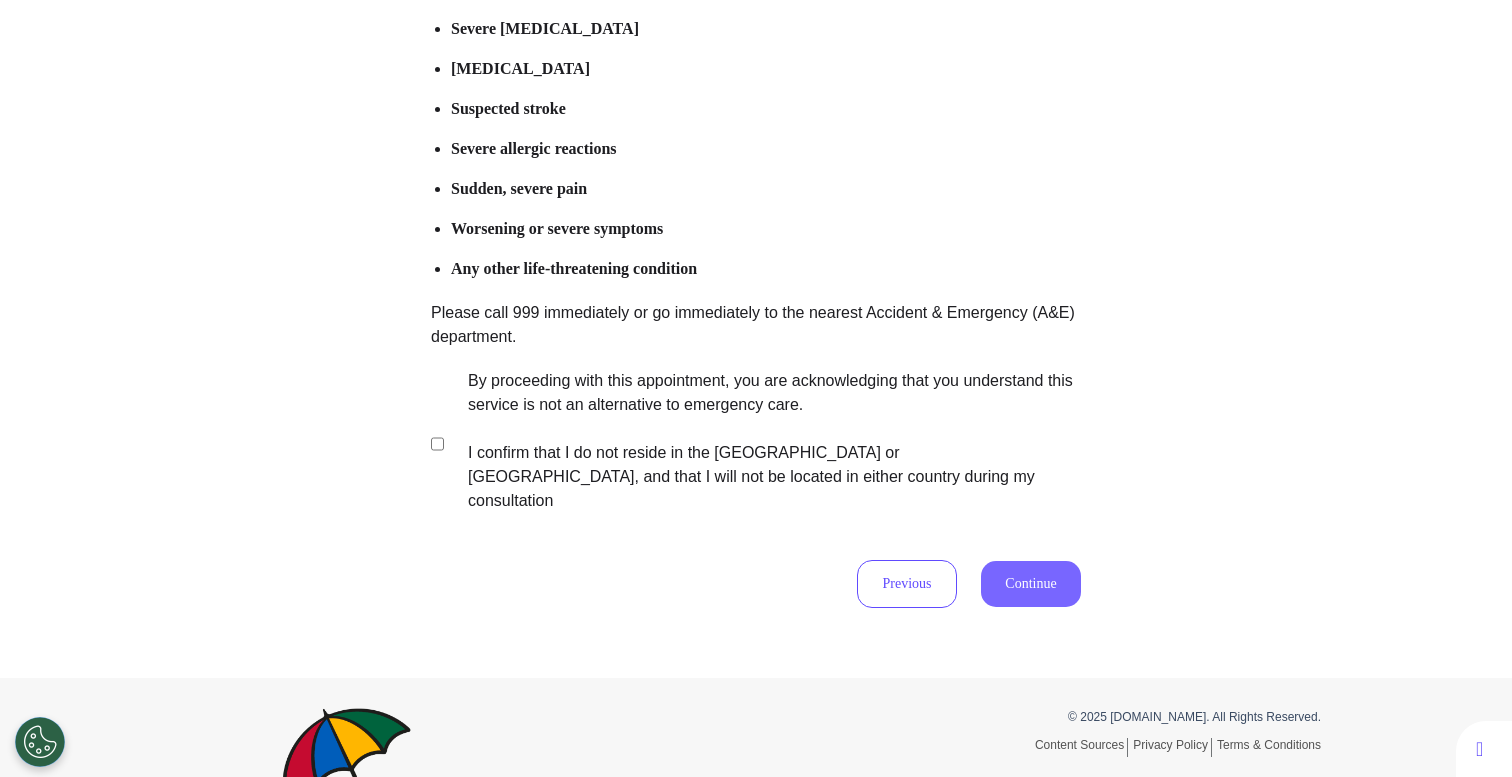 click on "Continue" at bounding box center (1031, 584) 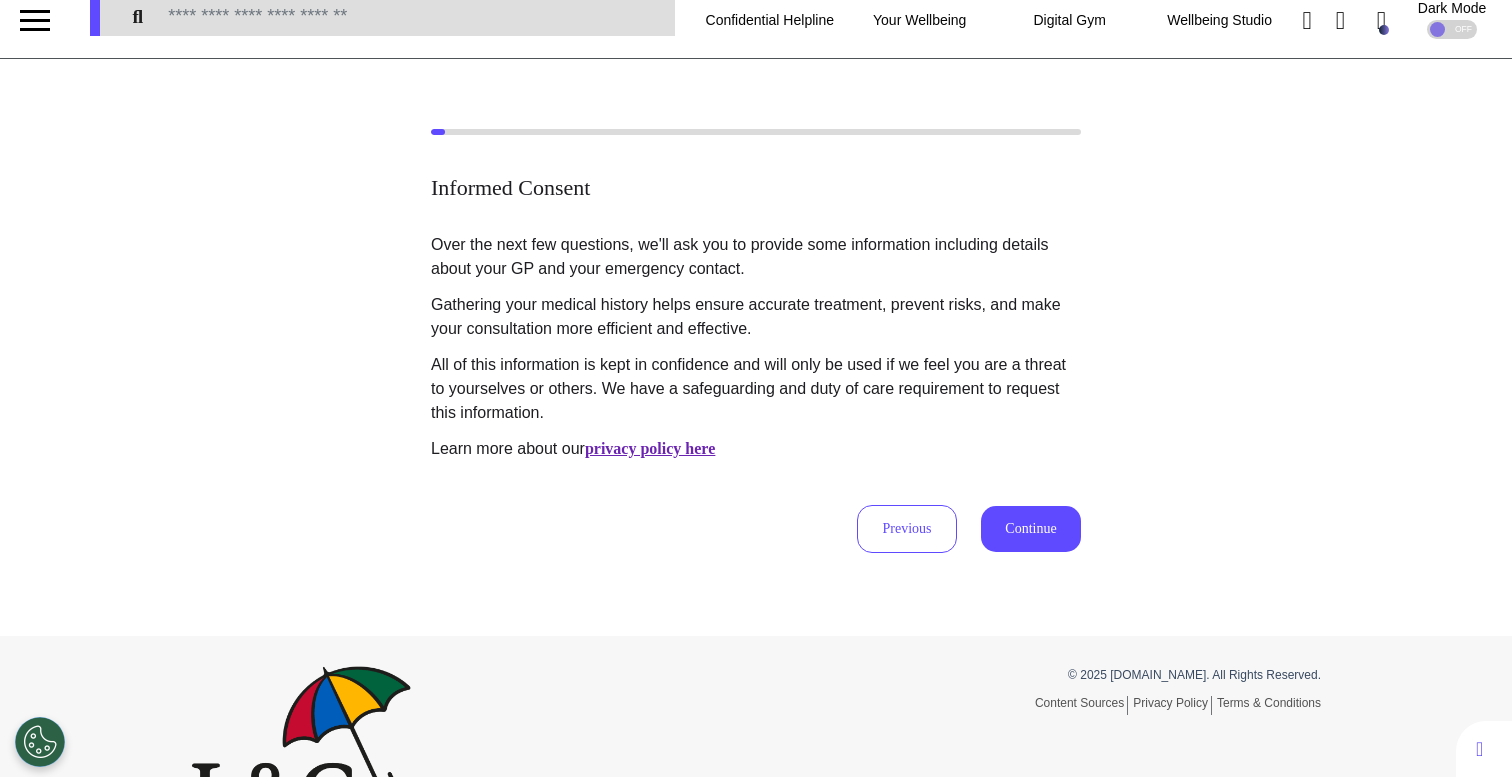 scroll, scrollTop: 0, scrollLeft: 0, axis: both 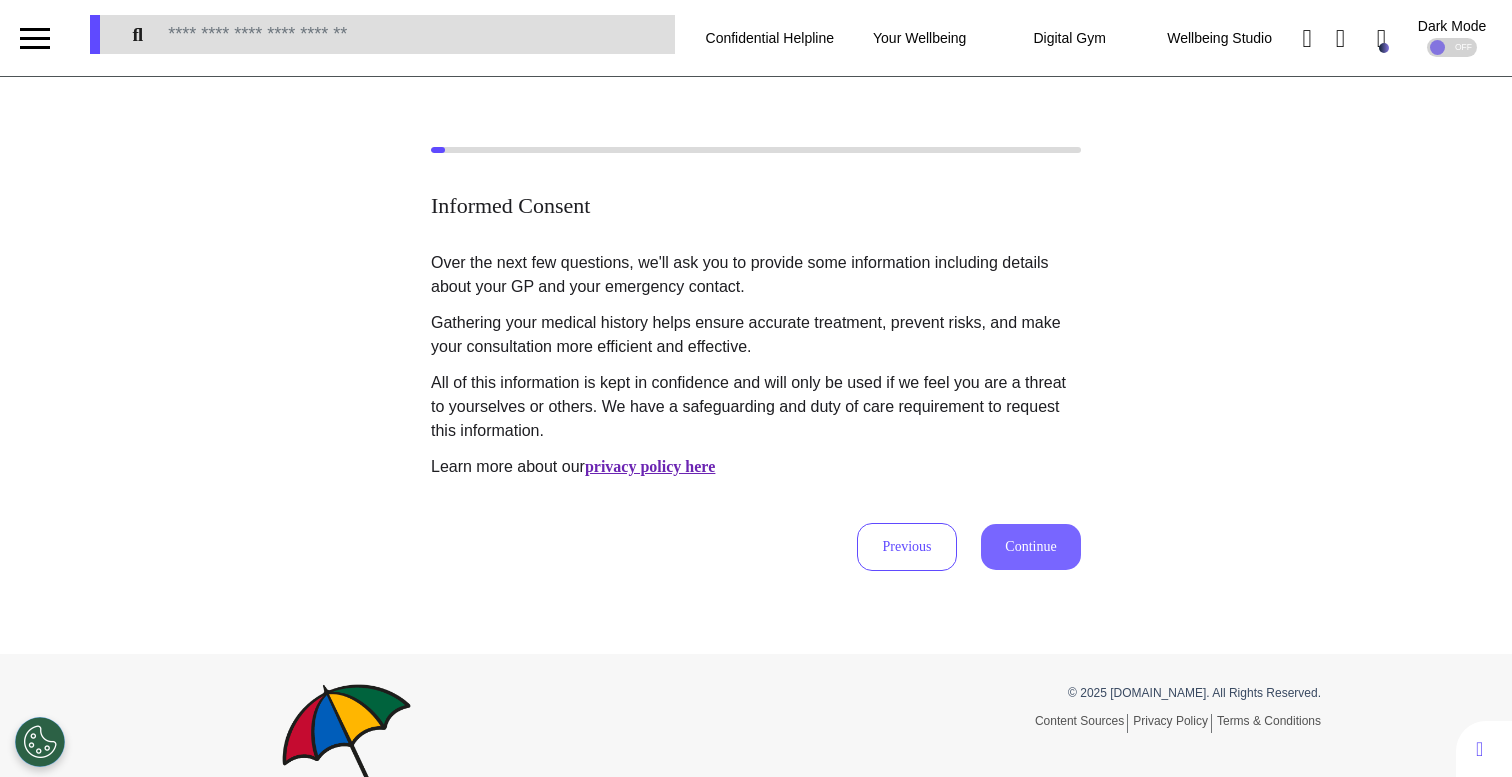 click on "Continue" at bounding box center (1031, 547) 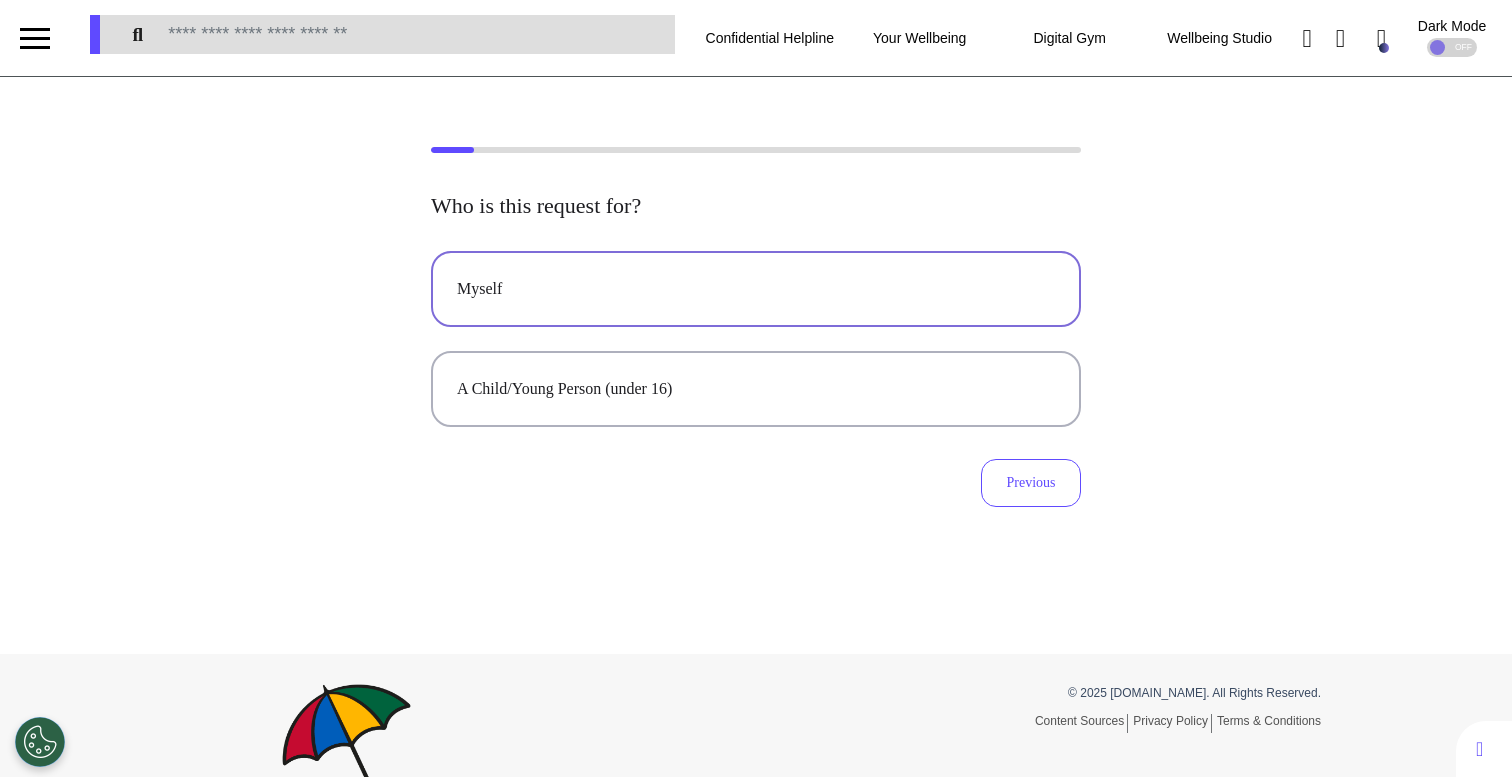 click on "Myself" at bounding box center (756, 289) 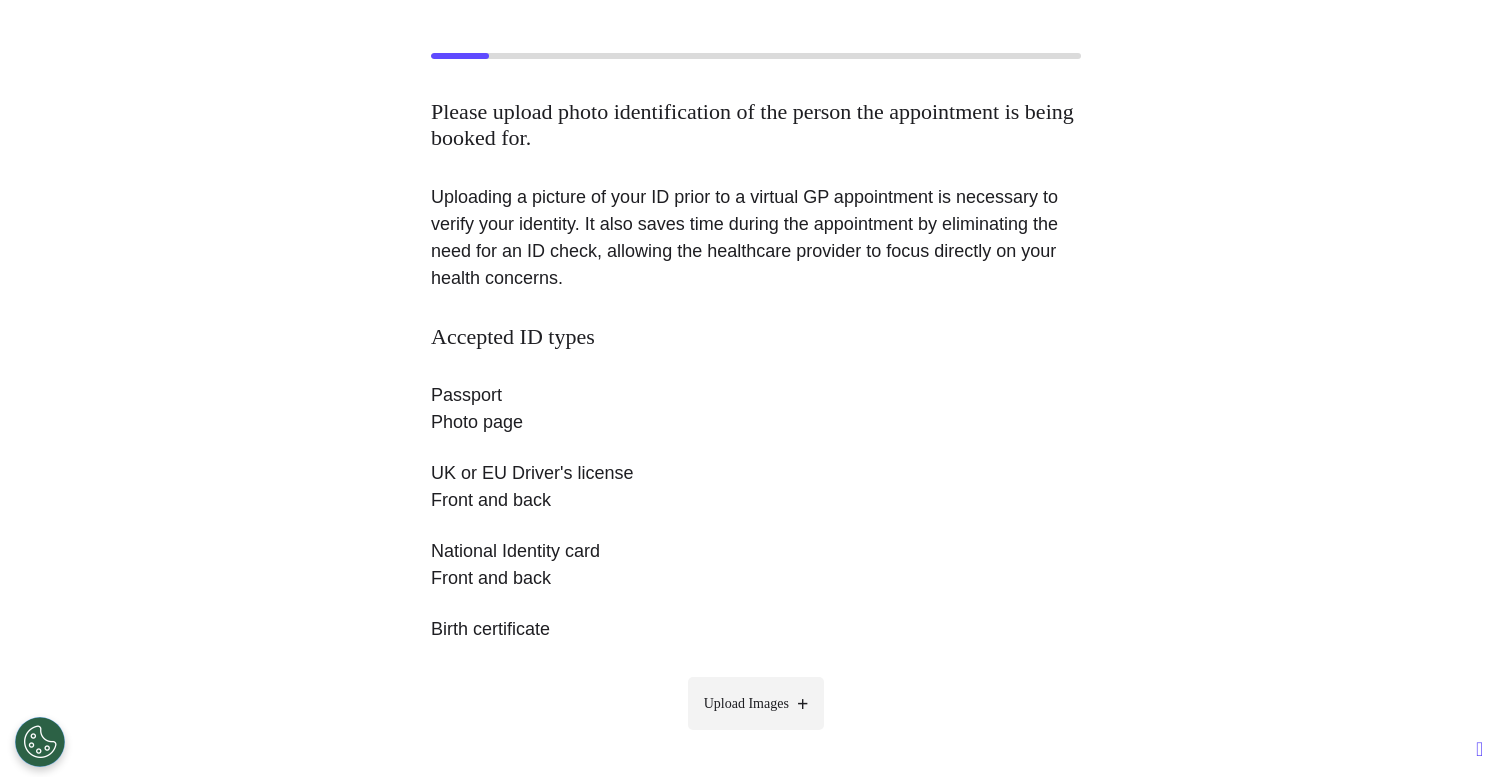 scroll, scrollTop: 439, scrollLeft: 0, axis: vertical 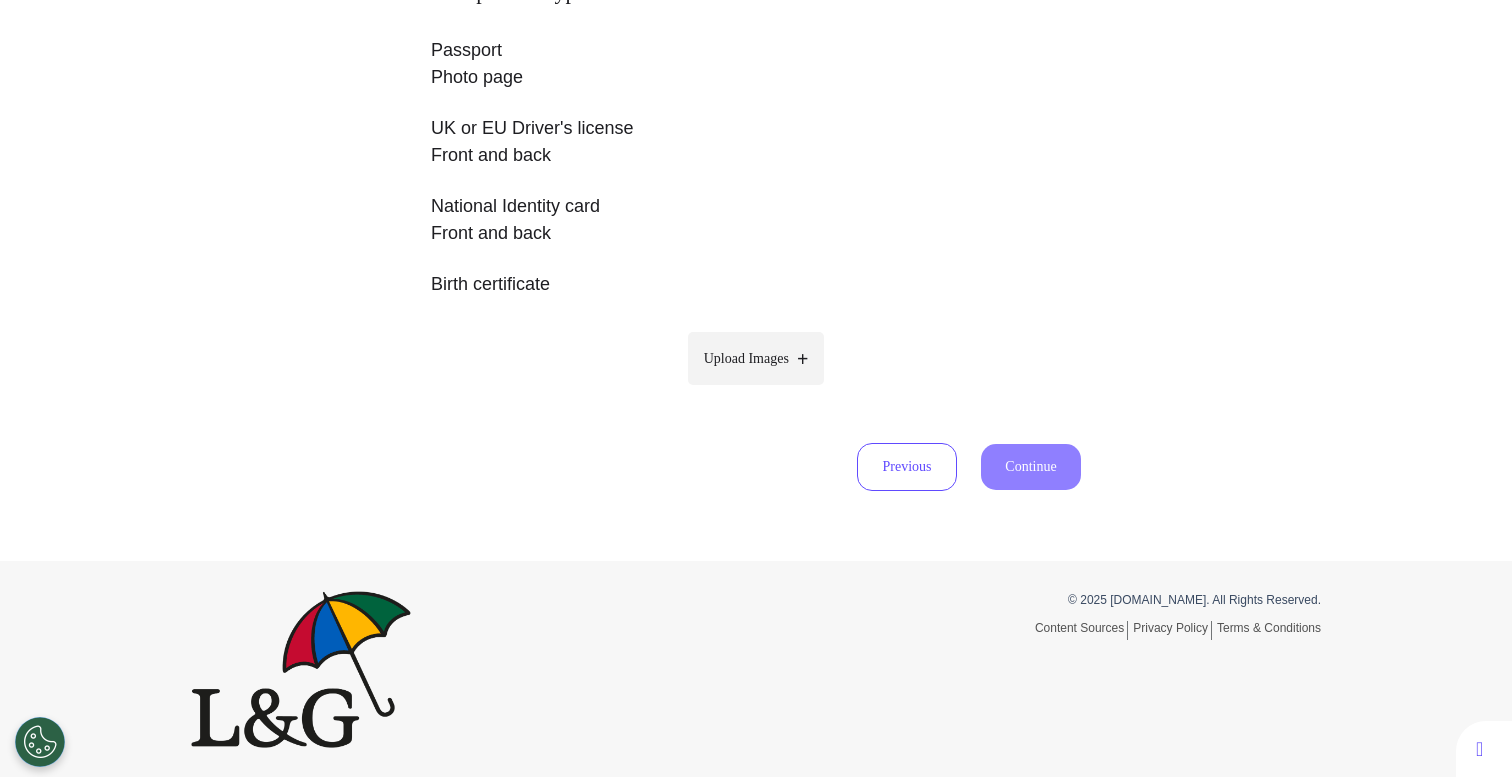 click on "Upload Images" at bounding box center (756, 358) 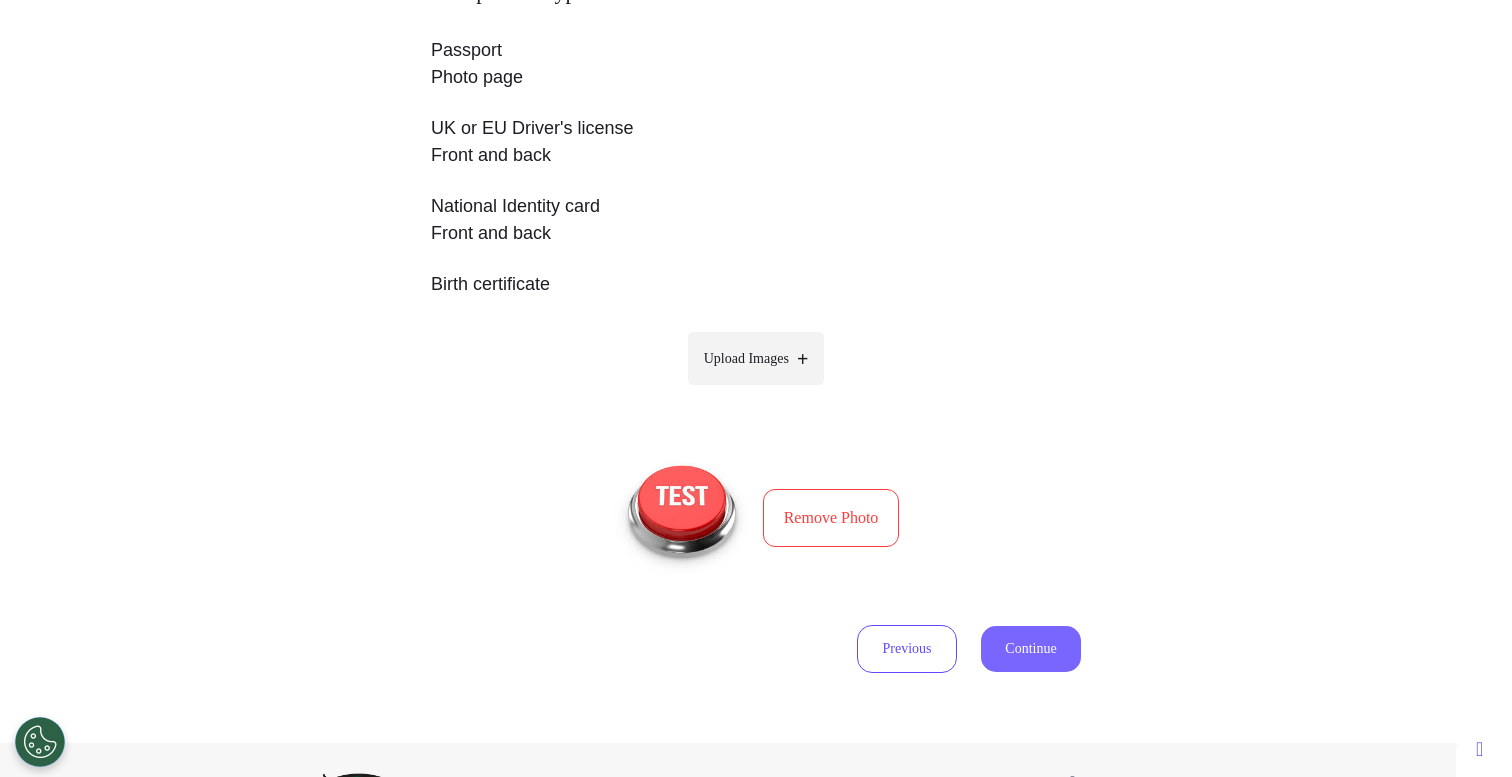 click on "Continue" at bounding box center (1031, 649) 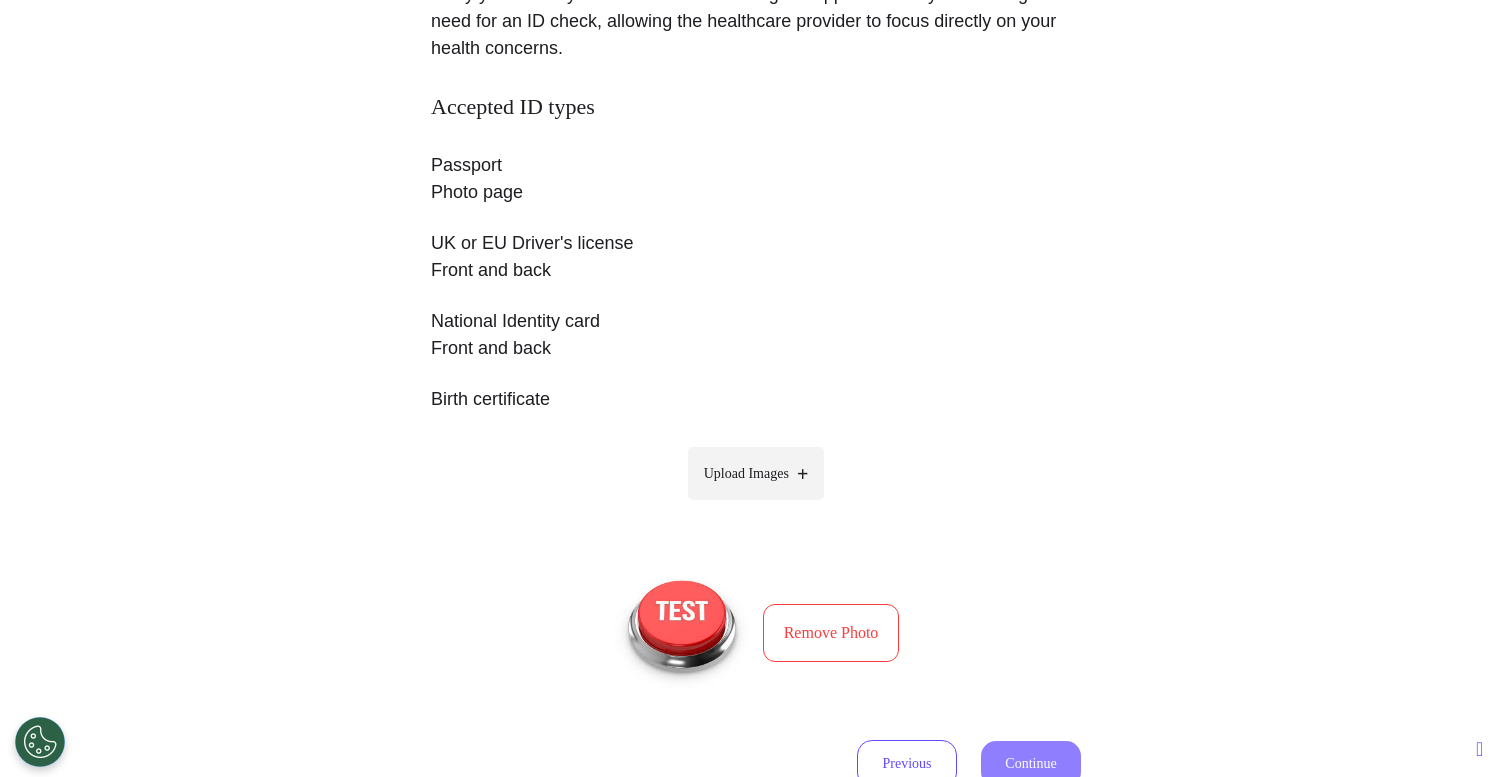 select on "******" 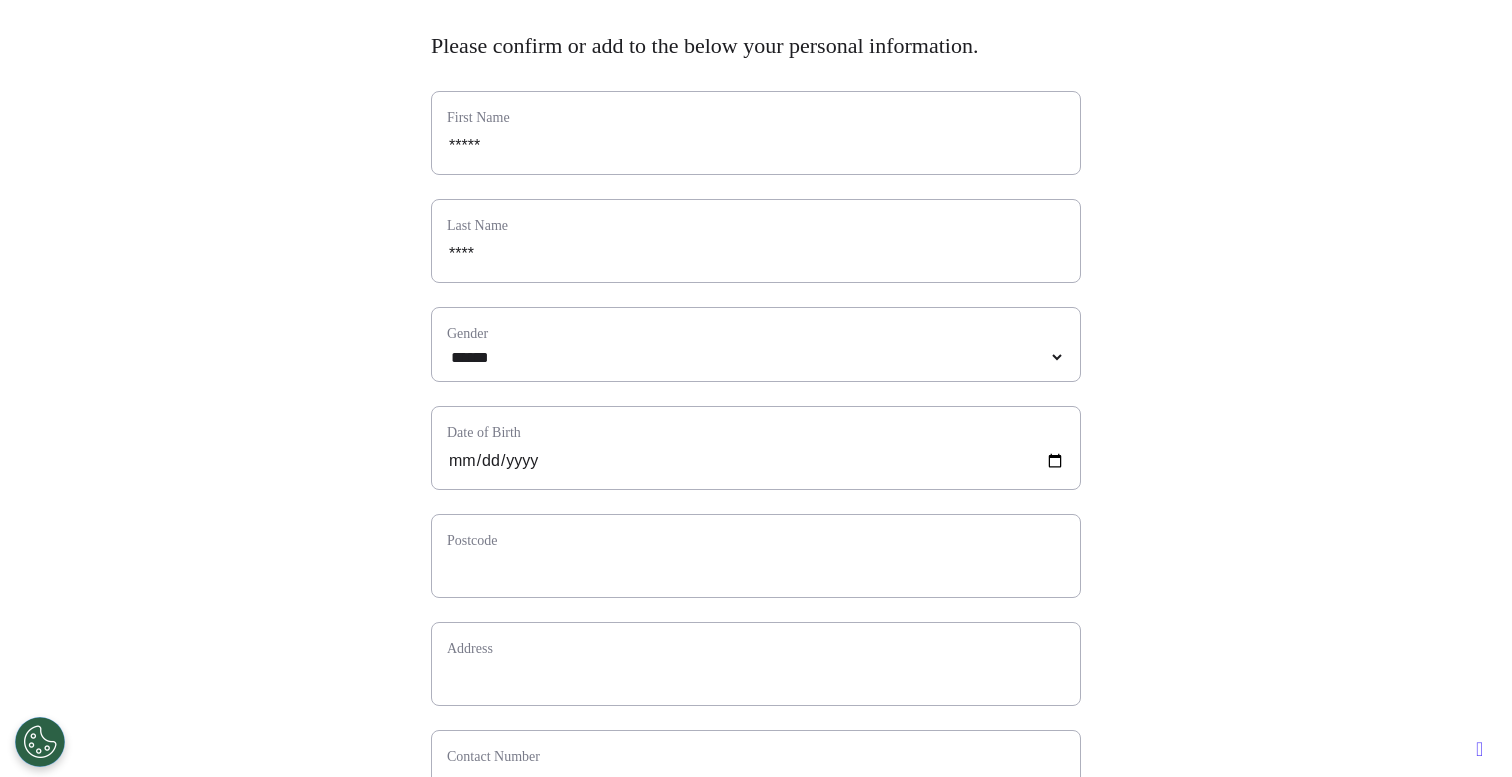 scroll, scrollTop: 334, scrollLeft: 0, axis: vertical 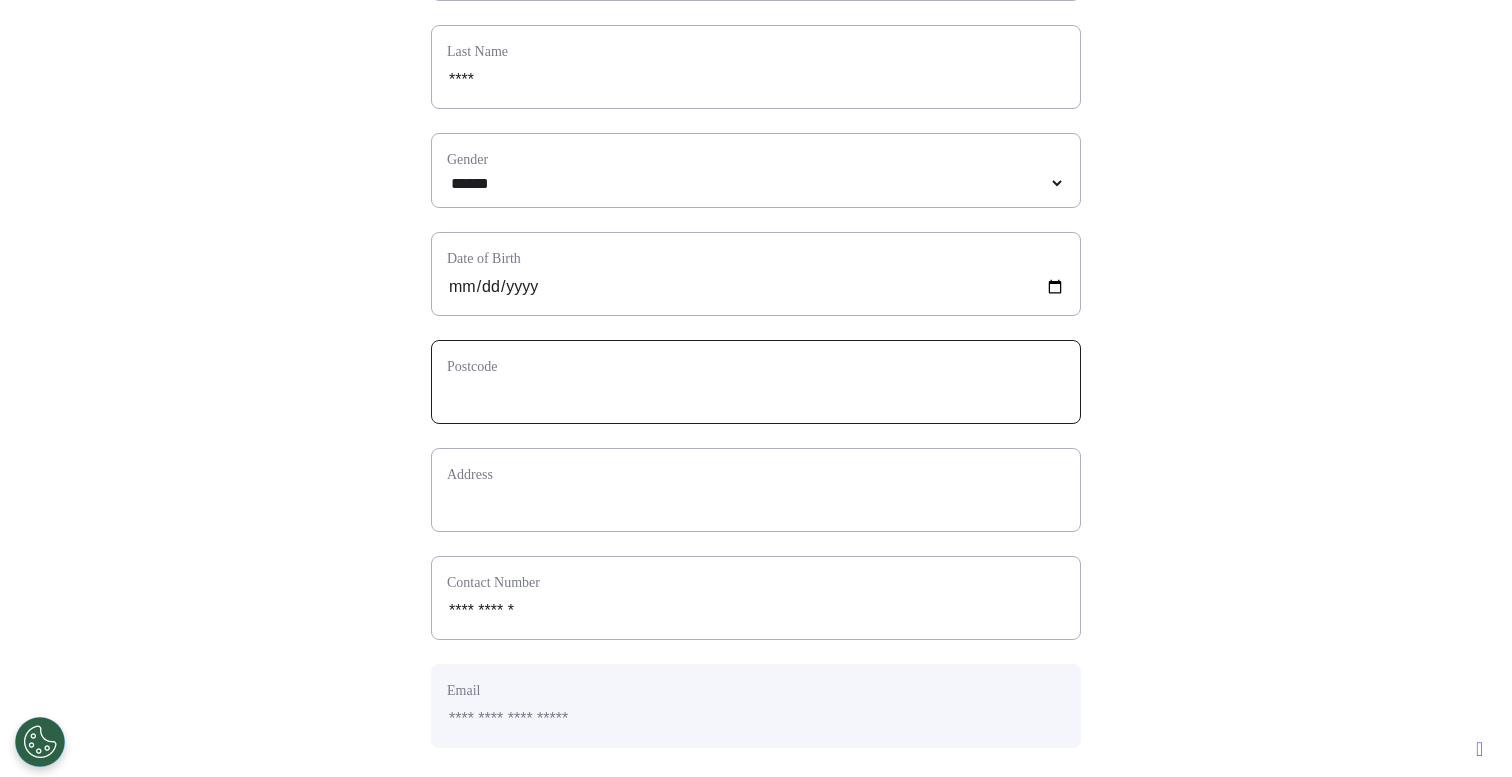 click at bounding box center (756, 395) 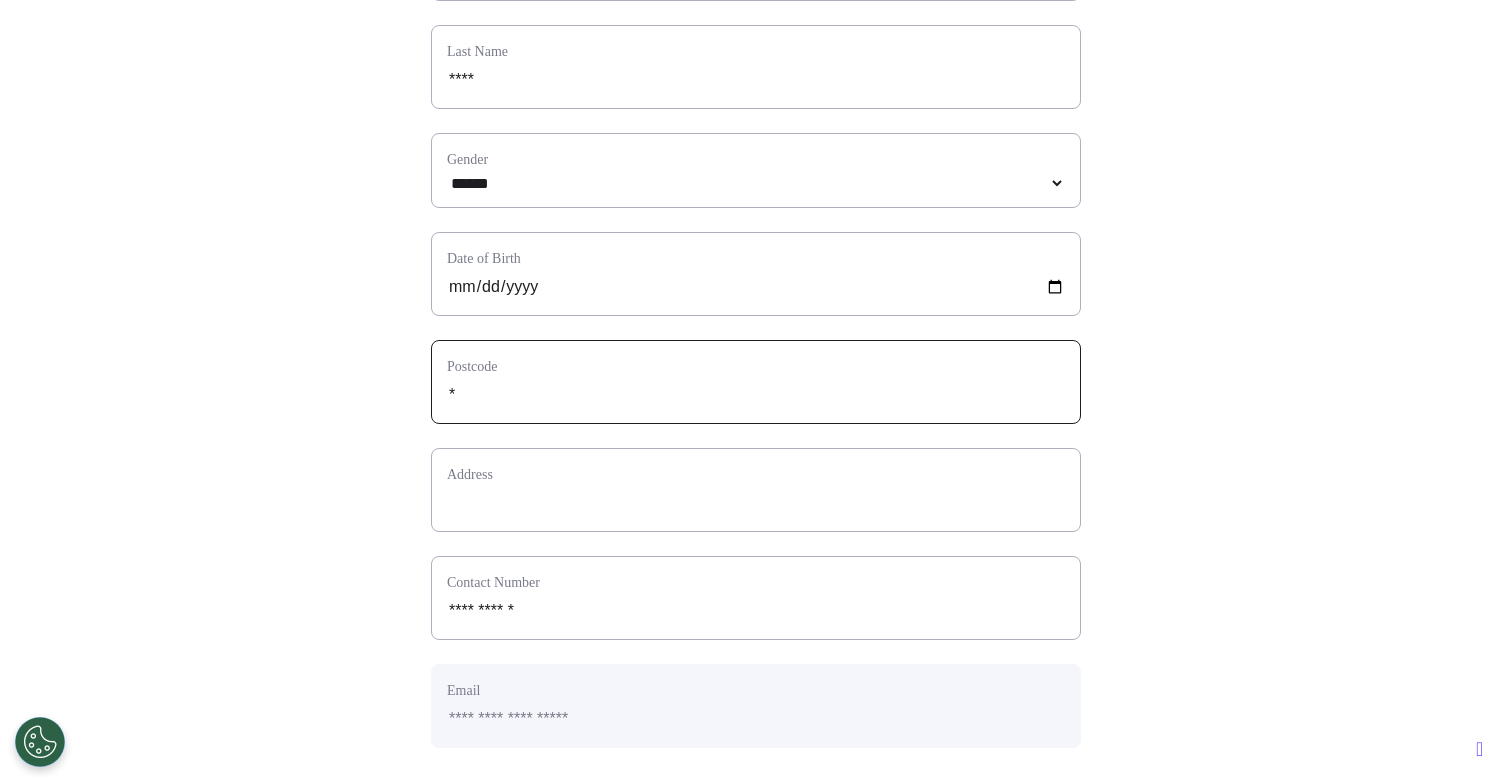 select 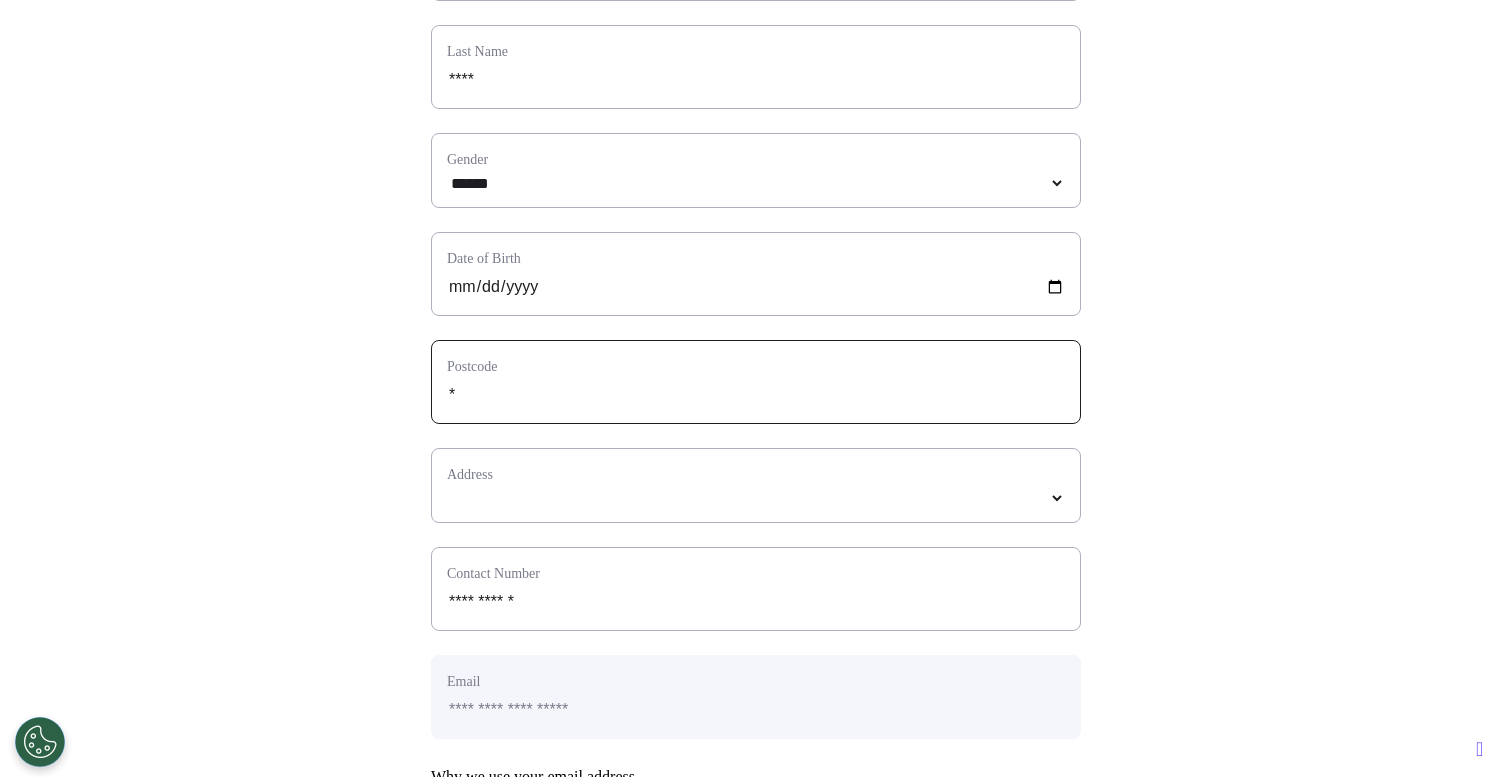 type on "**" 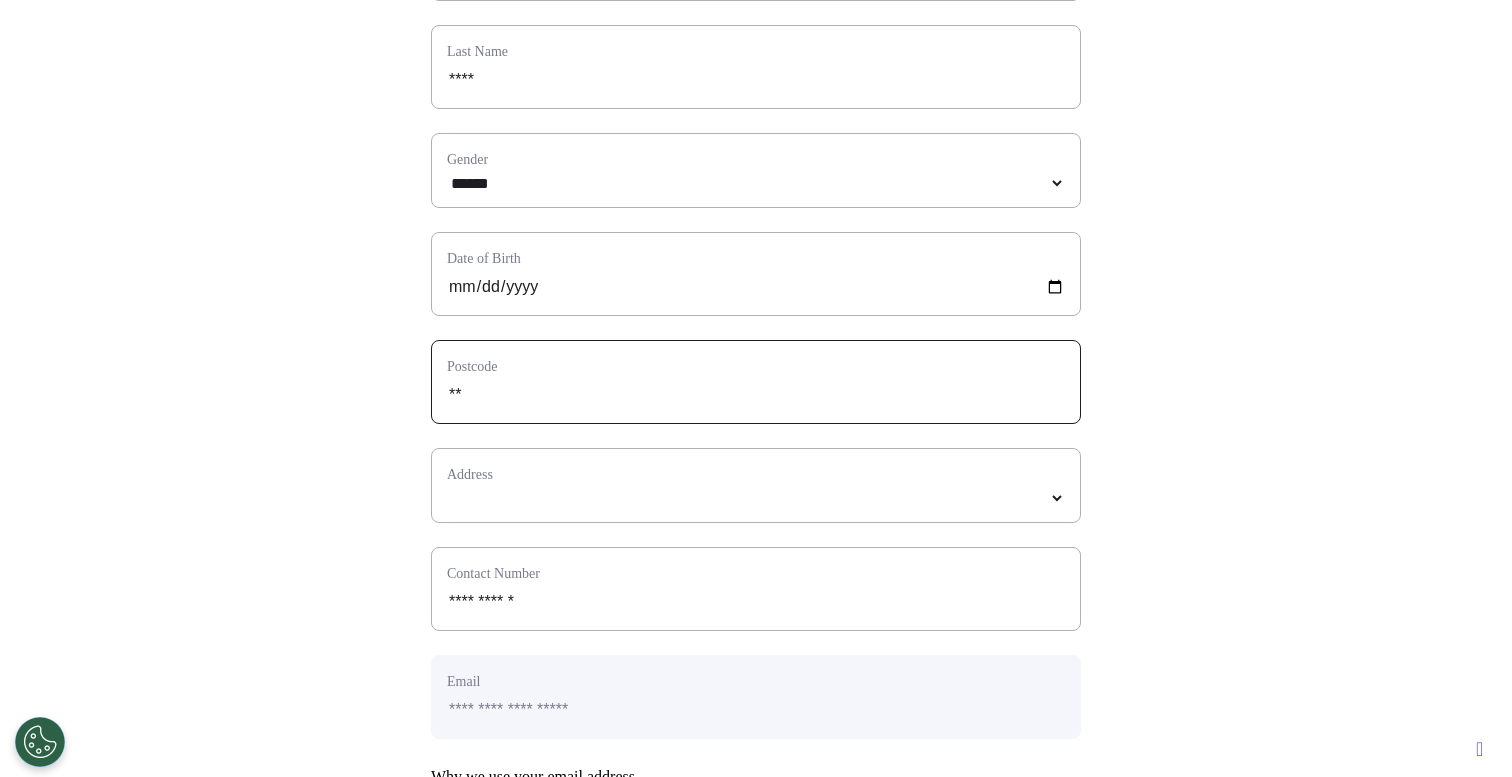 type on "***" 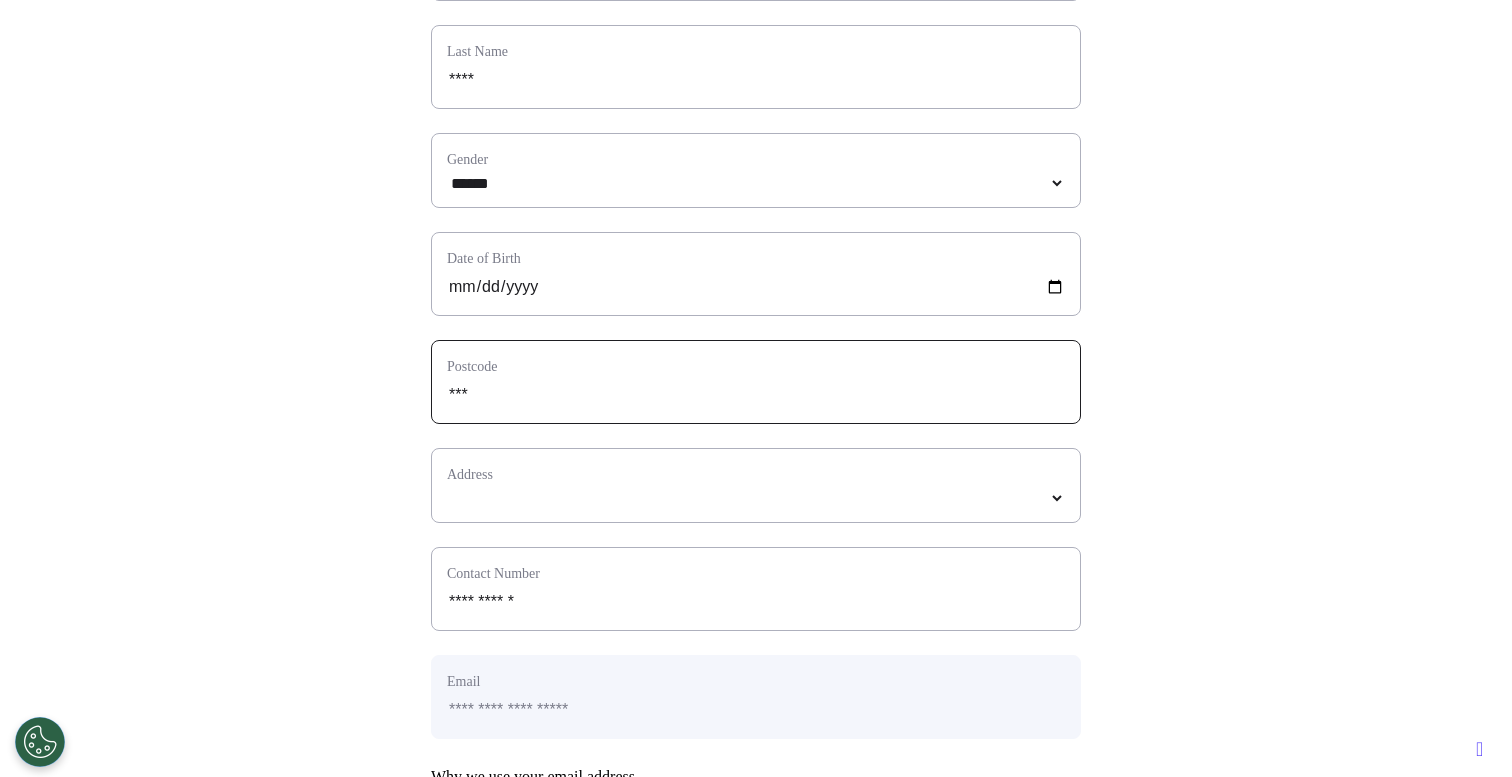 type on "****" 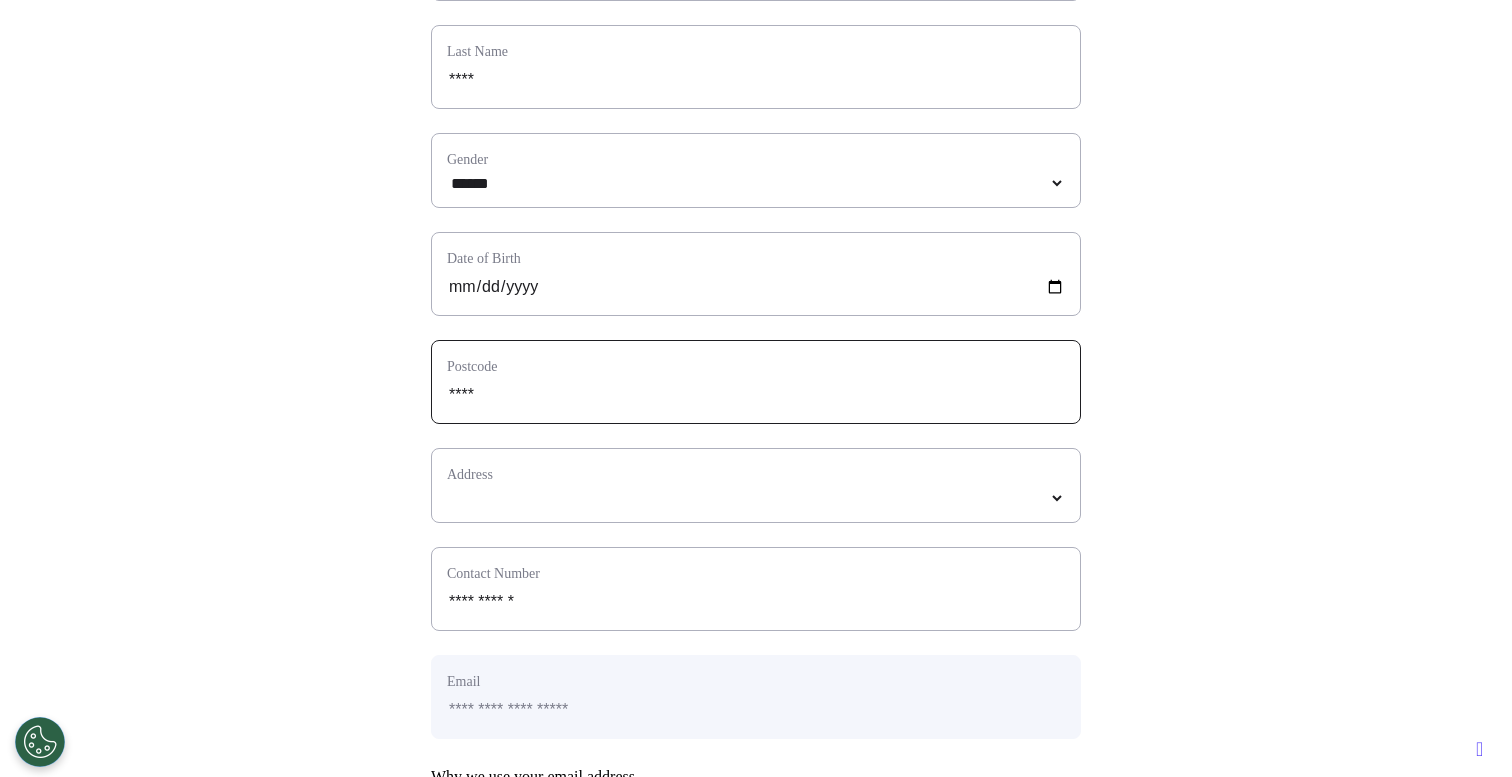 type on "*****" 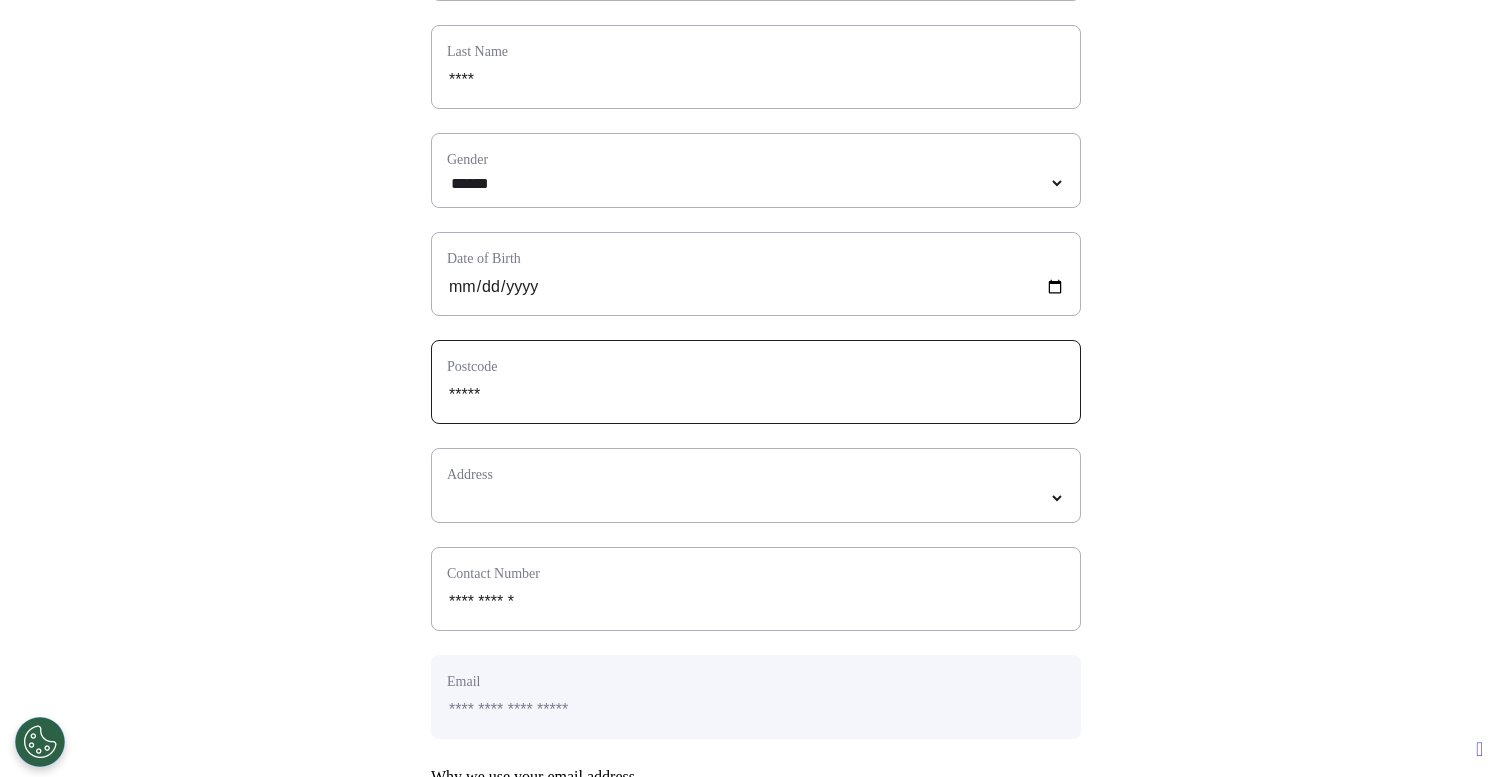 select 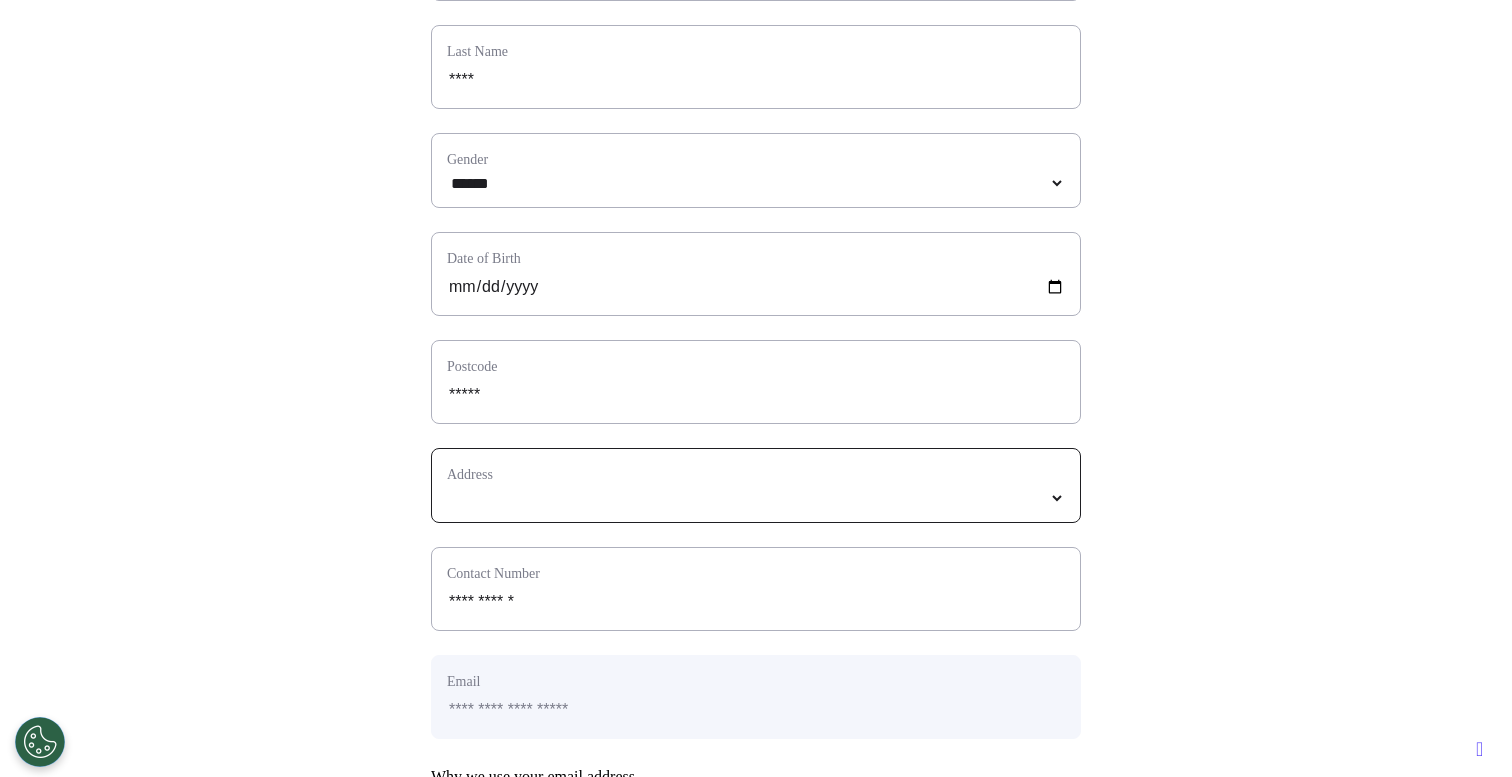 click on "*****" at bounding box center [756, 498] 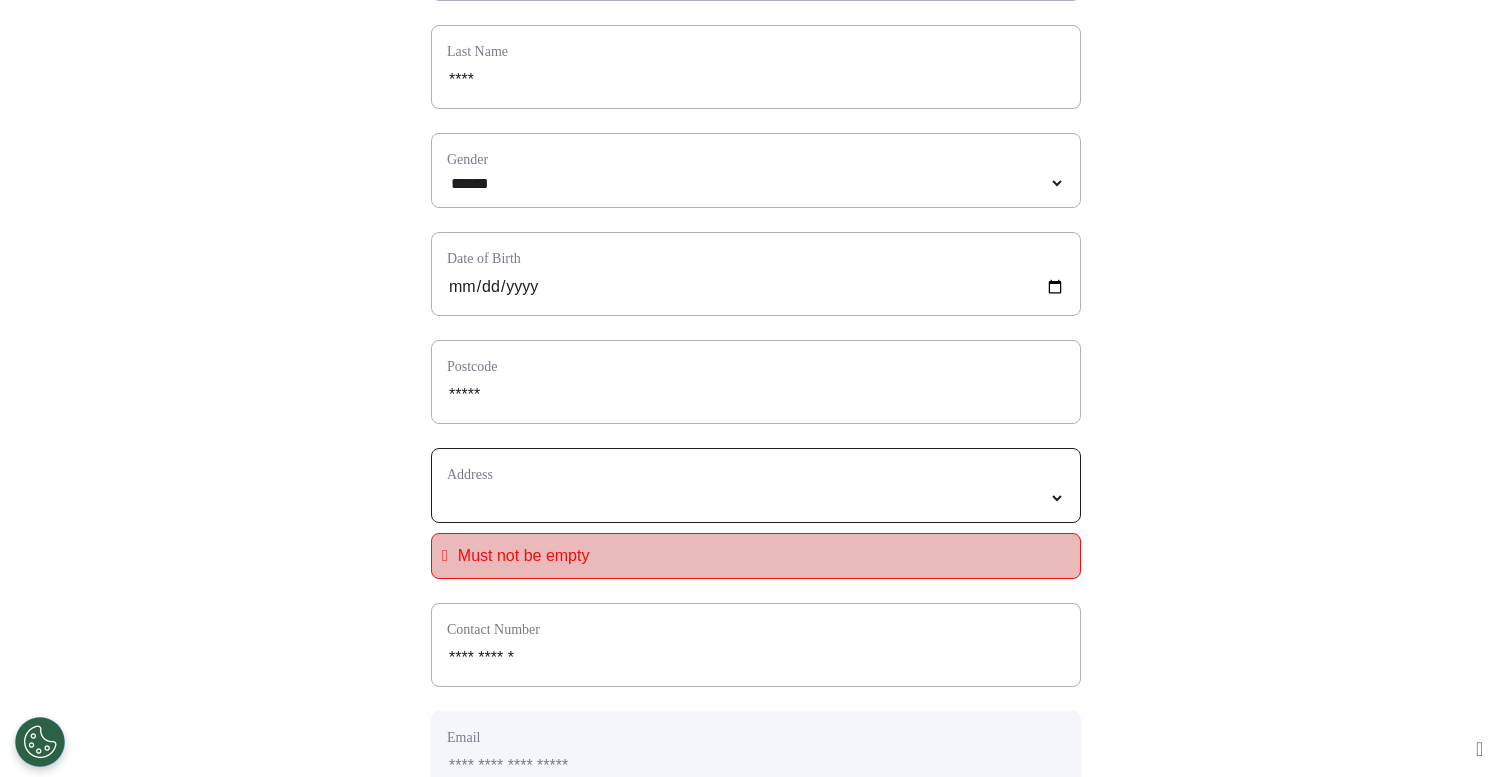 select 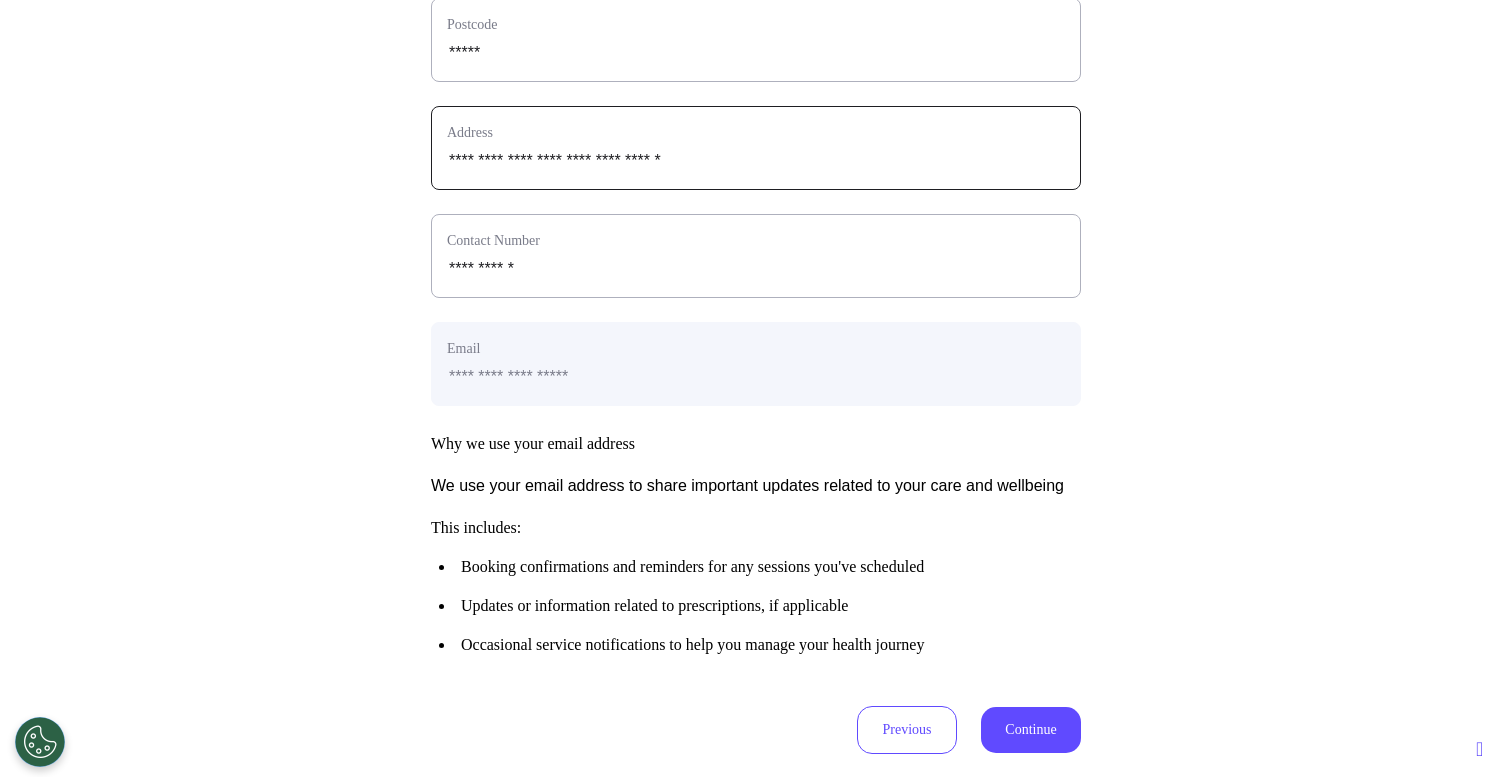 scroll, scrollTop: 809, scrollLeft: 0, axis: vertical 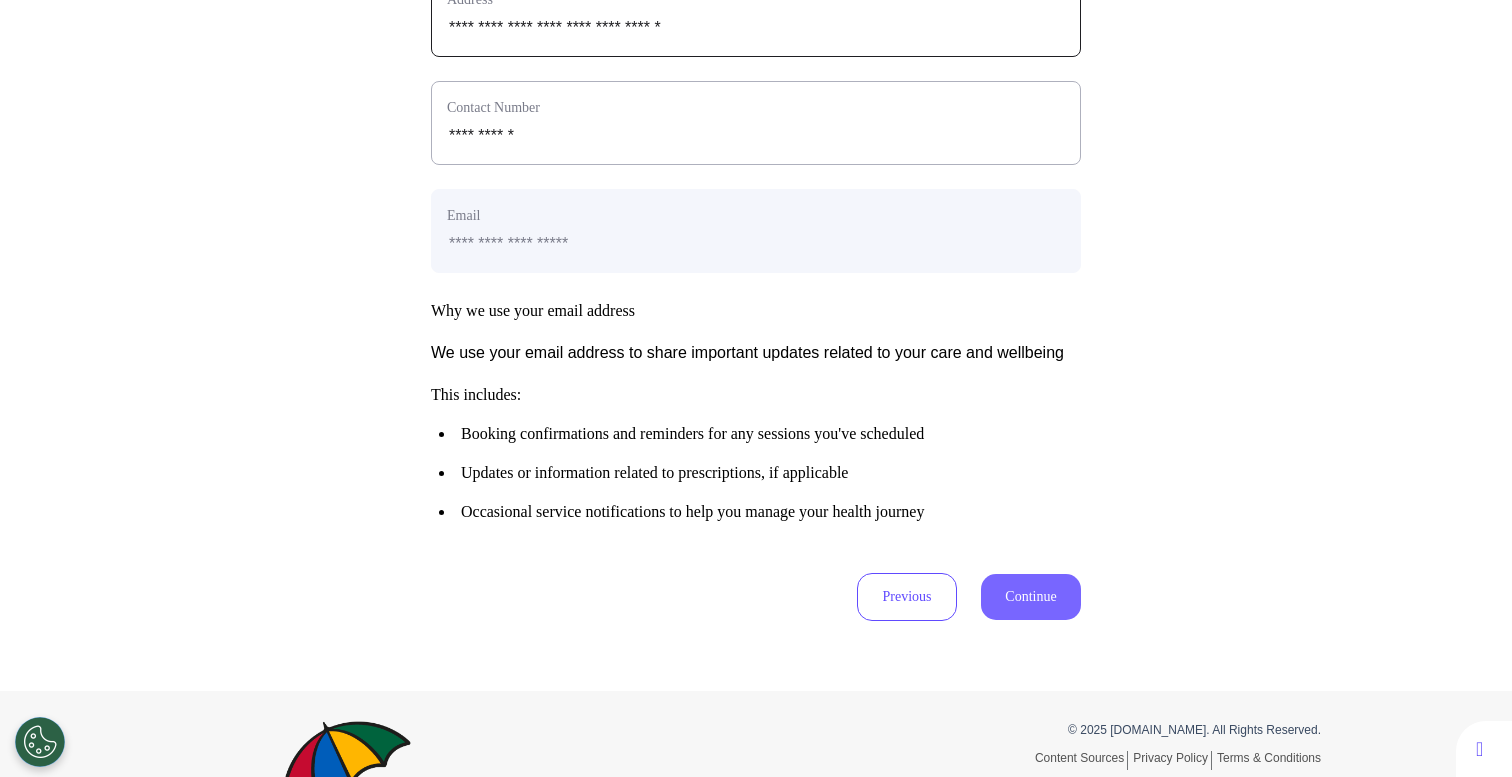 click on "Continue" at bounding box center [1031, 597] 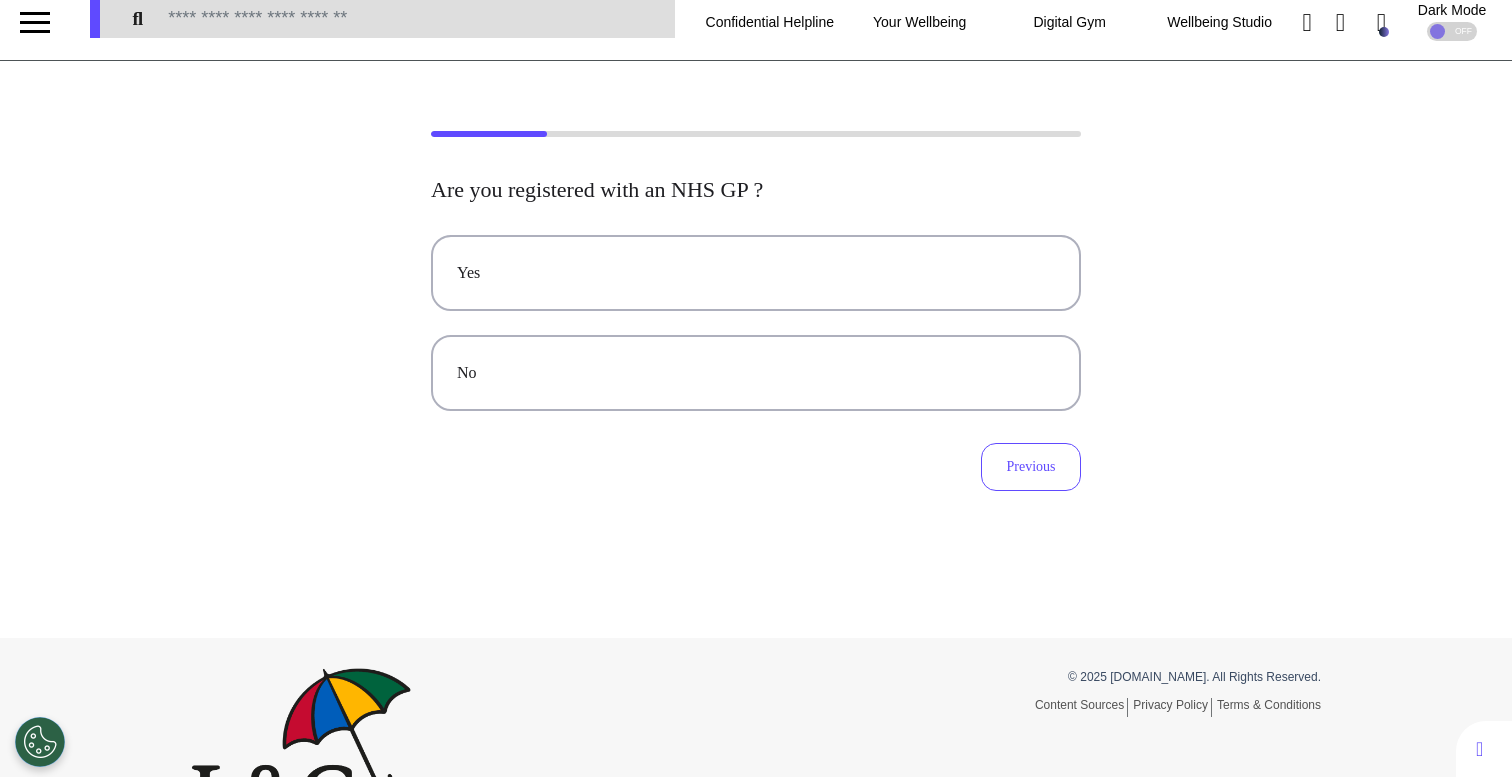scroll, scrollTop: 0, scrollLeft: 0, axis: both 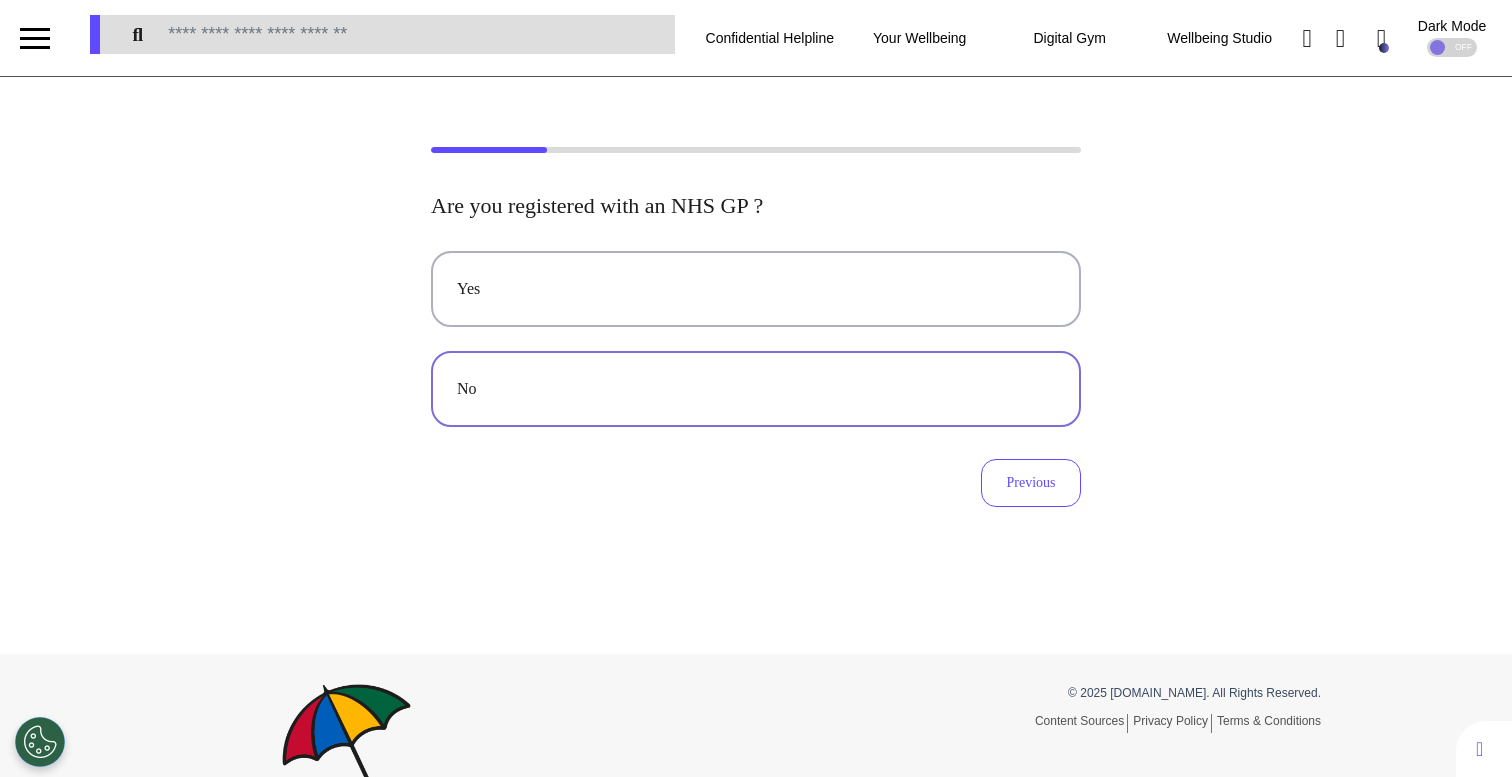 click on "No" at bounding box center (756, 389) 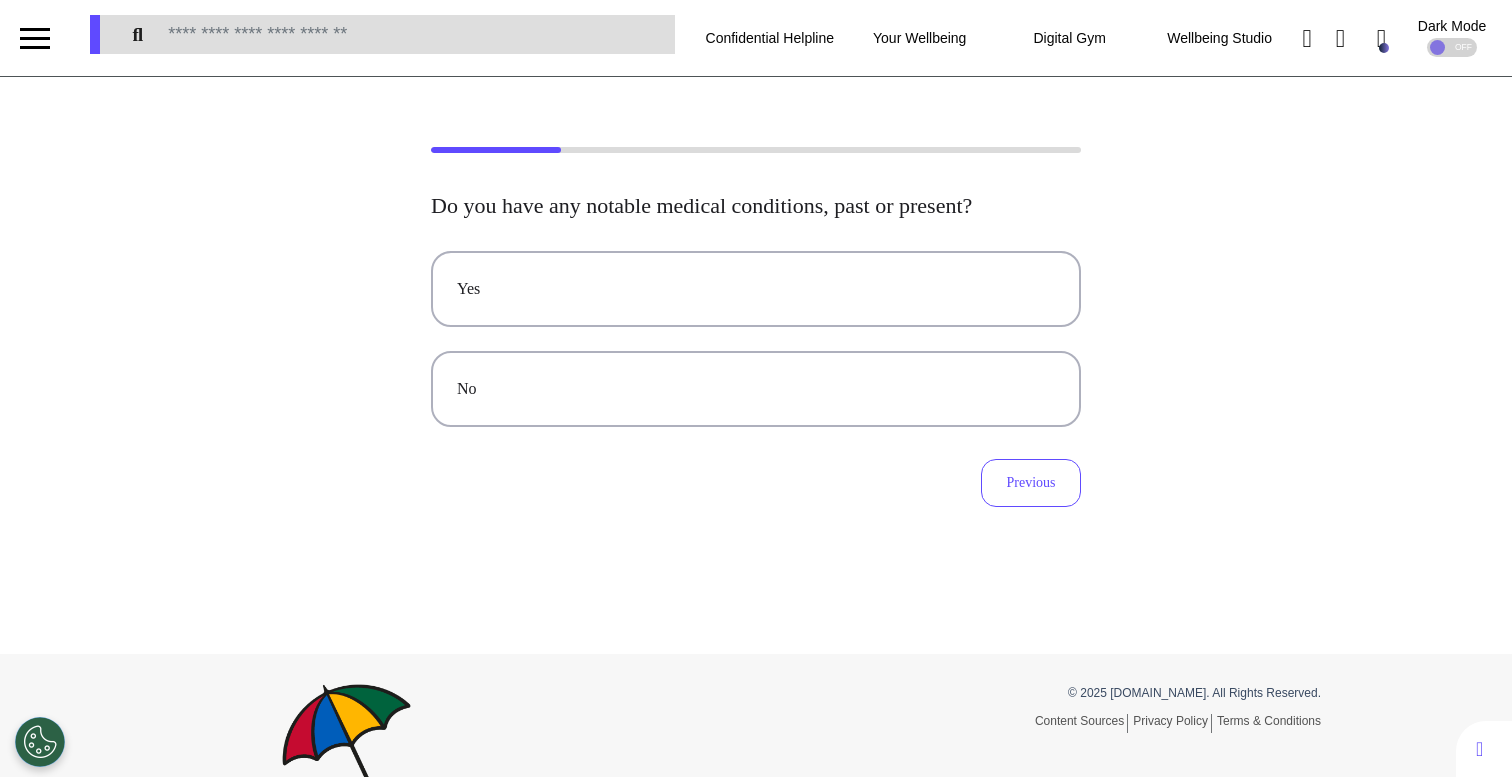 click on "No" at bounding box center [756, 389] 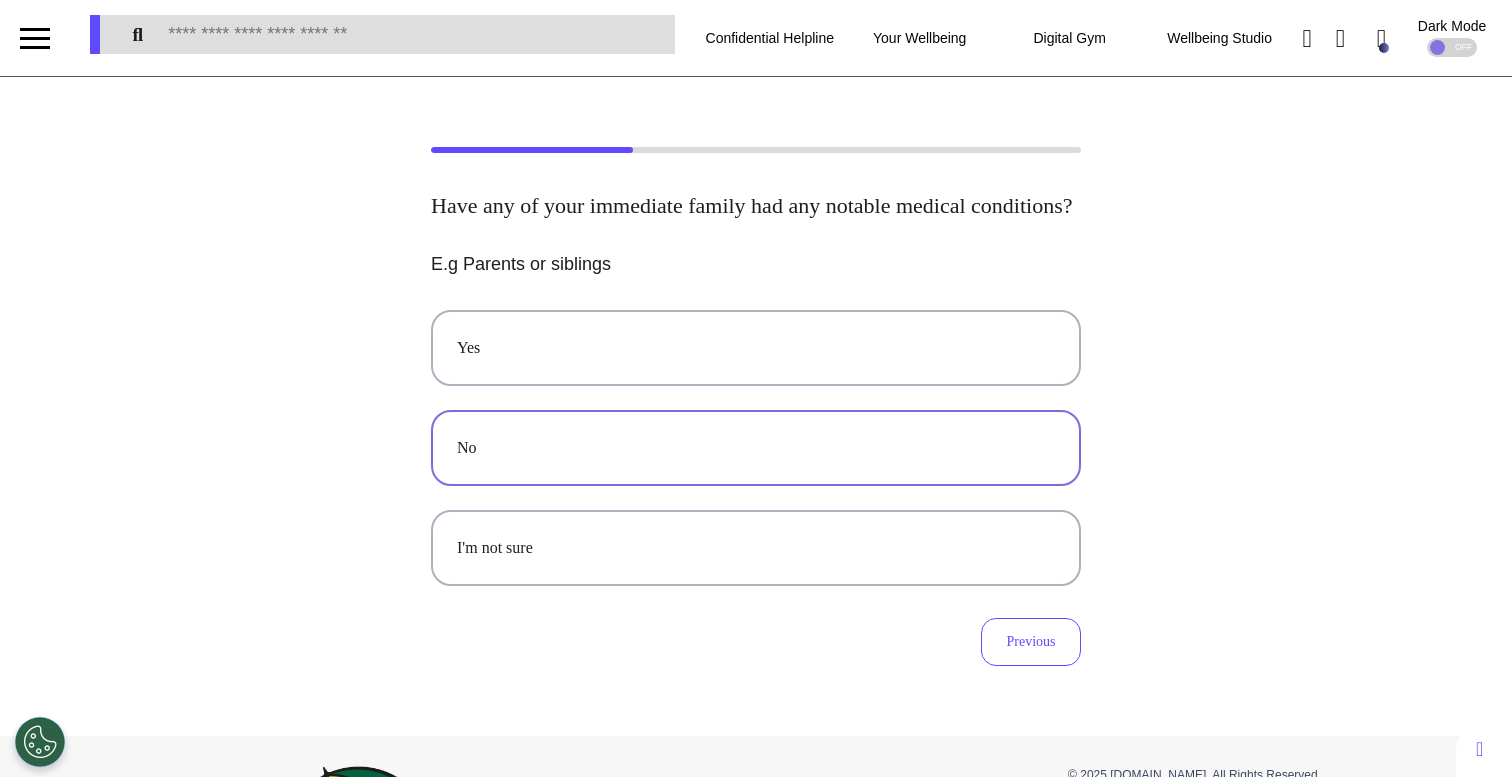 click on "No" at bounding box center [756, 448] 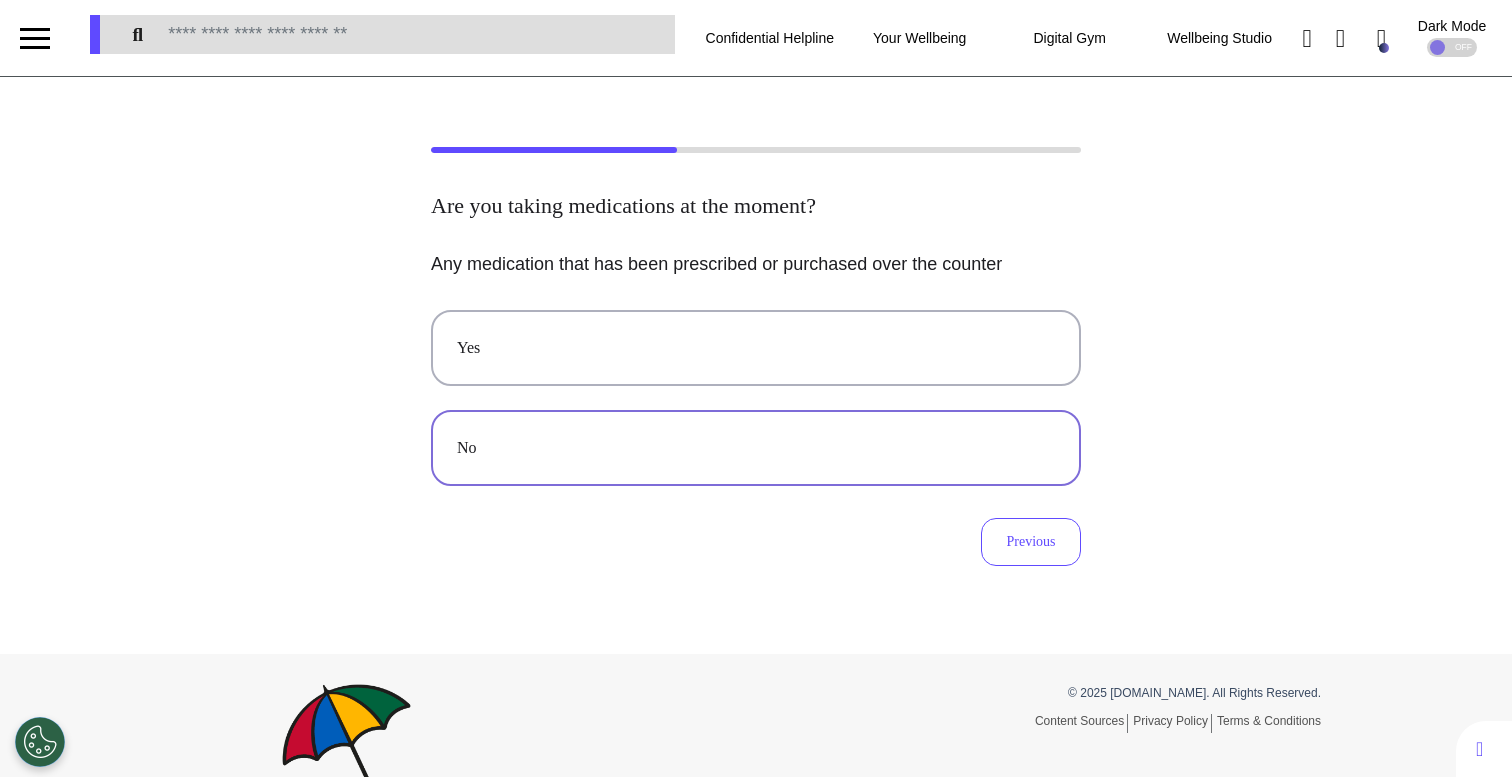 click on "No" at bounding box center (756, 448) 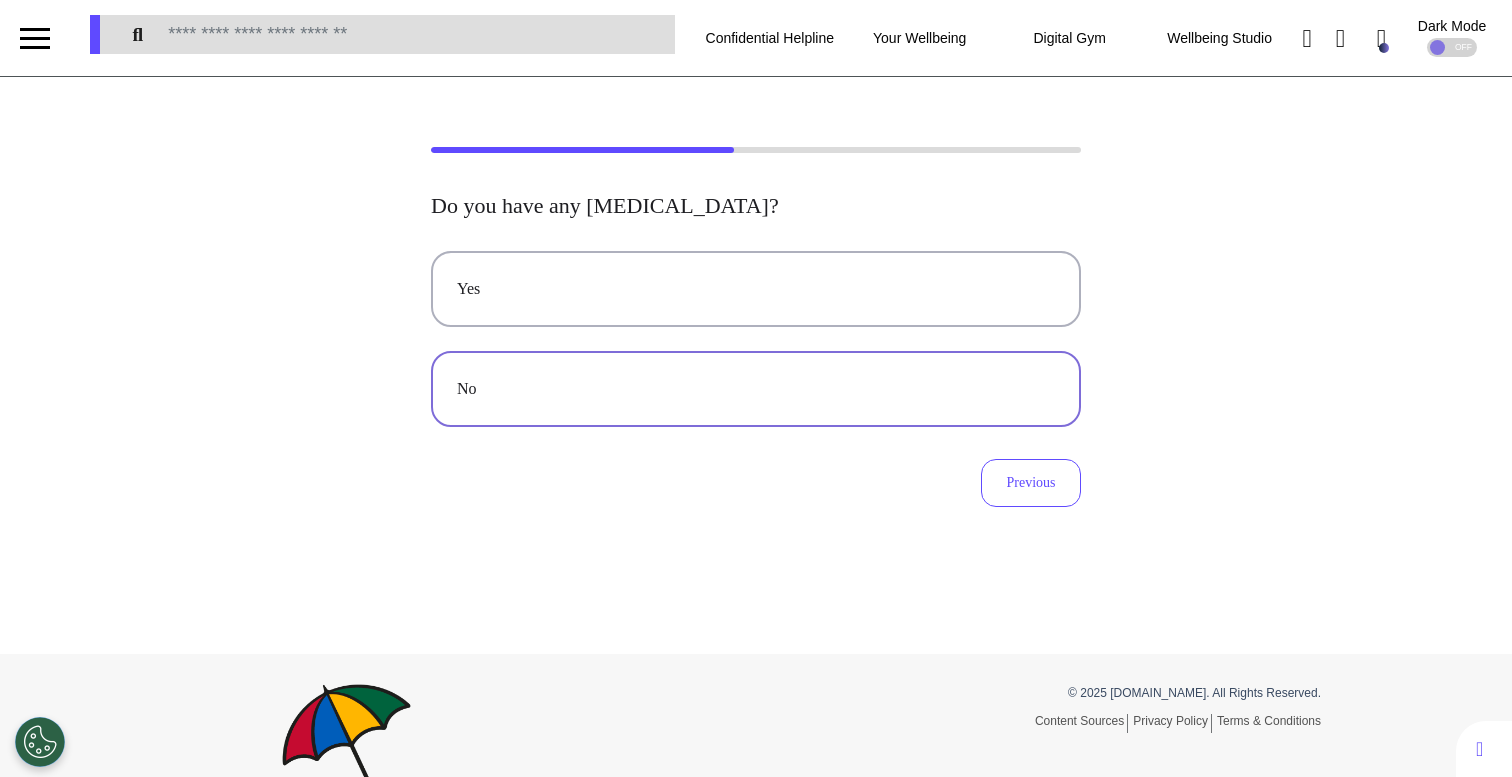 click on "No" at bounding box center (756, 389) 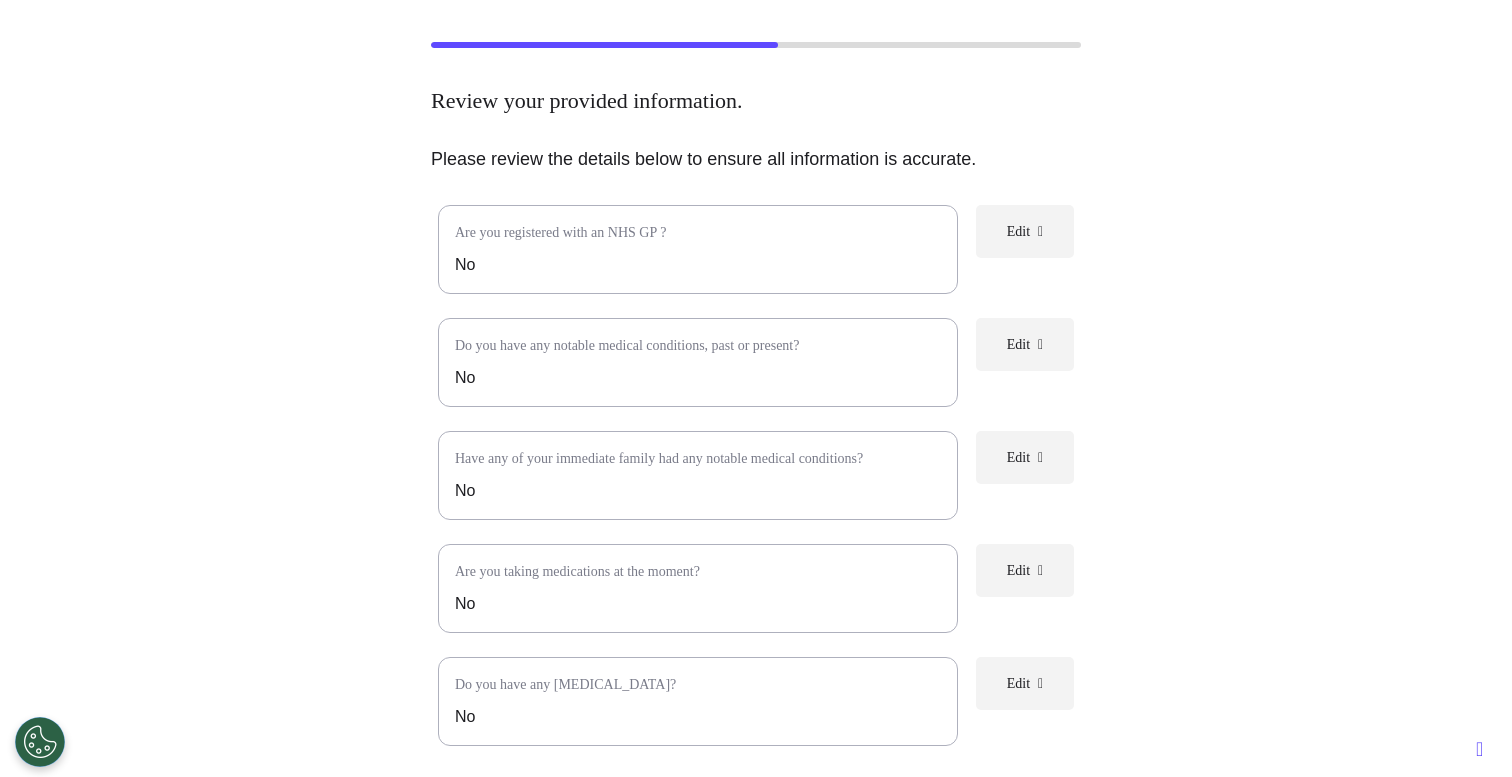 scroll, scrollTop: 462, scrollLeft: 0, axis: vertical 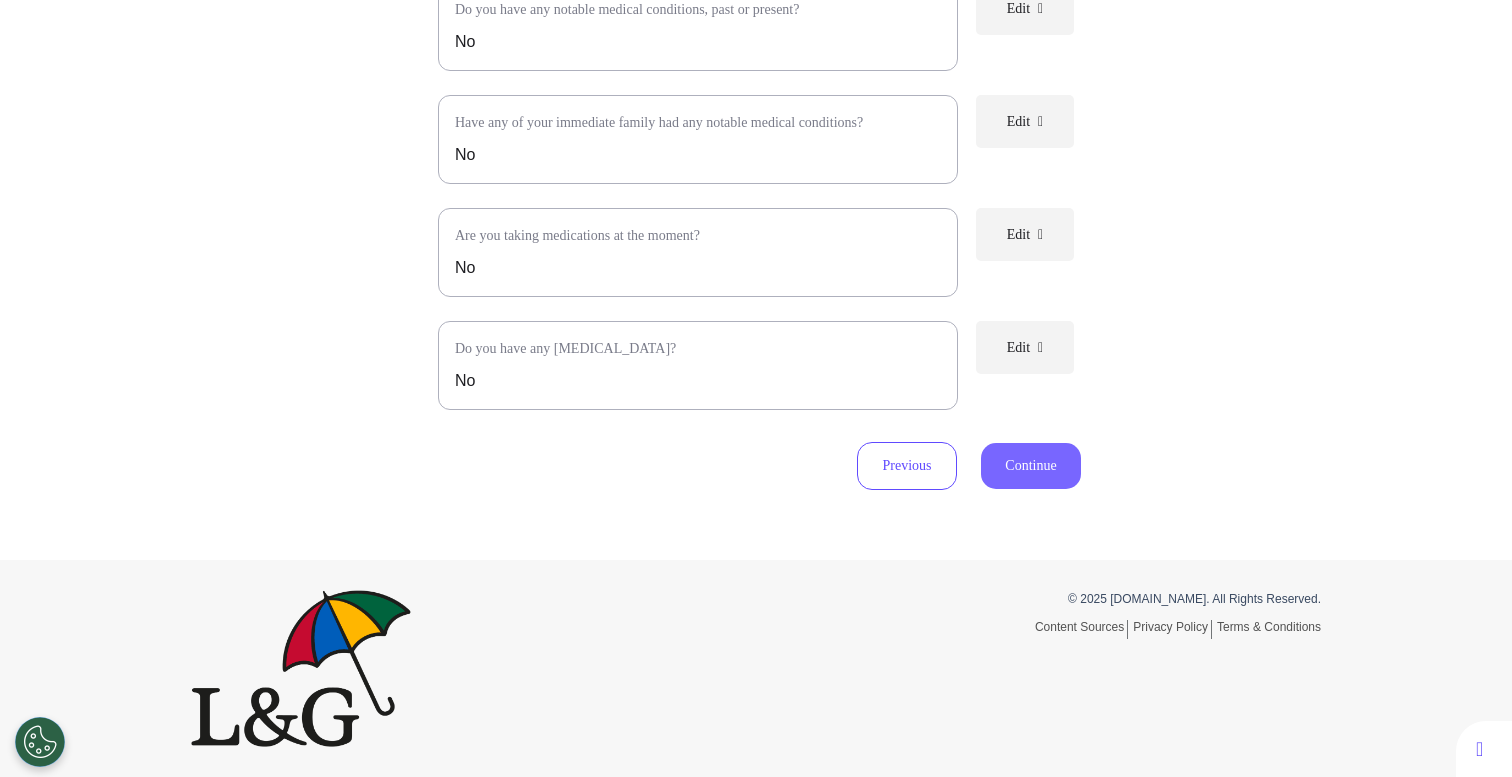 click on "Continue" at bounding box center [1031, 466] 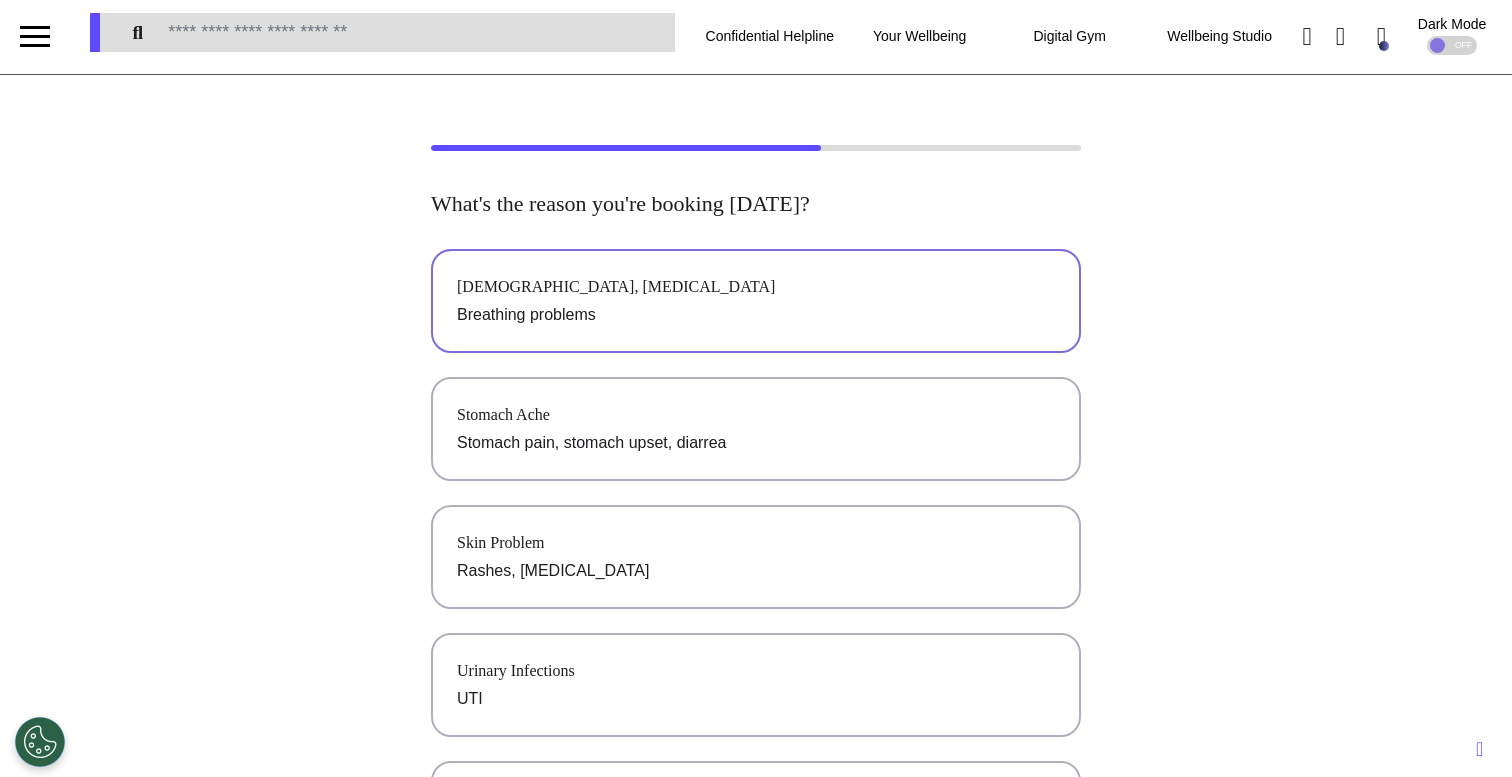 scroll, scrollTop: 4, scrollLeft: 0, axis: vertical 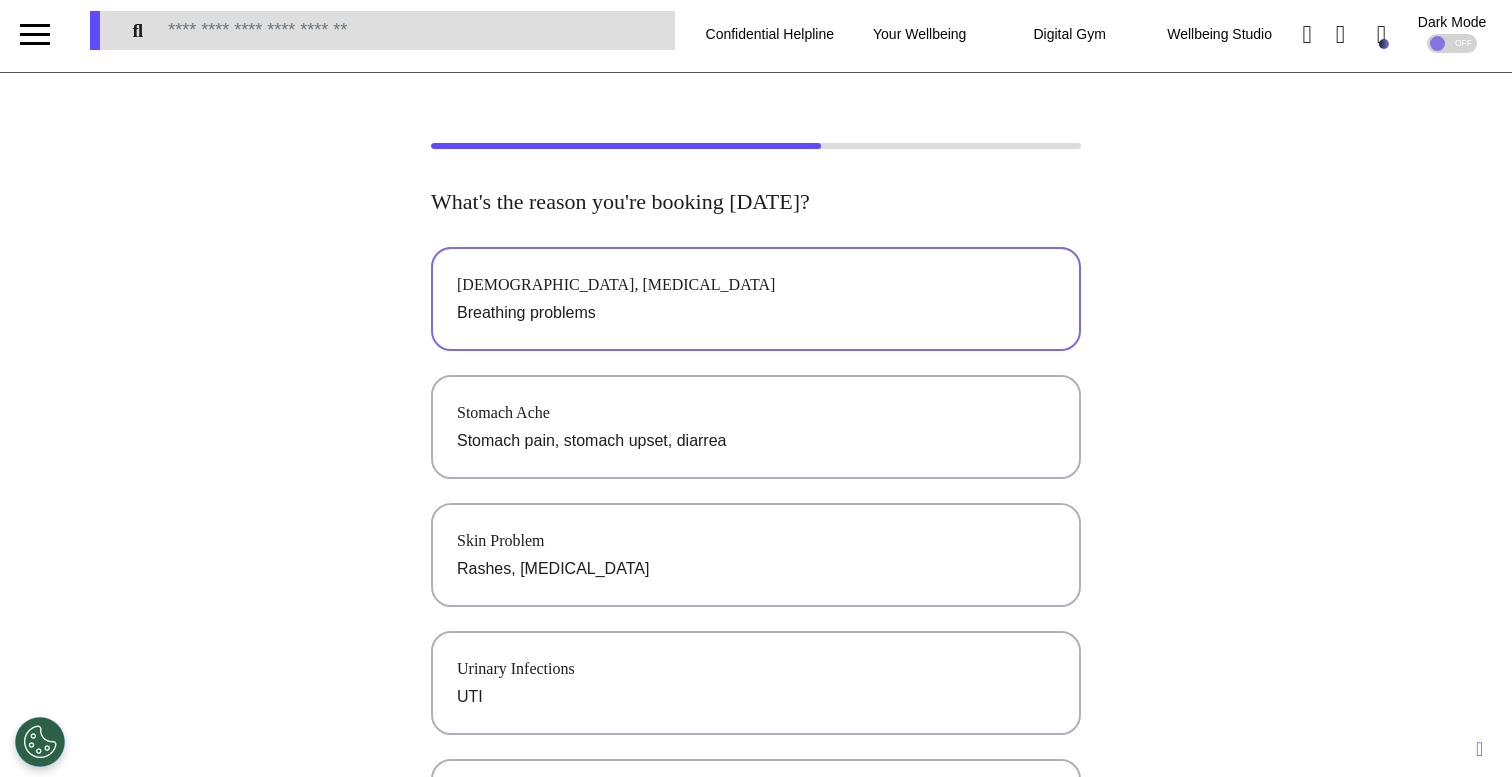 click on "Breathing problems" at bounding box center [756, 313] 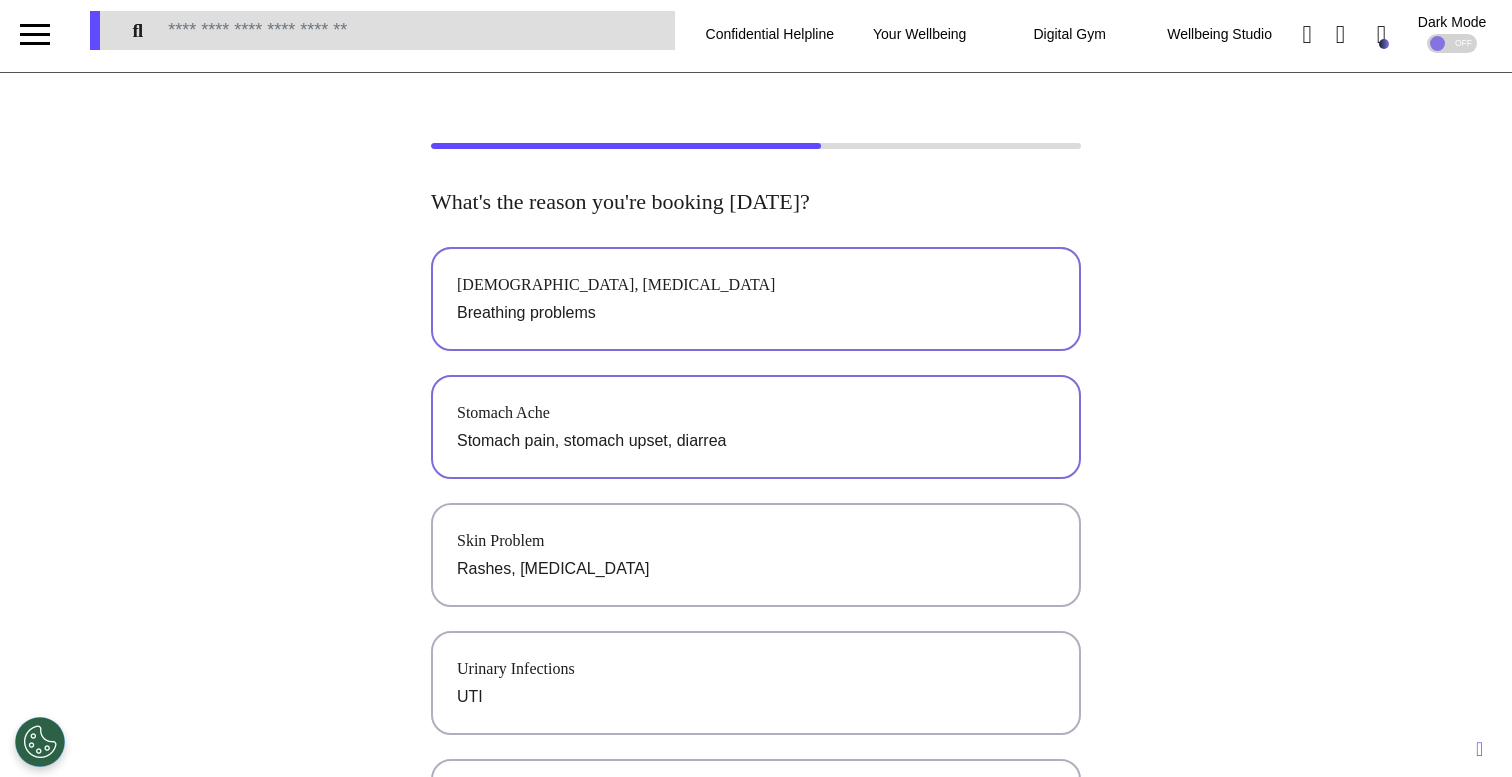 scroll, scrollTop: 0, scrollLeft: 0, axis: both 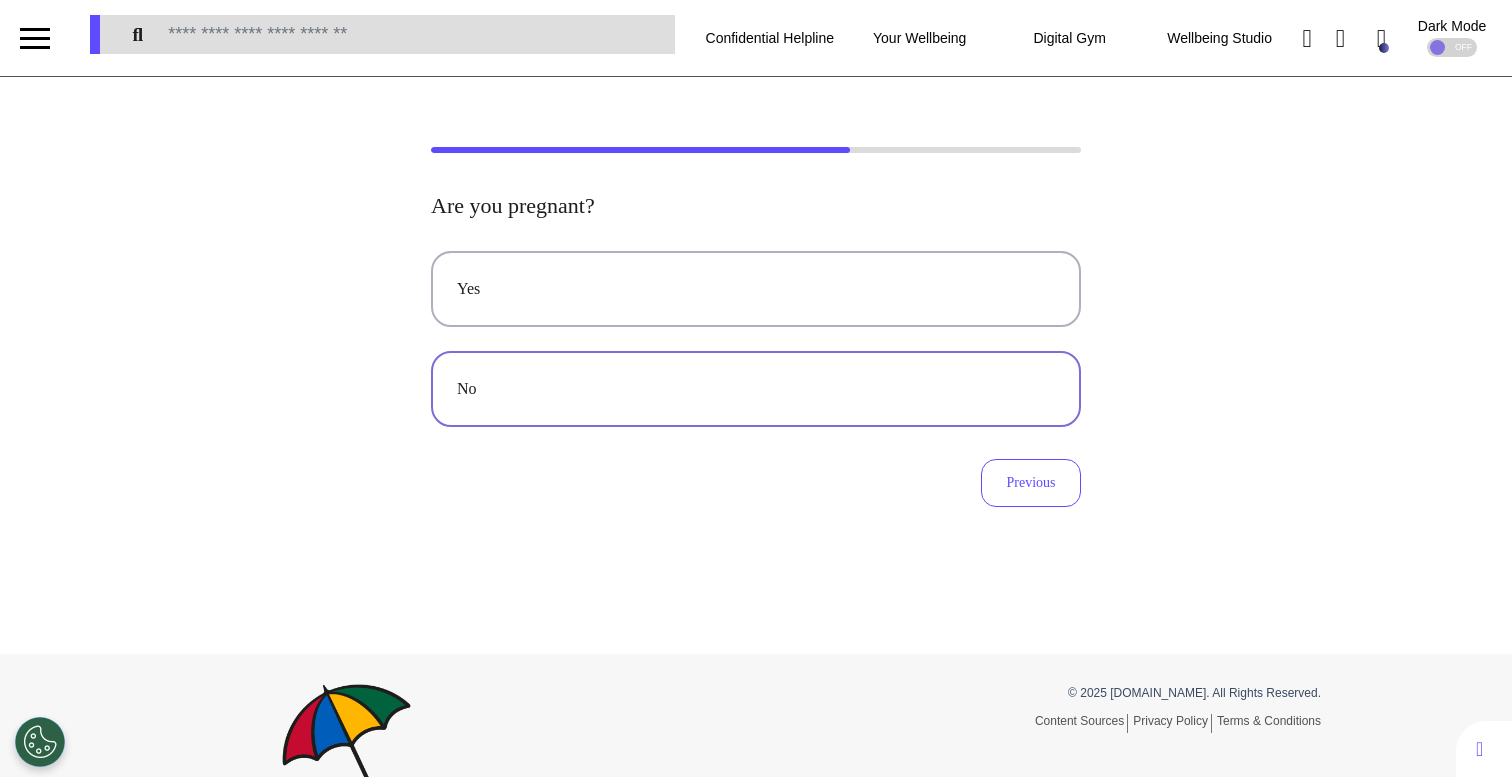 click on "No" at bounding box center (756, 389) 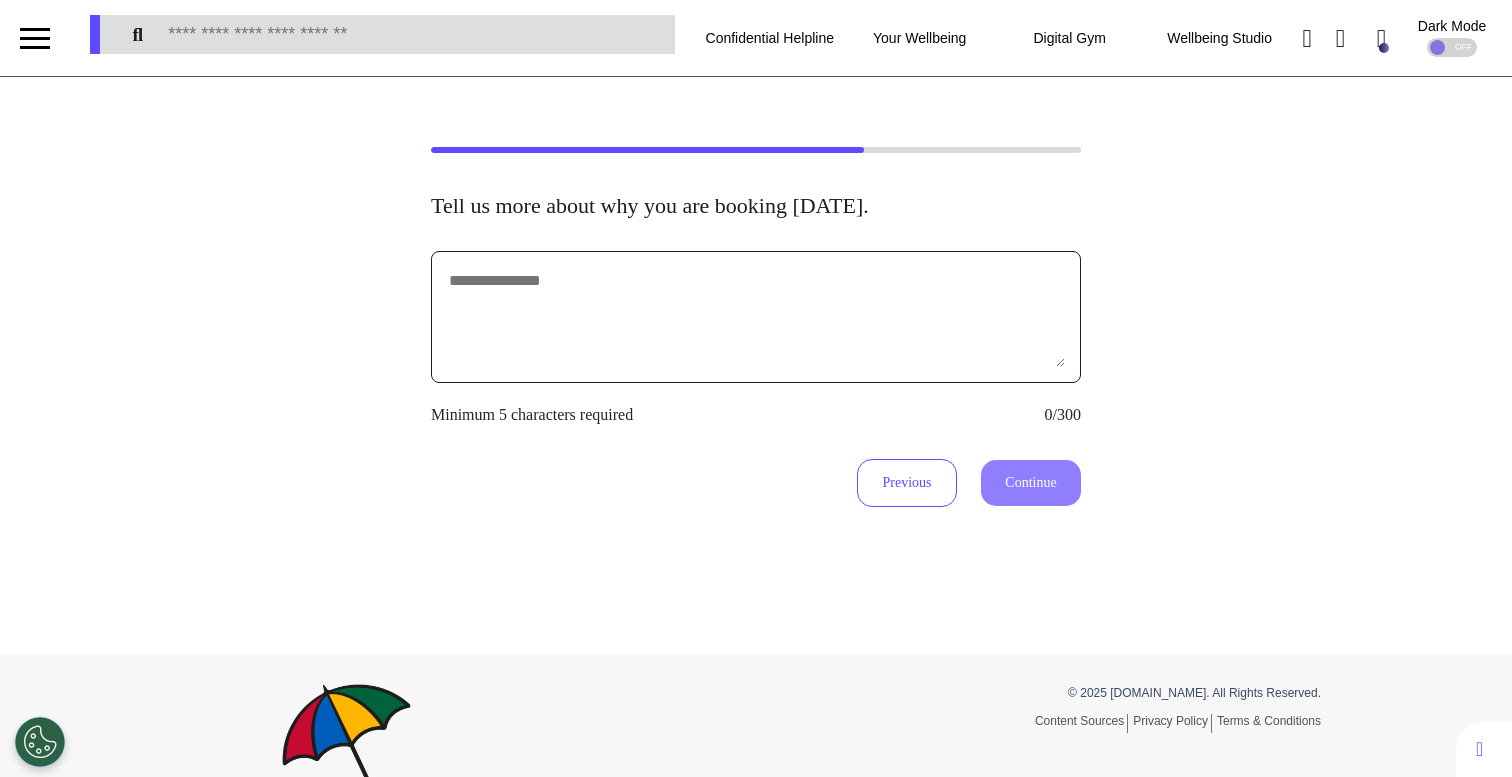 click at bounding box center [756, 317] 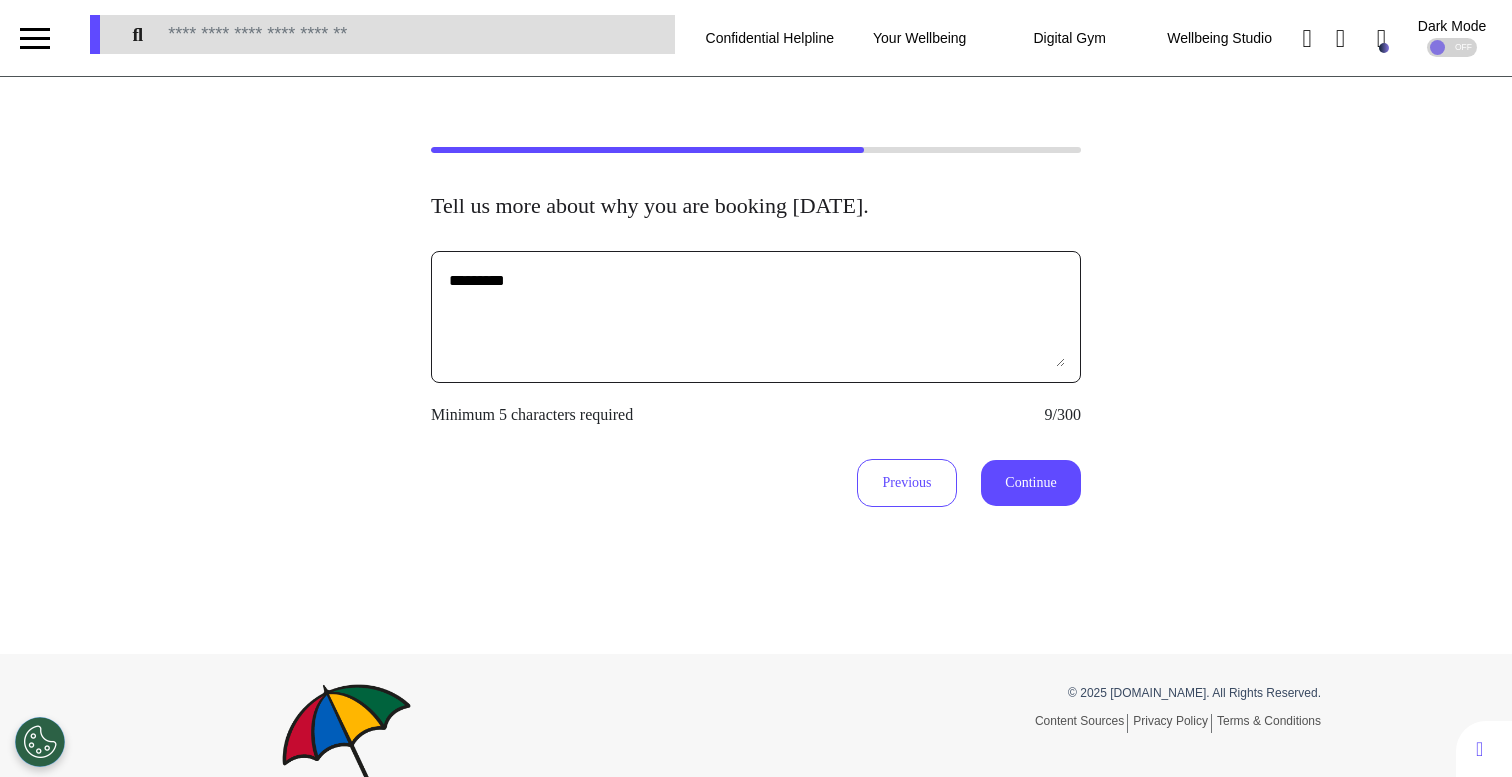 type on "*********" 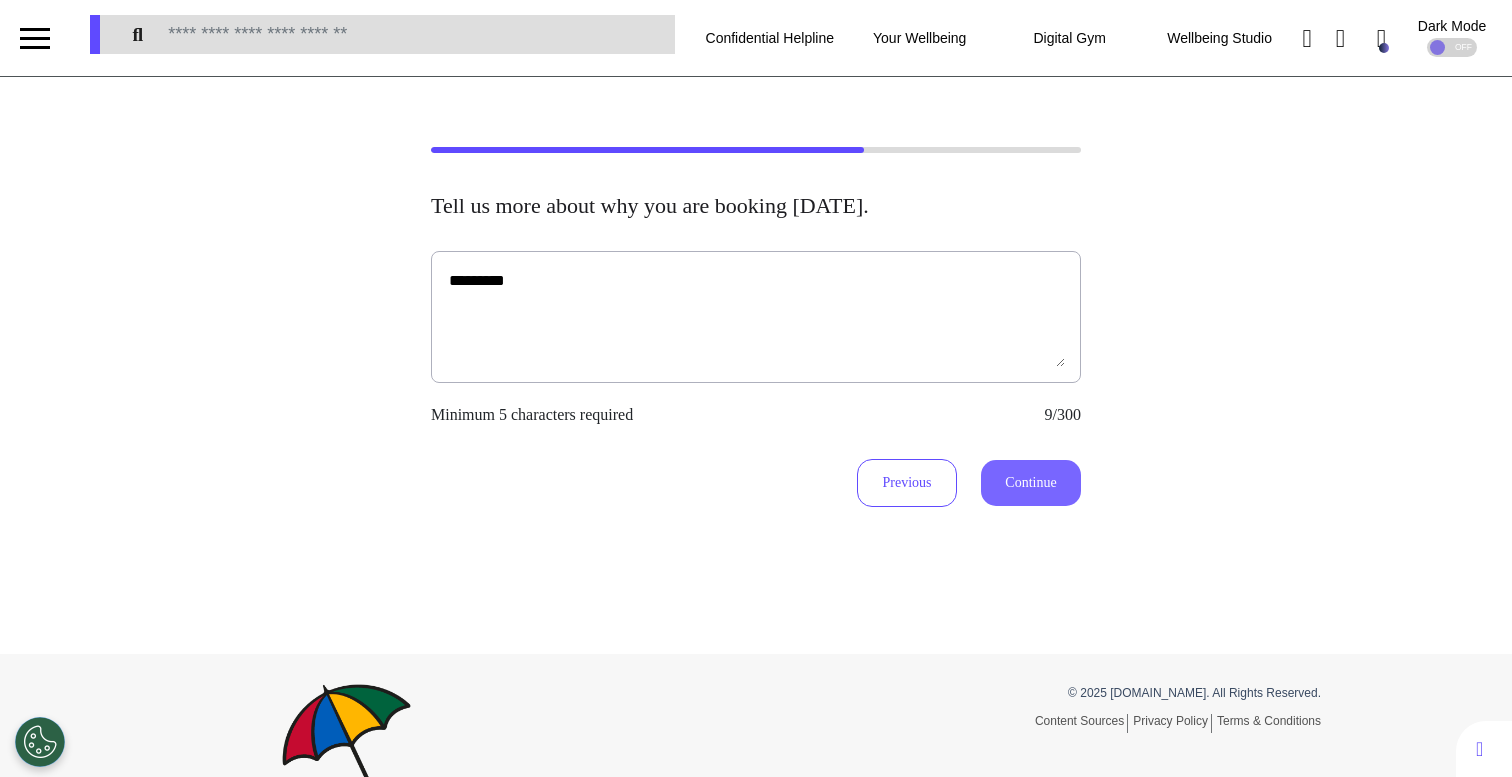 click on "Continue" at bounding box center [1031, 483] 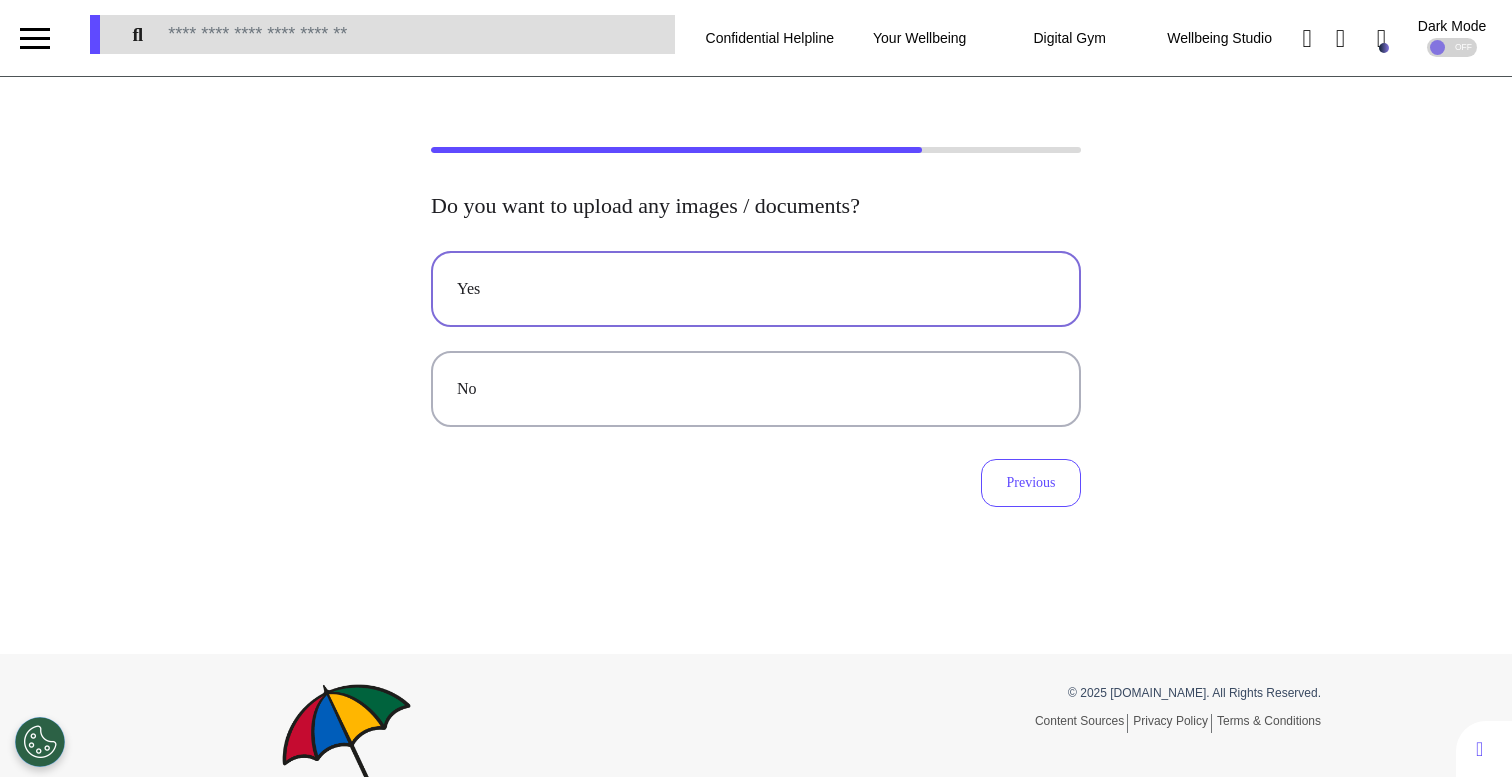 click on "Yes" at bounding box center (756, 289) 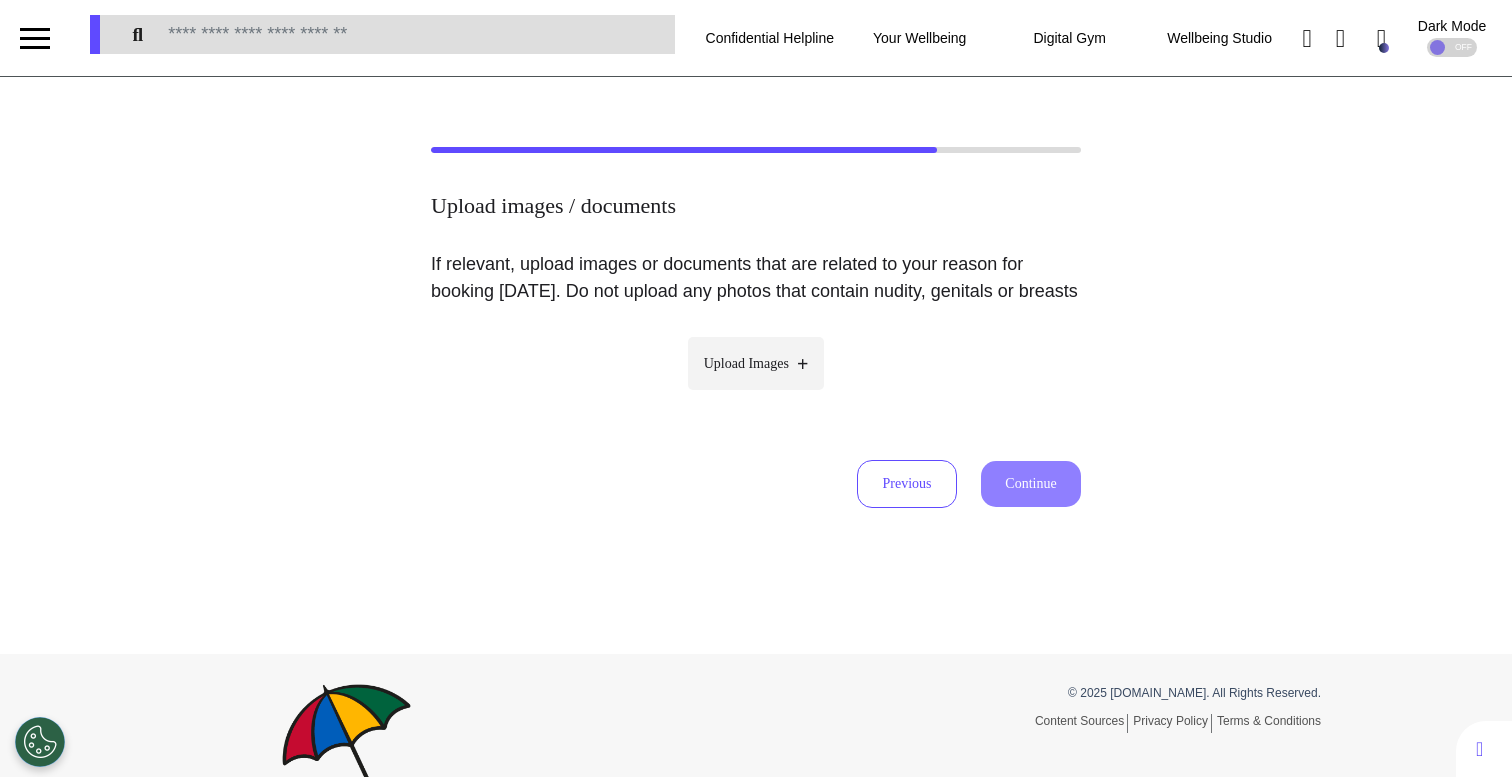 click on "Upload Images" at bounding box center [756, 363] 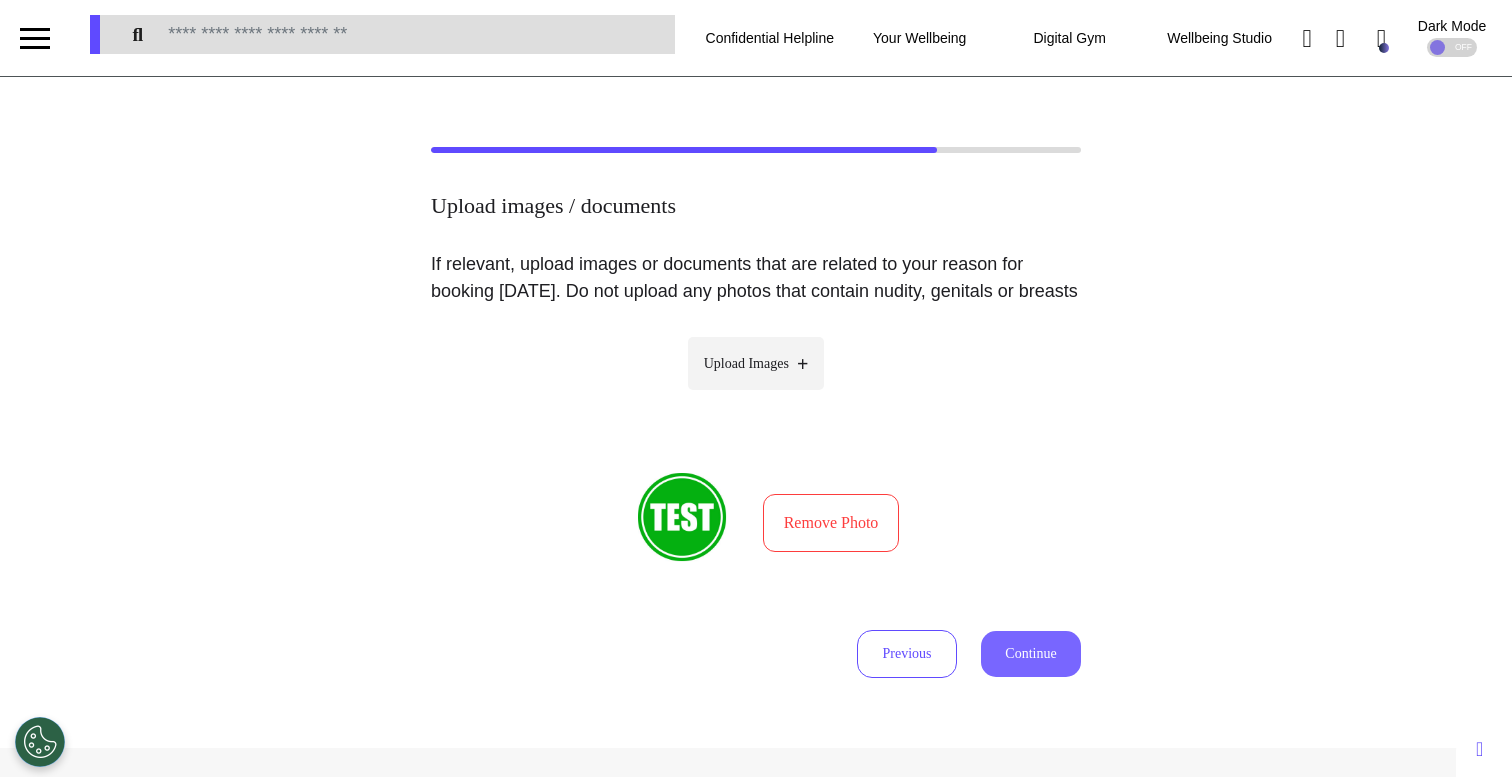 click on "Continue" at bounding box center (1031, 654) 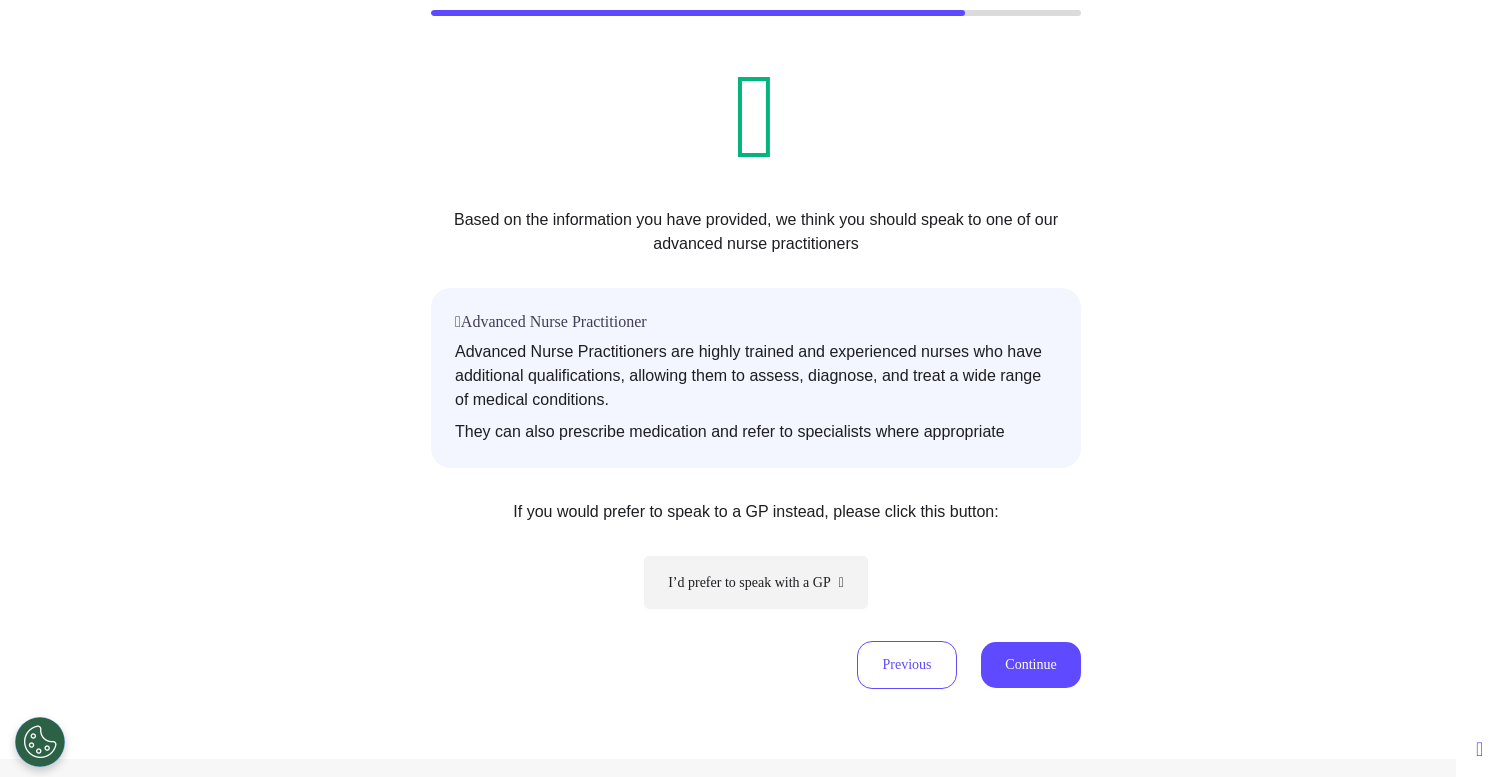 scroll, scrollTop: 291, scrollLeft: 0, axis: vertical 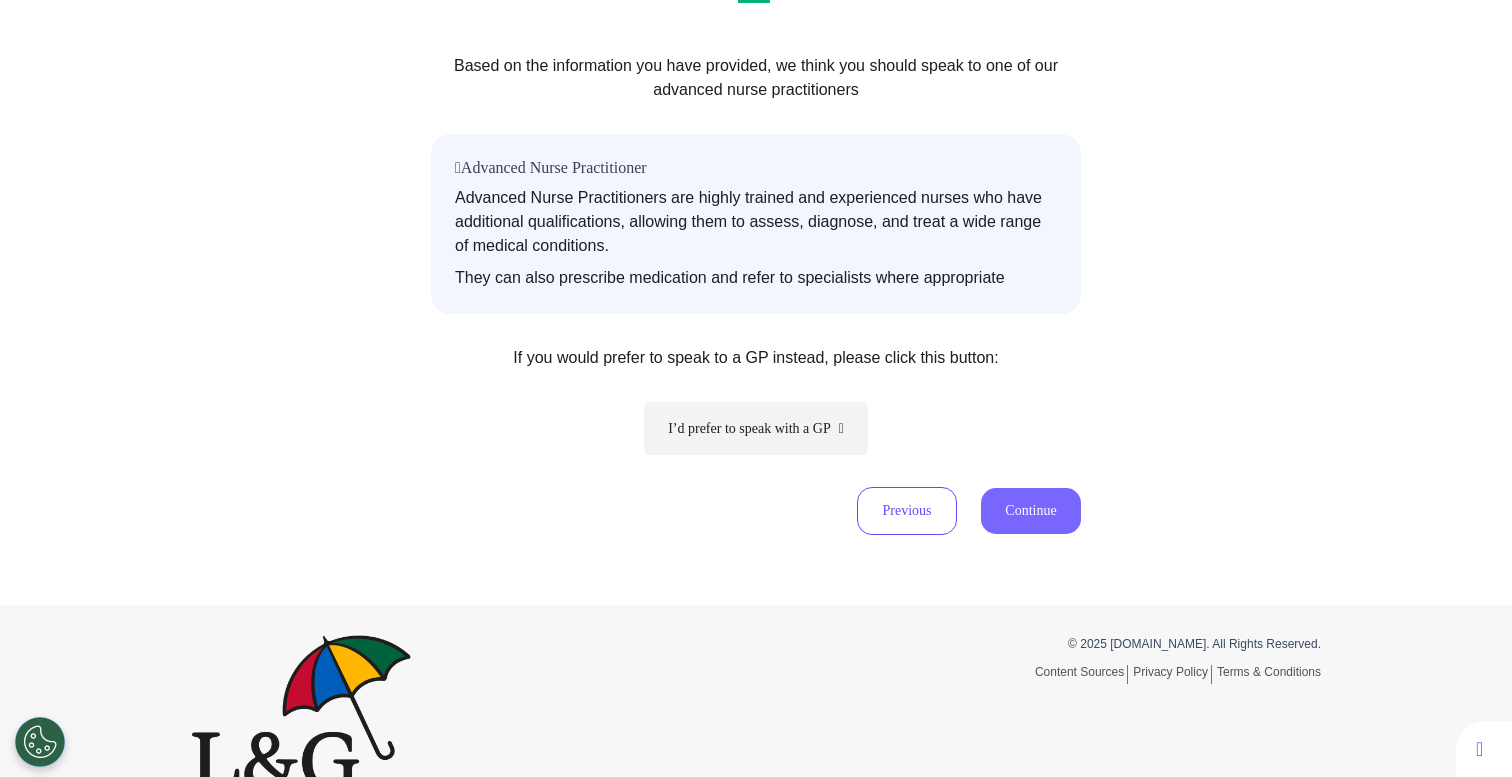 click on "Continue" at bounding box center (1031, 511) 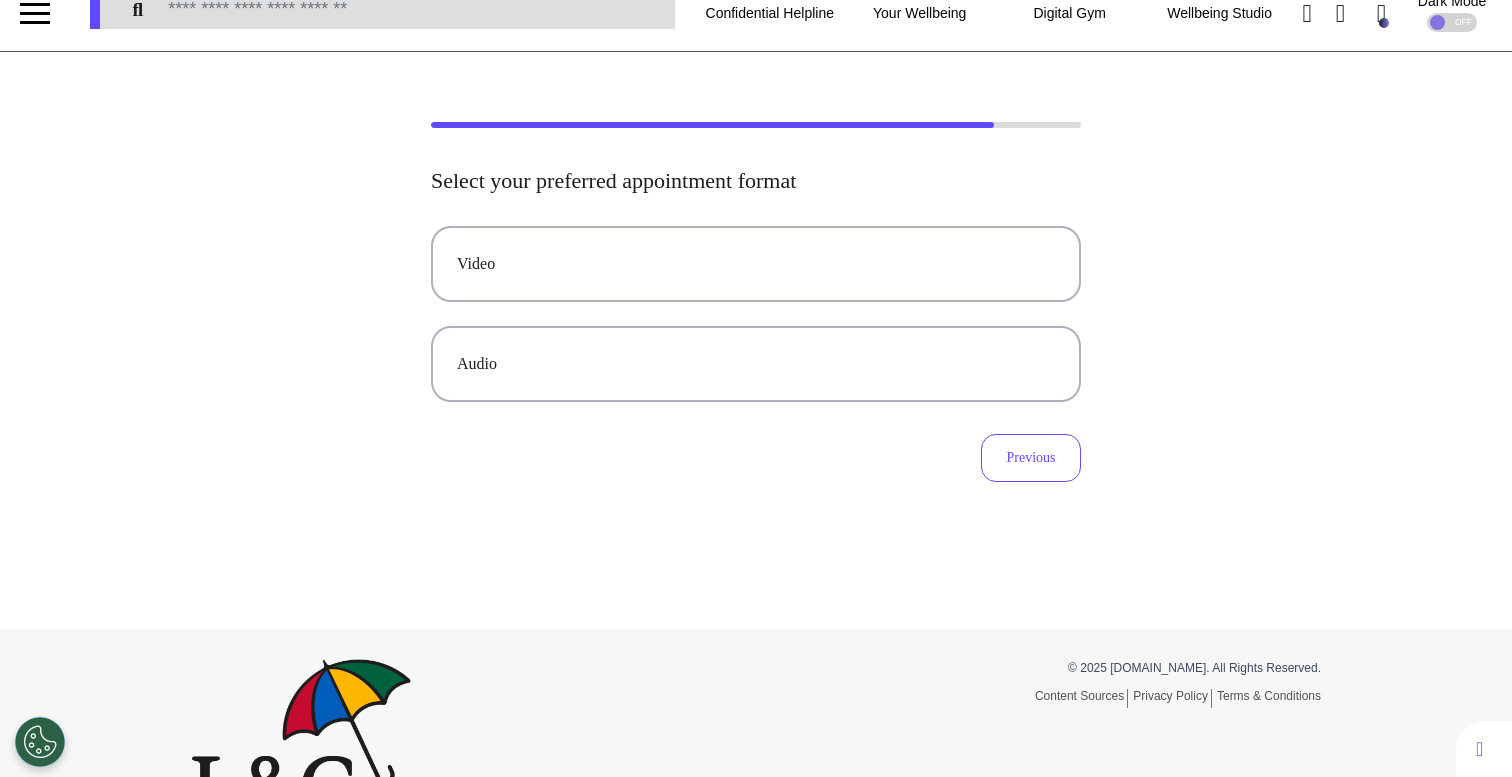 scroll, scrollTop: 0, scrollLeft: 0, axis: both 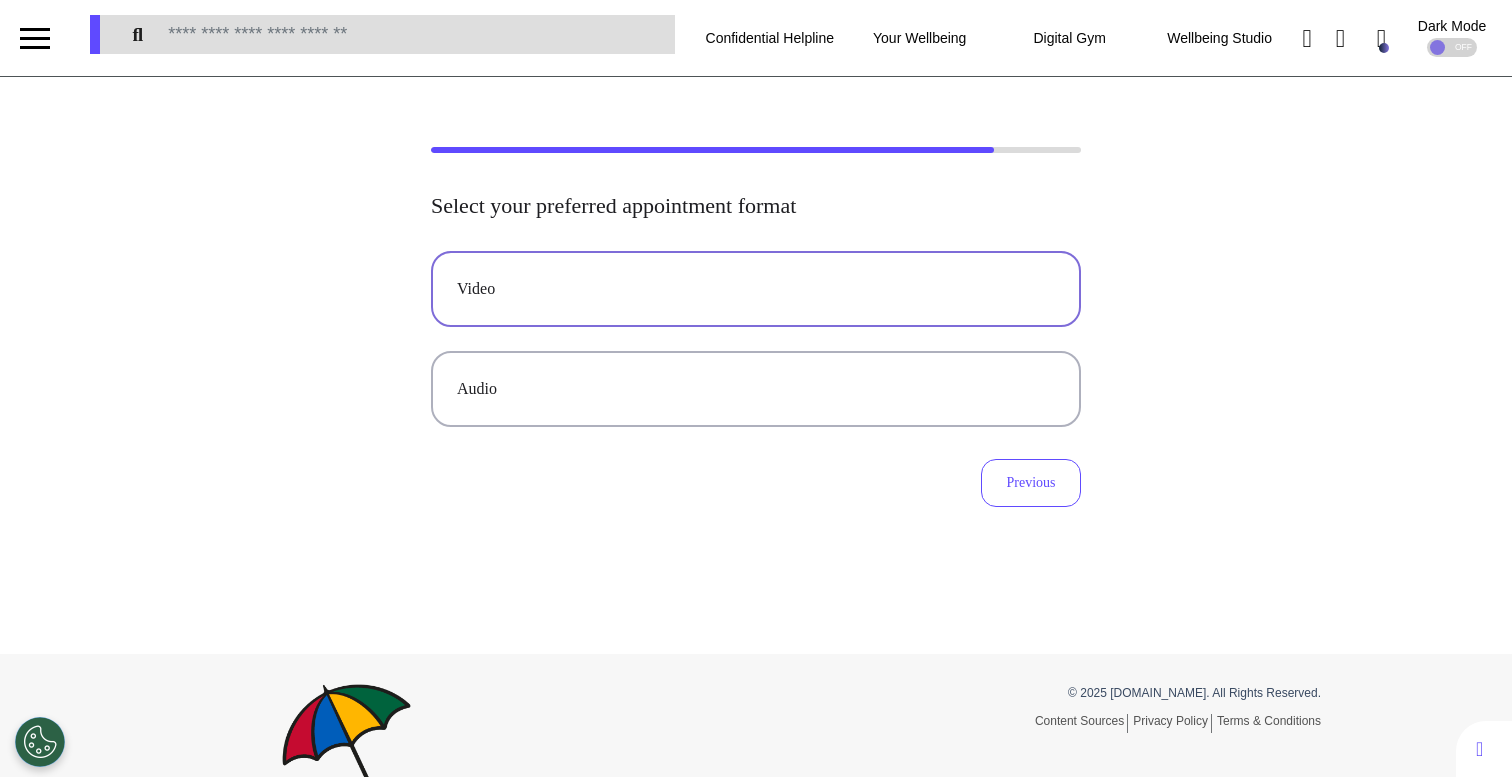 click on "Video" at bounding box center [756, 289] 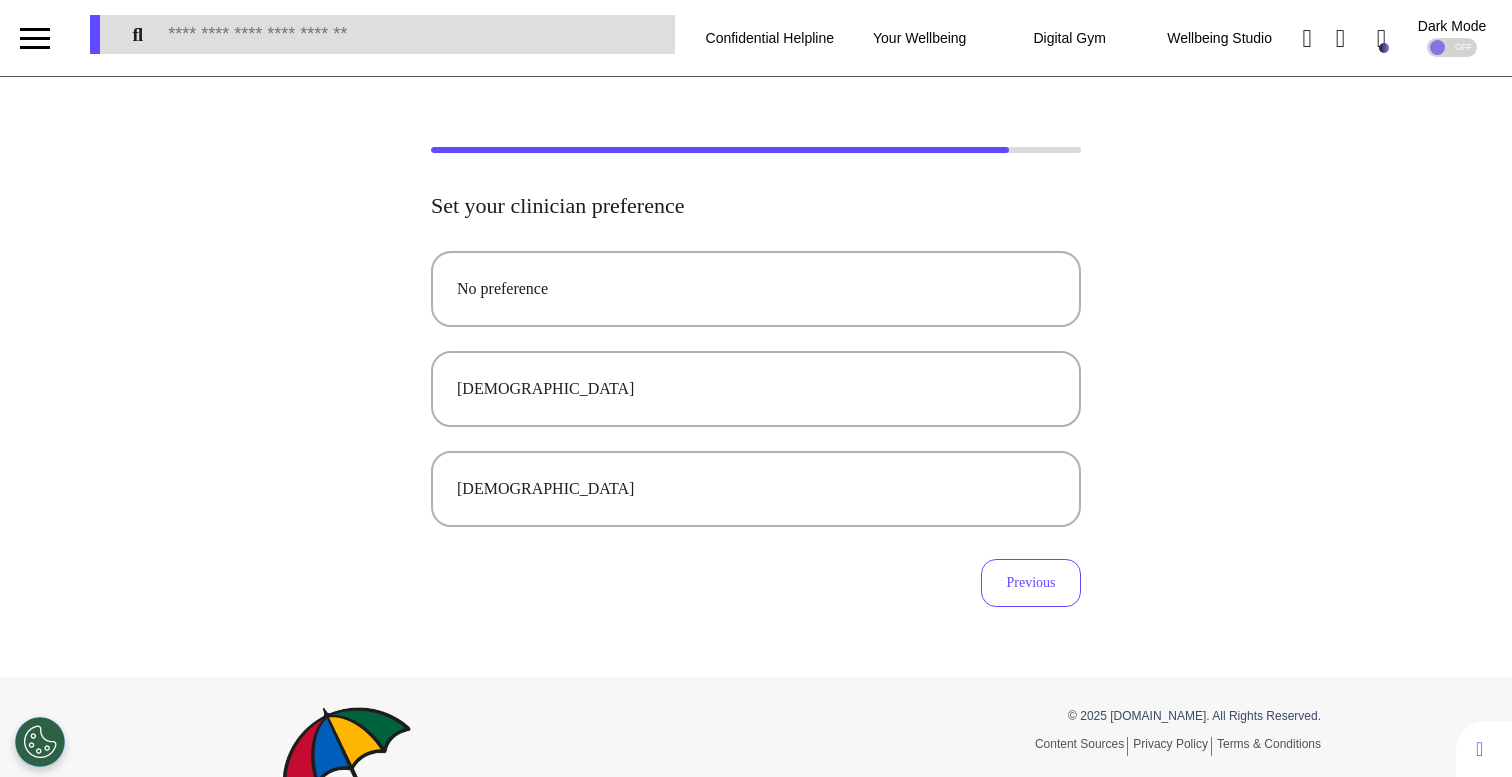 click on "No preference" at bounding box center [756, 289] 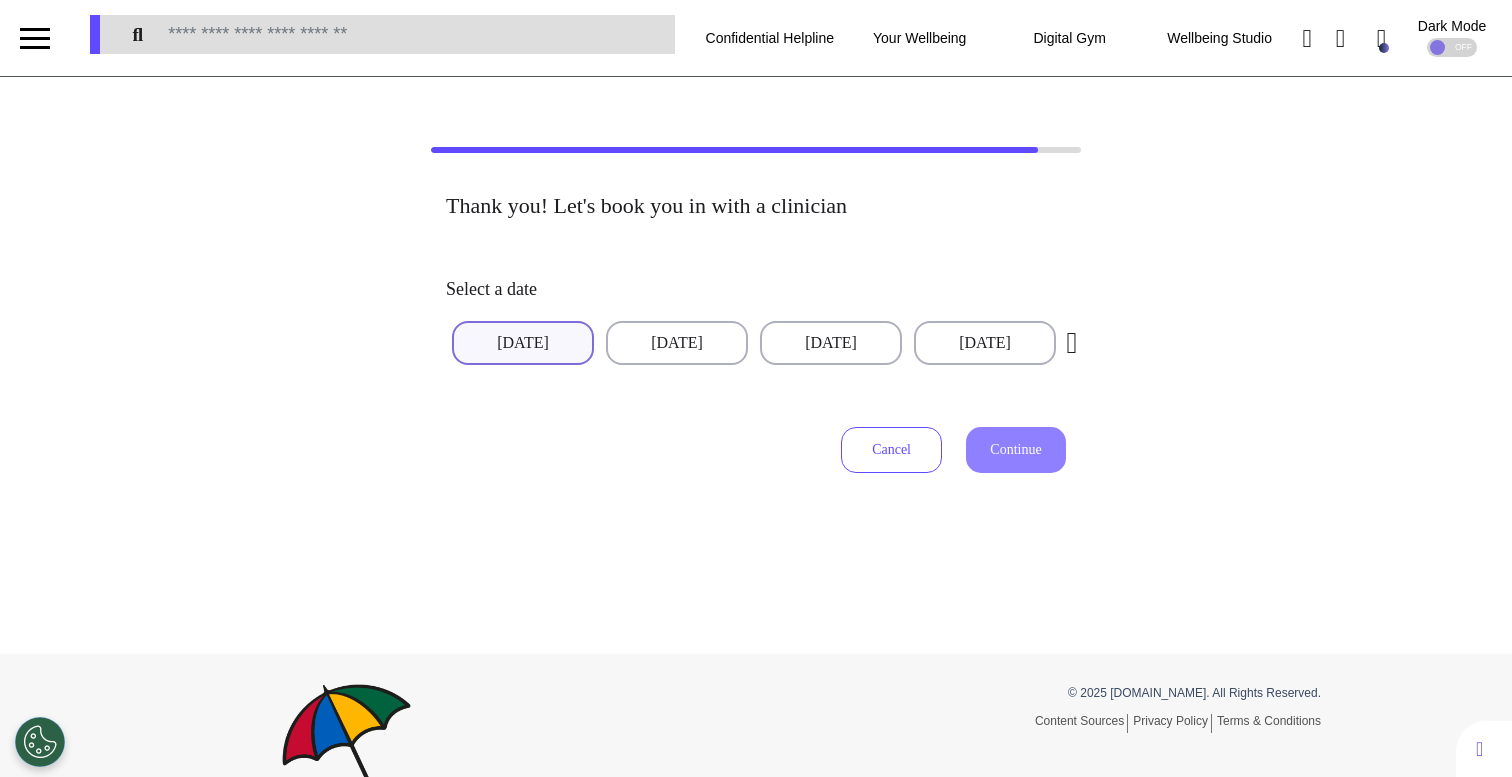 click on "[DATE]" at bounding box center [523, 343] 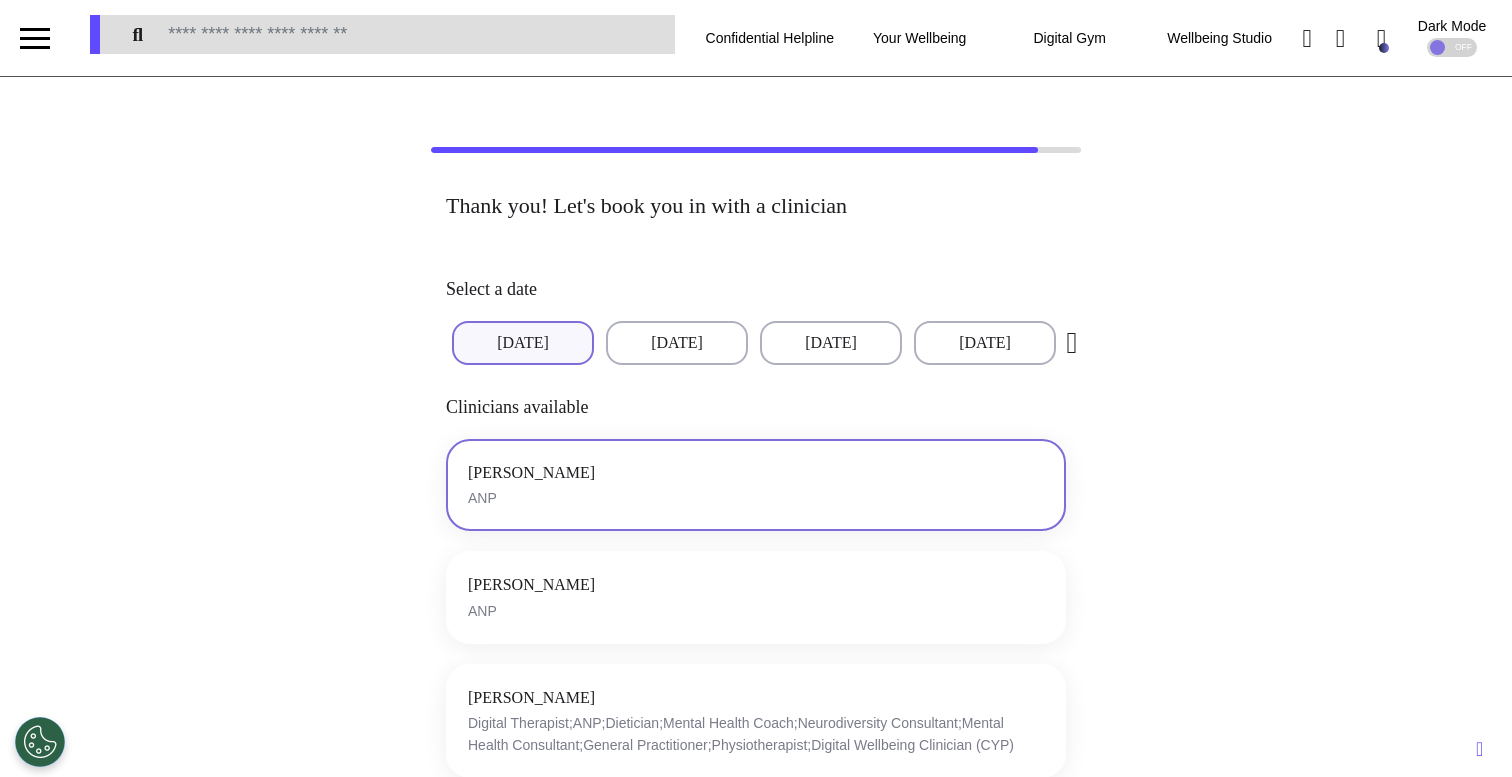 click on "[PERSON_NAME] ANP" at bounding box center (756, 485) 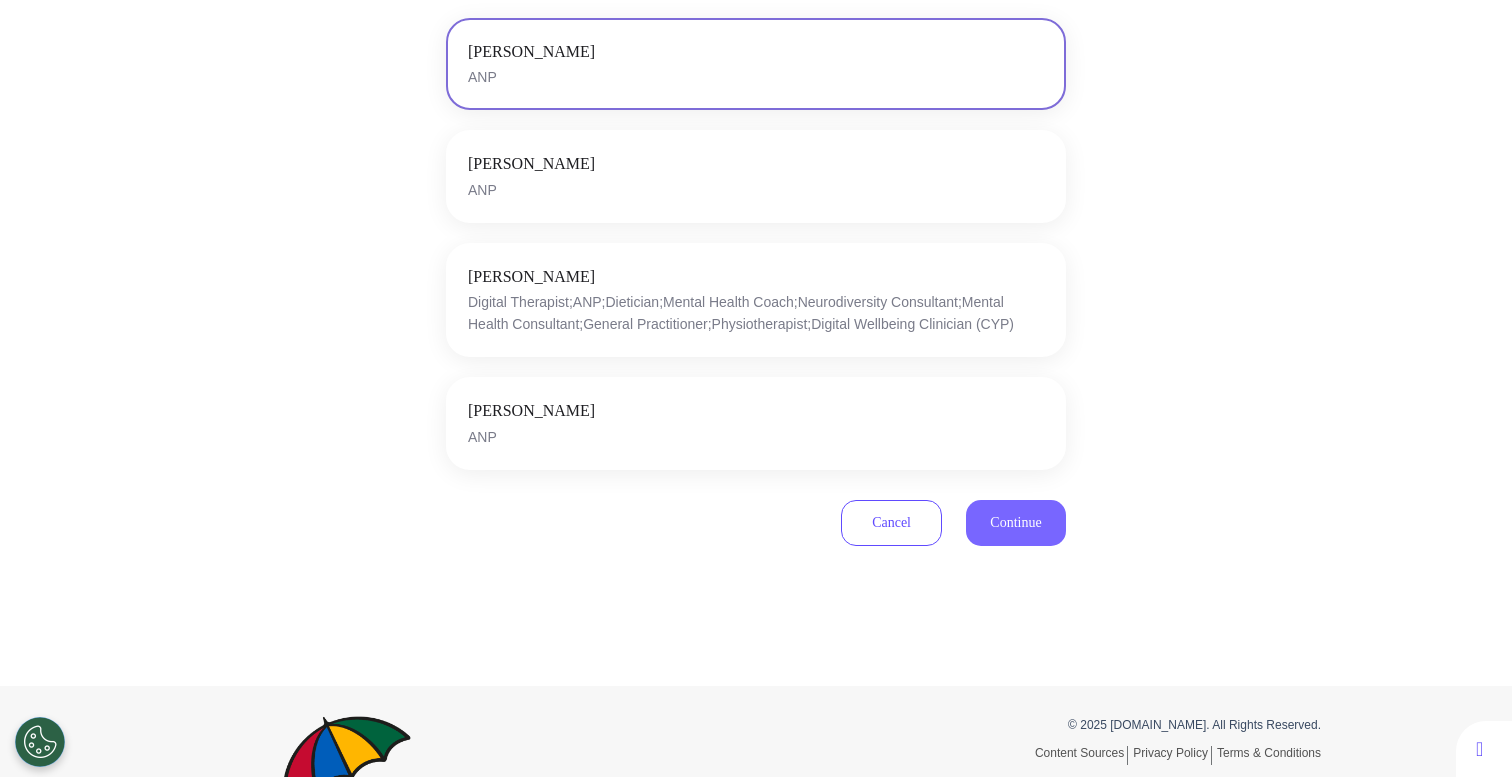 click on "Continue" at bounding box center [1015, 522] 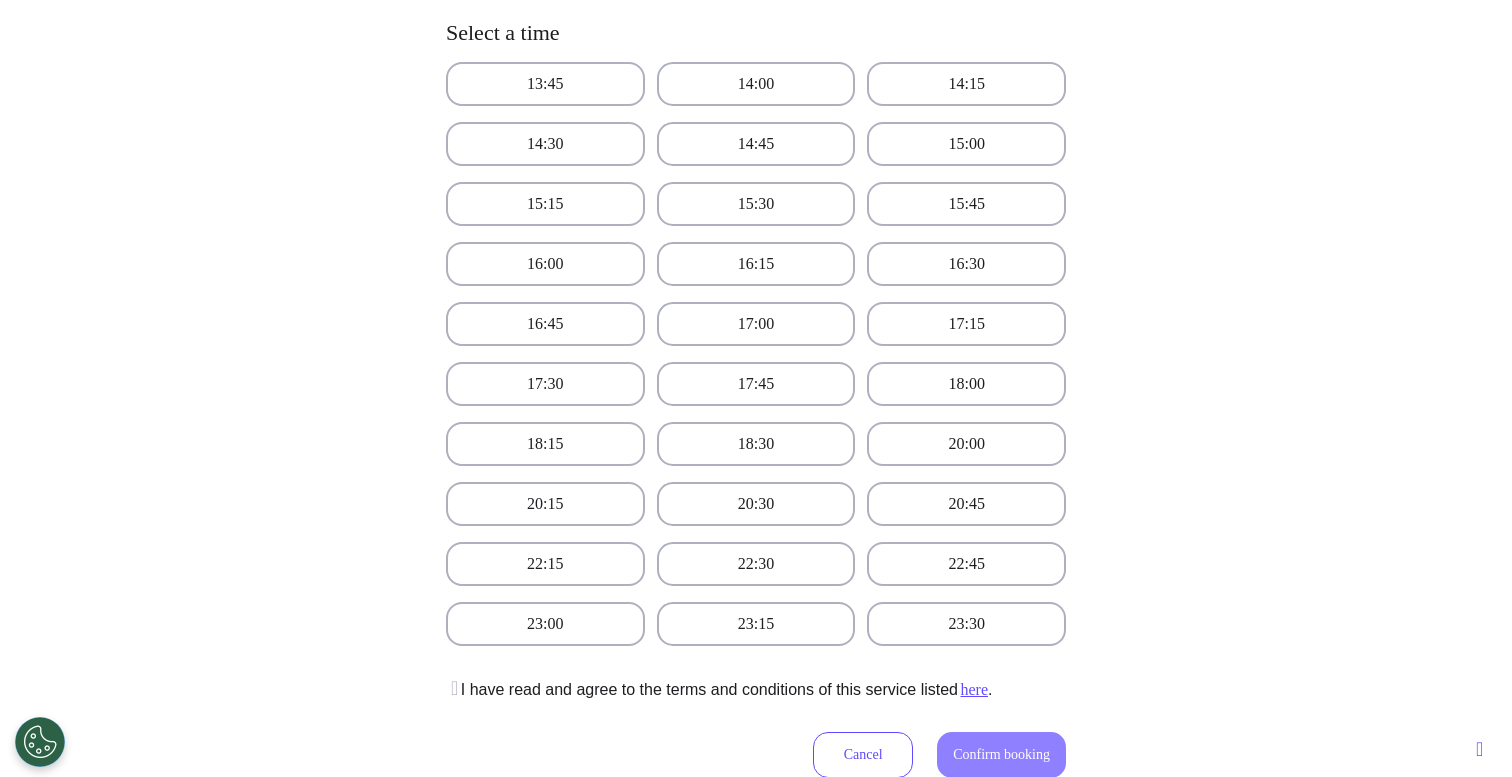 scroll, scrollTop: 465, scrollLeft: 0, axis: vertical 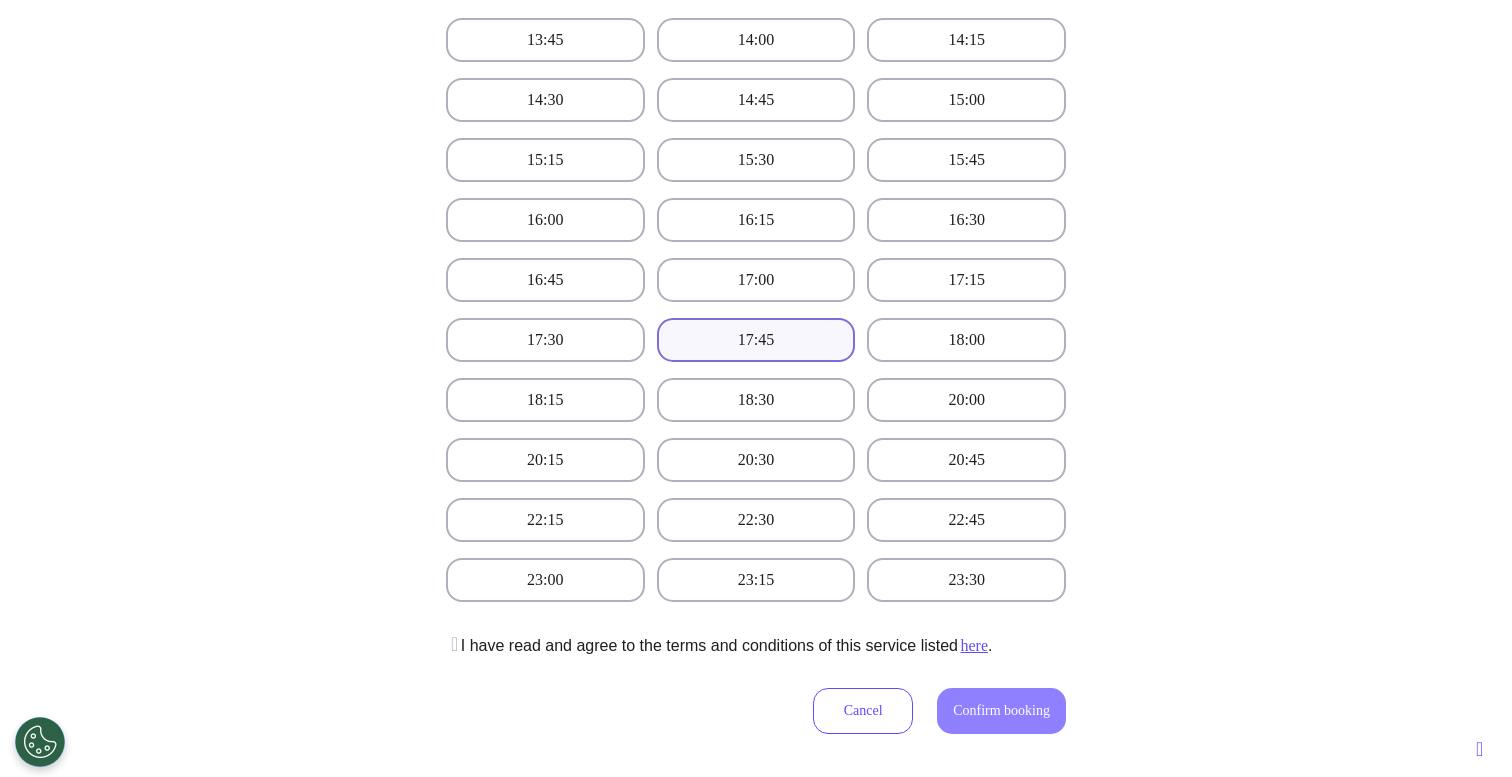 click on "17:45" at bounding box center [756, 340] 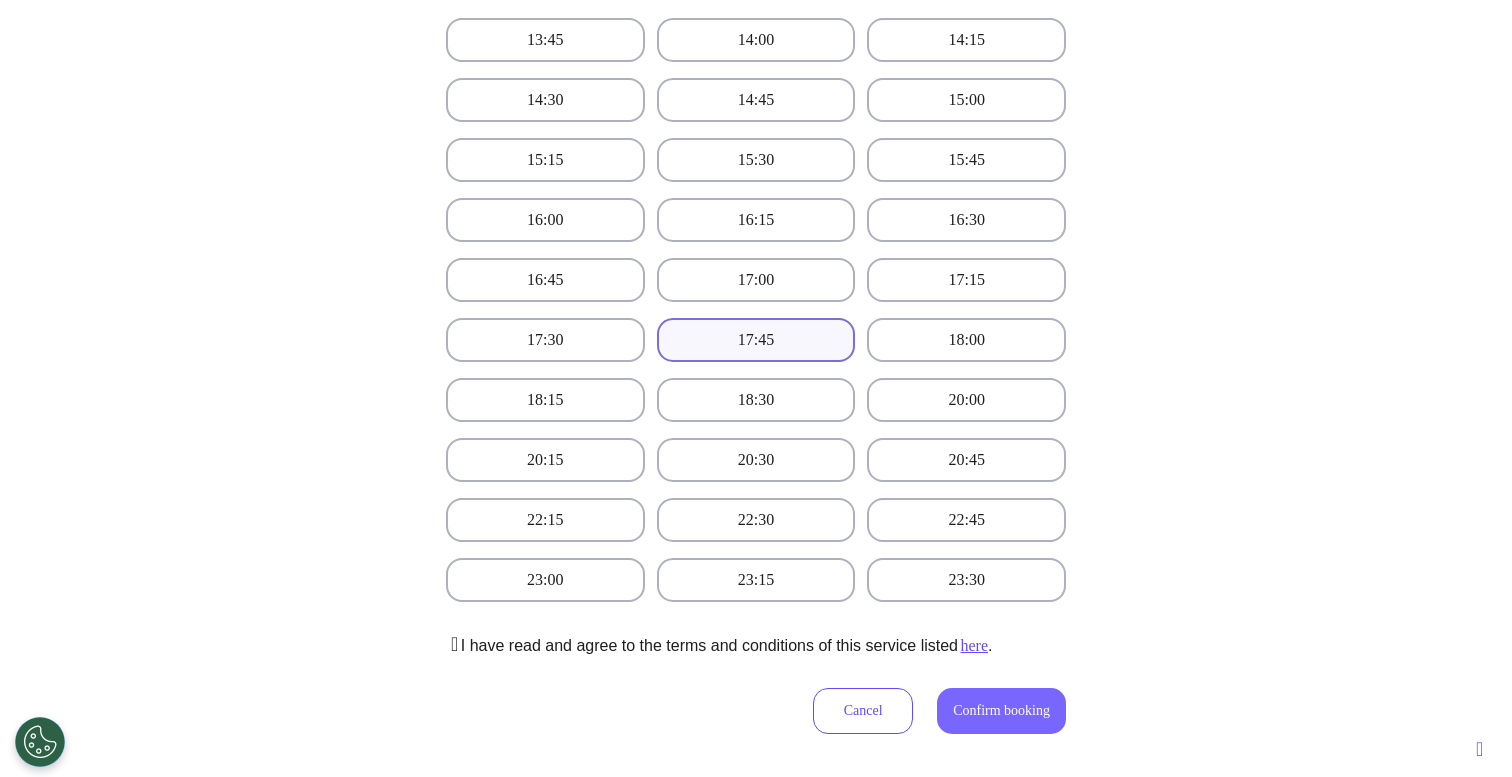 click on "Confirm booking" at bounding box center (1001, 710) 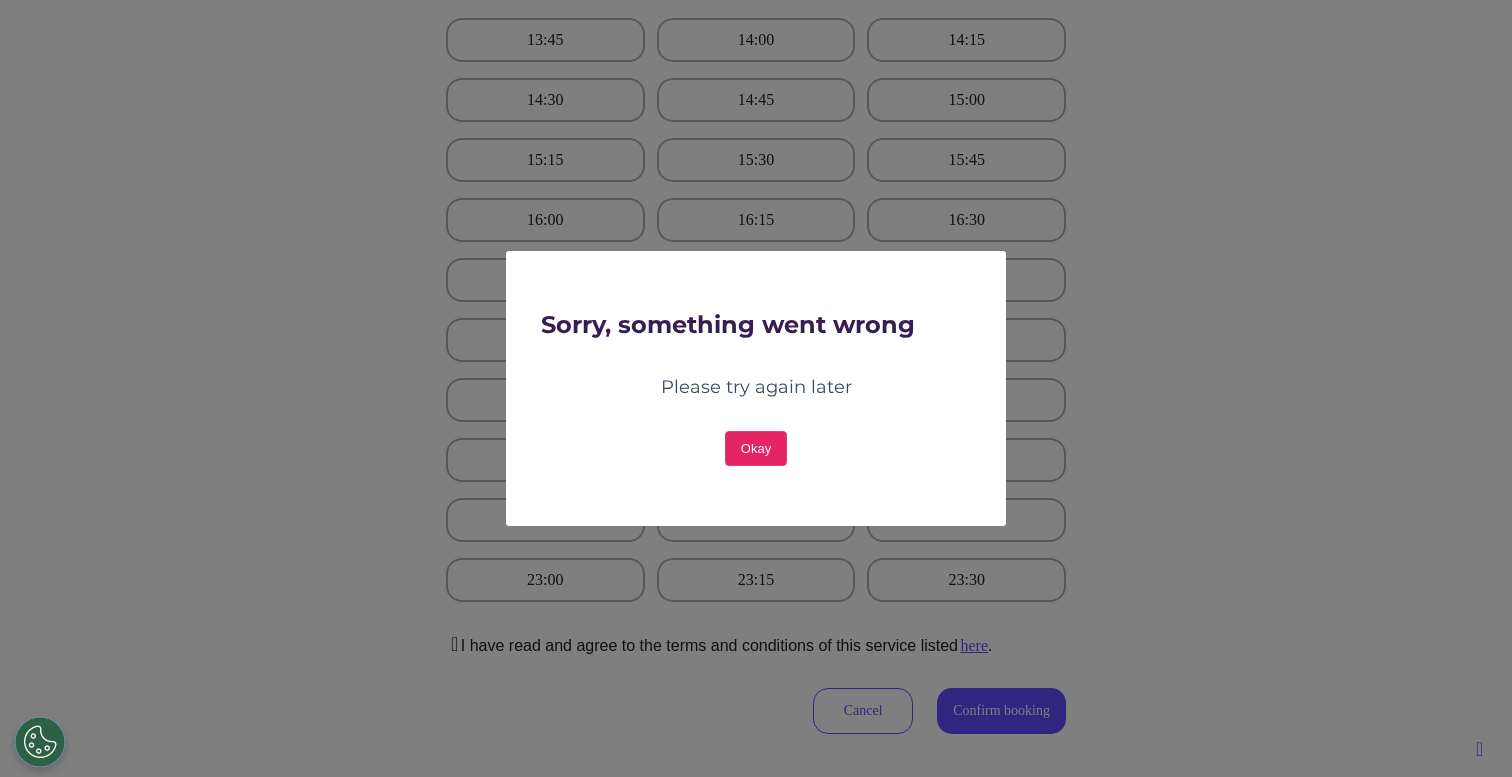 click on "Okay" at bounding box center [756, 448] 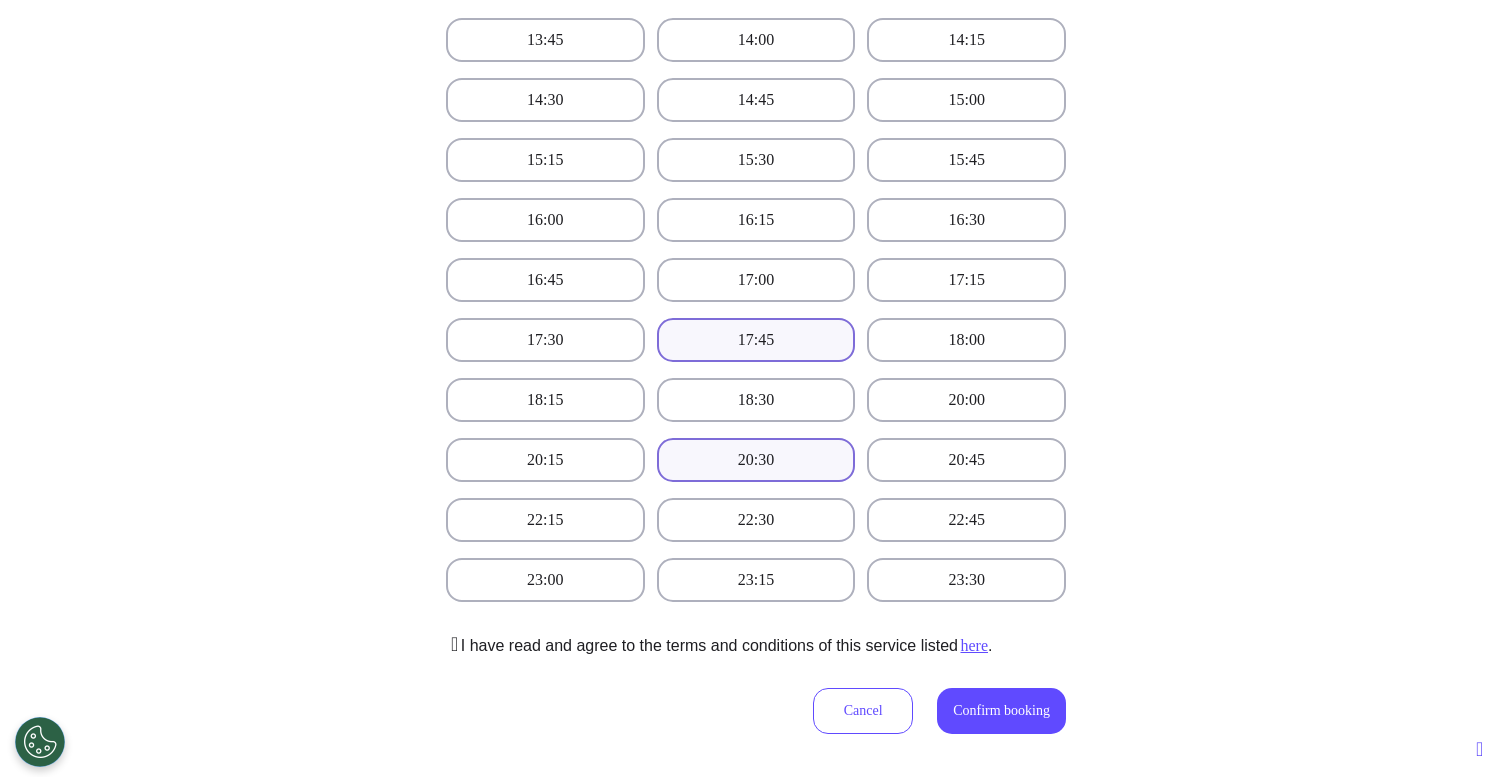 click on "20:30" at bounding box center (756, 460) 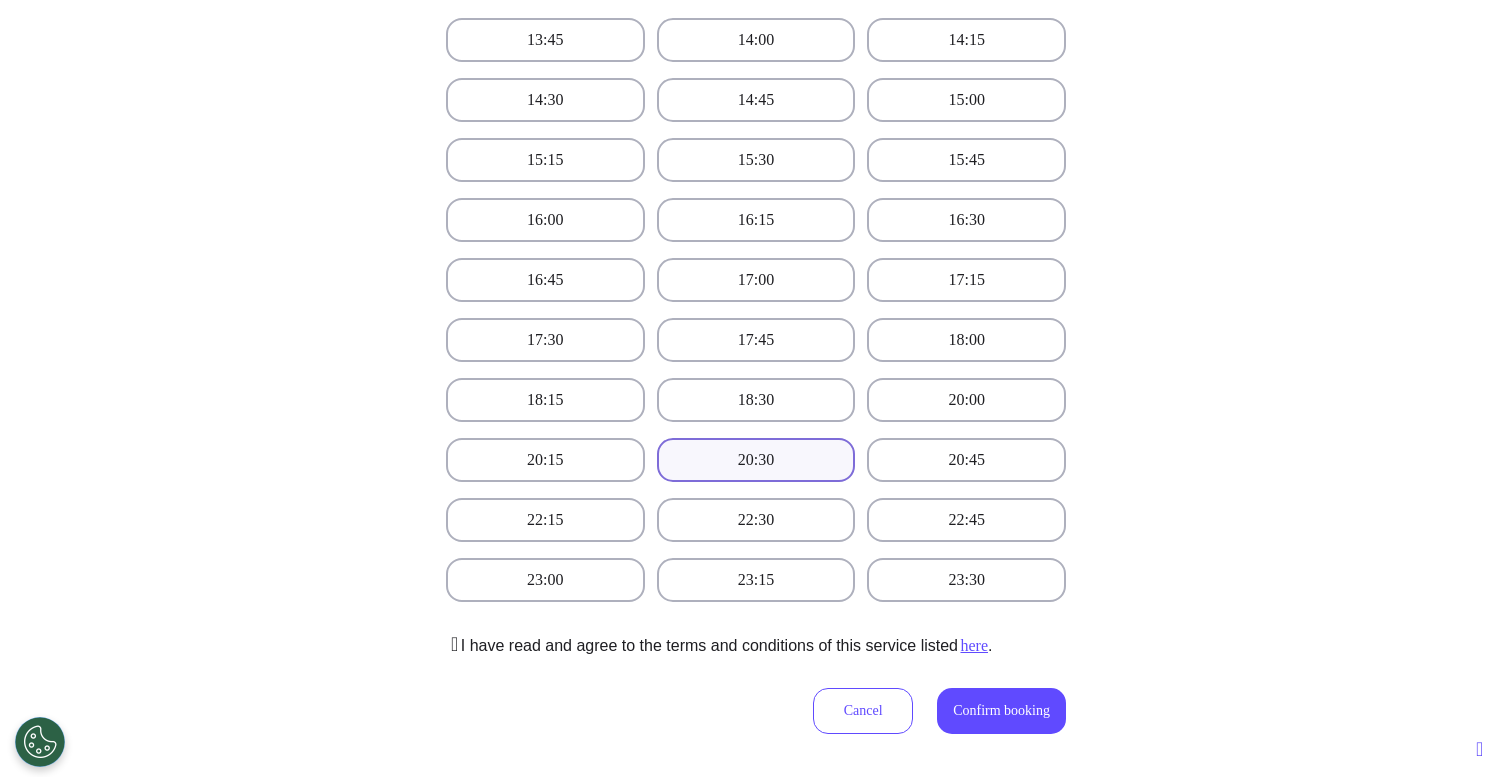 type 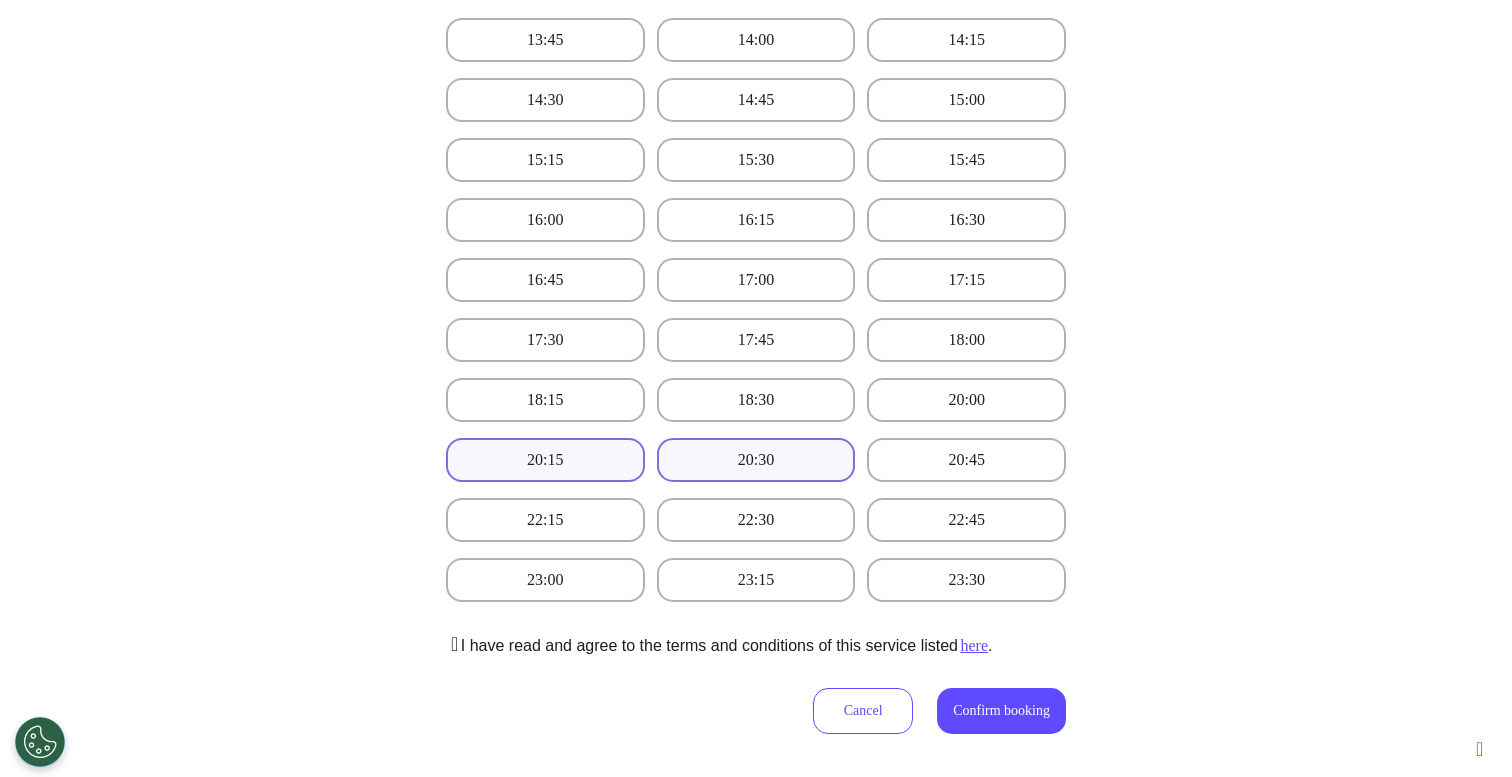 click on "20:15" at bounding box center (545, 460) 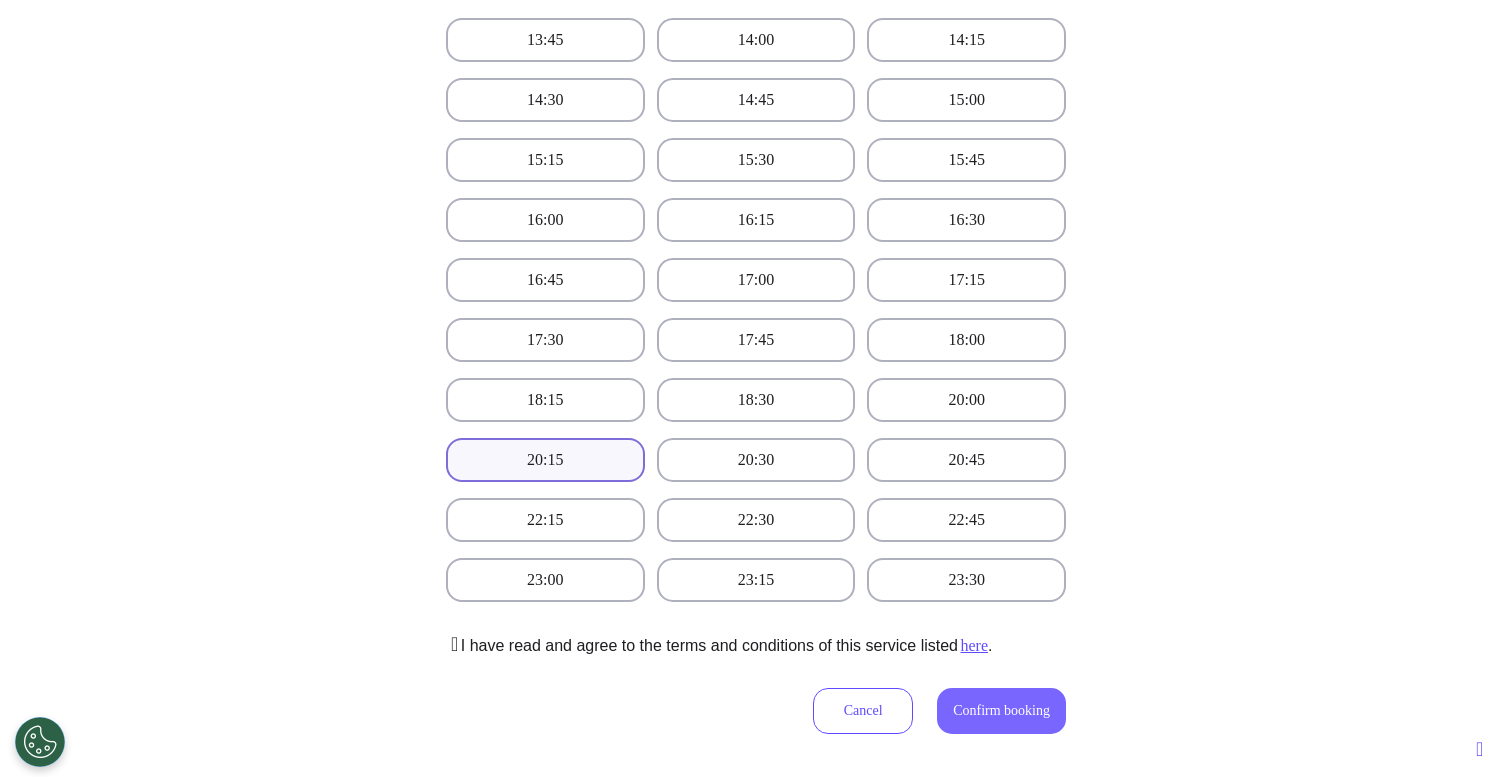 click on "Confirm booking" at bounding box center (1001, 710) 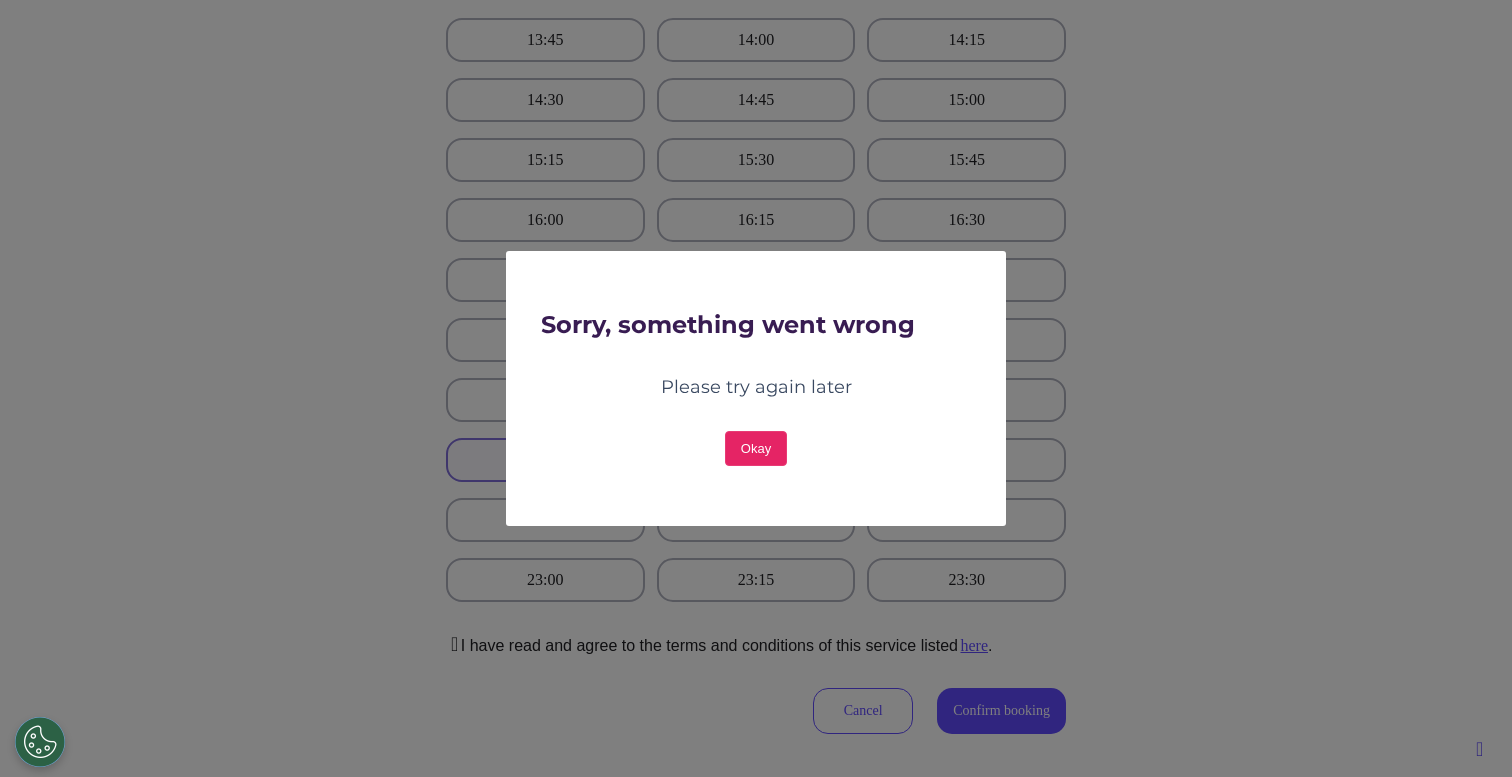 click on "Okay" at bounding box center [756, 448] 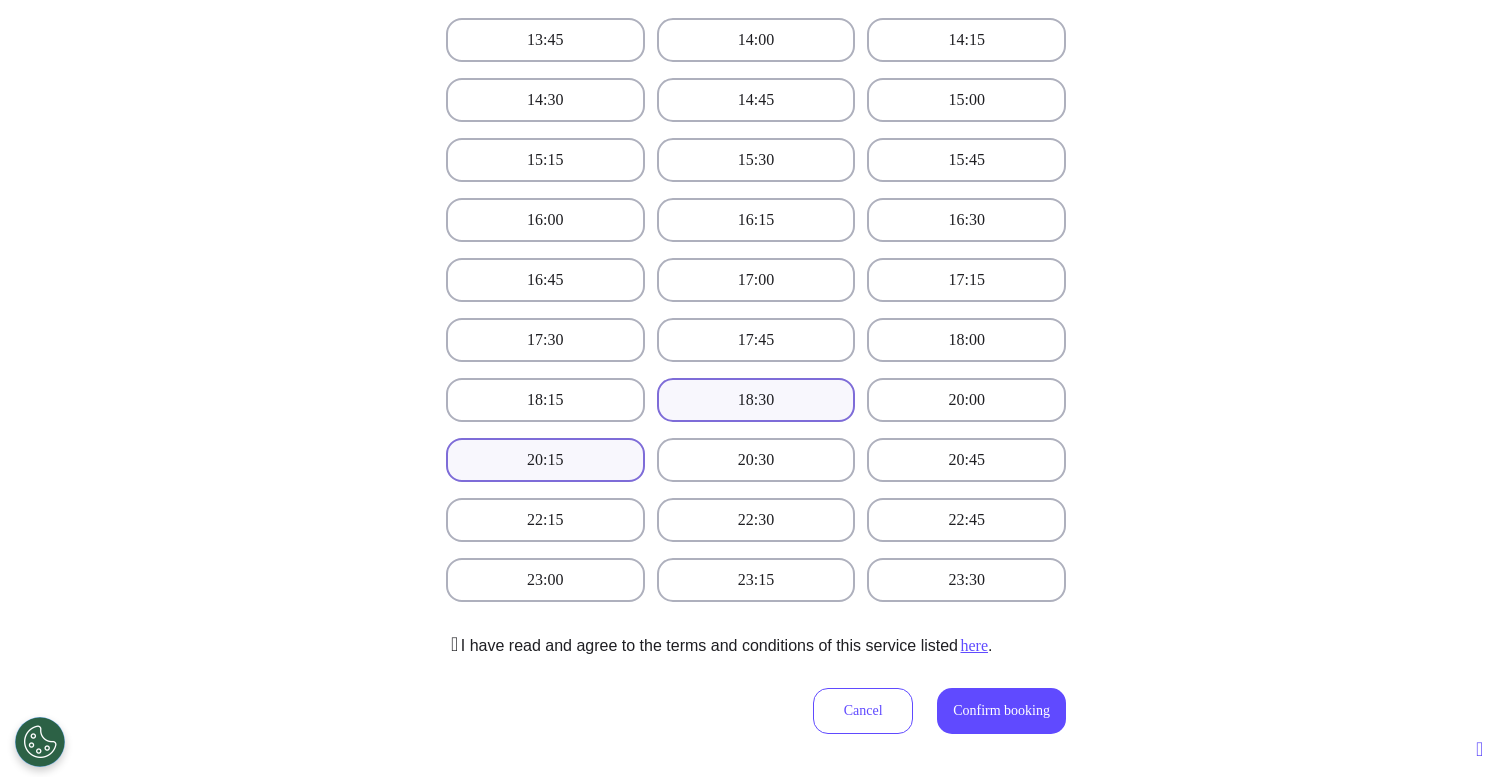 click on "18:30" at bounding box center [756, 400] 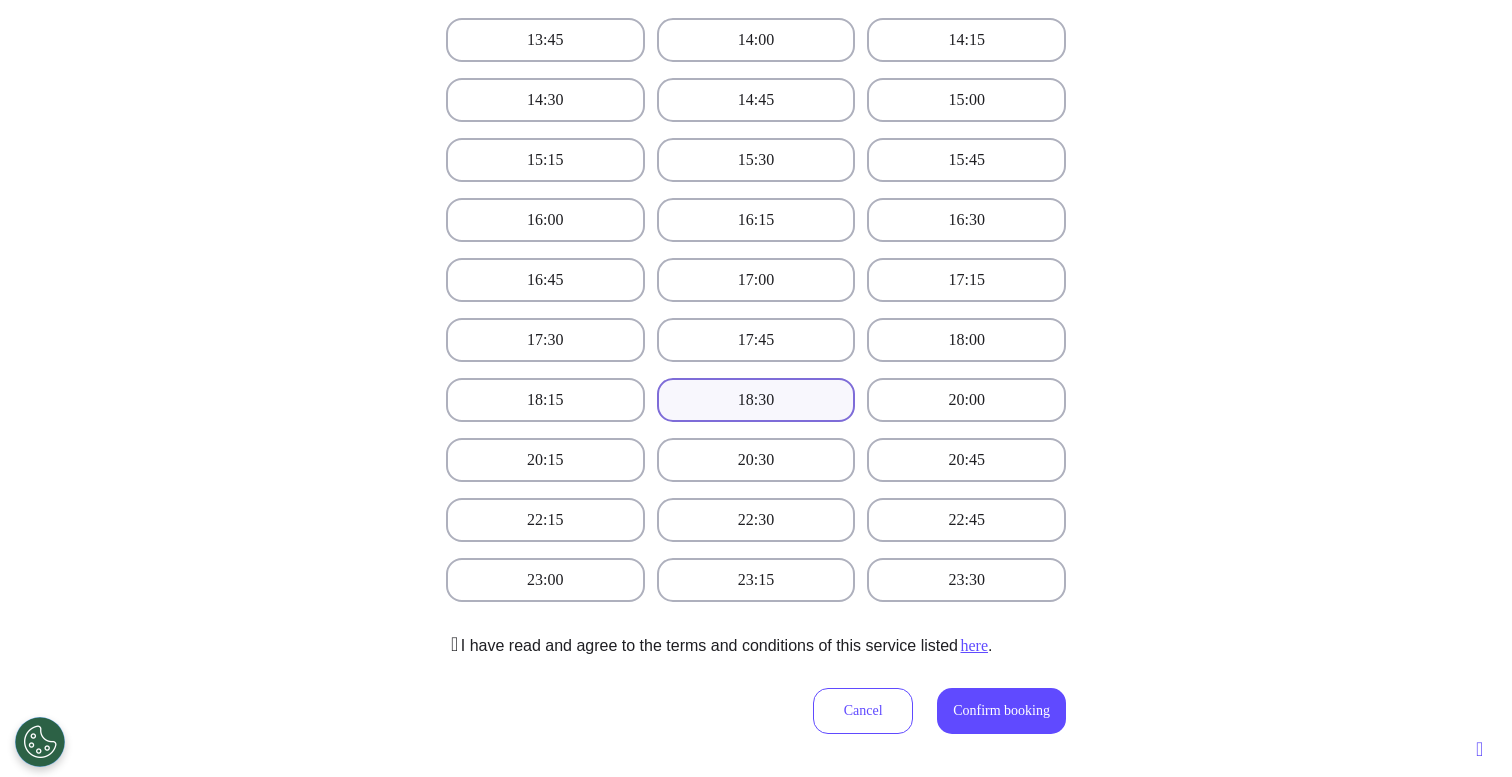 click at bounding box center (452, 644) 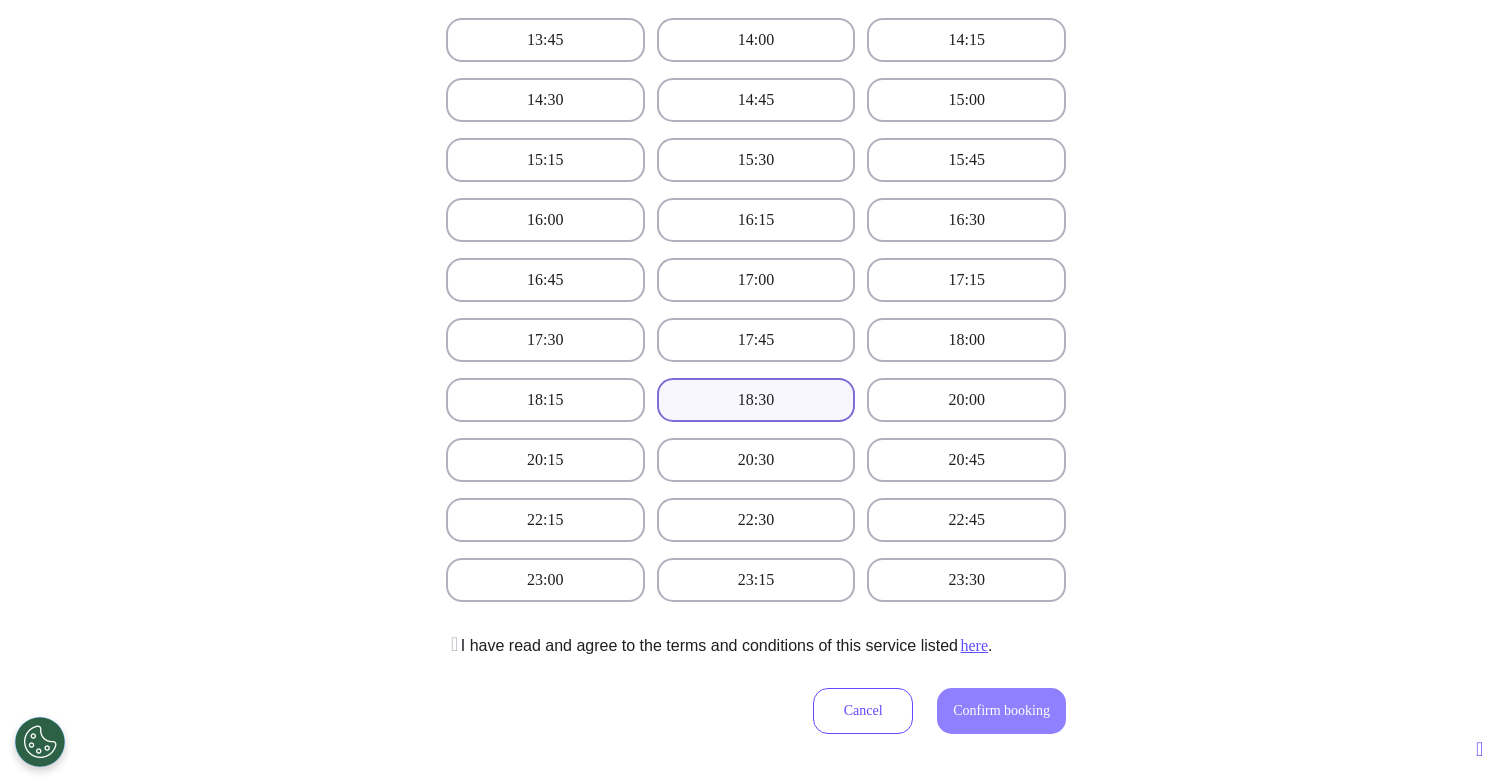 click at bounding box center [452, 644] 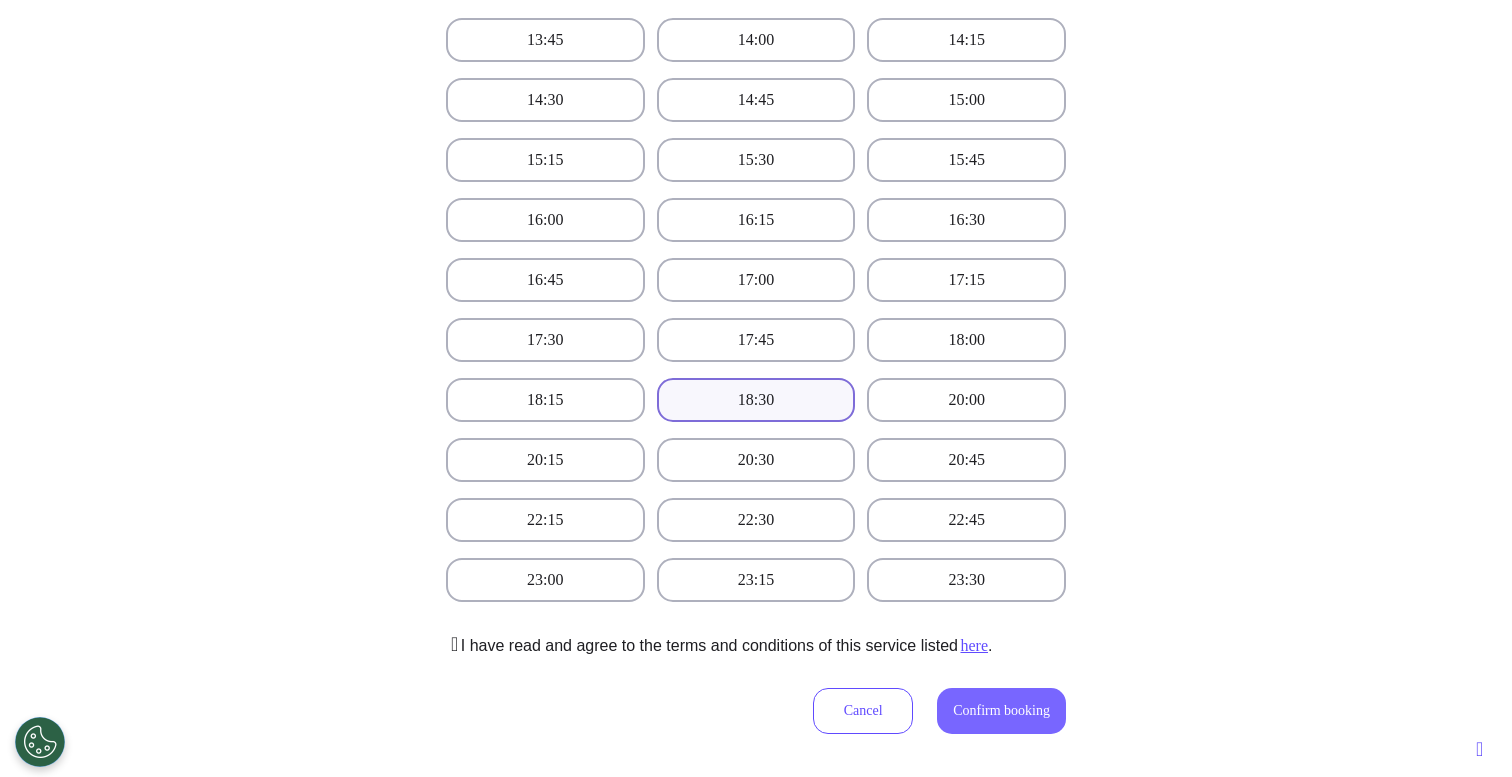 click on "Confirm booking" at bounding box center (1001, 710) 